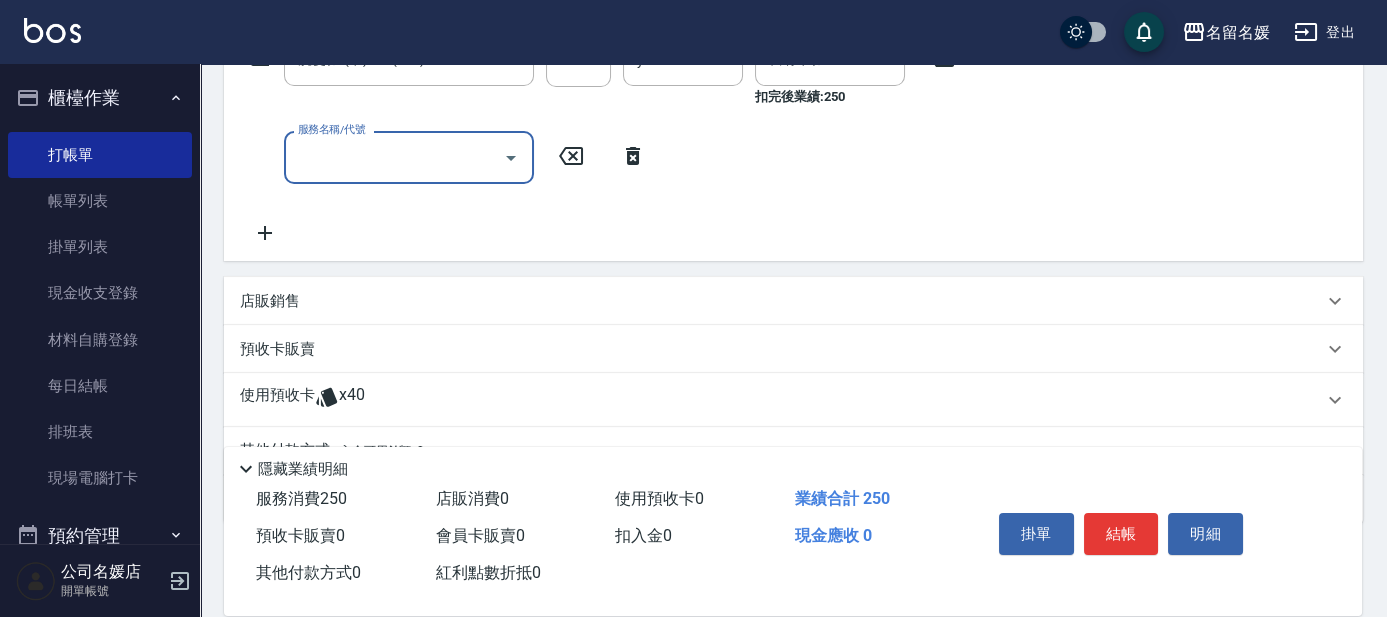 scroll, scrollTop: 363, scrollLeft: 0, axis: vertical 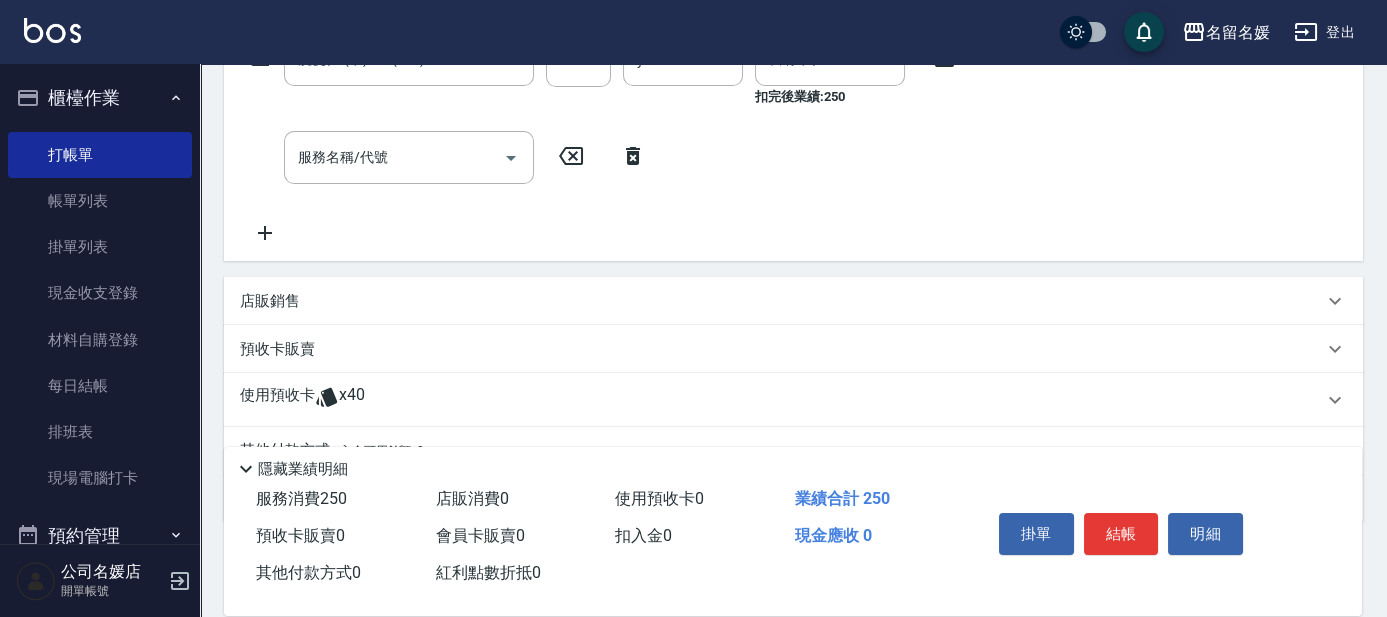 click on "店販銷售" at bounding box center [793, 301] 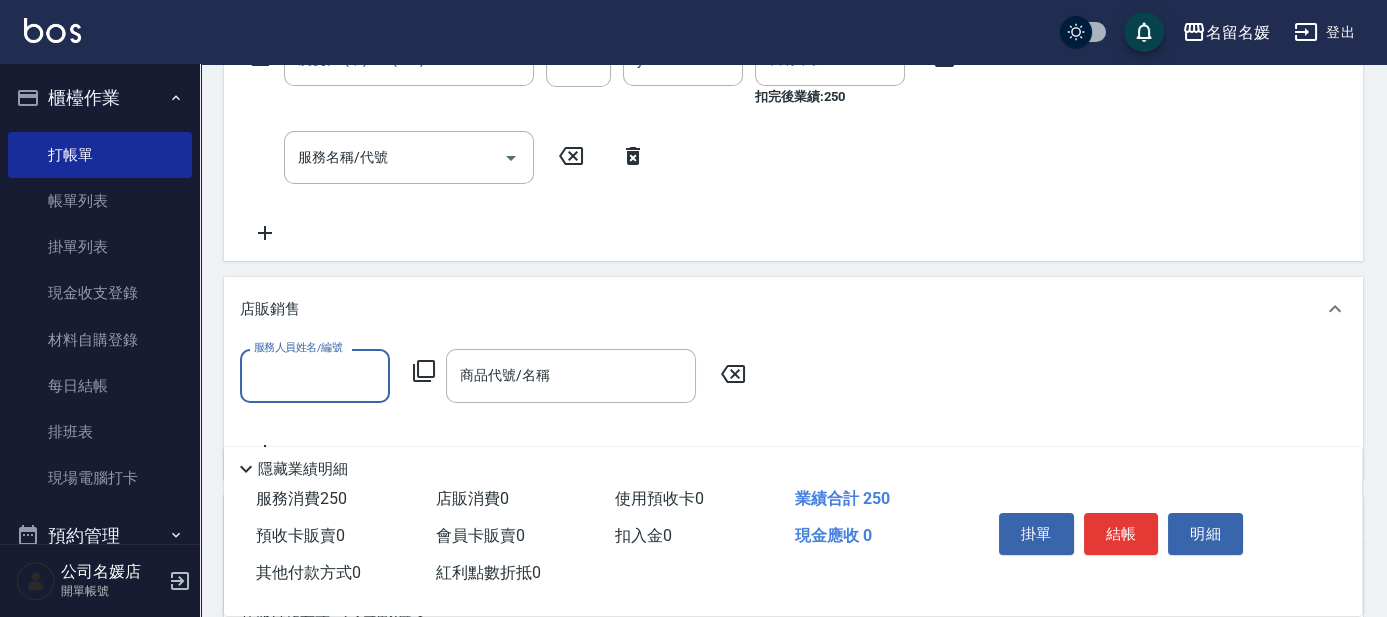 scroll, scrollTop: 0, scrollLeft: 0, axis: both 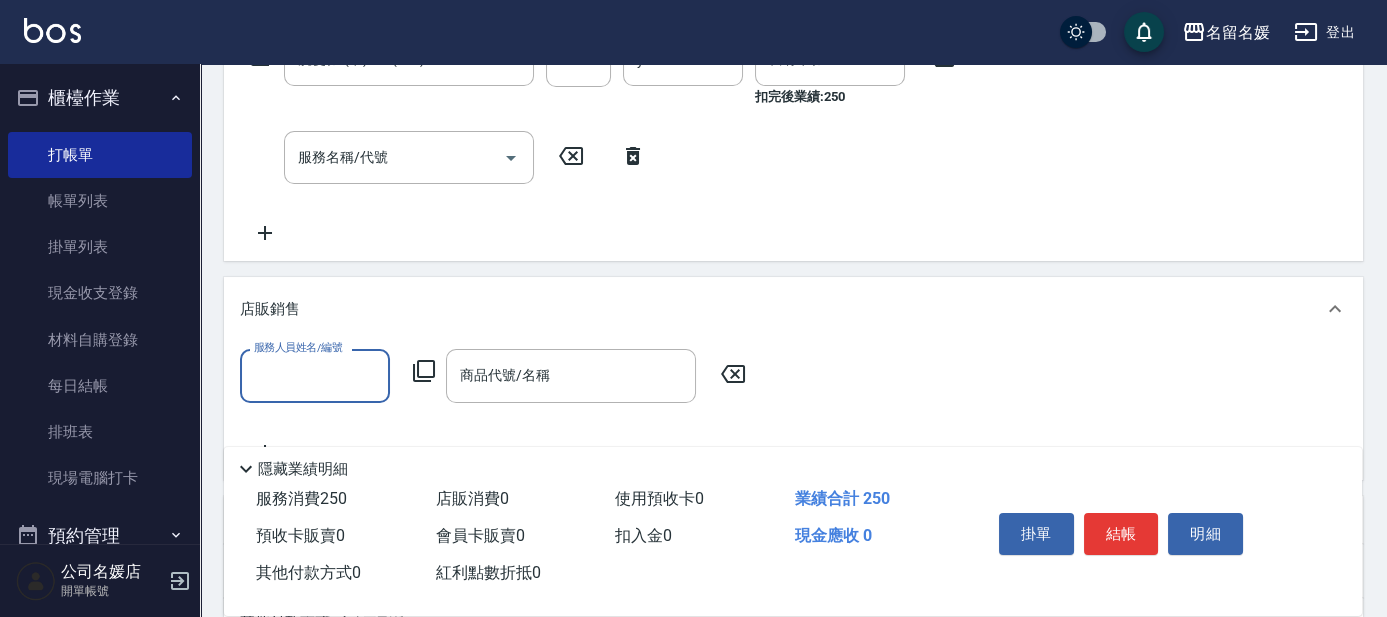 click on "服務人員姓名/編號" at bounding box center (315, 375) 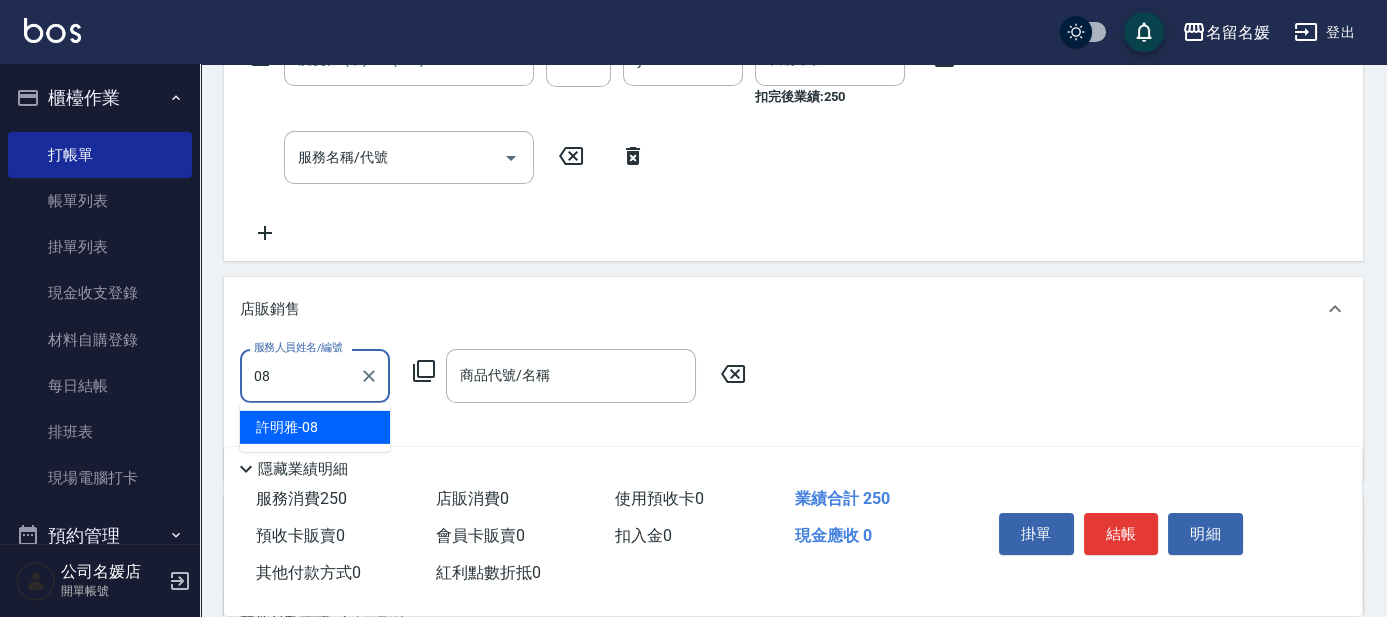 type on "許明雅-08" 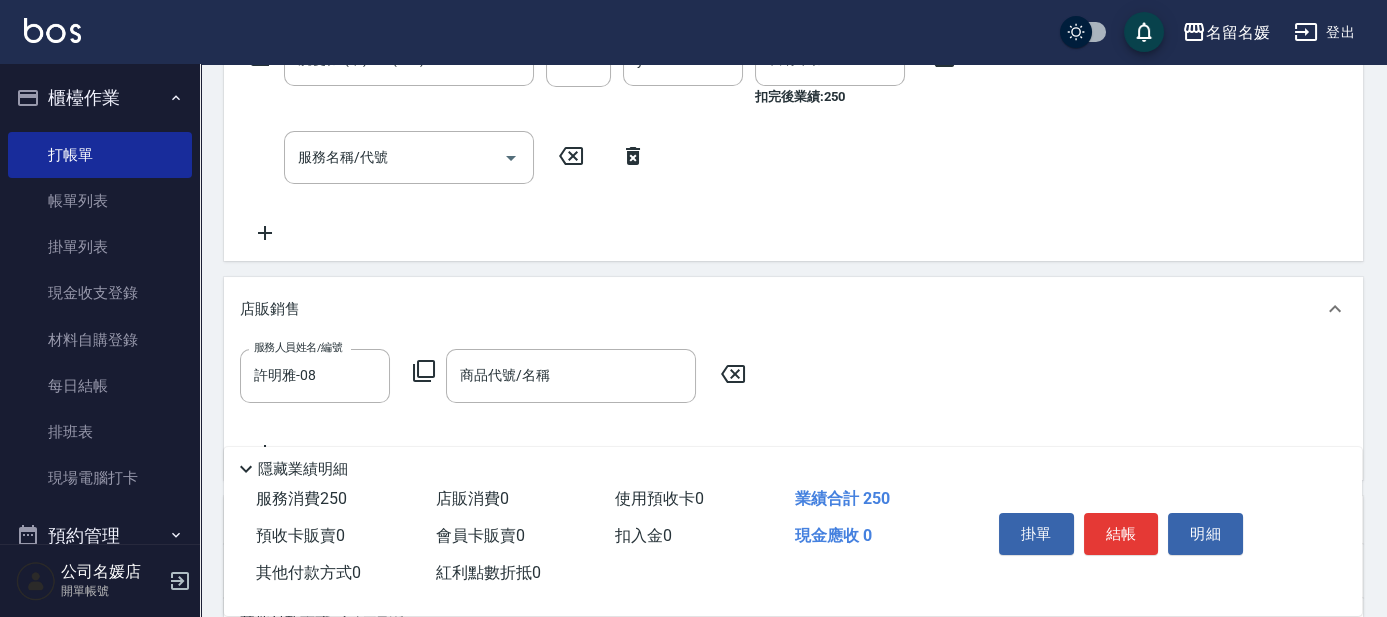 click 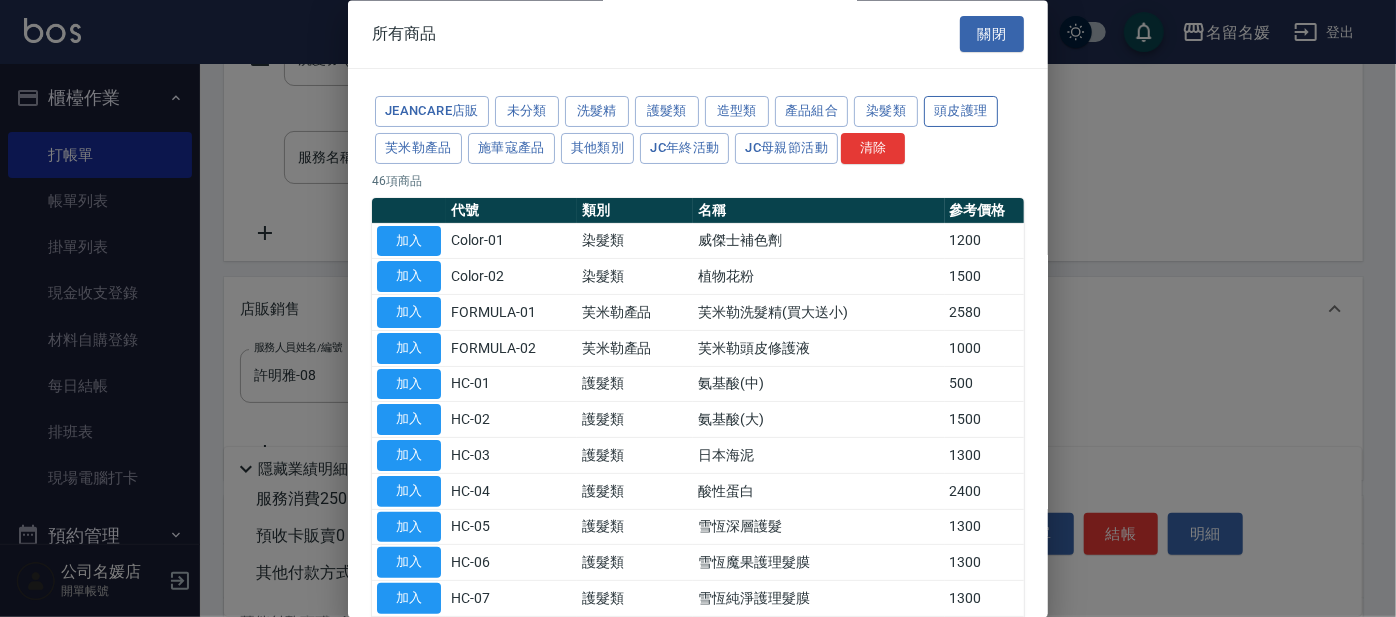 drag, startPoint x: 978, startPoint y: 101, endPoint x: 963, endPoint y: 109, distance: 17 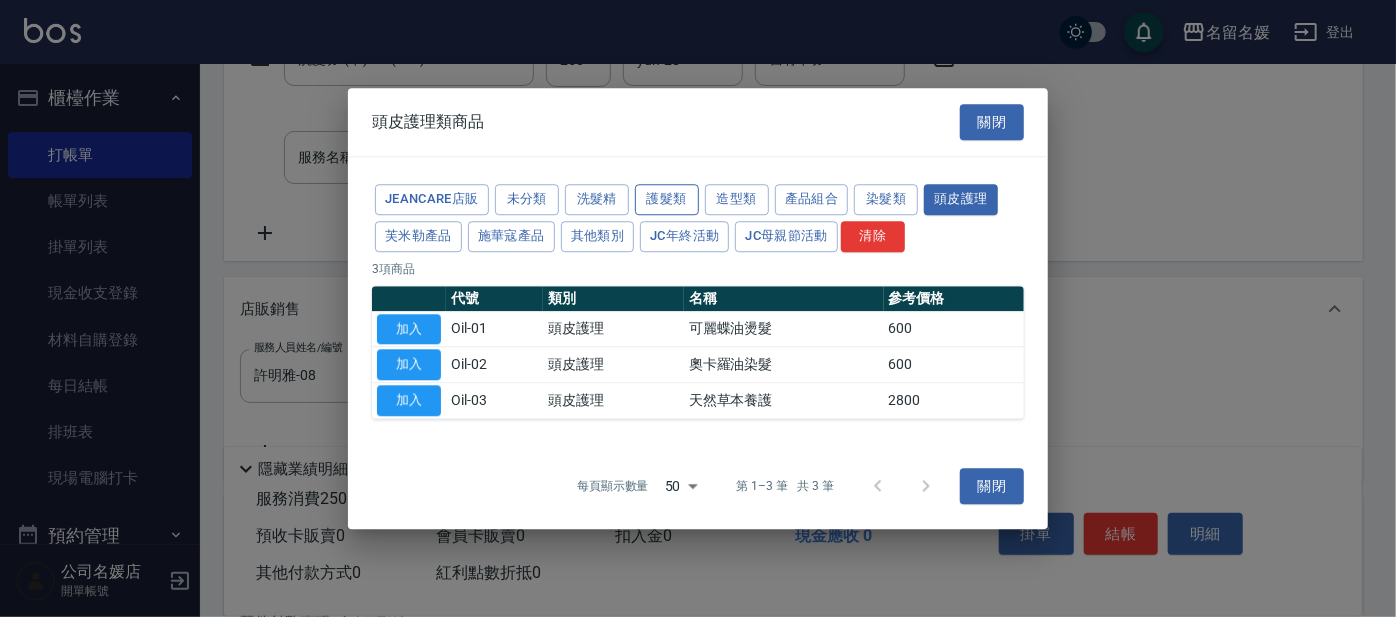 click on "護髮類" at bounding box center [667, 199] 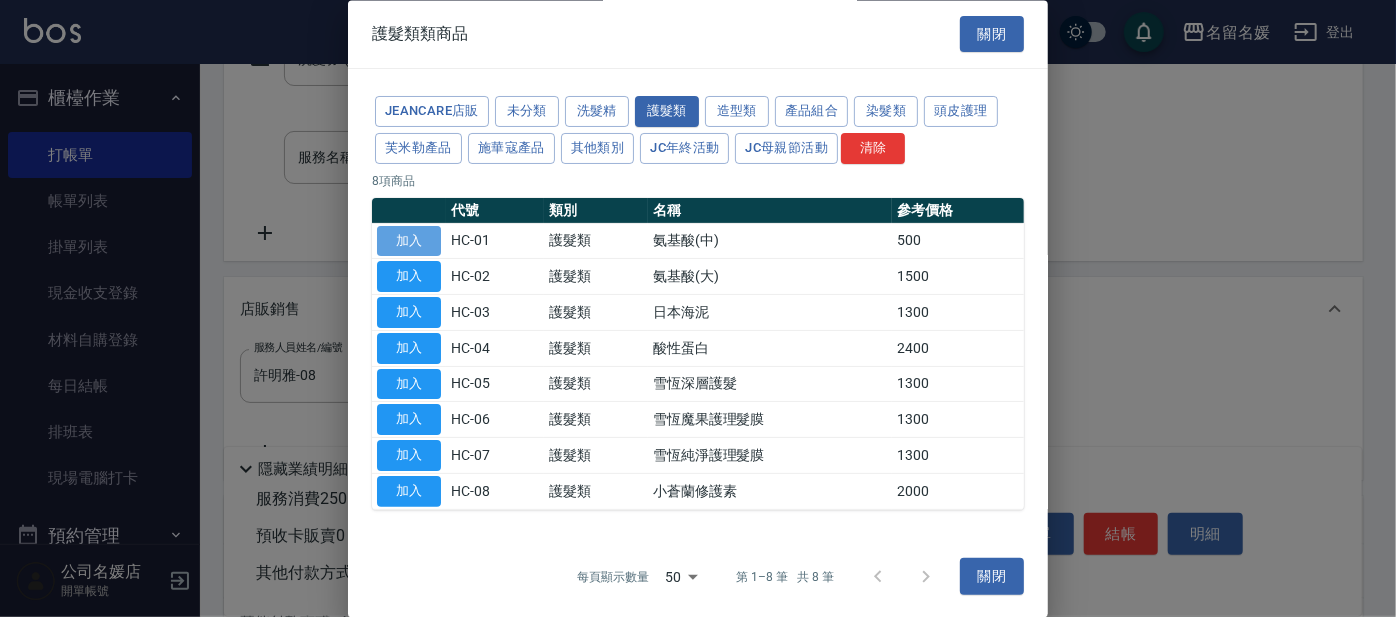 click on "加入" at bounding box center [409, 241] 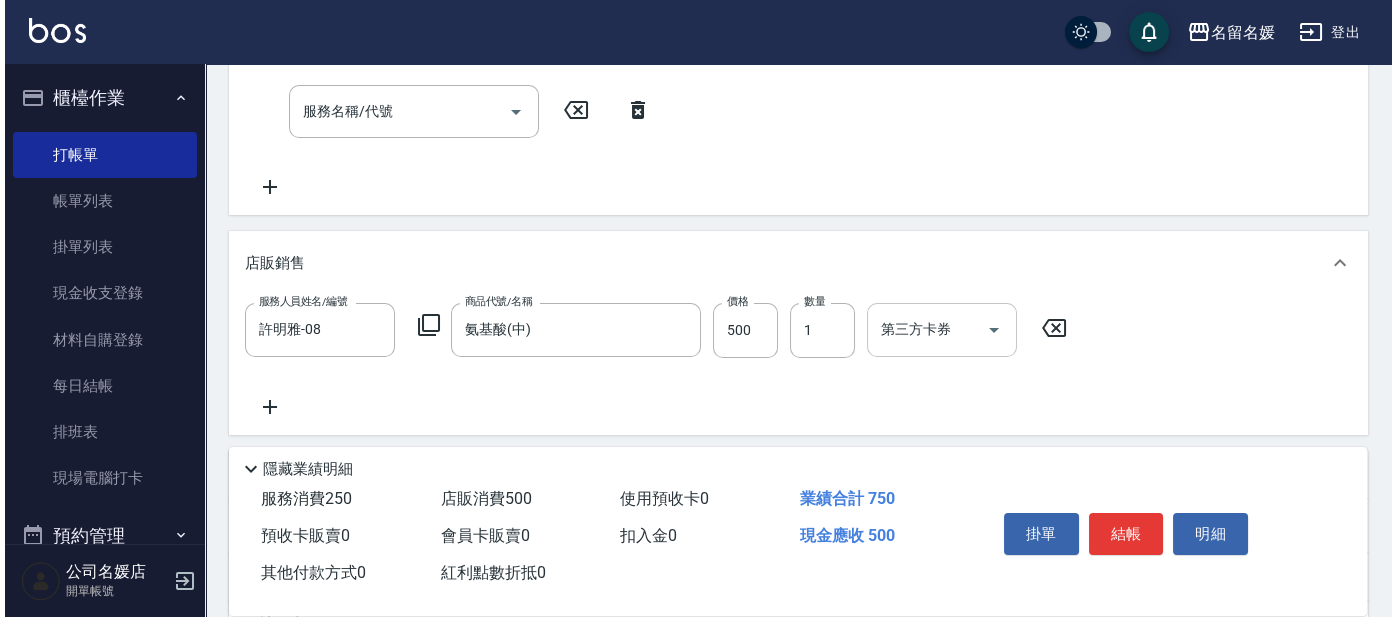 scroll, scrollTop: 454, scrollLeft: 0, axis: vertical 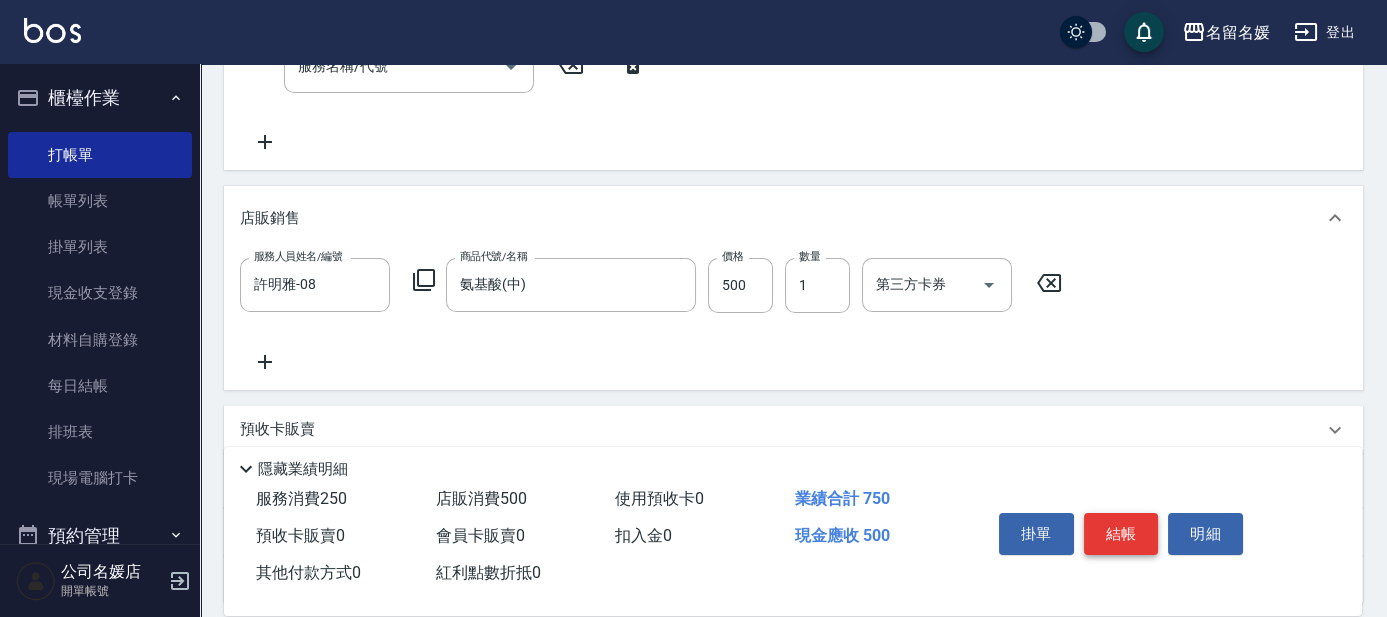 click on "結帳" at bounding box center [1121, 534] 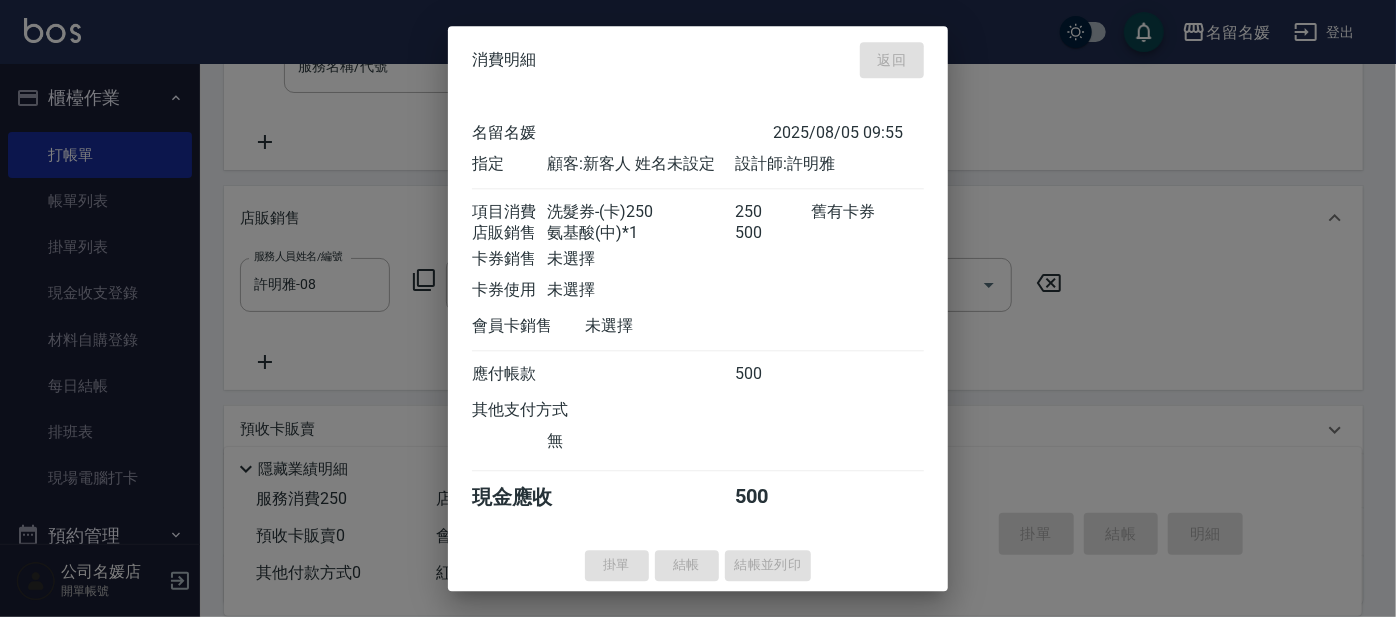 type 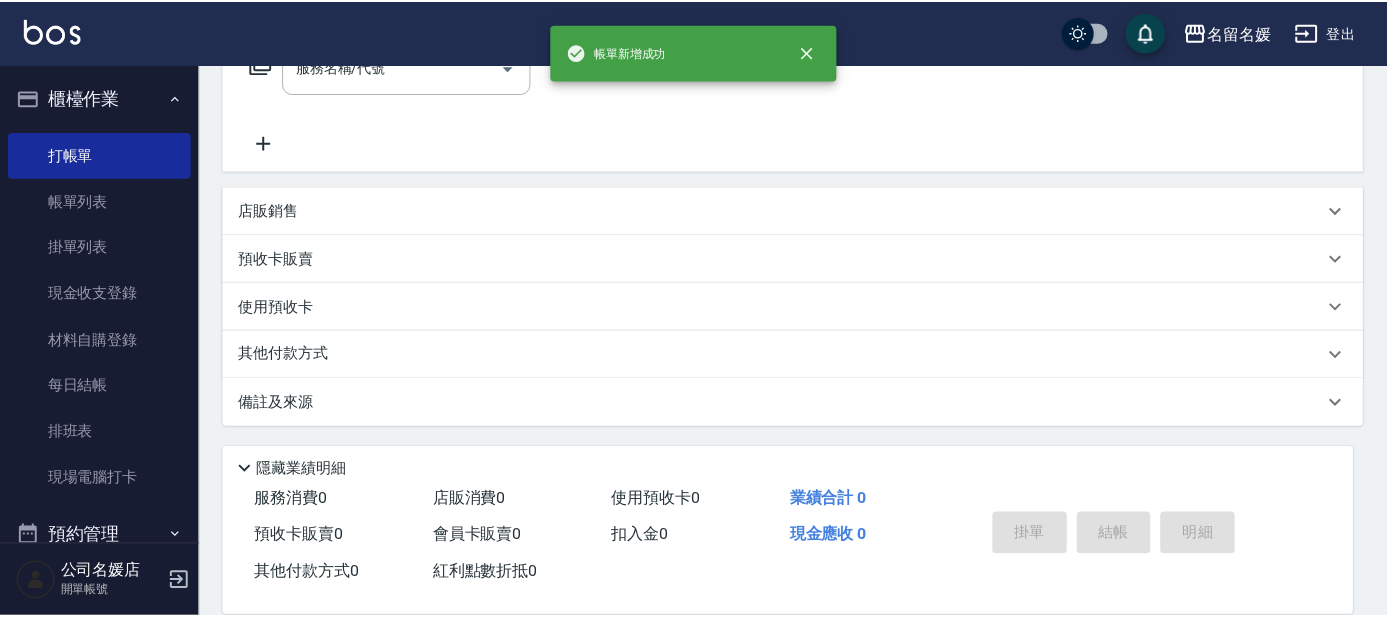 scroll, scrollTop: 0, scrollLeft: 0, axis: both 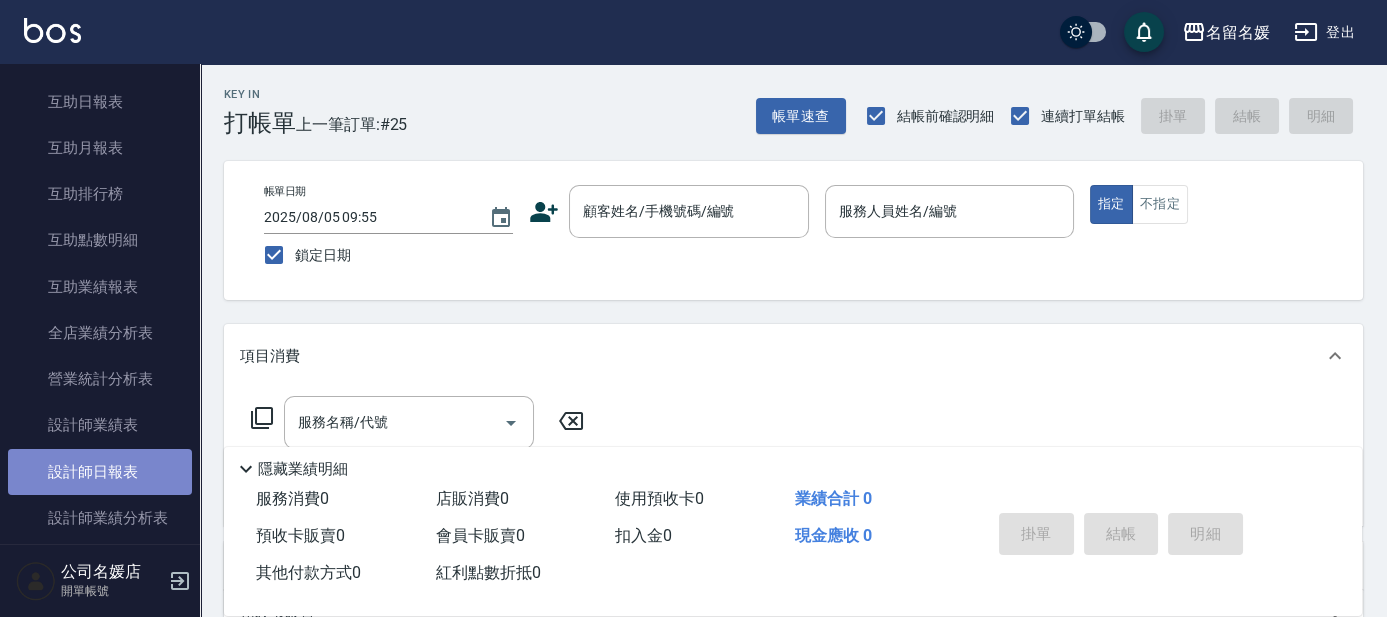 click on "設計師日報表" at bounding box center (100, 472) 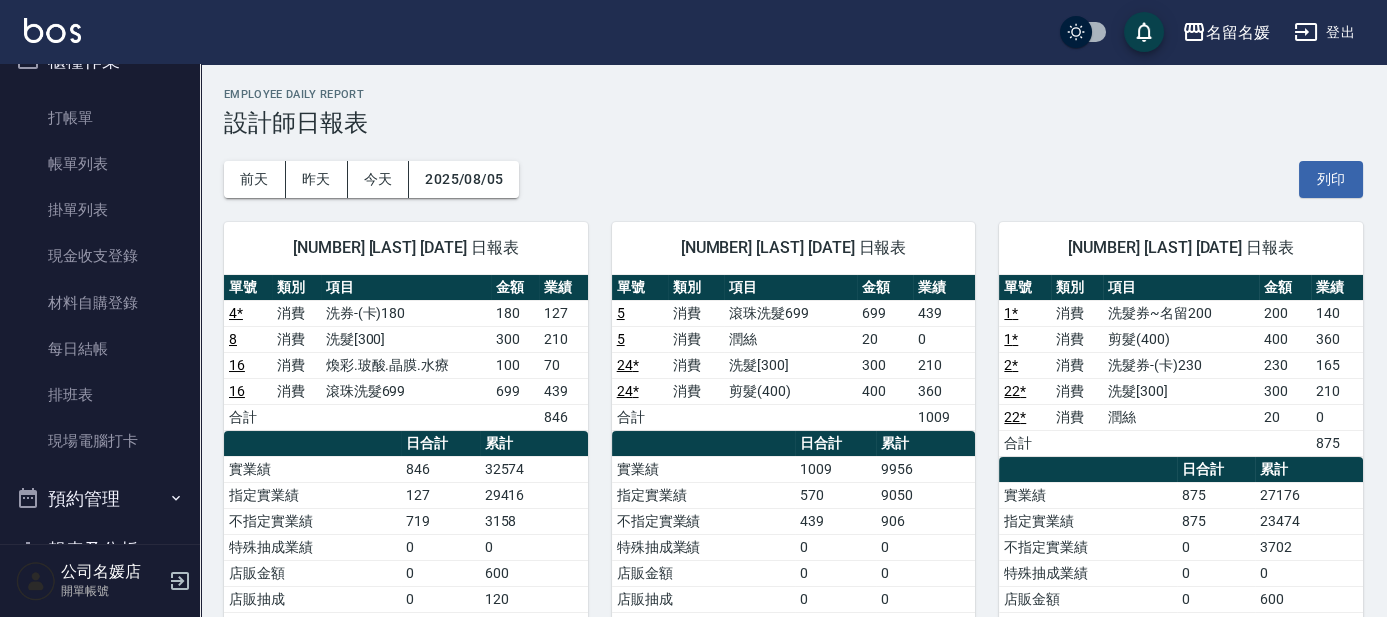 scroll, scrollTop: 0, scrollLeft: 0, axis: both 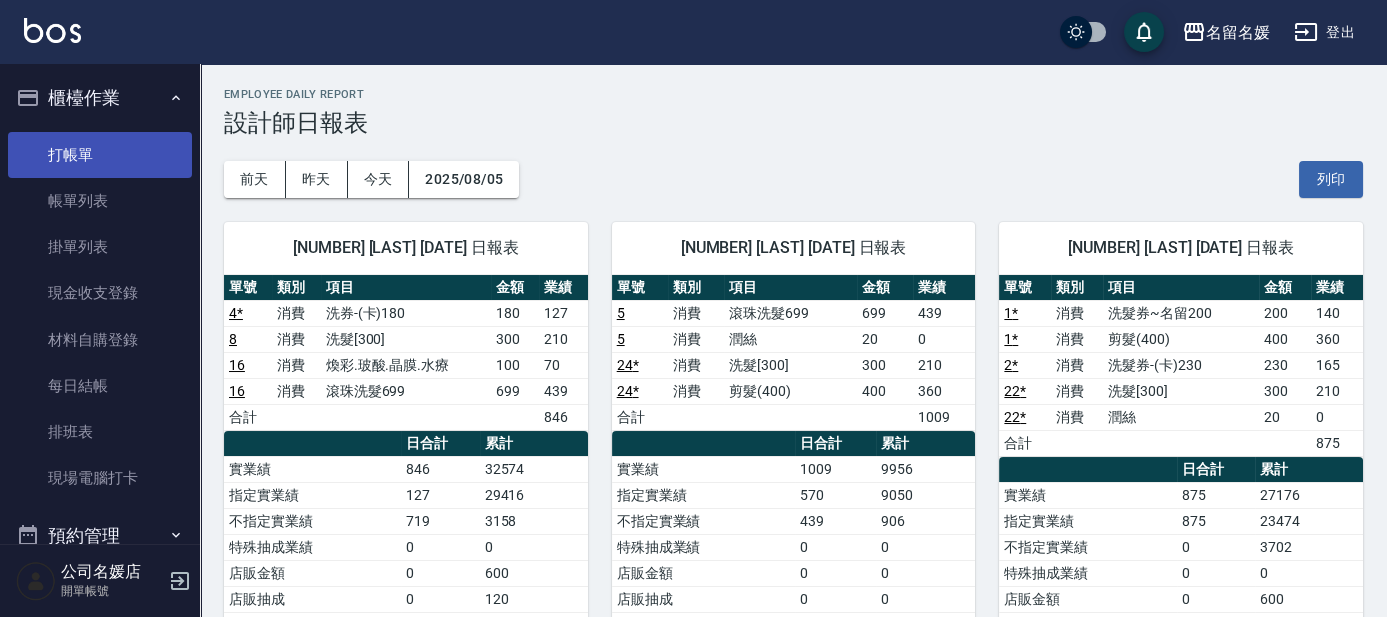 click on "打帳單" at bounding box center (100, 155) 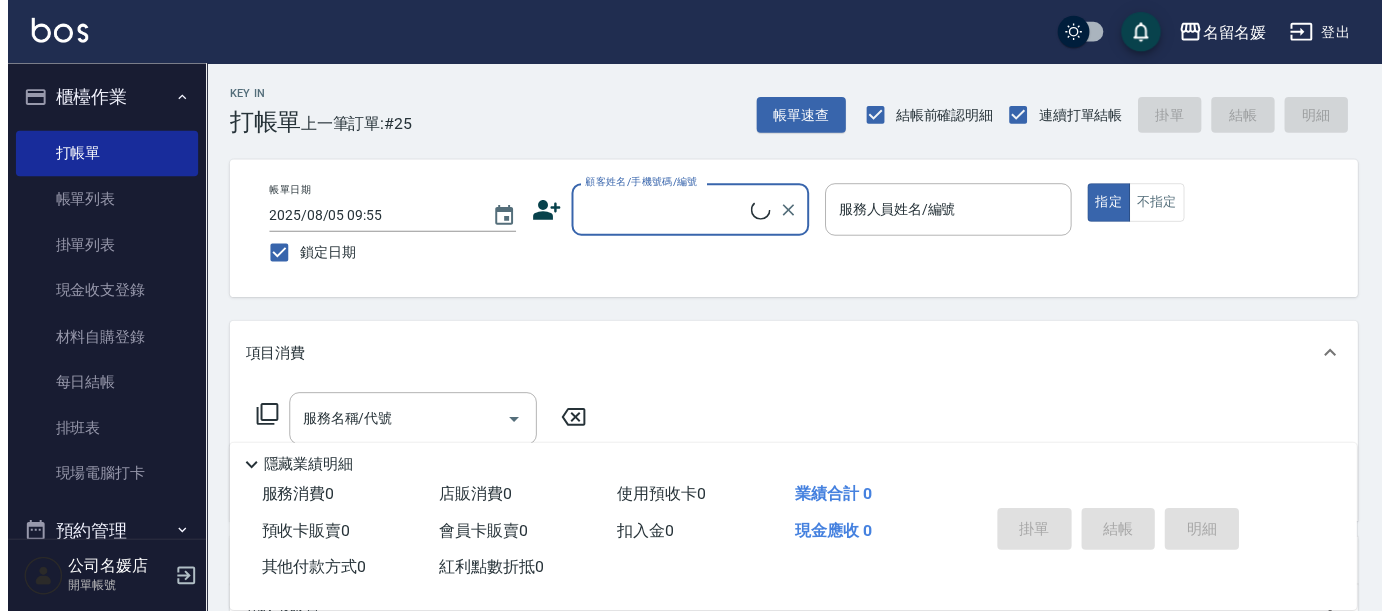 scroll, scrollTop: 272, scrollLeft: 0, axis: vertical 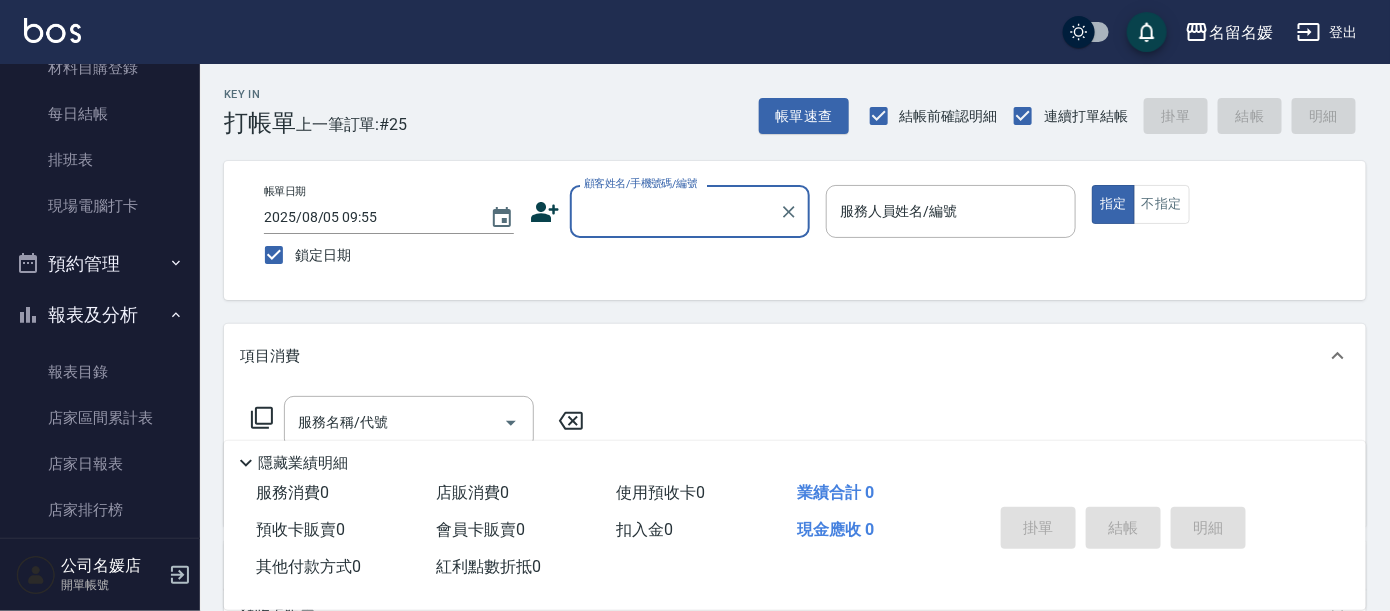 click on "顧客姓名/手機號碼/編號" 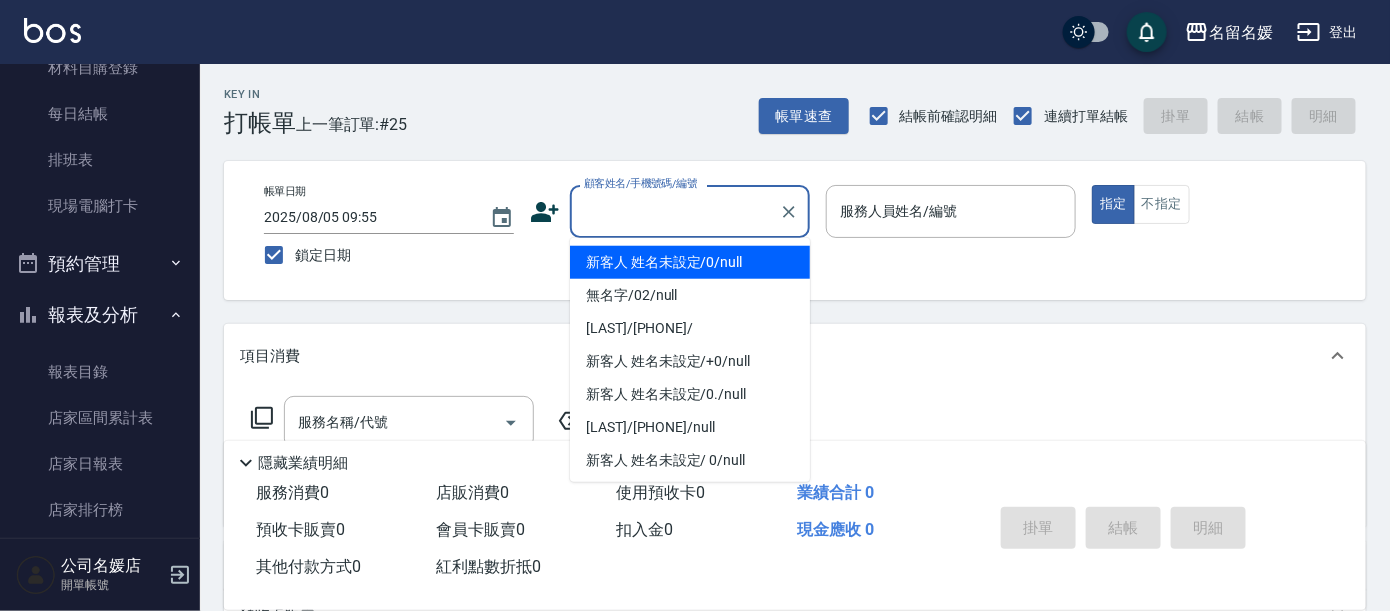 click on "新客人 姓名未設定/0/null" at bounding box center [690, 262] 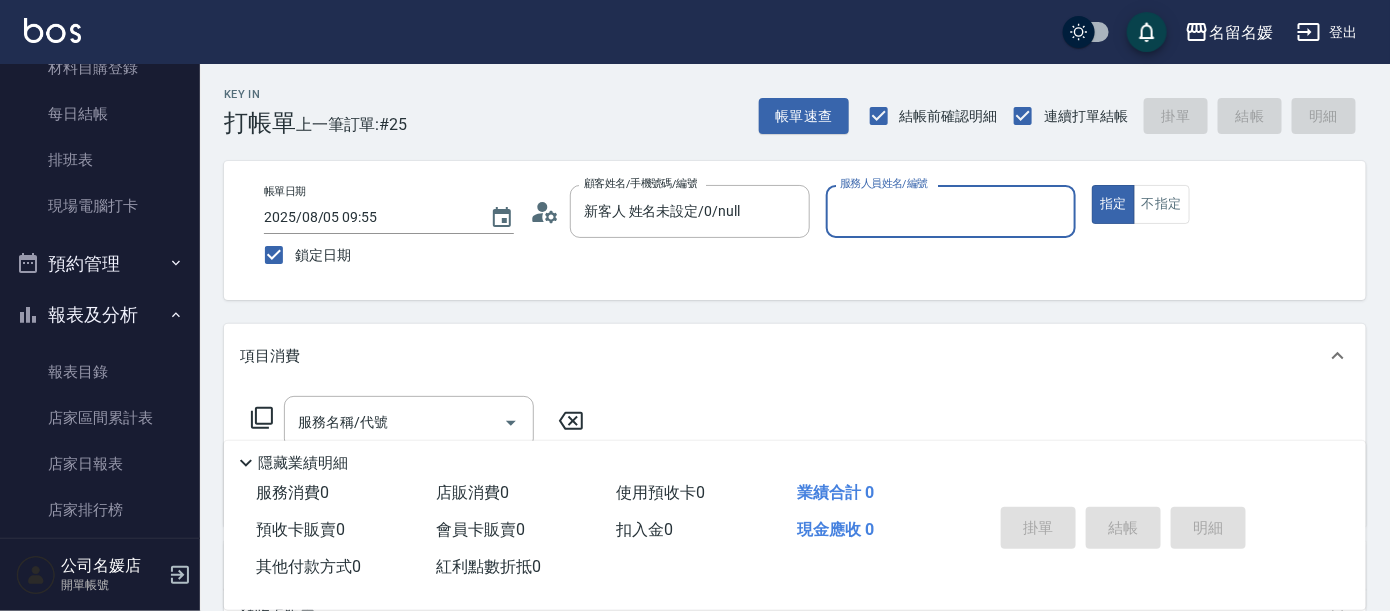 click on "服務人員姓名/編號" at bounding box center (951, 211) 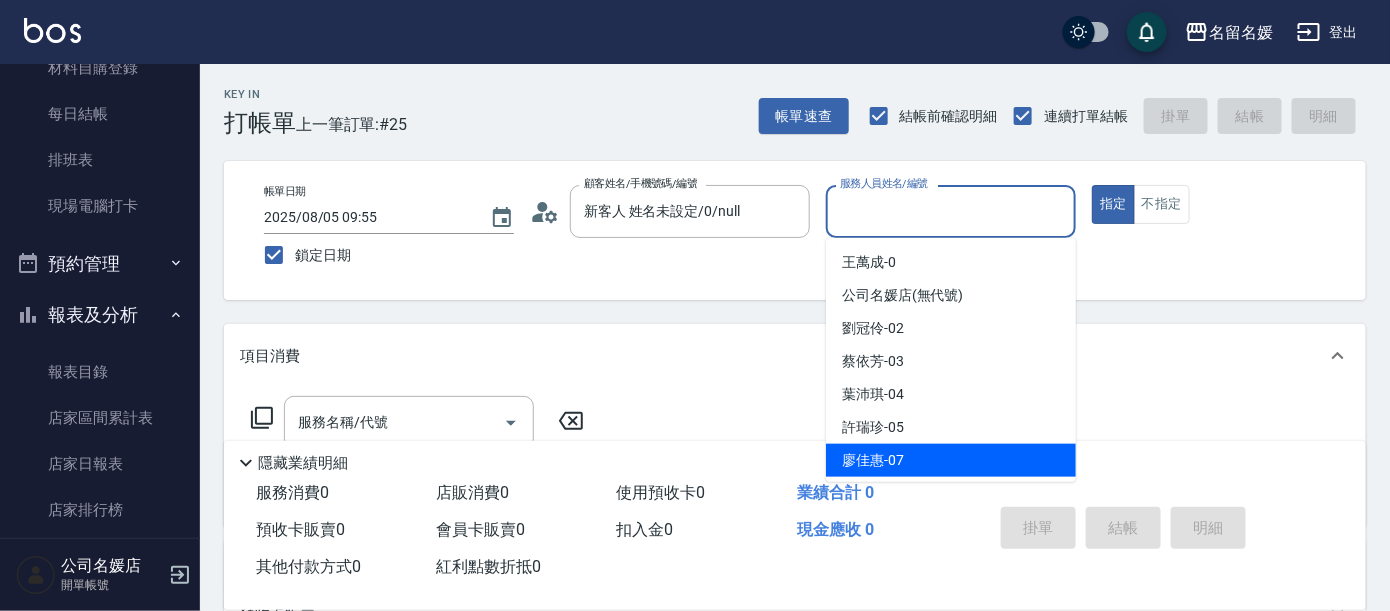 click on "廖佳惠 -07" at bounding box center (873, 460) 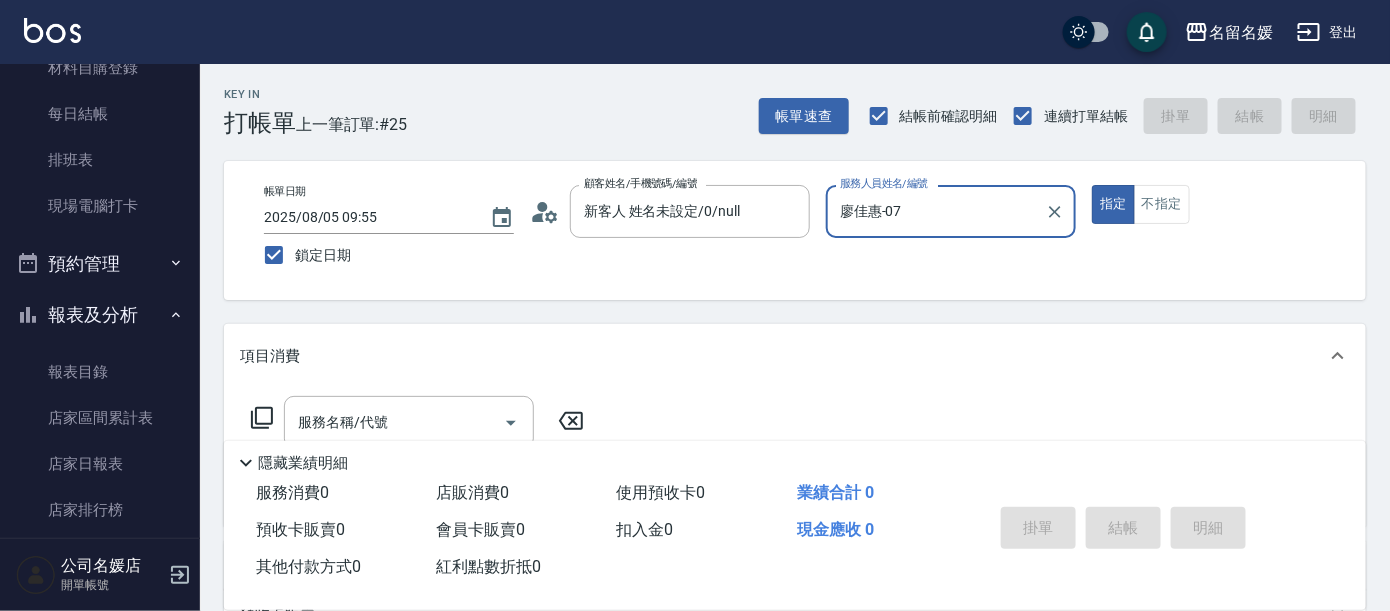 click 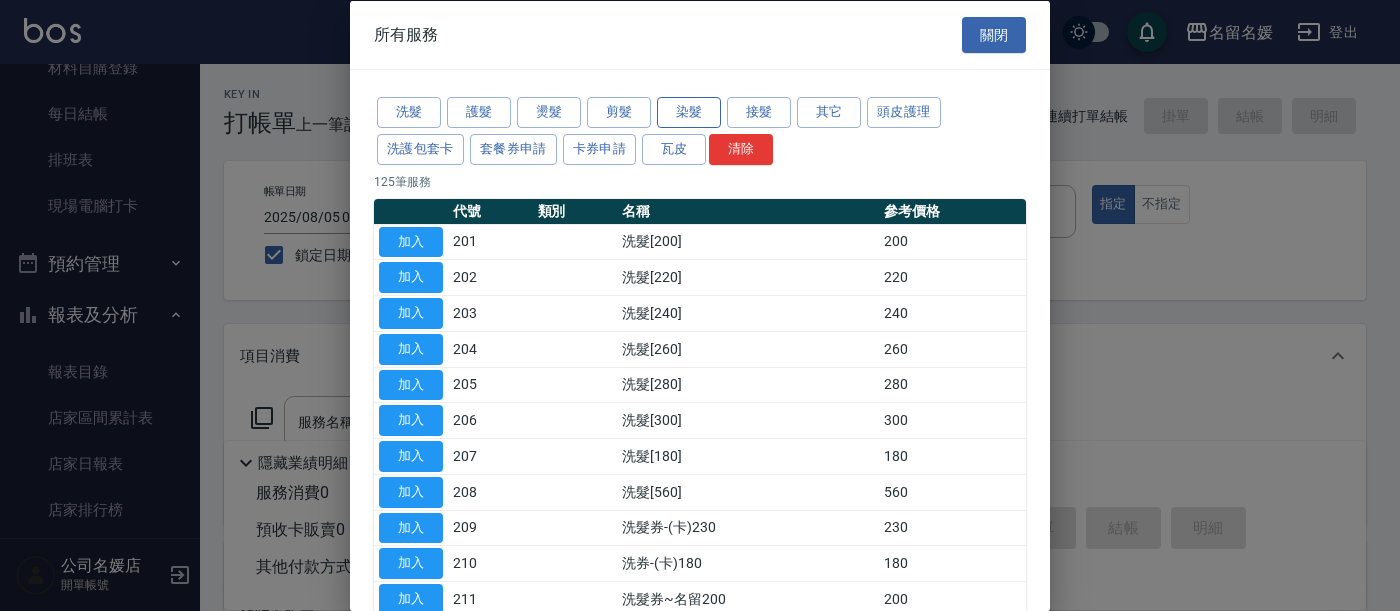 click on "染髮" at bounding box center [689, 112] 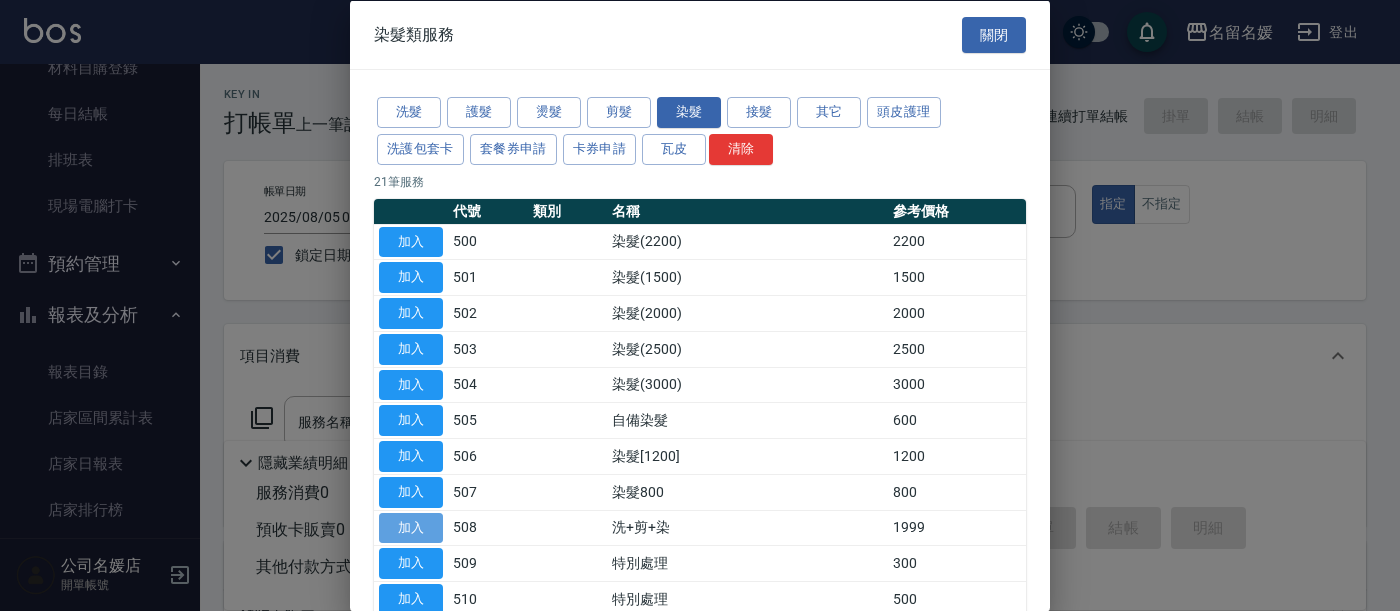 click on "加入" at bounding box center (411, 527) 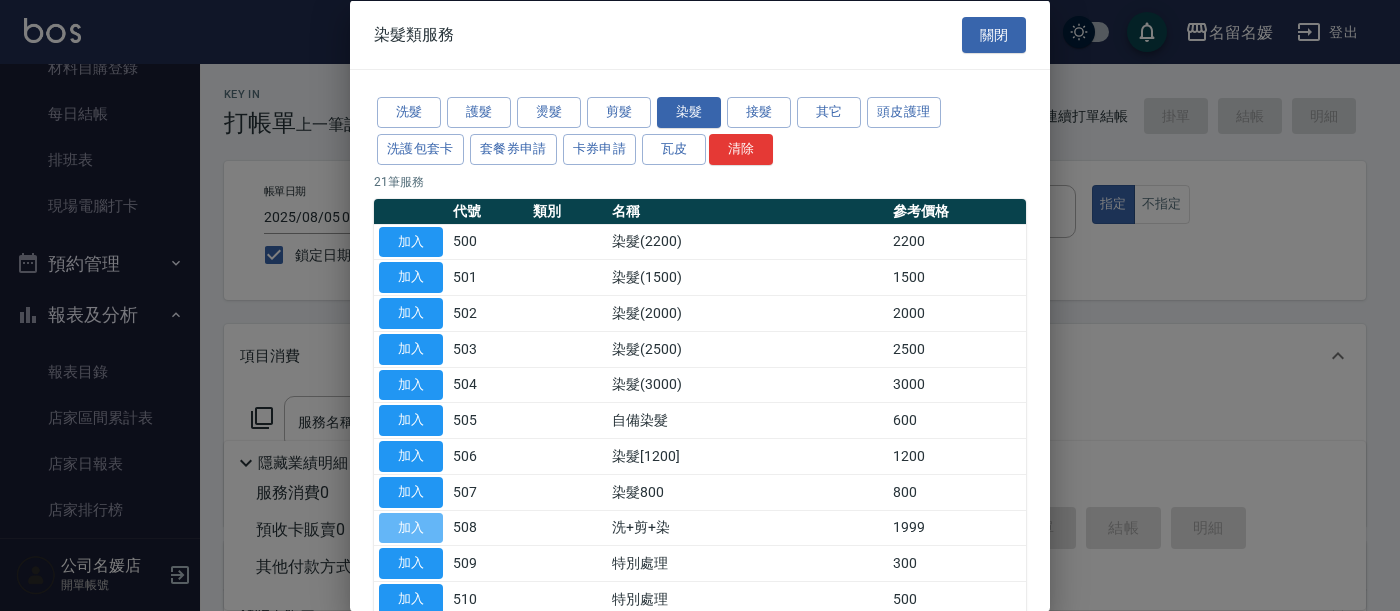 type on "洗+剪+染(508)" 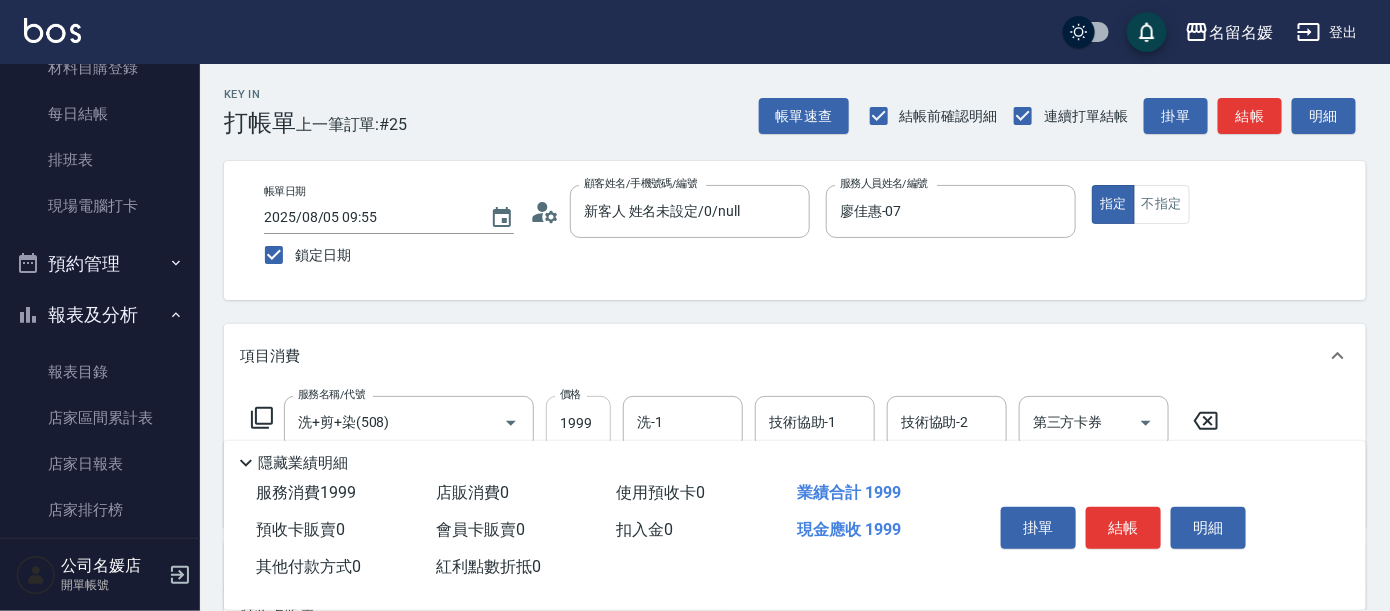click on "1999" at bounding box center [578, 423] 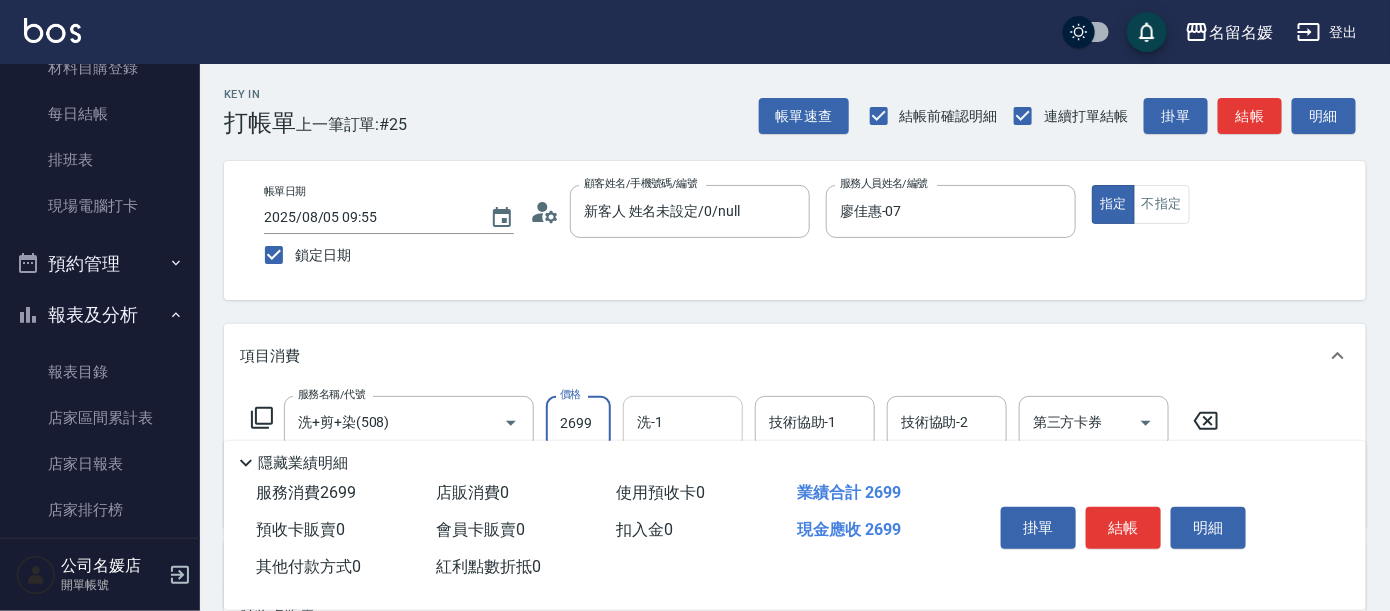 type on "2699" 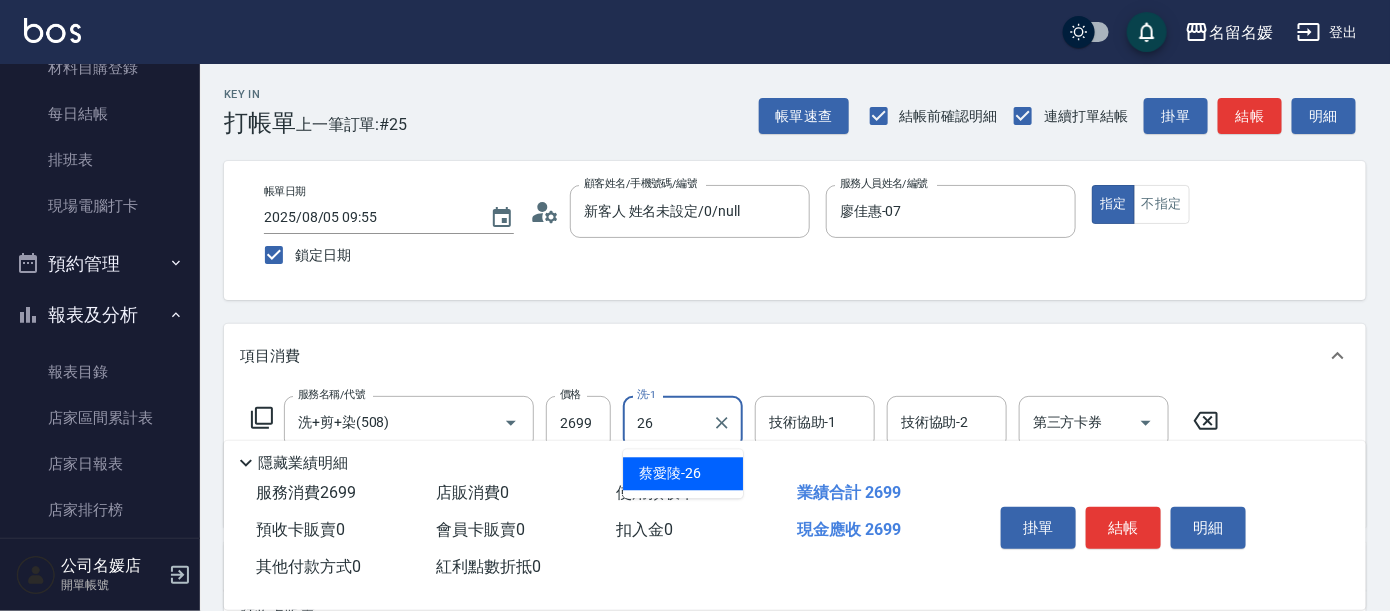 drag, startPoint x: 696, startPoint y: 477, endPoint x: 815, endPoint y: 441, distance: 124.32619 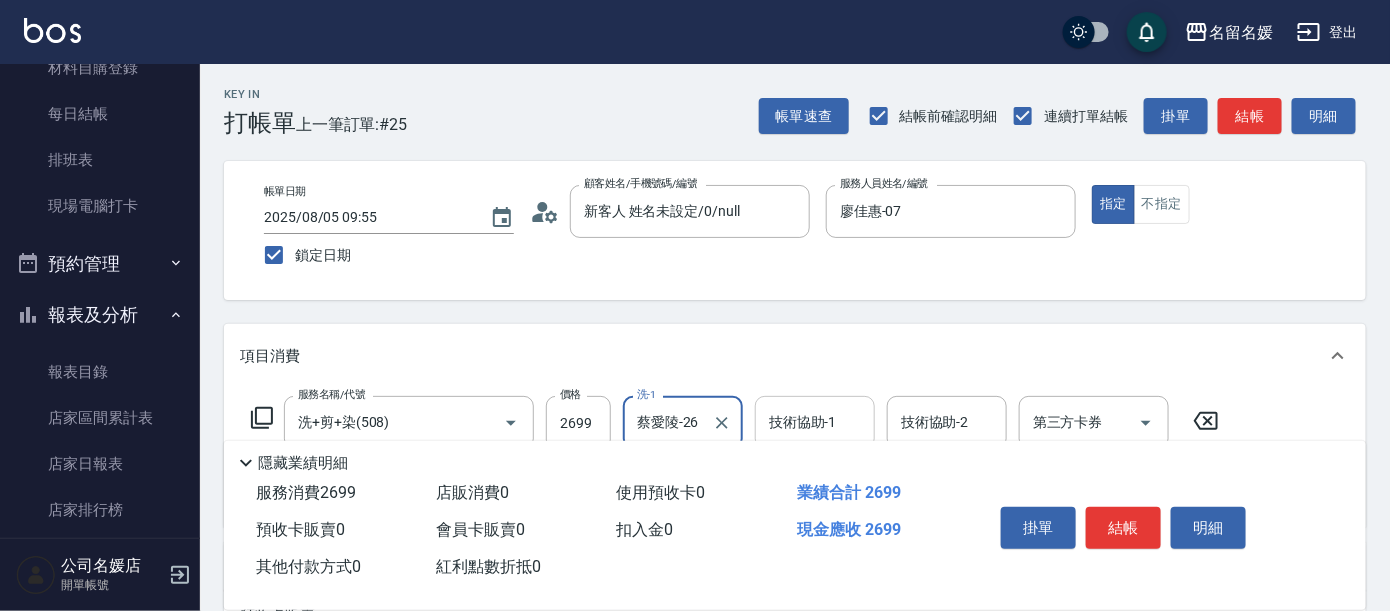 type on "蔡愛陵-26" 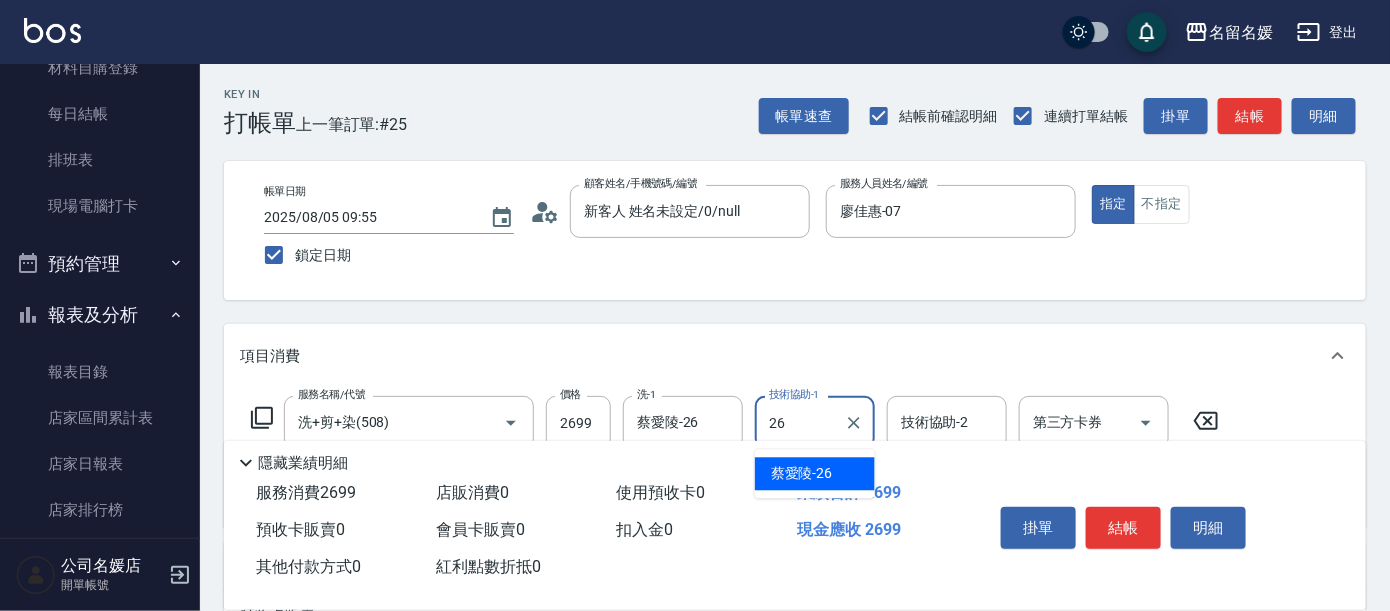 drag, startPoint x: 810, startPoint y: 471, endPoint x: 230, endPoint y: 383, distance: 586.6379 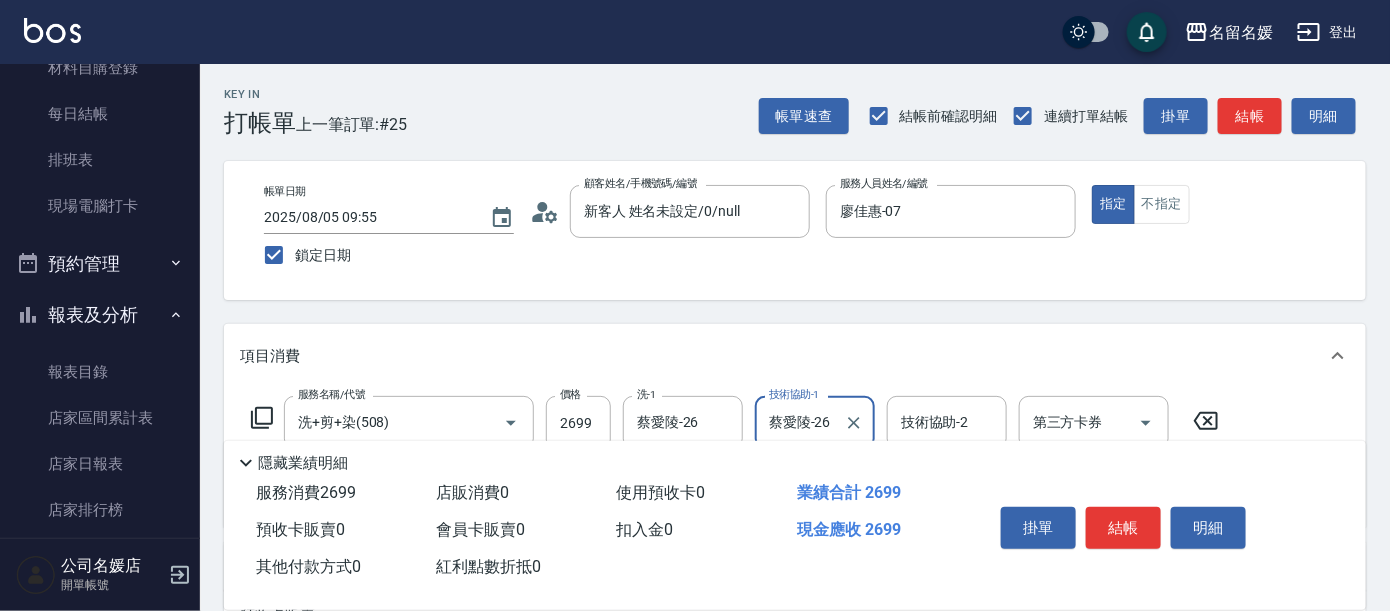 type on "蔡愛陵-26" 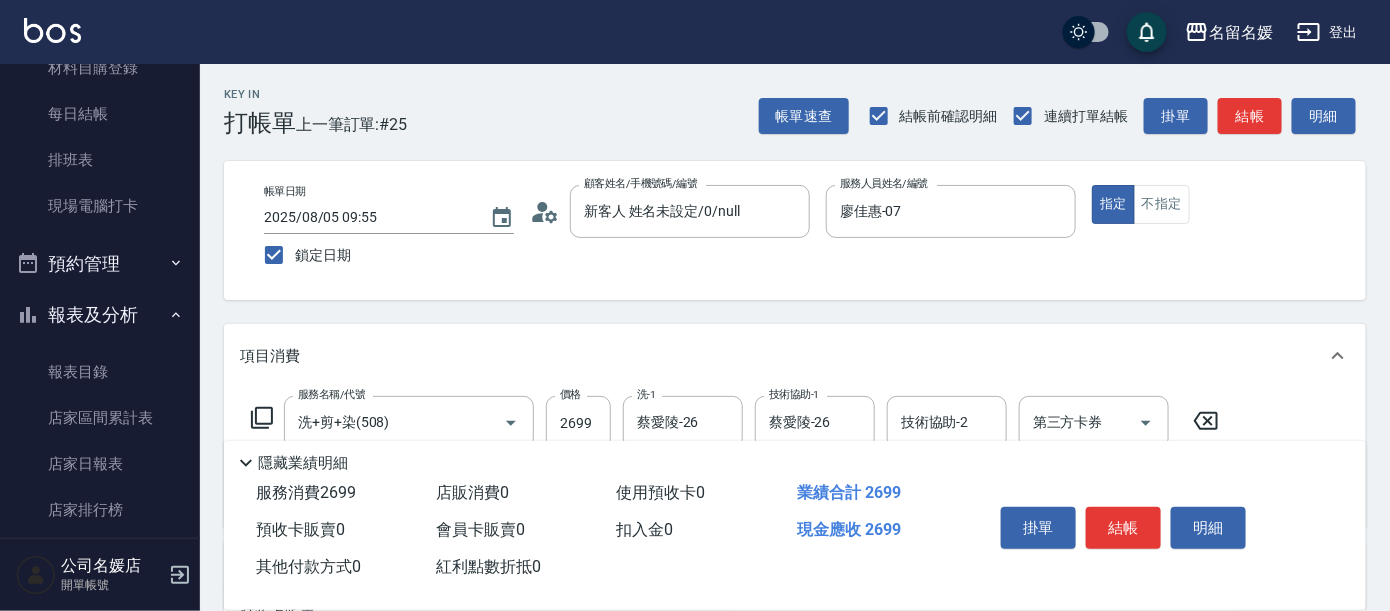 click 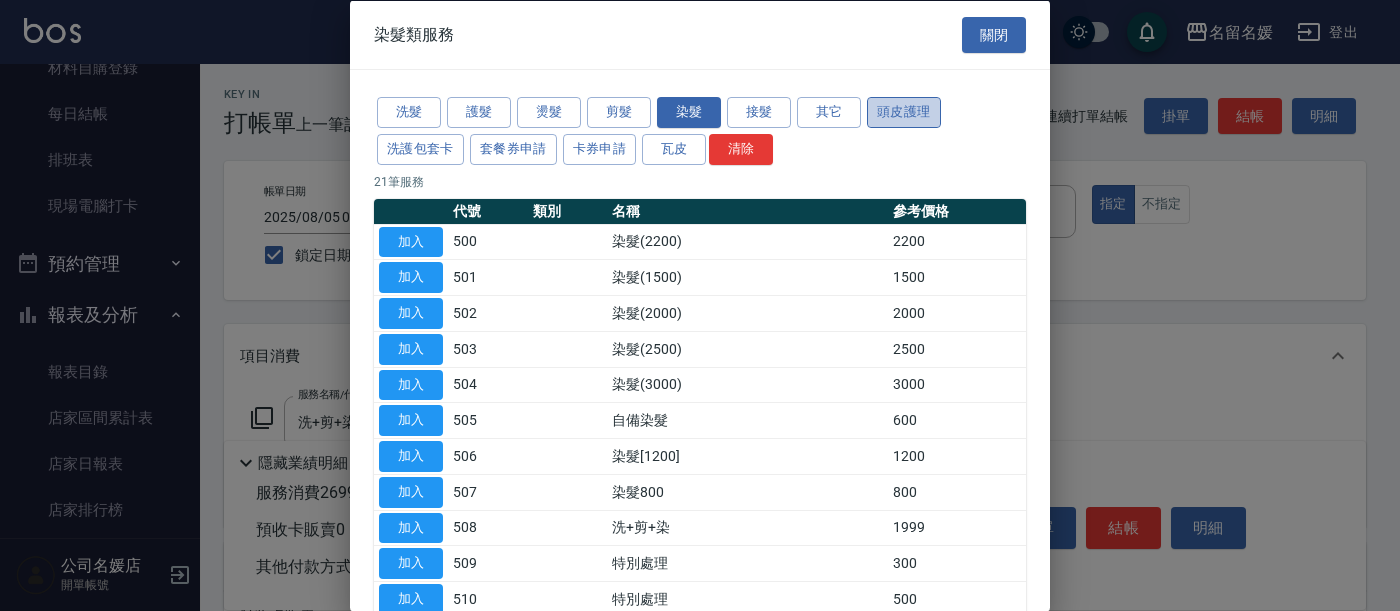 click on "頭皮護理" at bounding box center [904, 112] 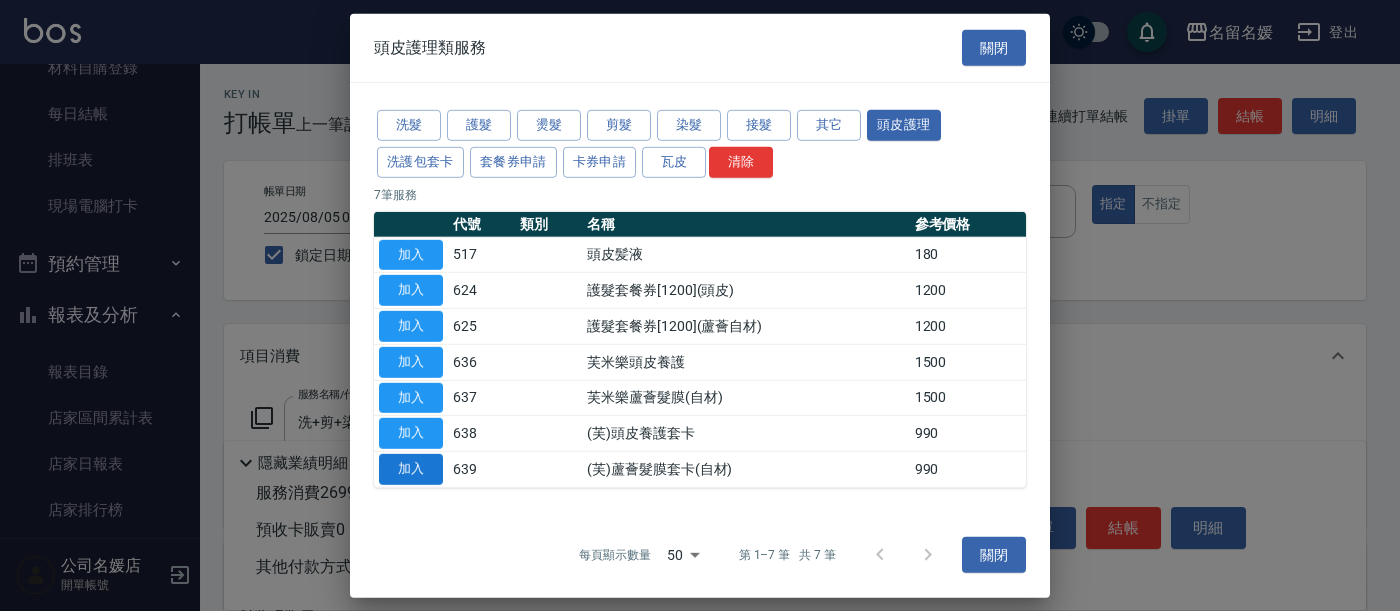 click on "加入" at bounding box center [411, 469] 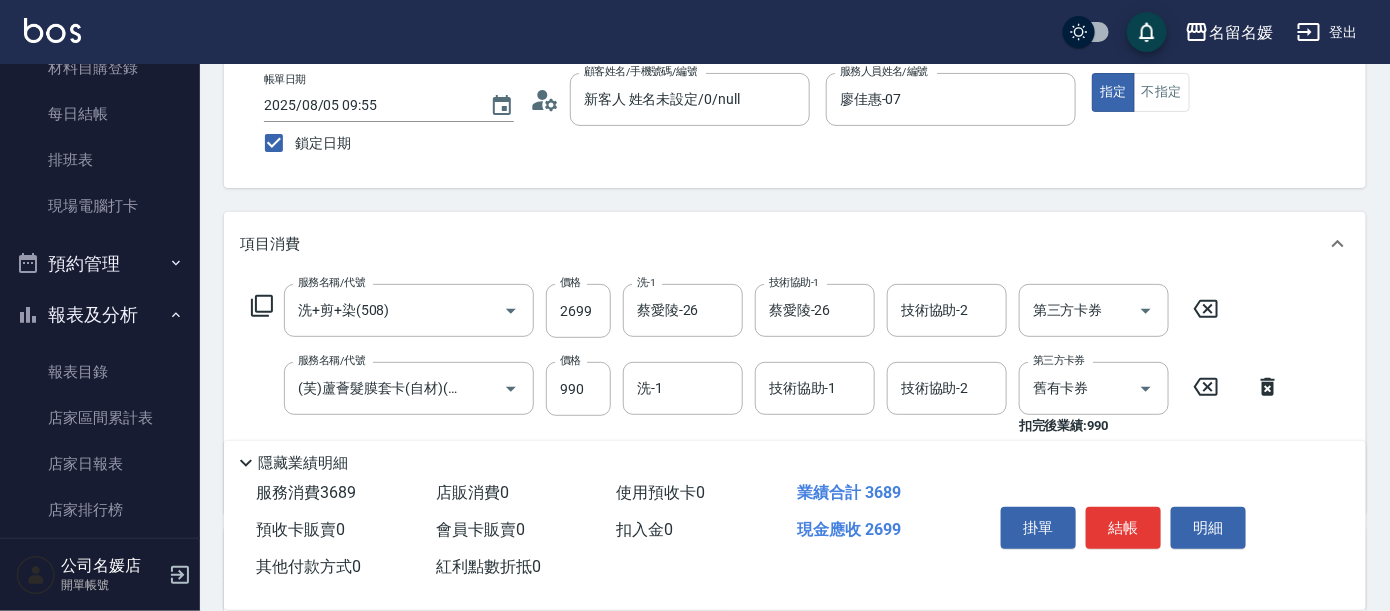 scroll, scrollTop: 181, scrollLeft: 0, axis: vertical 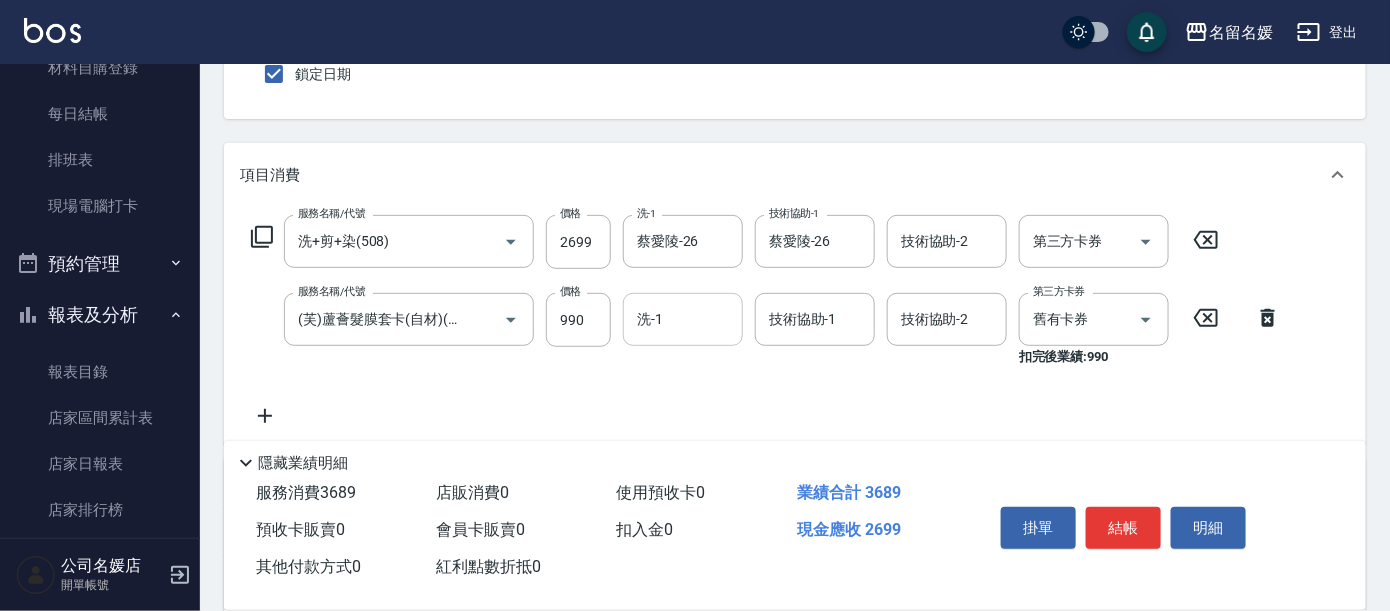 click on "洗-1" at bounding box center (683, 319) 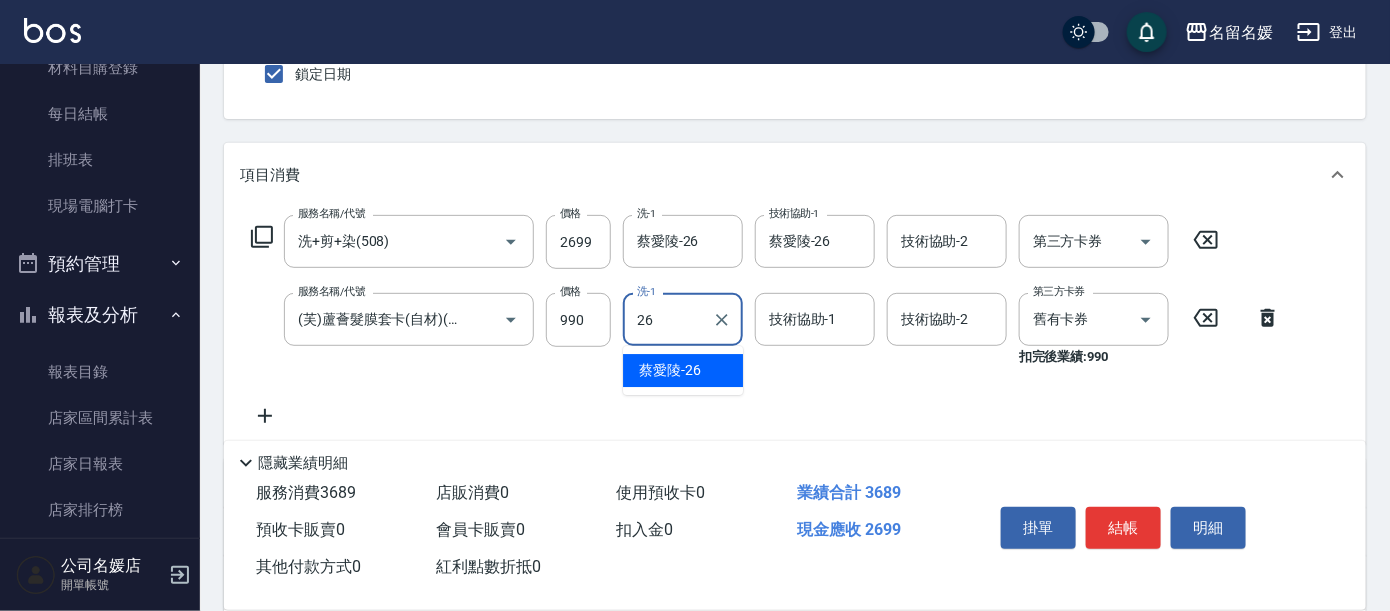 drag, startPoint x: 689, startPoint y: 359, endPoint x: 821, endPoint y: 327, distance: 135.82341 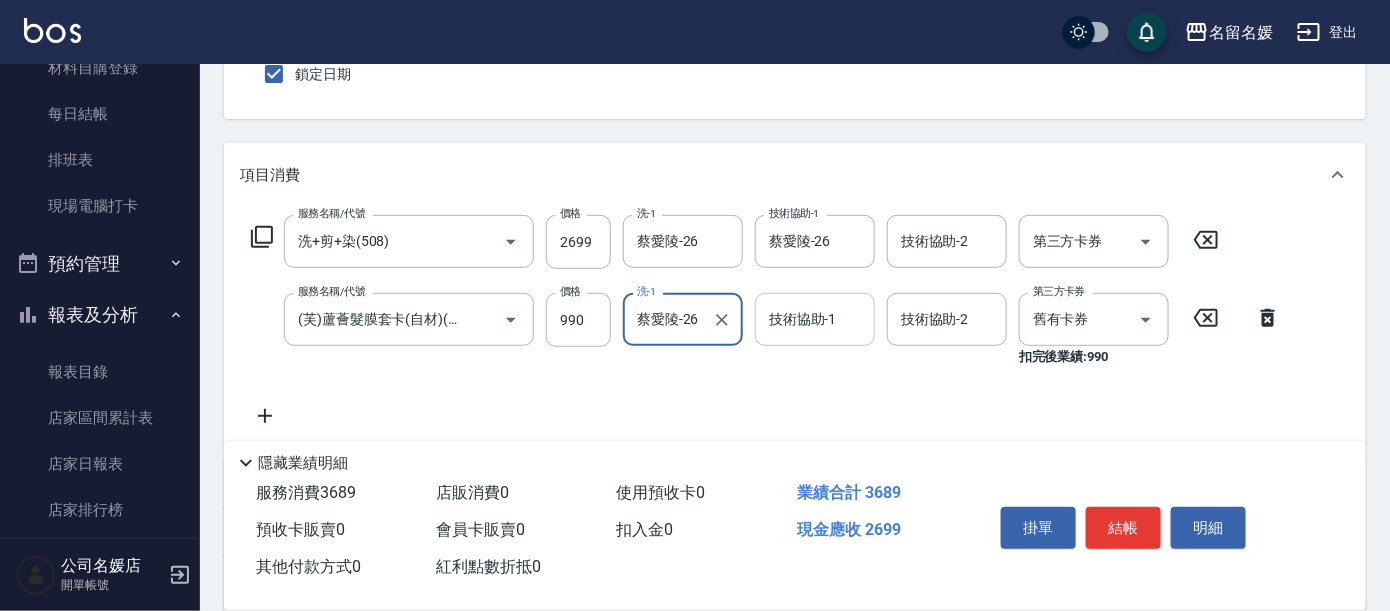 type on "蔡愛陵-26" 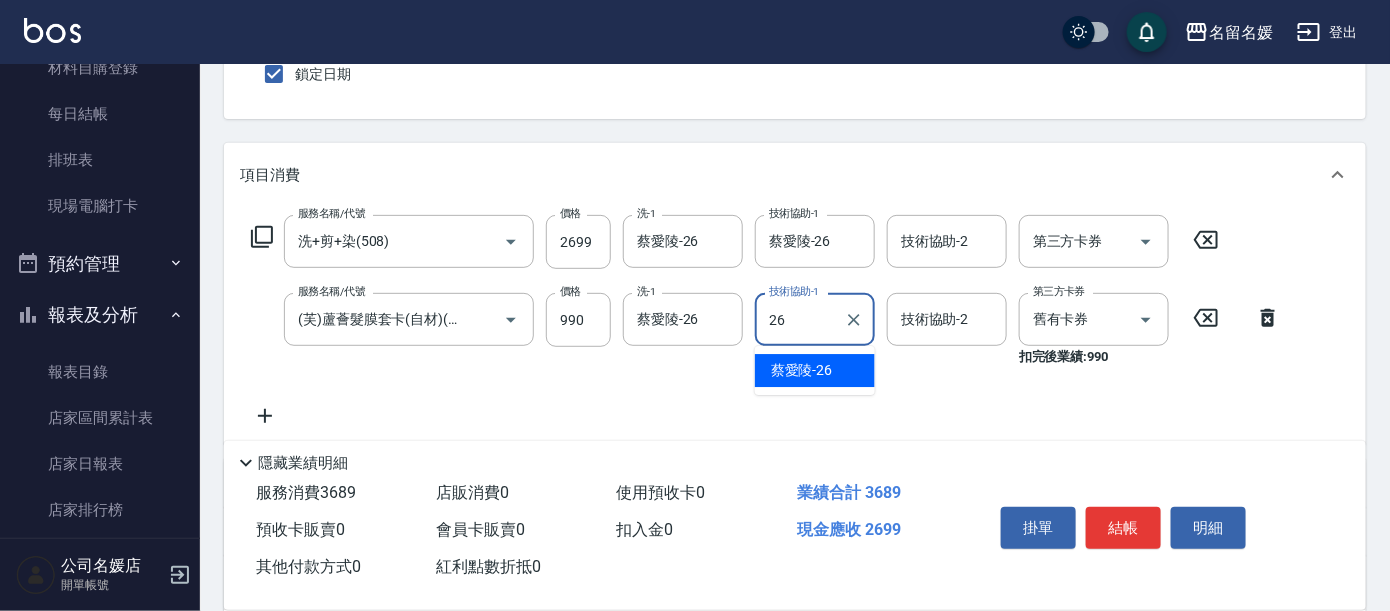 click on "蔡愛陵 -26" at bounding box center [815, 370] 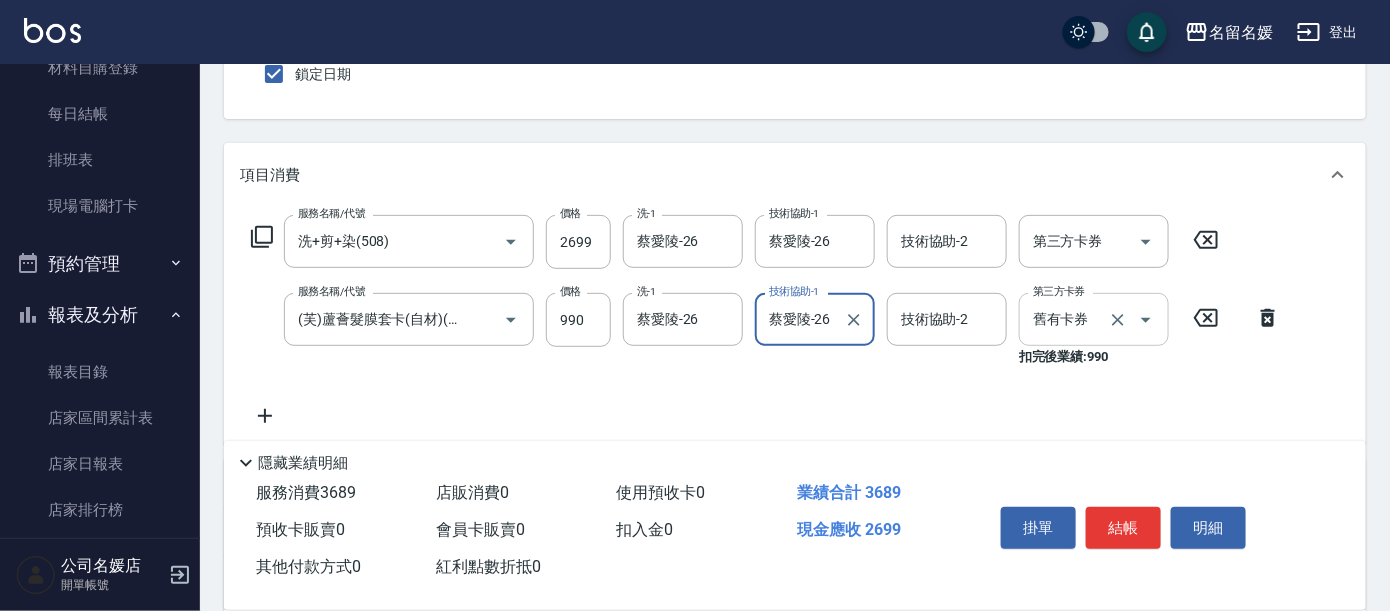 type on "蔡愛陵-26" 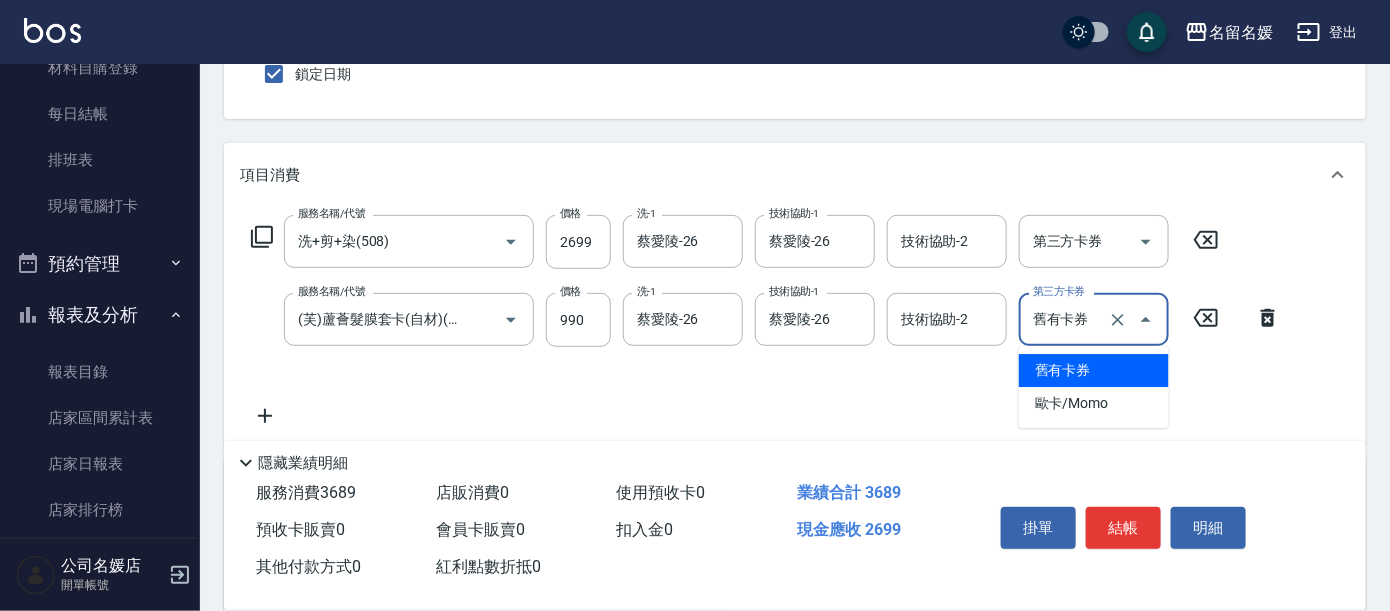 click on "舊有卡券" at bounding box center [1094, 370] 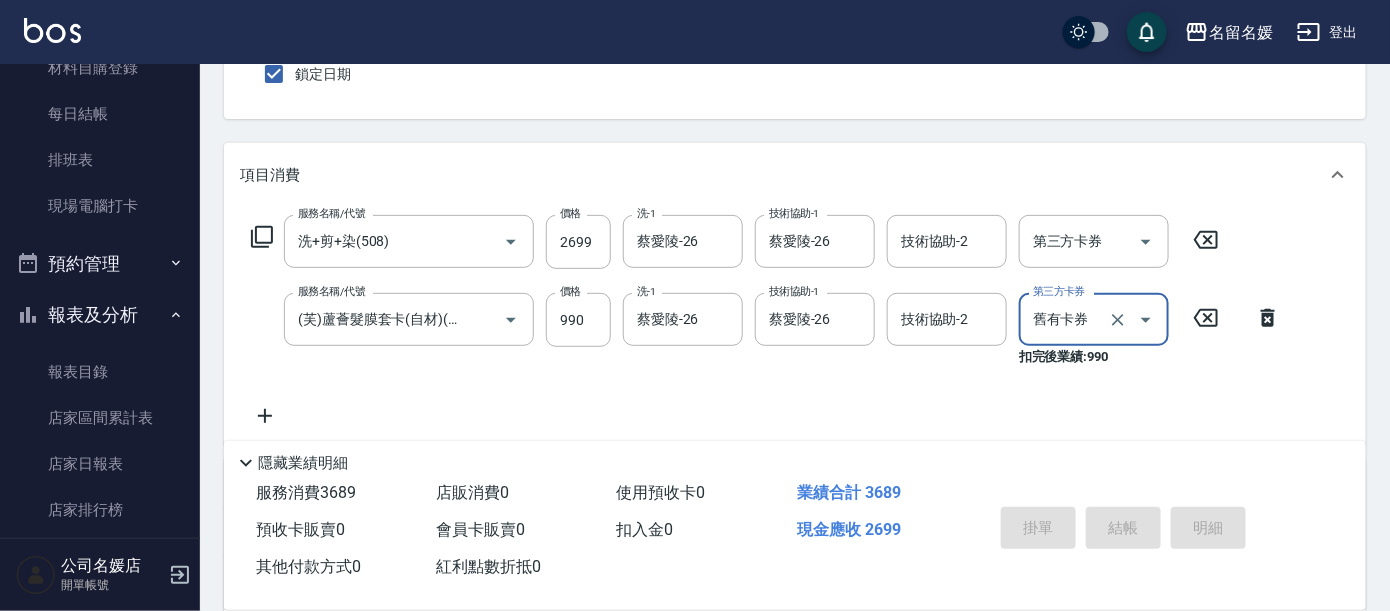 type 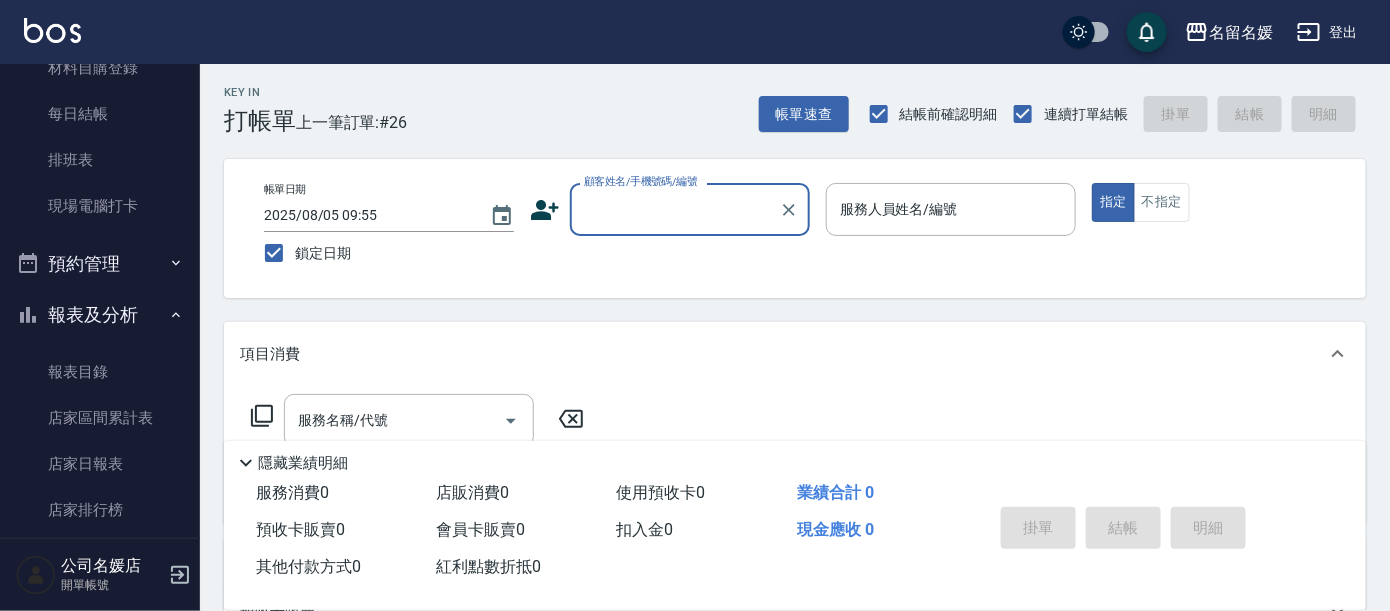 scroll, scrollTop: 0, scrollLeft: 0, axis: both 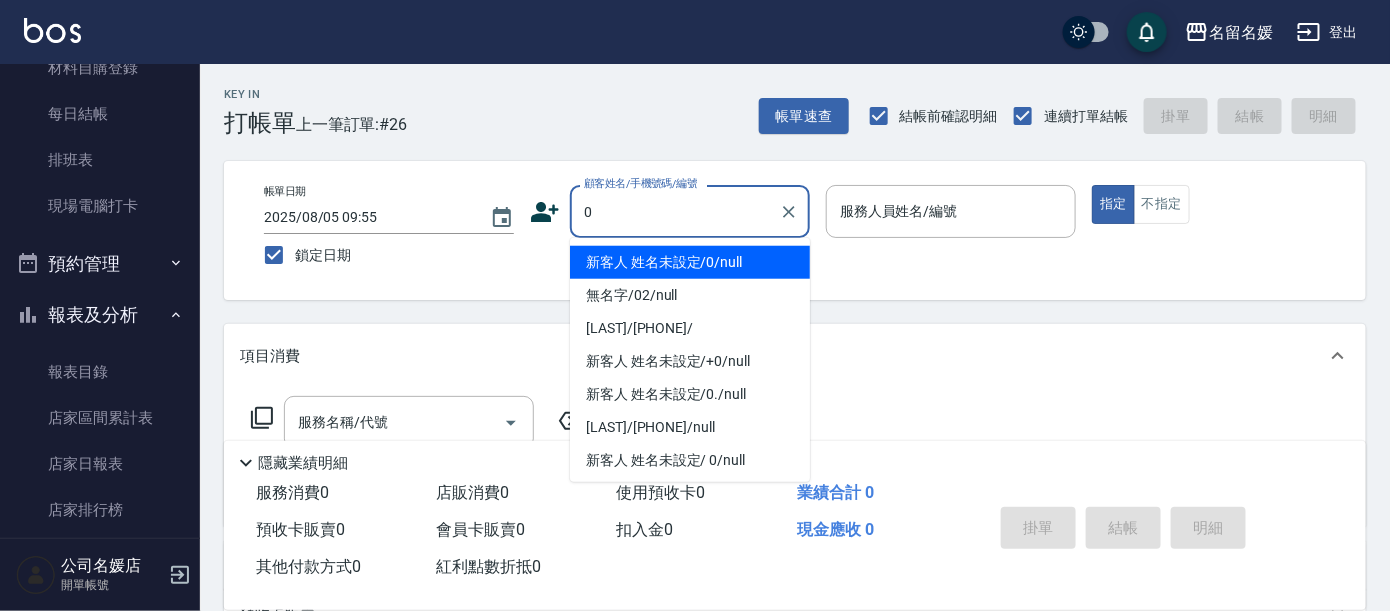 type on "0" 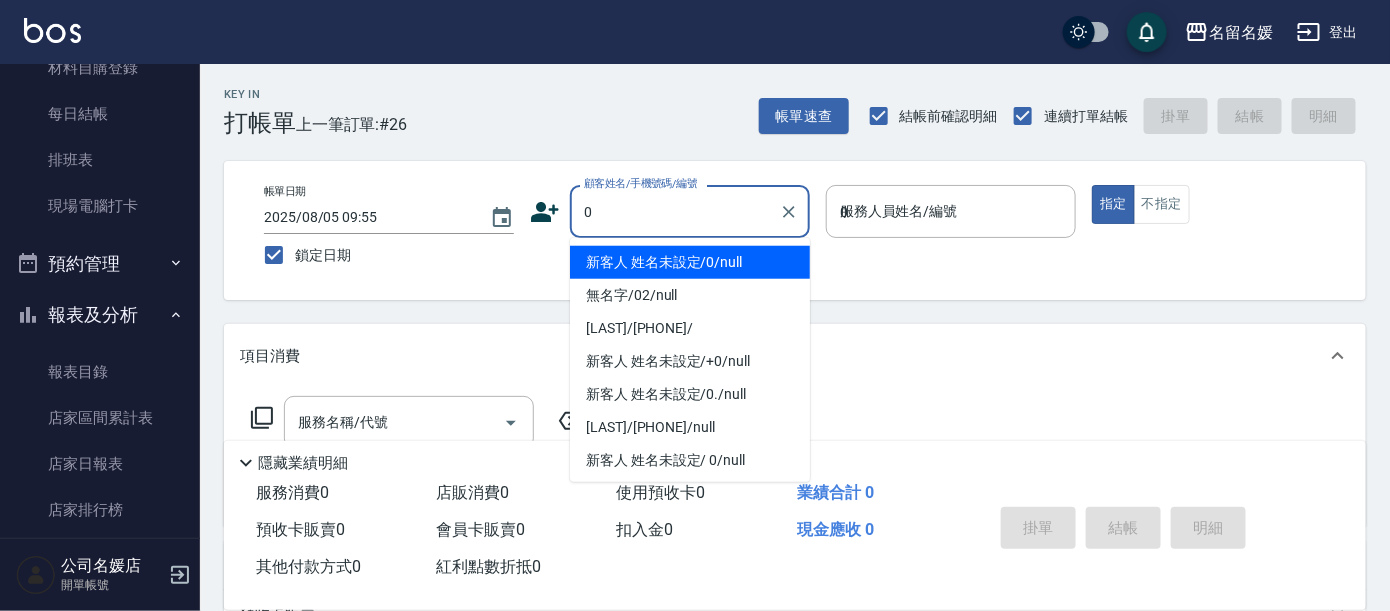 type on "04" 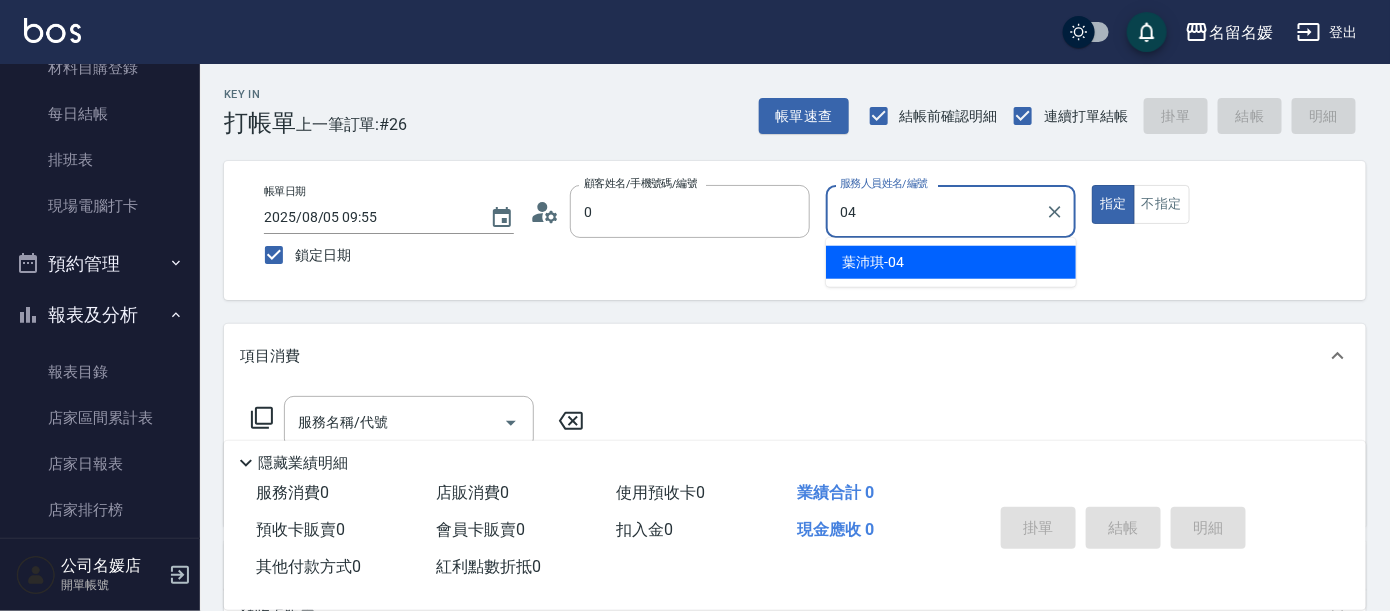 type on "新客人 姓名未設定/0/null" 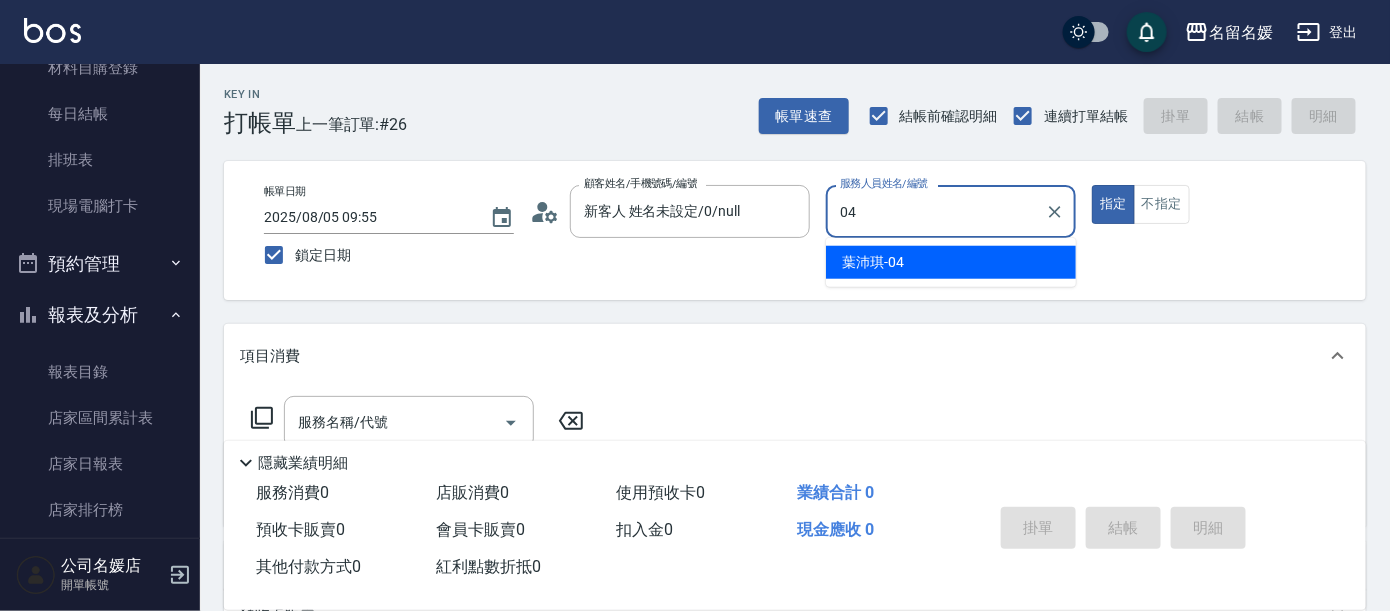 type on "04" 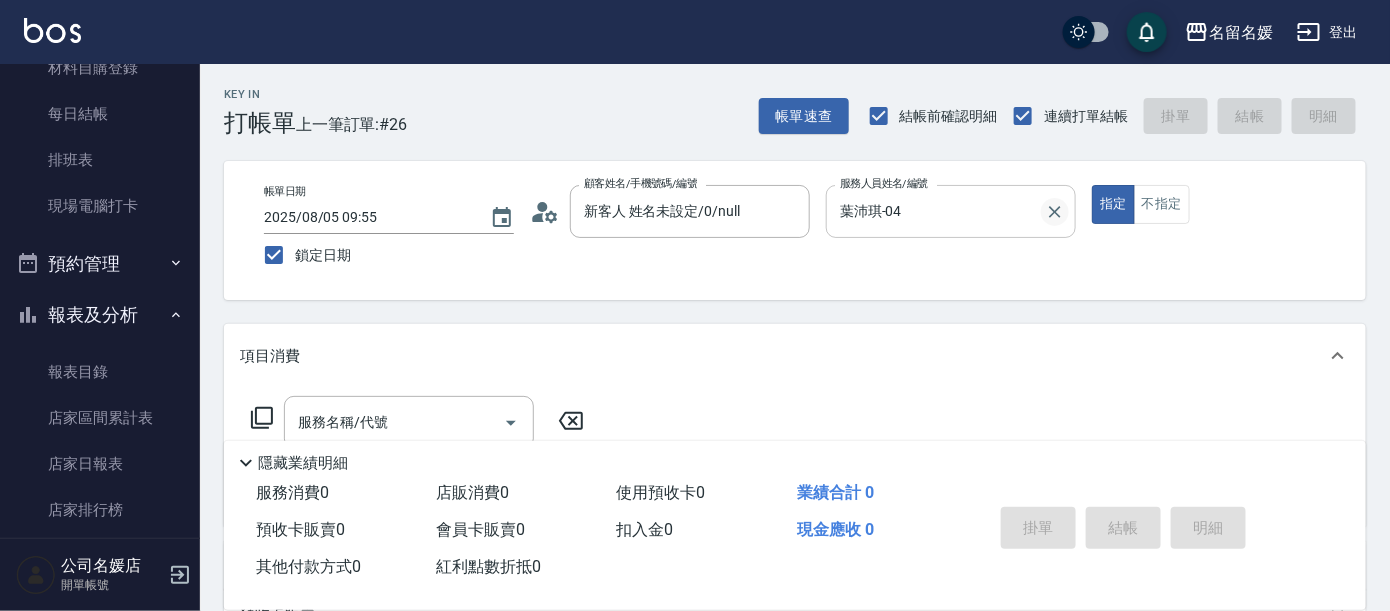 click 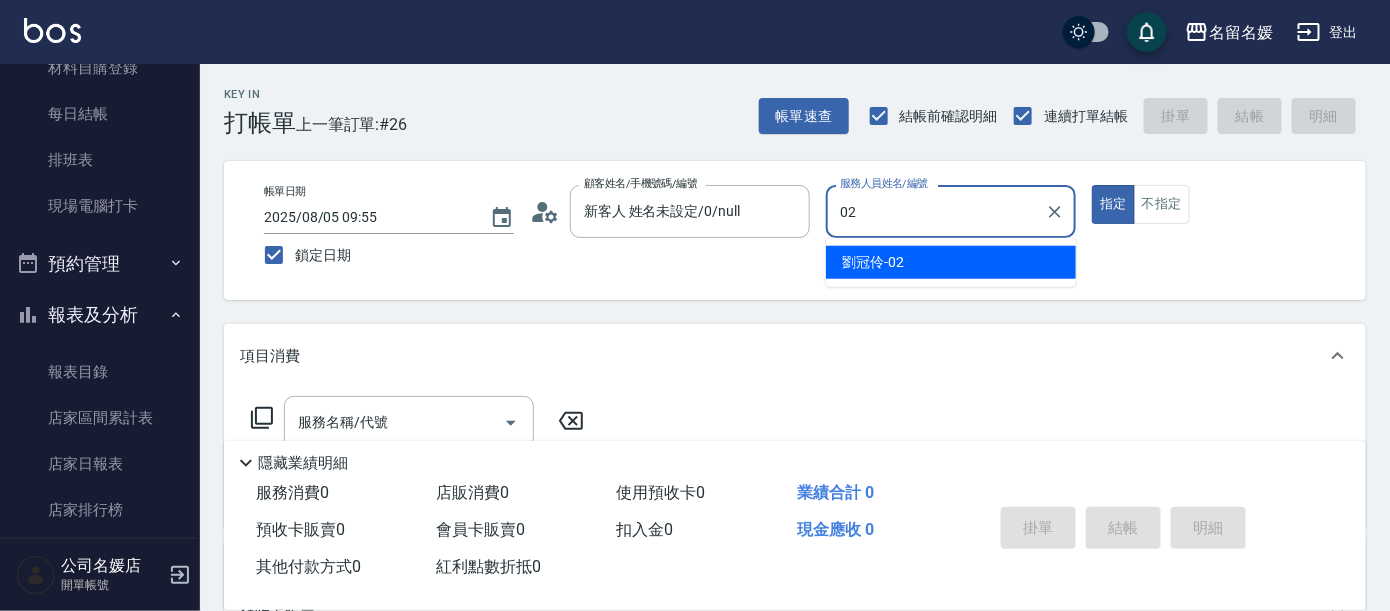 type on "劉冠伶-02" 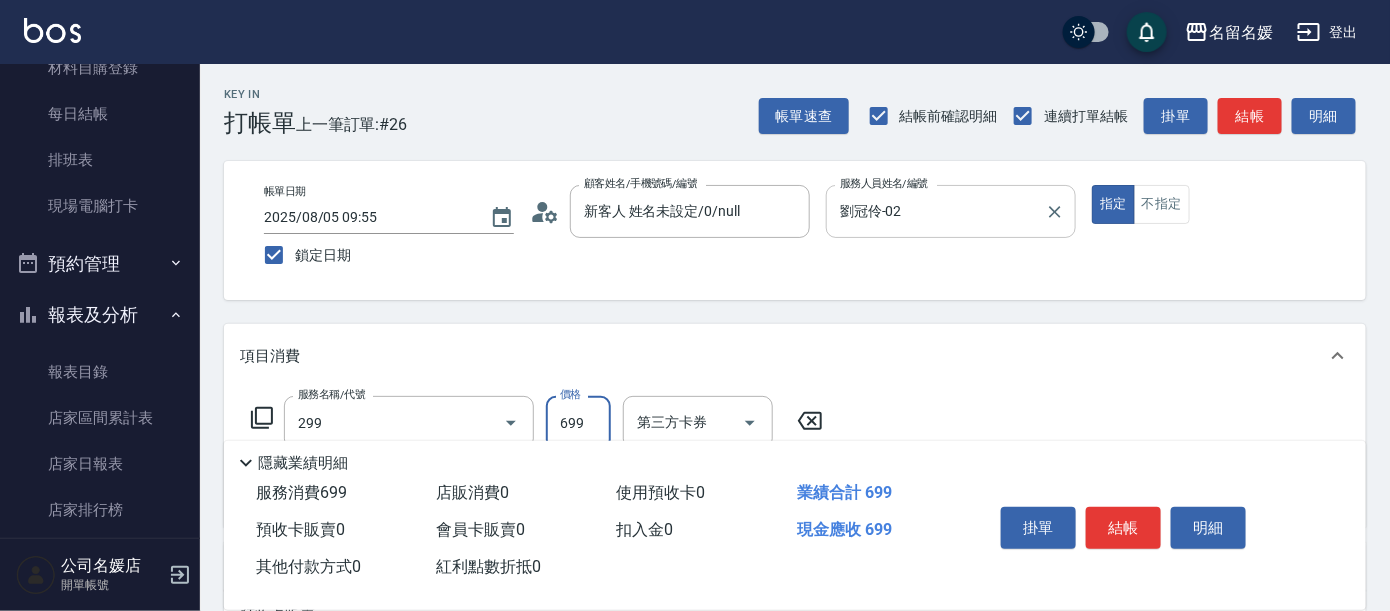 type on "滾珠洗髮699(299)" 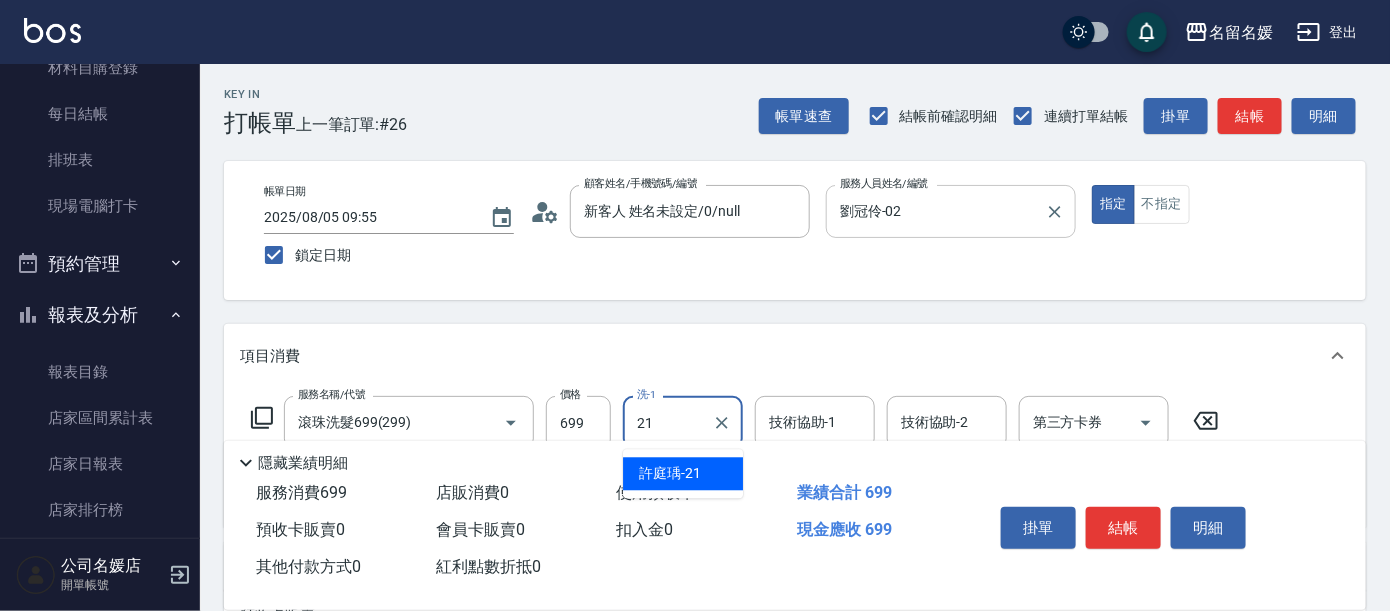 type on "21" 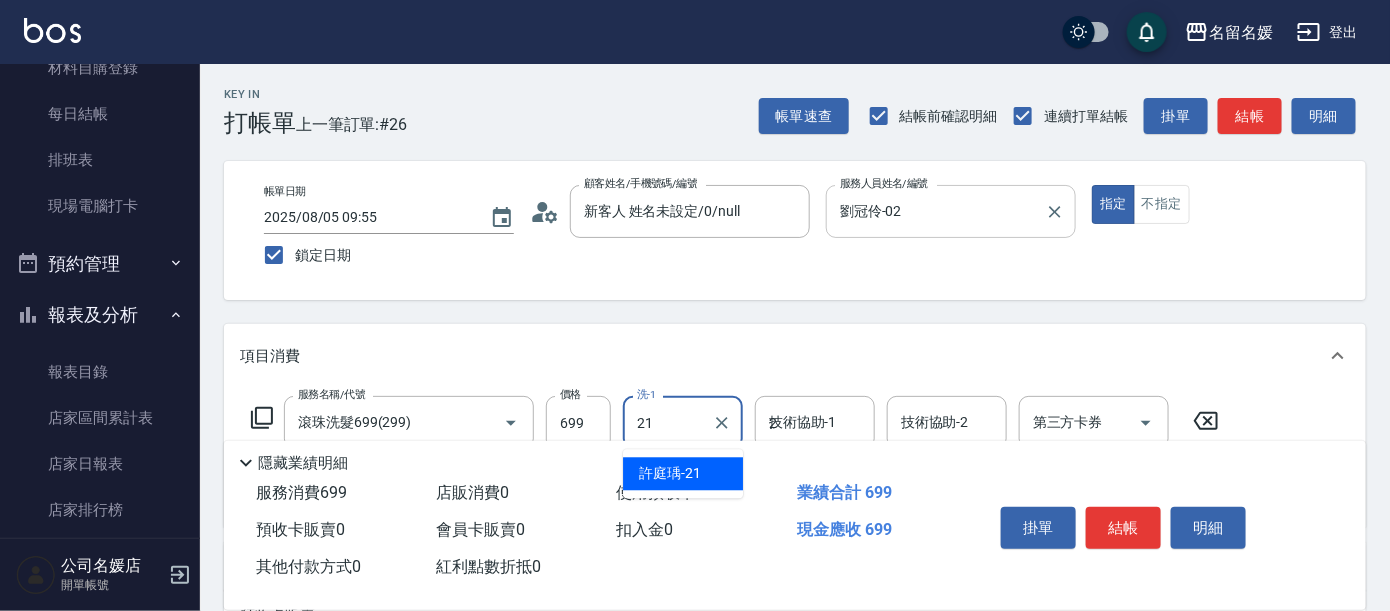 type on "許庭瑀-21" 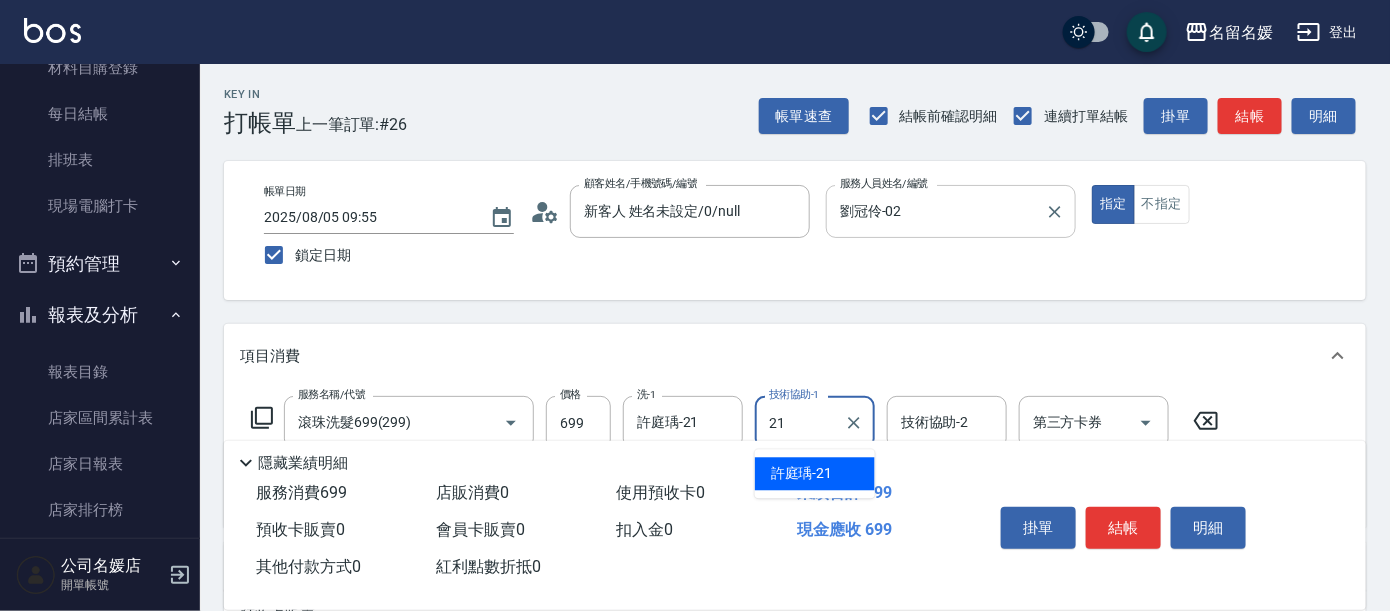 type on "許庭瑀-21" 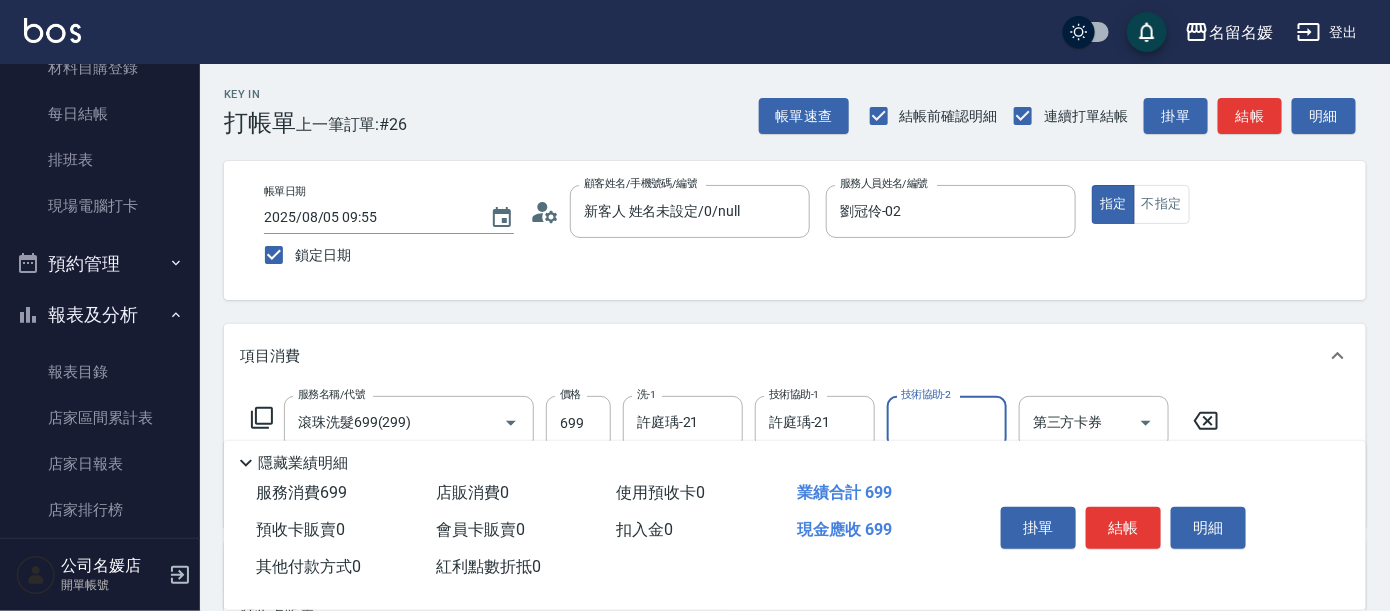 scroll, scrollTop: 90, scrollLeft: 0, axis: vertical 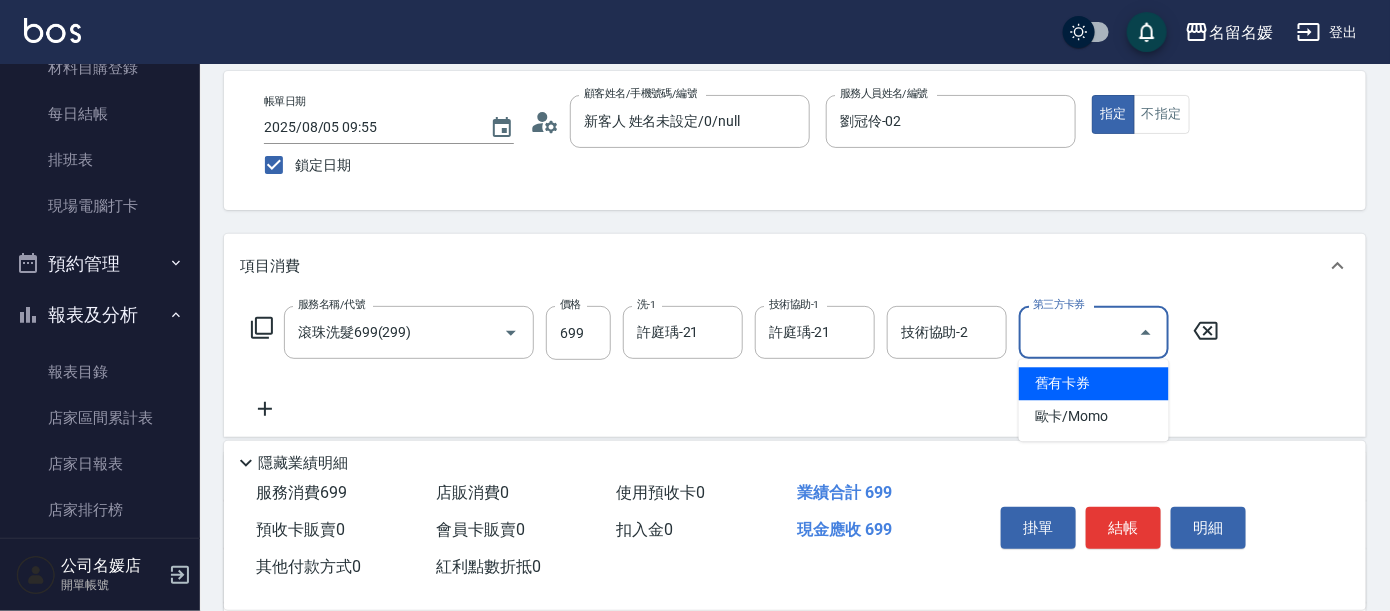 type 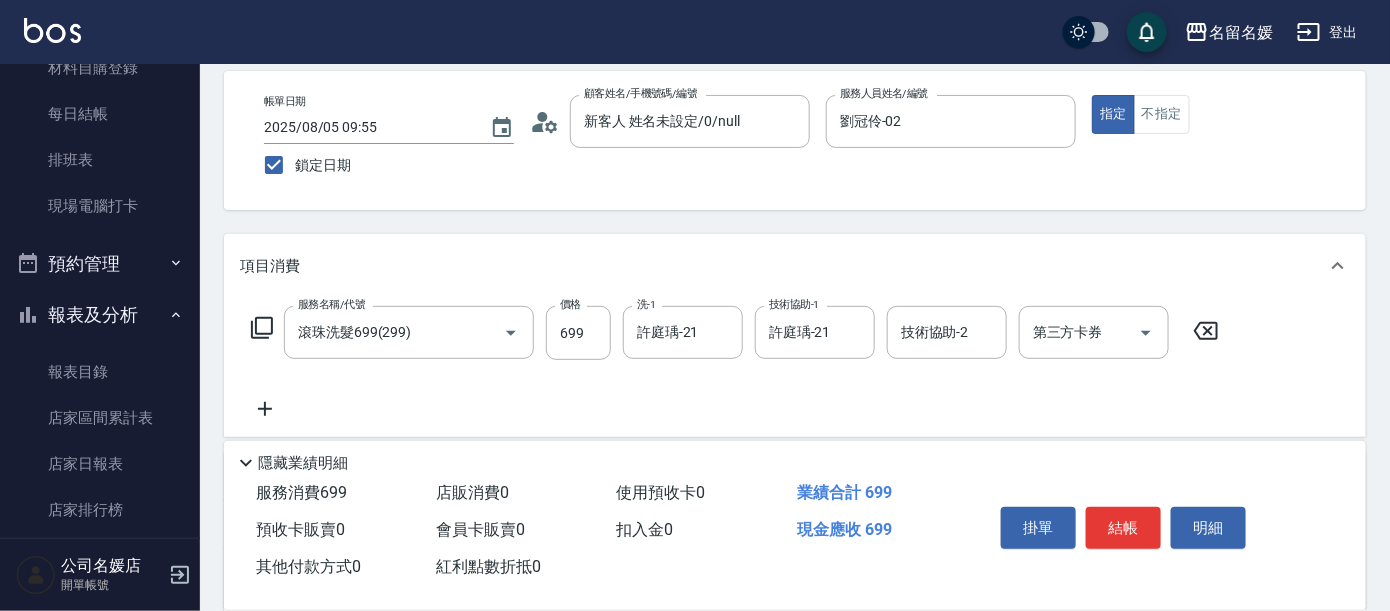 click 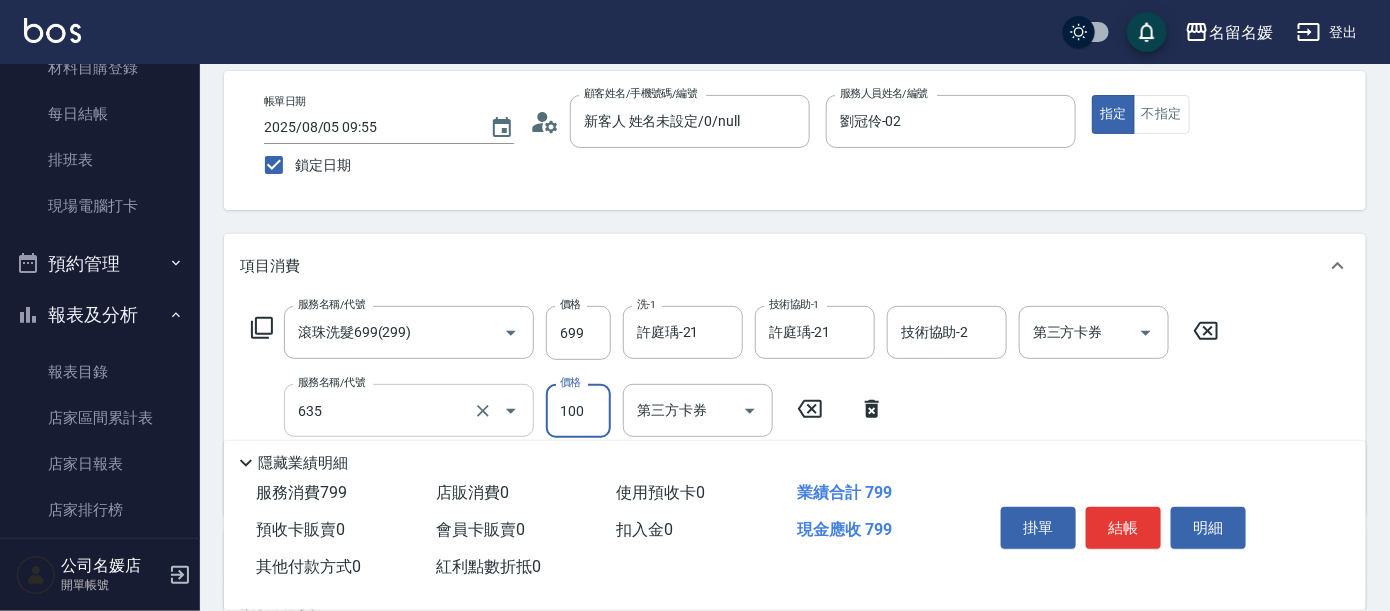 type on "煥彩.玻酸.晶膜.水療(635)" 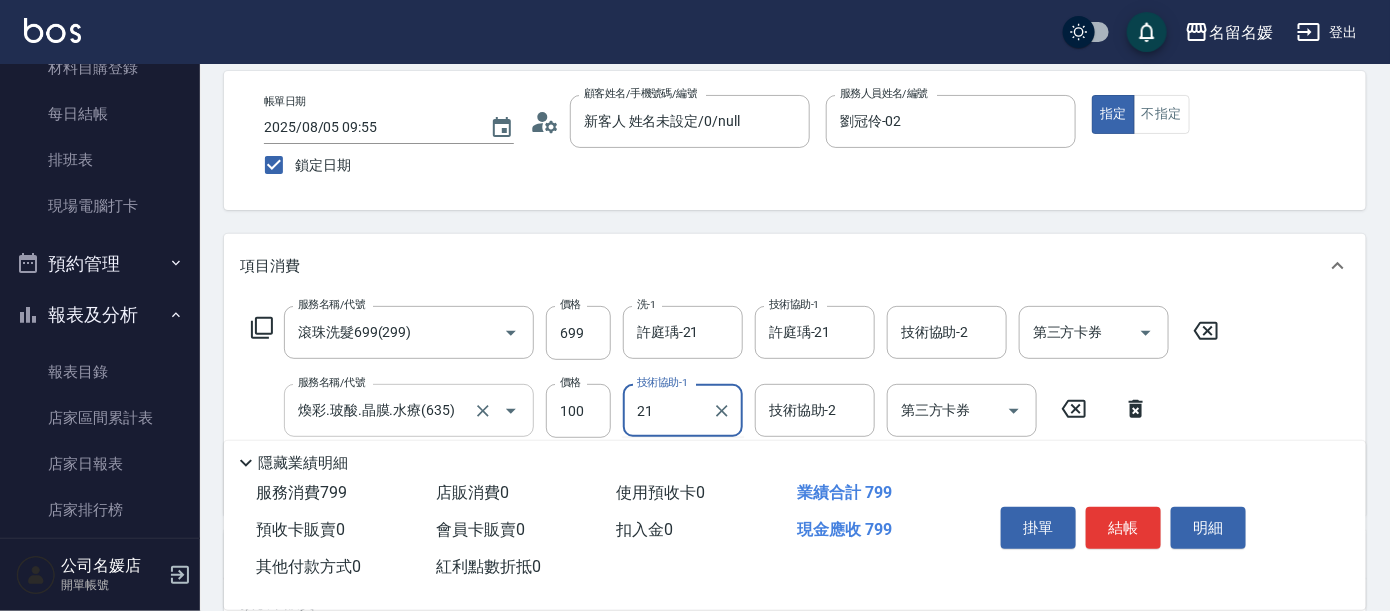 type on "許庭瑀-21" 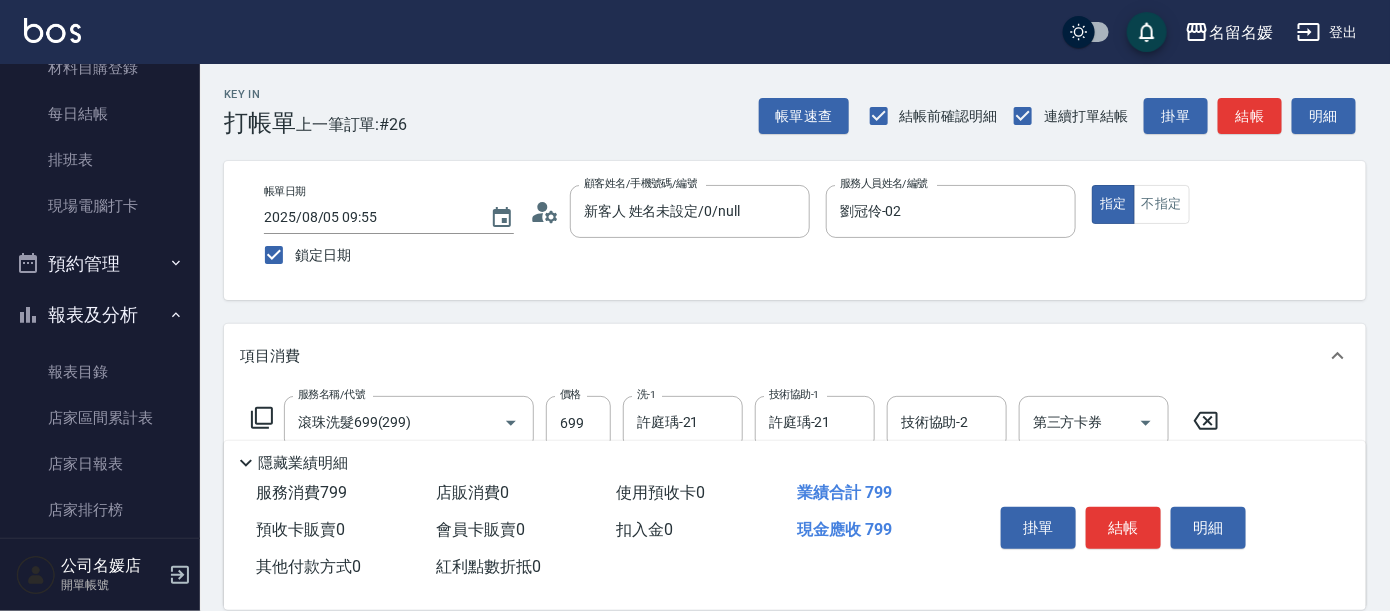 scroll, scrollTop: 0, scrollLeft: 0, axis: both 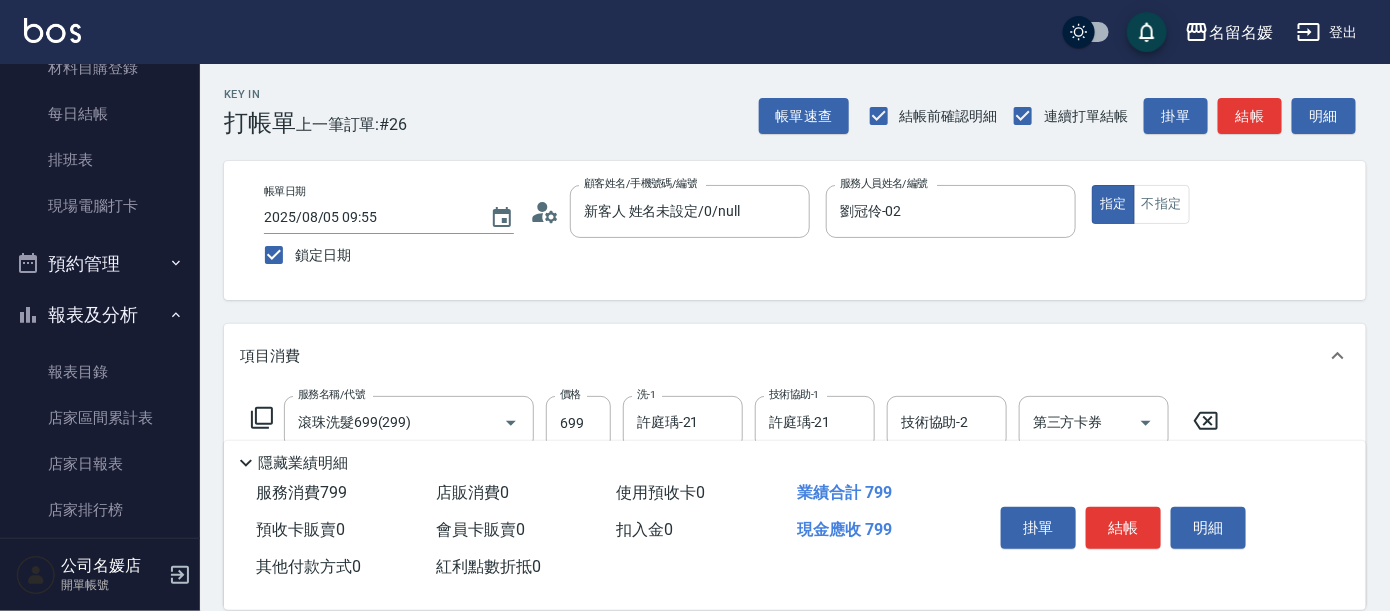 click on "Key In 打帳單 上一筆訂單:#26 帳單速查 結帳前確認明細 連續打單結帳 掛單 結帳 明細 帳單日期 2025/08/05 09:55 鎖定日期 顧客姓名/手機號碼/編號 新客人 姓名未設定/0/null 顧客姓名/手機號碼/編號 服務人員姓名/編號 劉冠伶-02 服務人員姓名/編號 指定 不指定 項目消費 服務名稱/代號 滾珠洗髮699(299) 服務名稱/代號 價格 699 價格 洗-1 許庭瑀-21 洗-1 技術協助-1 許庭瑀-21 技術協助-1 技術協助-2 技術協助-2 第三方卡券 第三方卡券 服務名稱/代號 煥彩.玻酸.晶膜.水療(635) 服務名稱/代號 價格 100 價格 技術協助-1 許庭瑀-21 技術協助-1 技術協助-2 技術協助-2 第三方卡券 第三方卡券 店販銷售 服務人員姓名/編號 服務人員姓名/編號 商品代號/名稱 商品代號/名稱 預收卡販賣 卡券名稱/代號 卡券名稱/代號 使用預收卡 x40 卡券代號/名稱 卡券代號/名稱 其他付款方式 入金可用餘額: 0 0元 0 0" at bounding box center [795, 560] 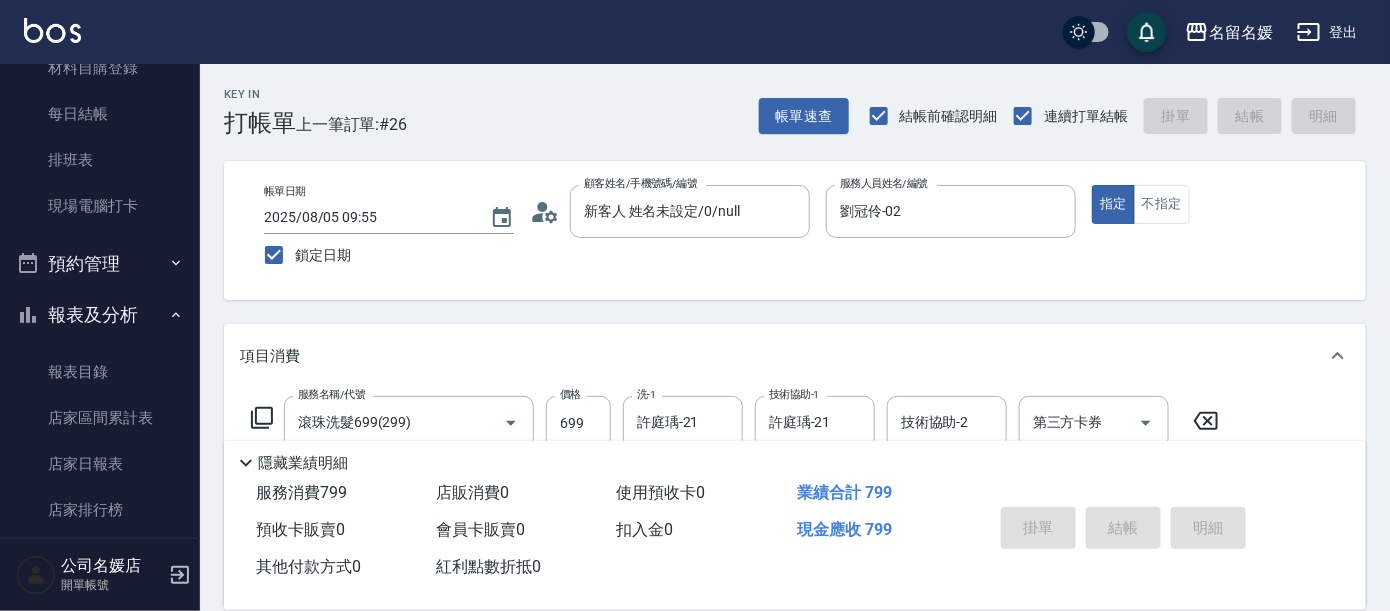 type 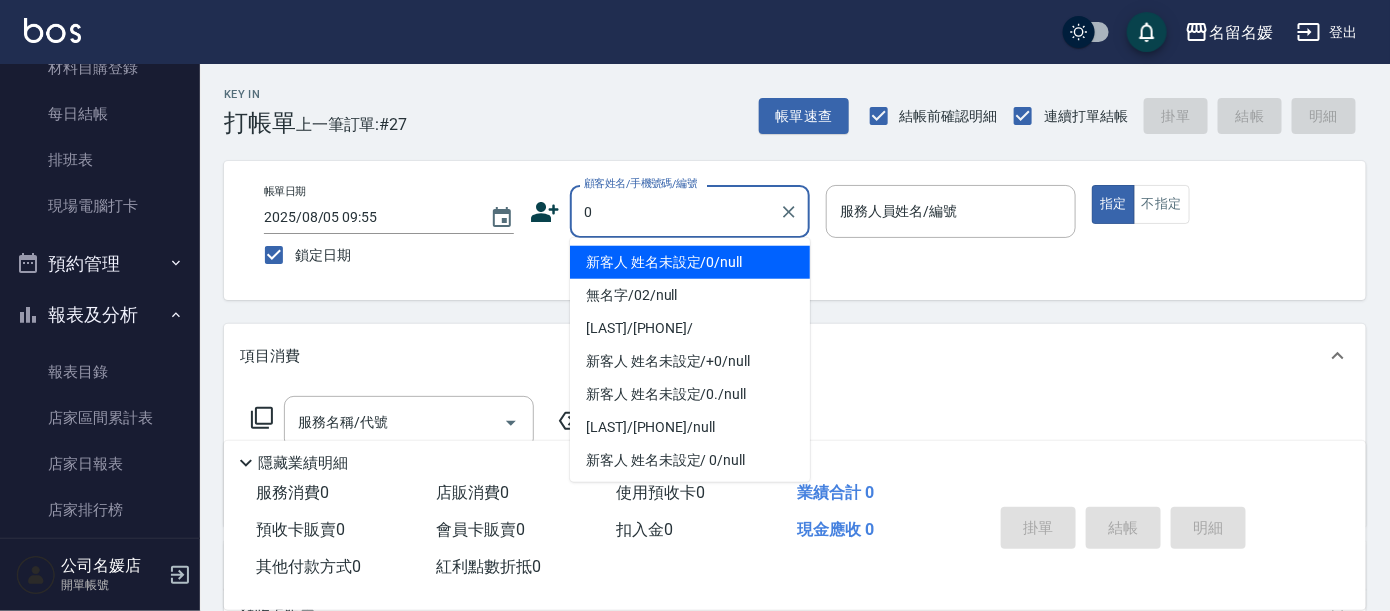 type on "0" 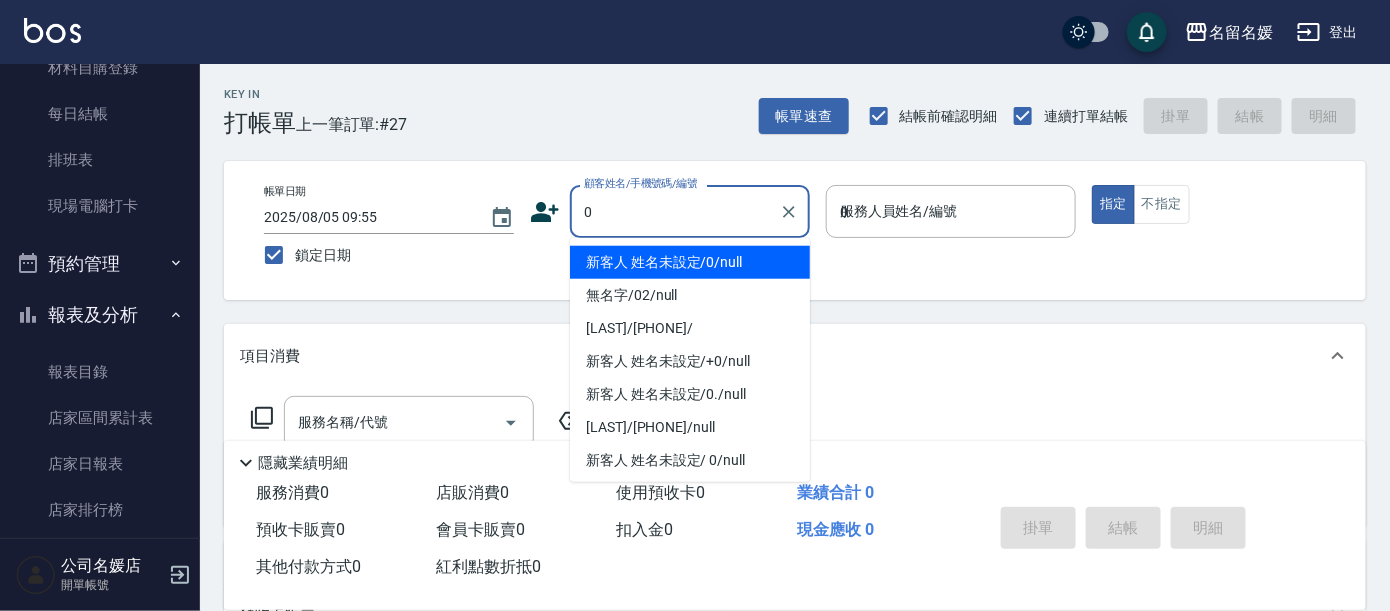 type on "04" 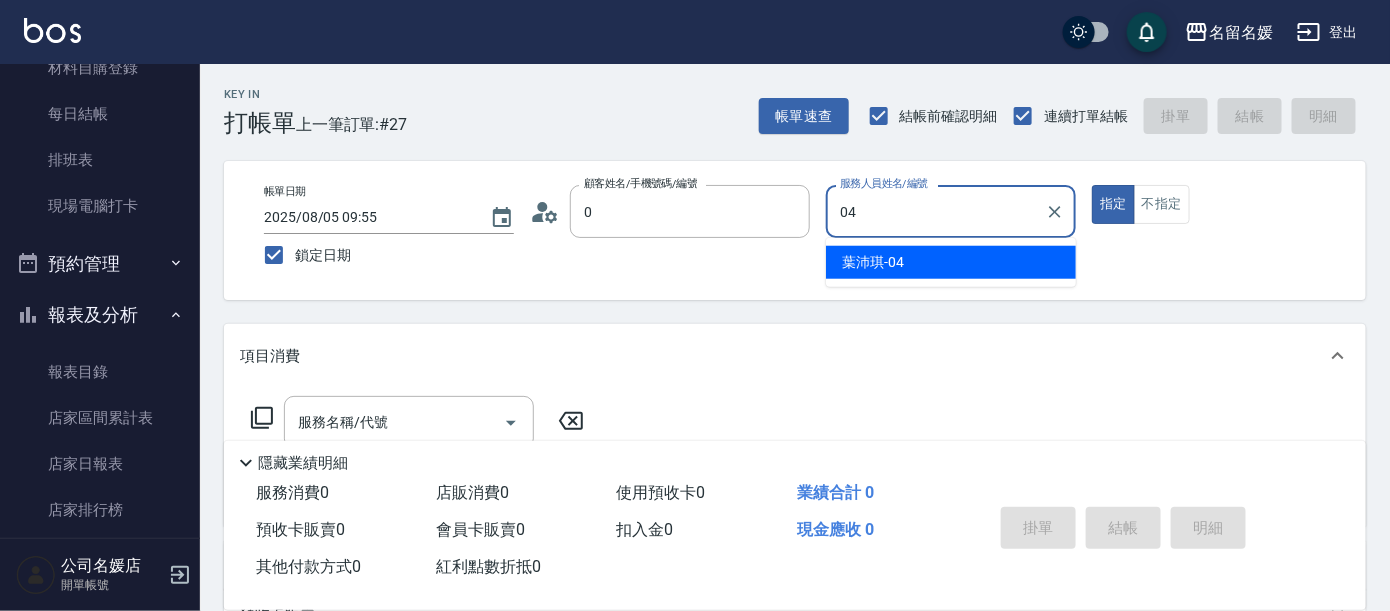 type on "新客人 姓名未設定/0/null" 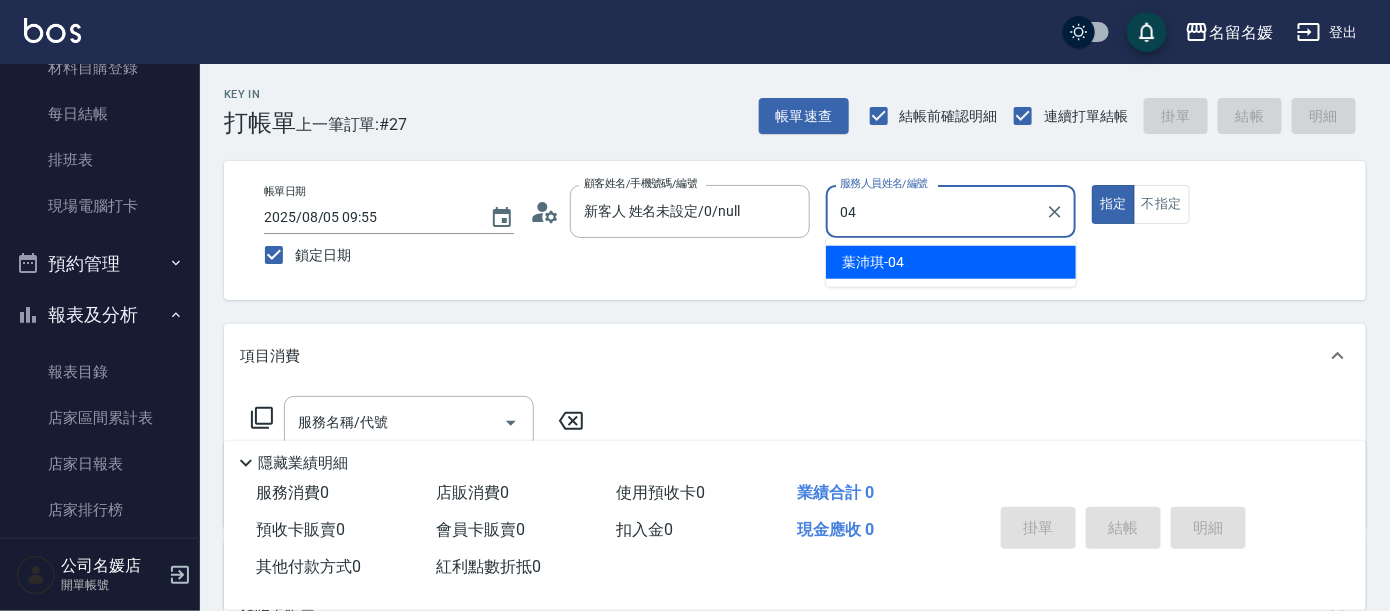 type on "葉沛琪-04" 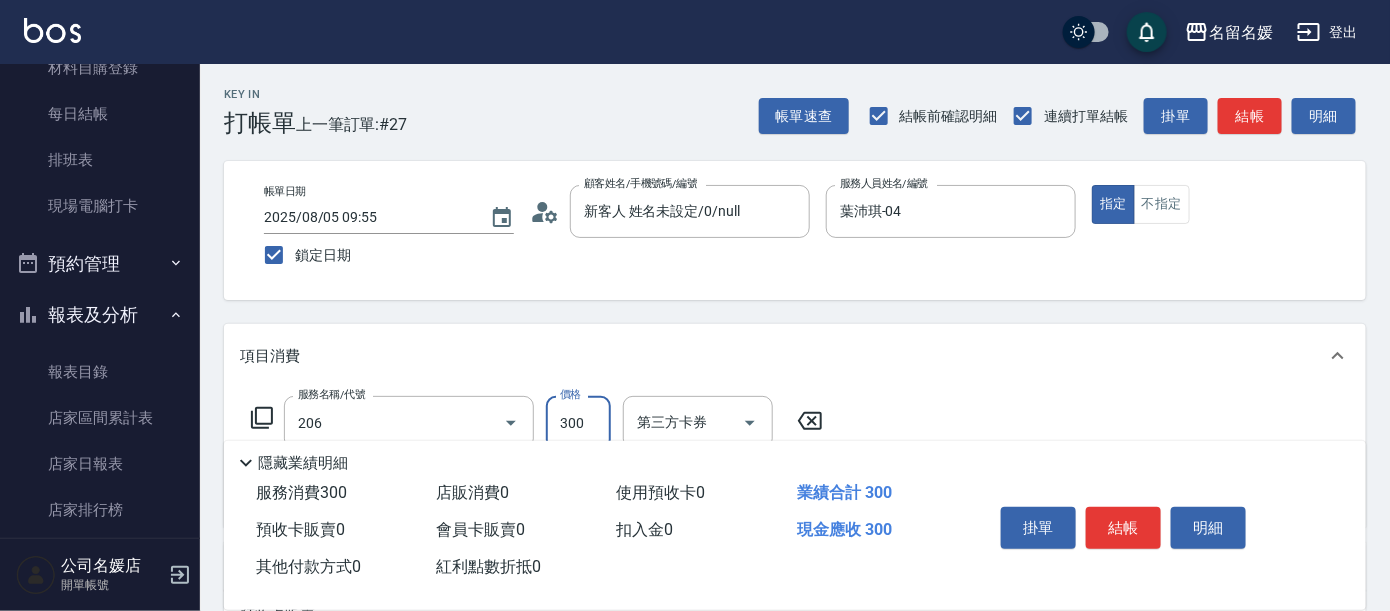 type on "洗髮[300](206)" 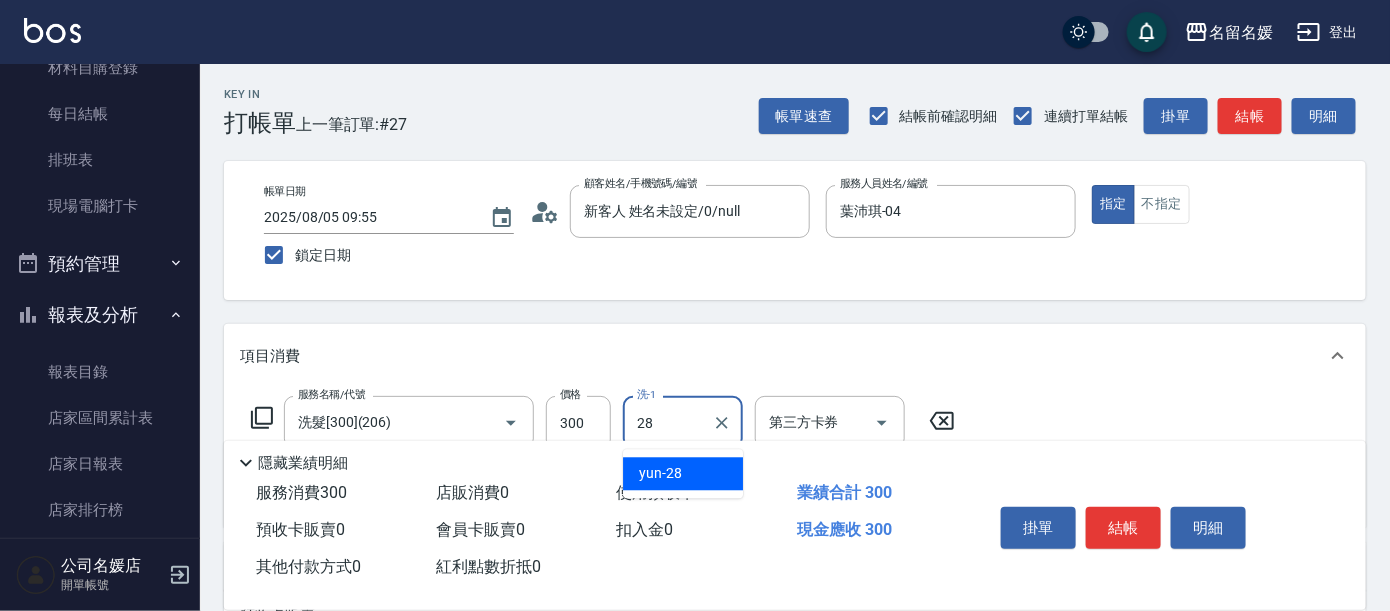 type on "yun-28" 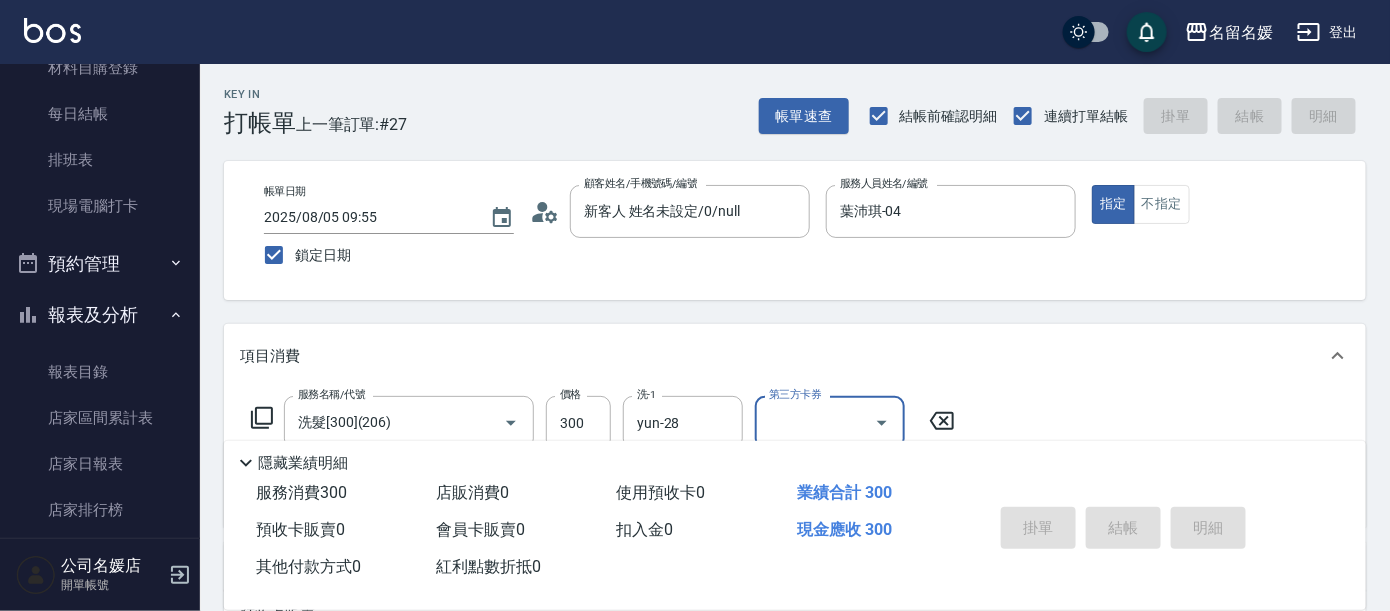 type 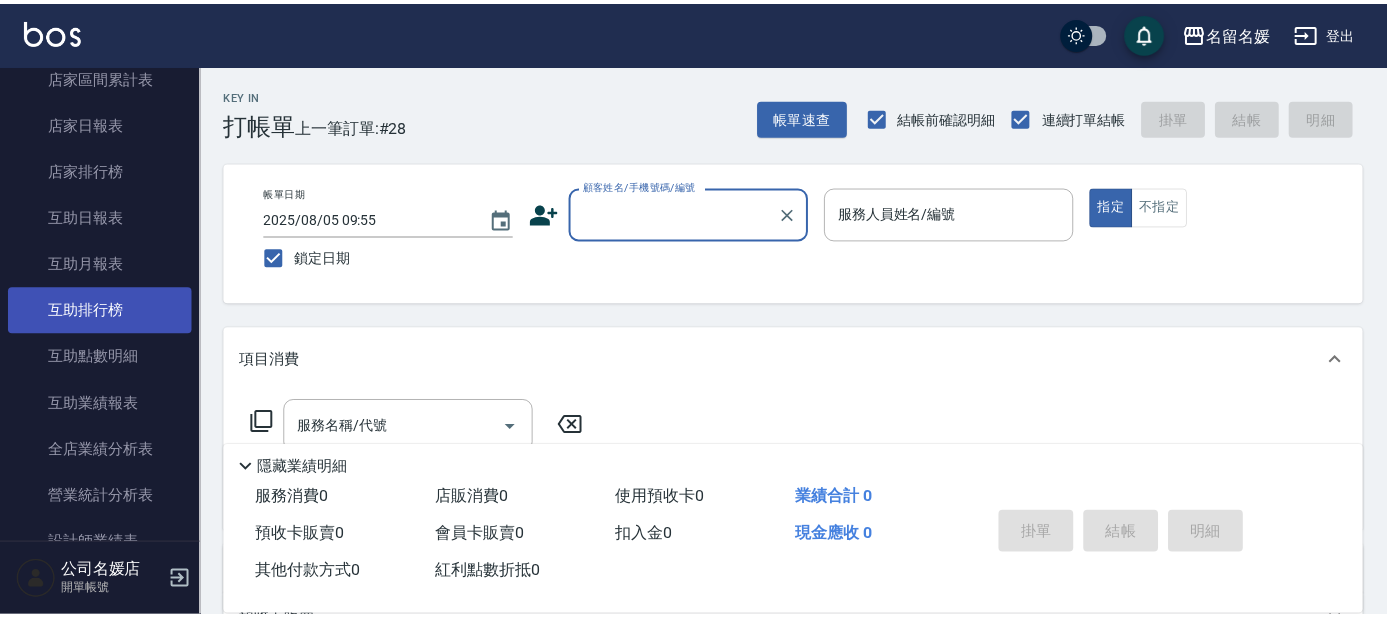 scroll, scrollTop: 636, scrollLeft: 0, axis: vertical 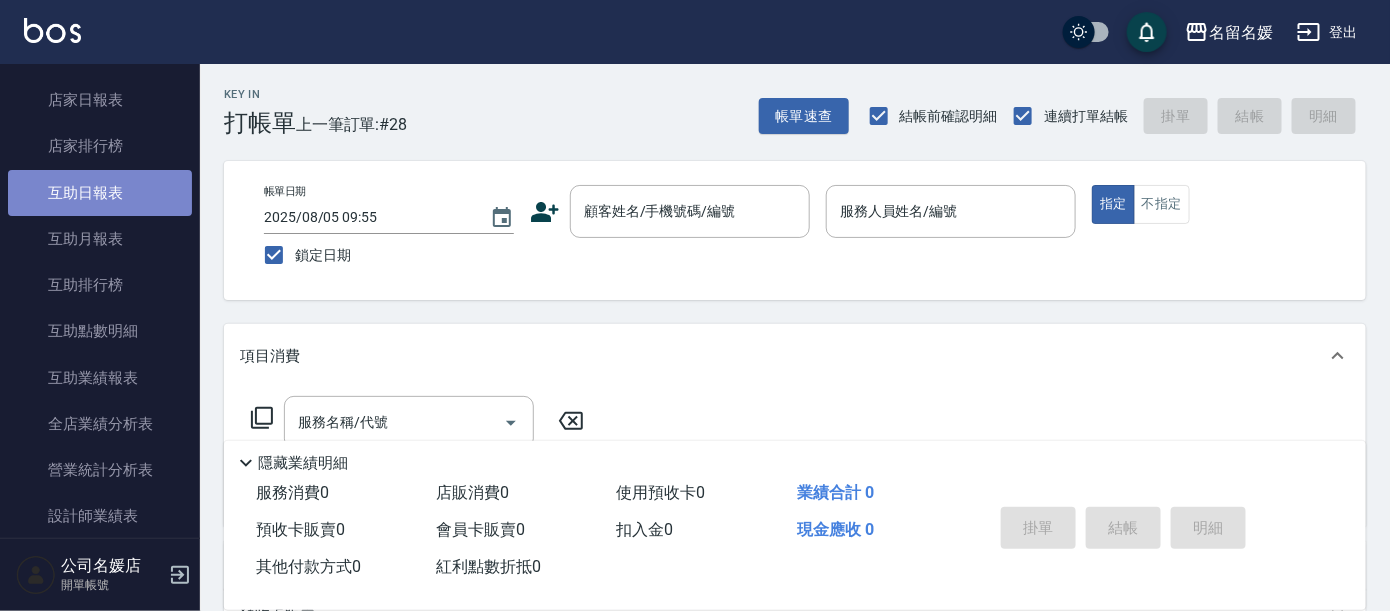 click on "互助日報表" at bounding box center (100, 193) 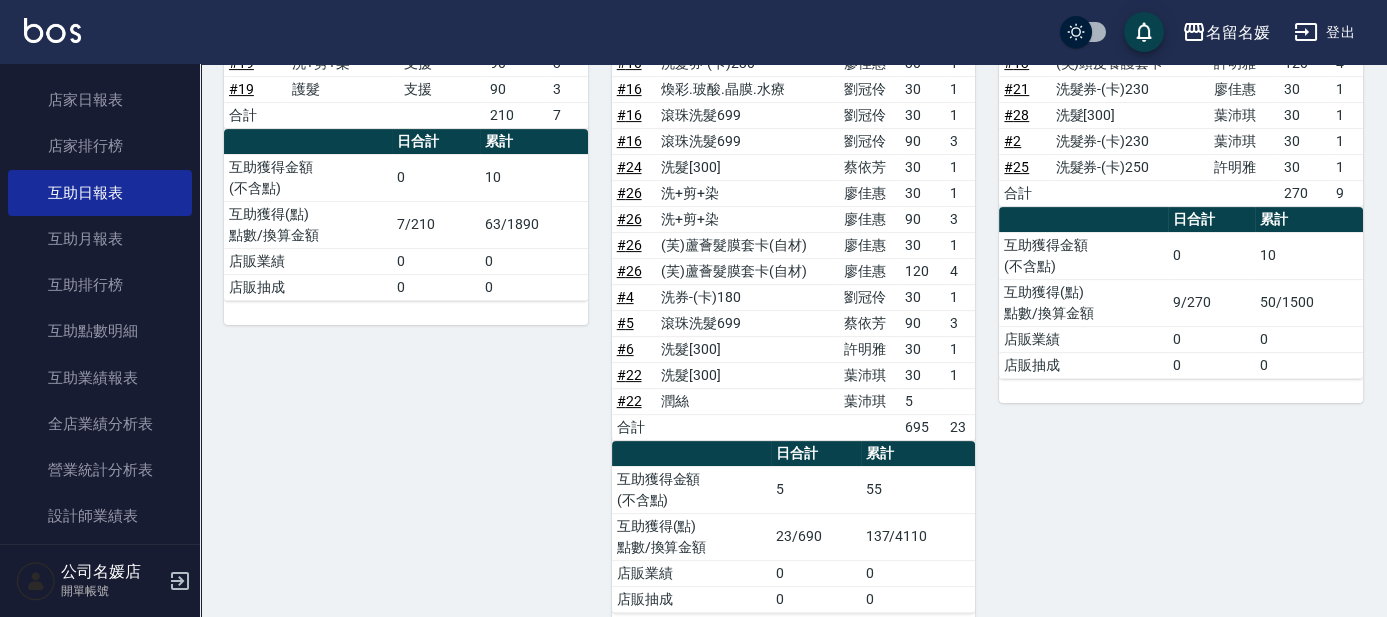 scroll, scrollTop: 1181, scrollLeft: 0, axis: vertical 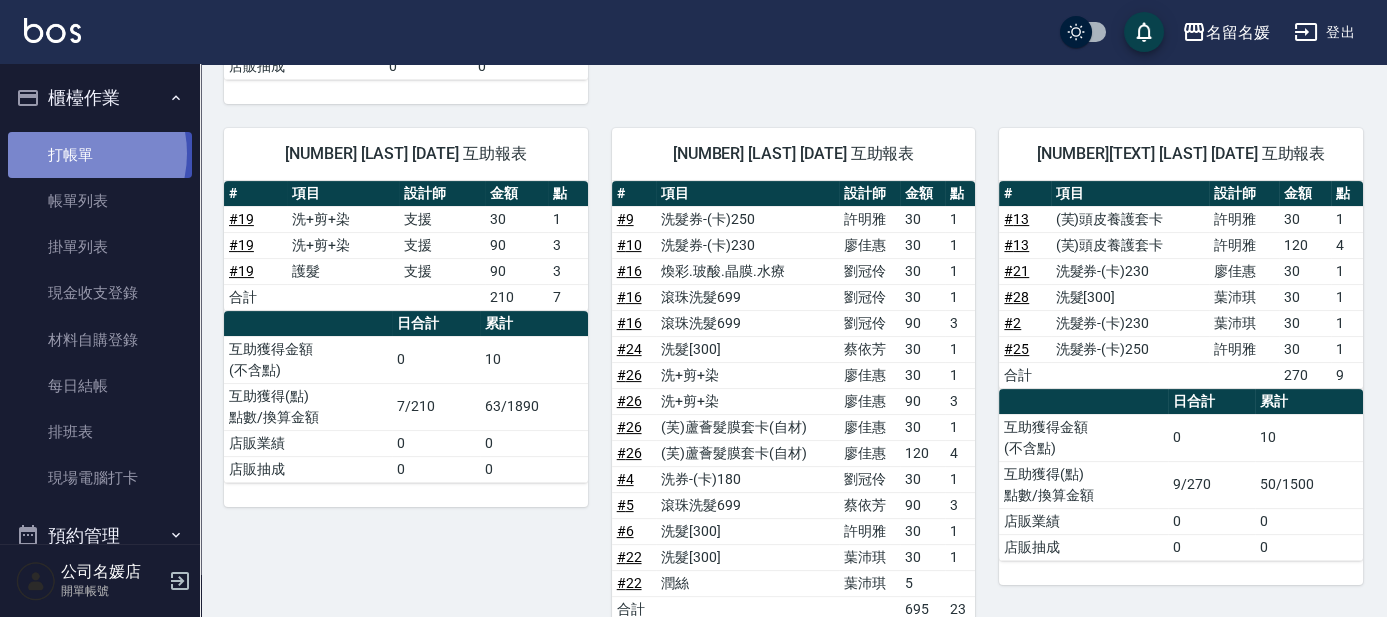 click on "打帳單" at bounding box center (100, 155) 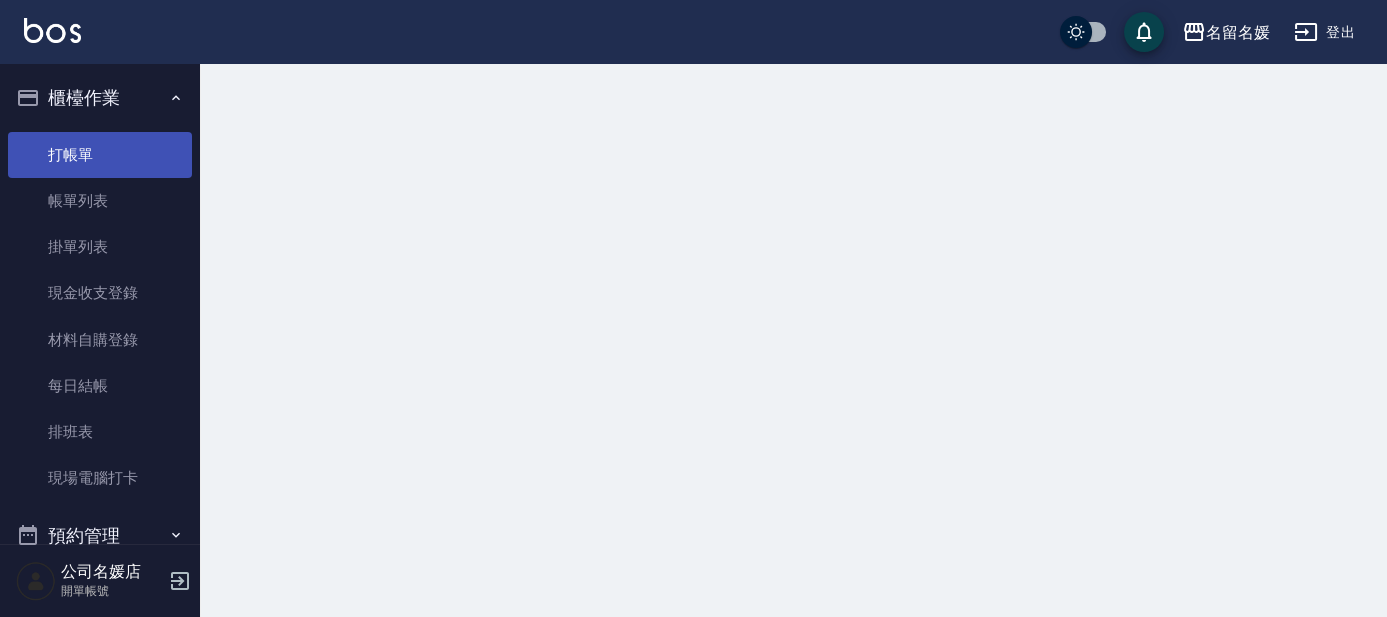 scroll, scrollTop: 0, scrollLeft: 0, axis: both 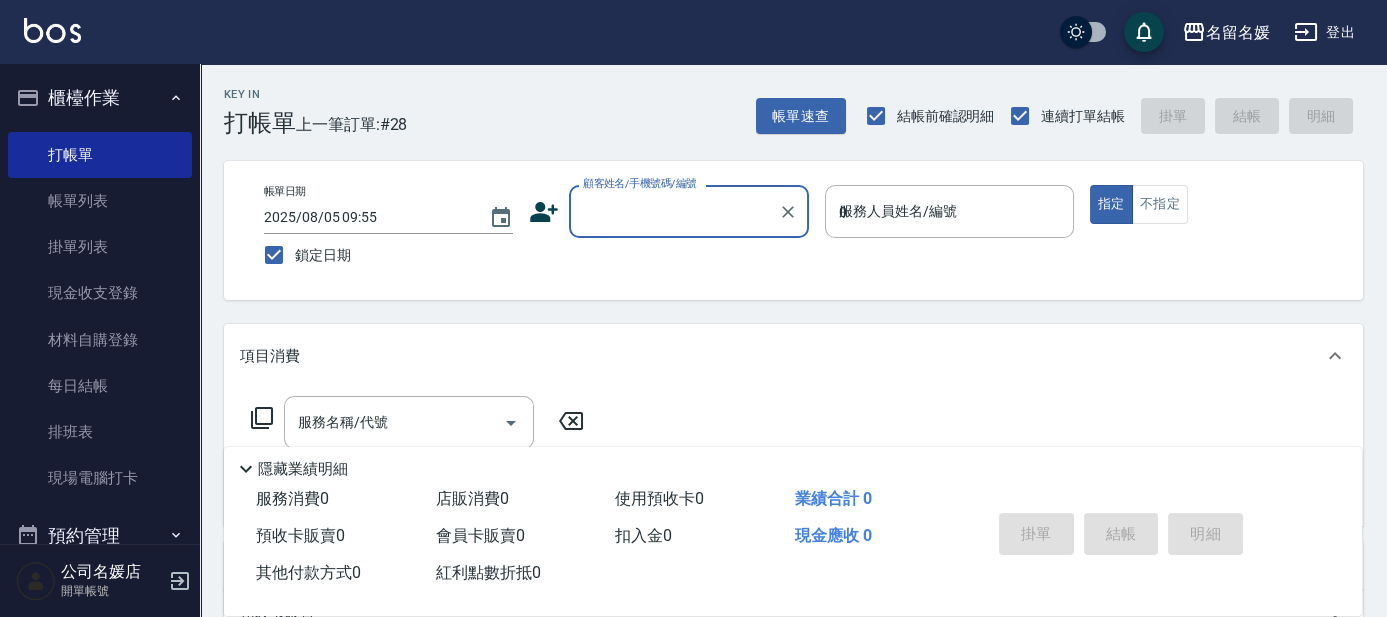 type on "03" 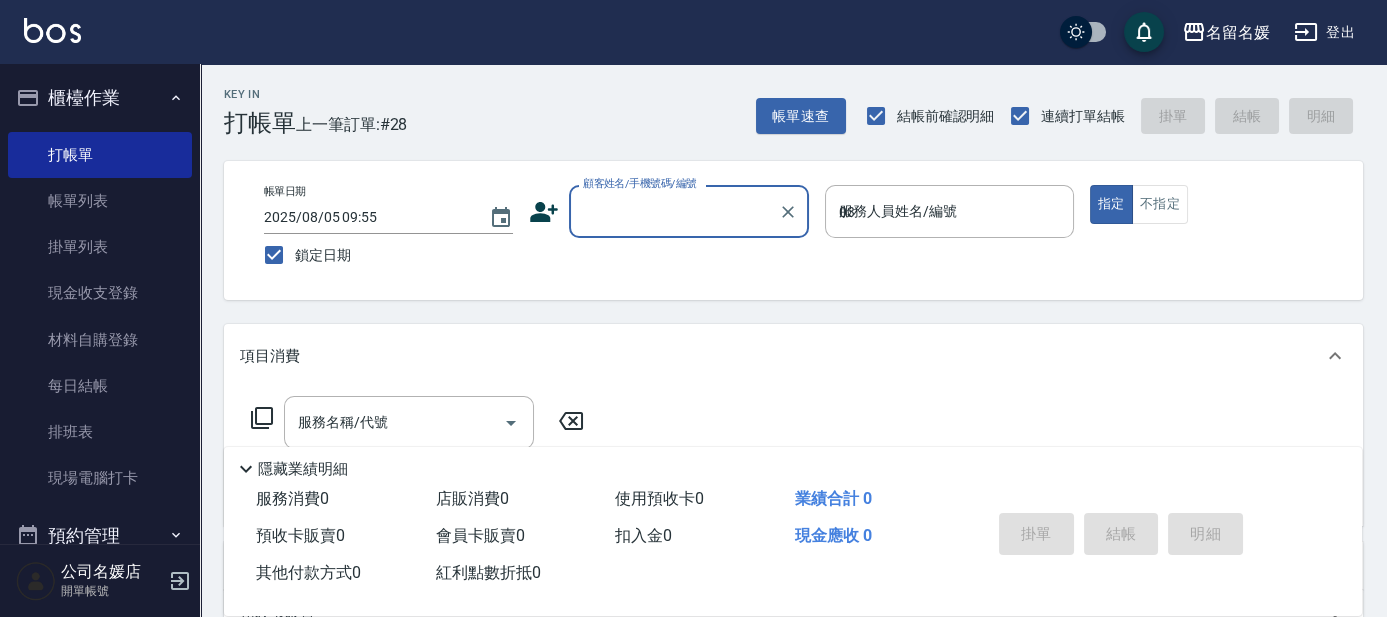 type on "true" 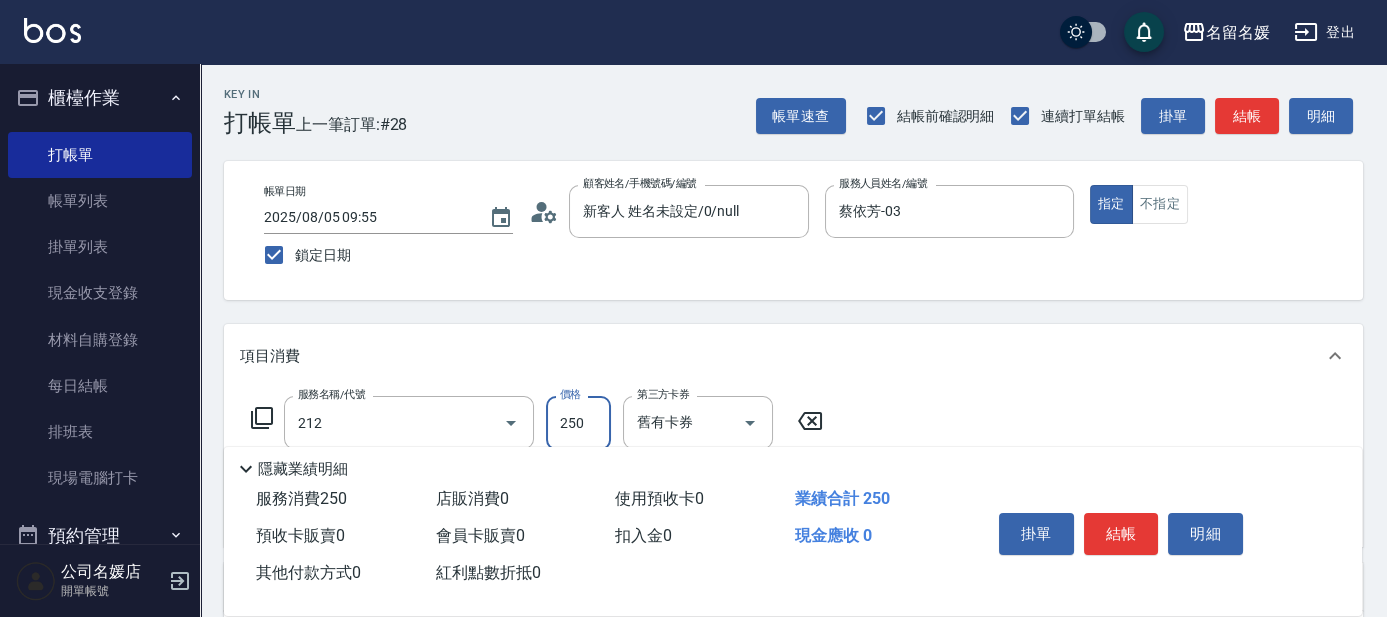type on "洗髮券-(卡)250(212)" 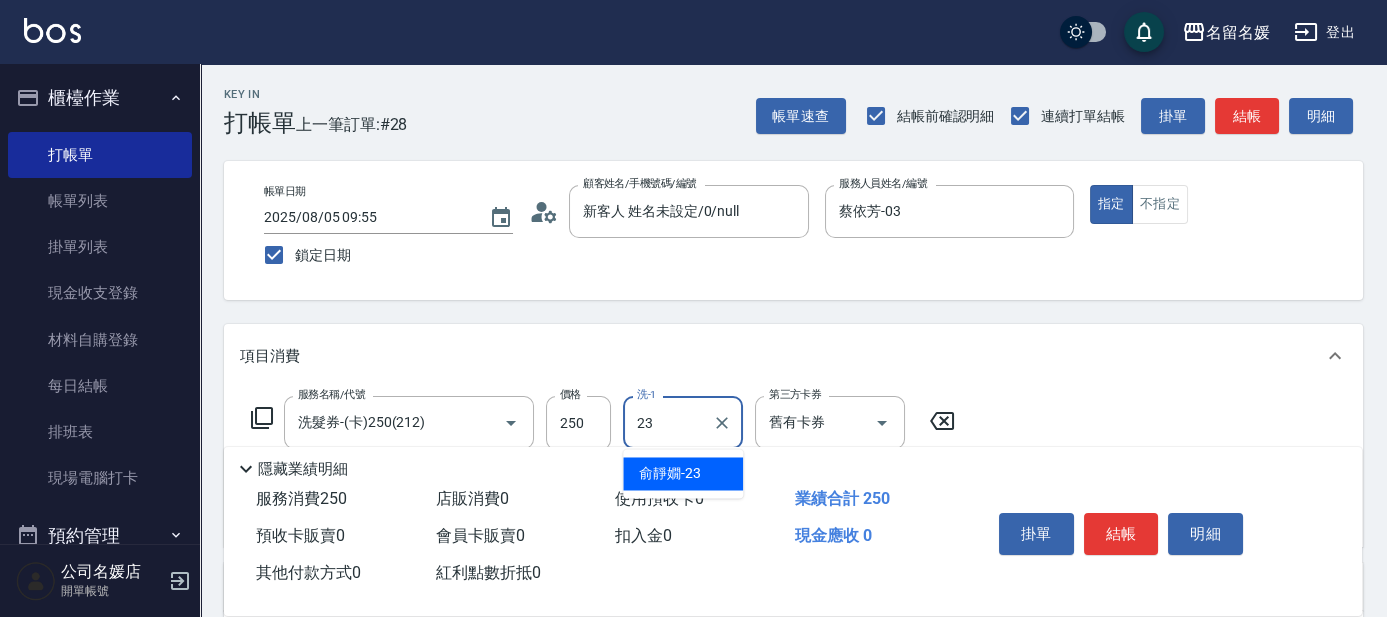 type on "俞靜嫺-23" 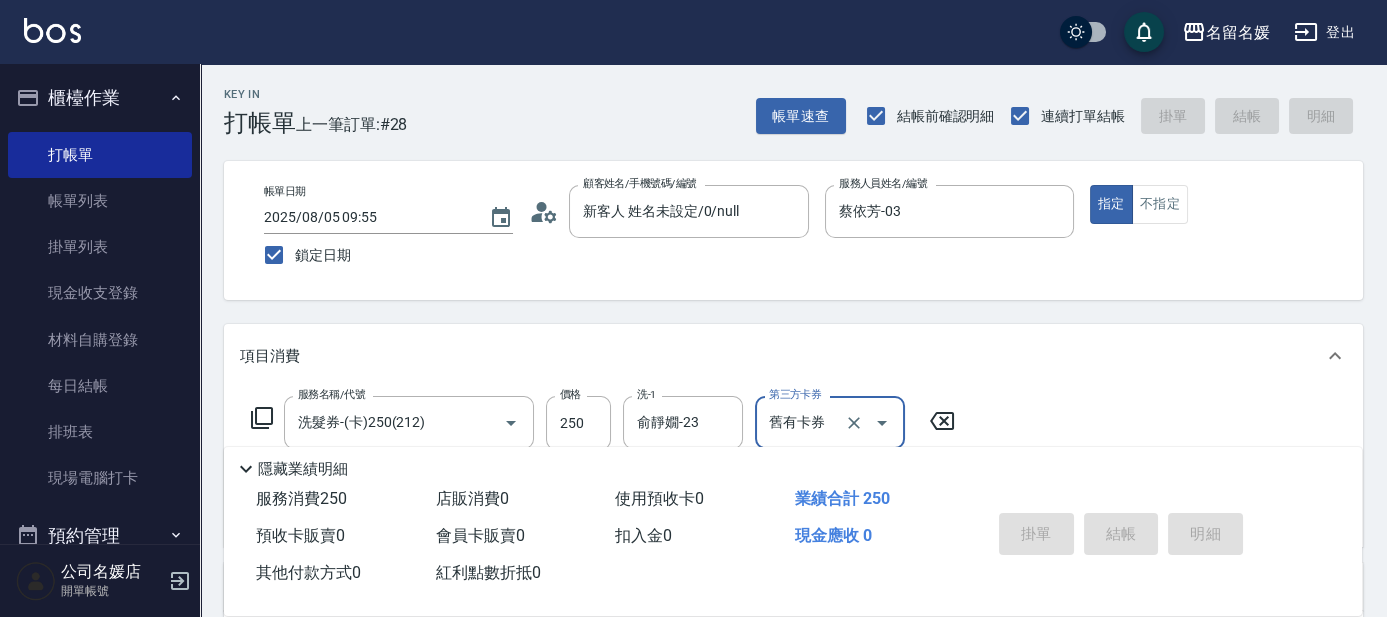 type 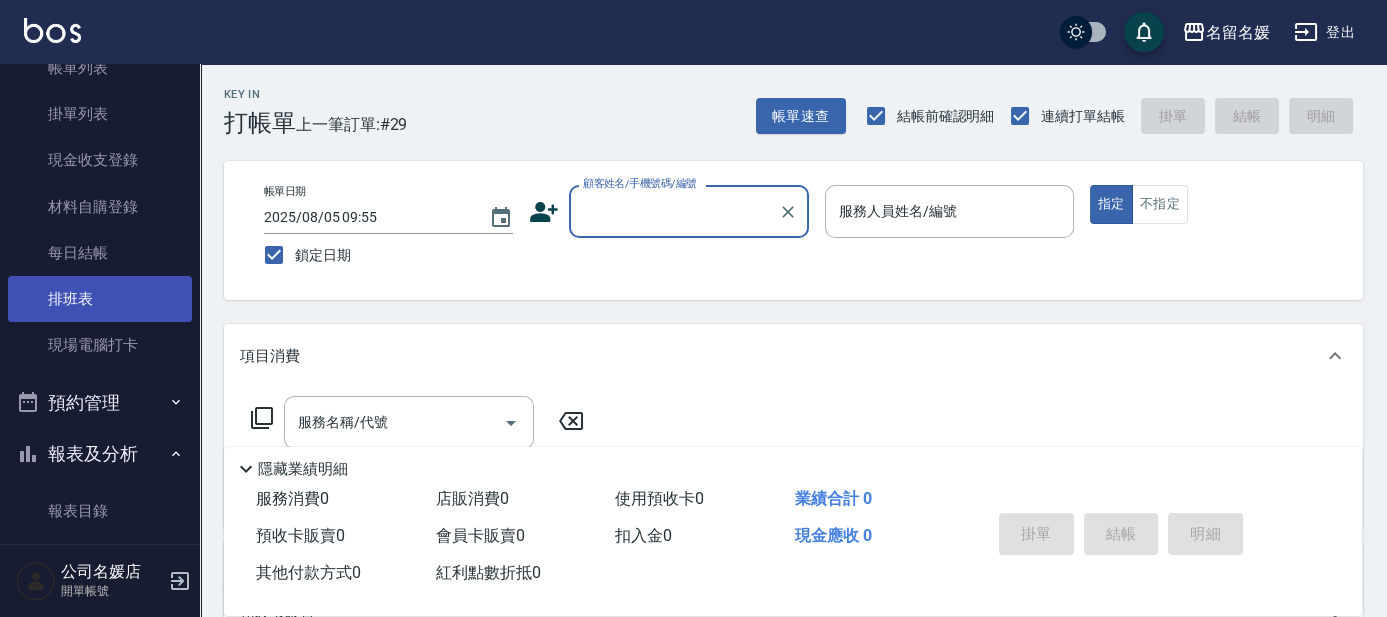 scroll, scrollTop: 0, scrollLeft: 0, axis: both 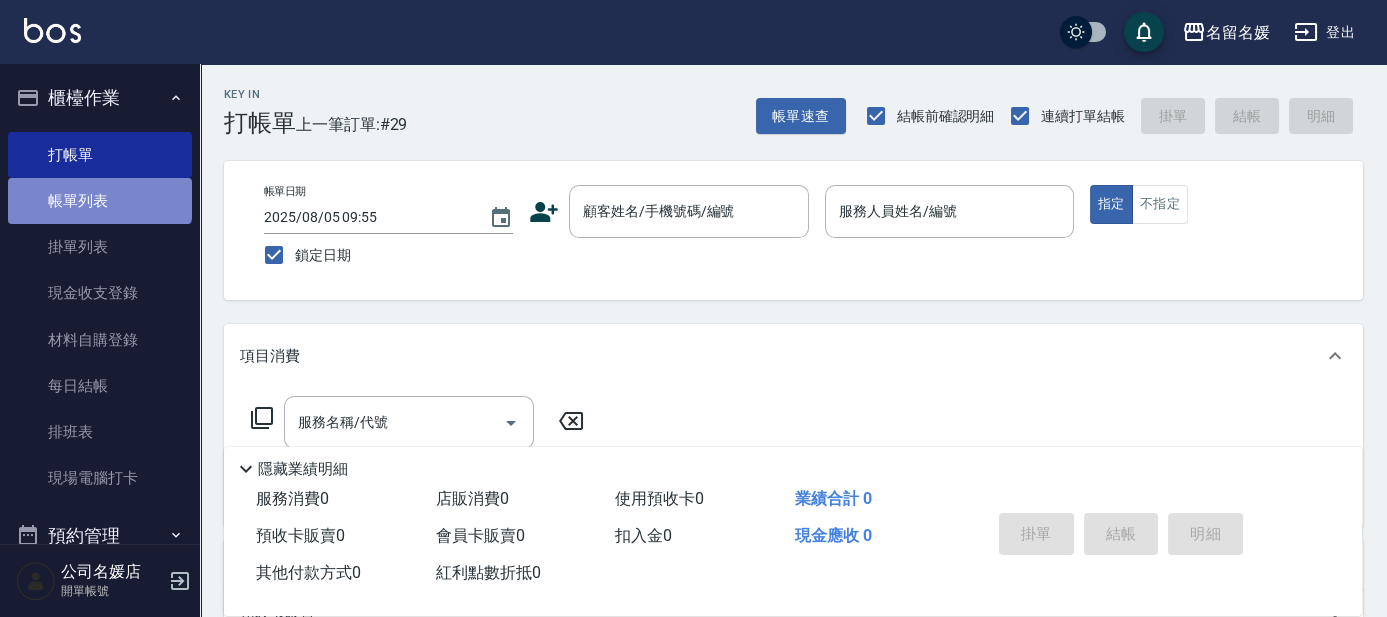 click on "帳單列表" at bounding box center [100, 201] 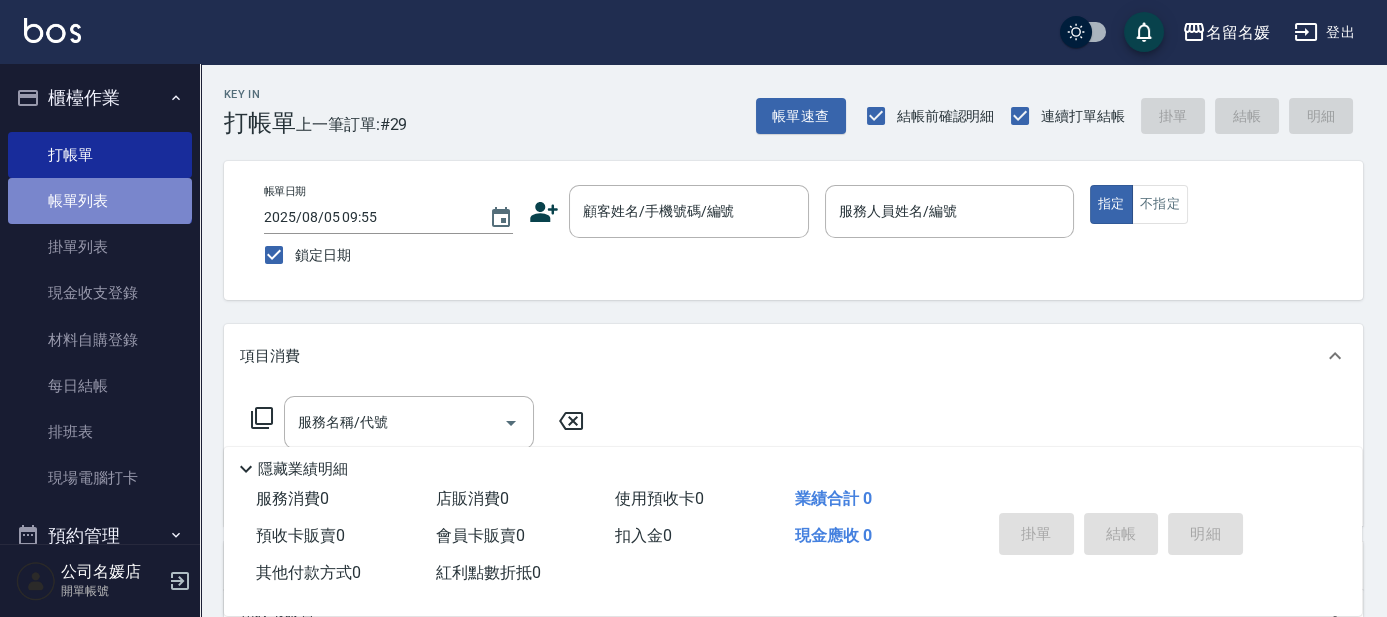 click on "帳單列表" at bounding box center (100, 201) 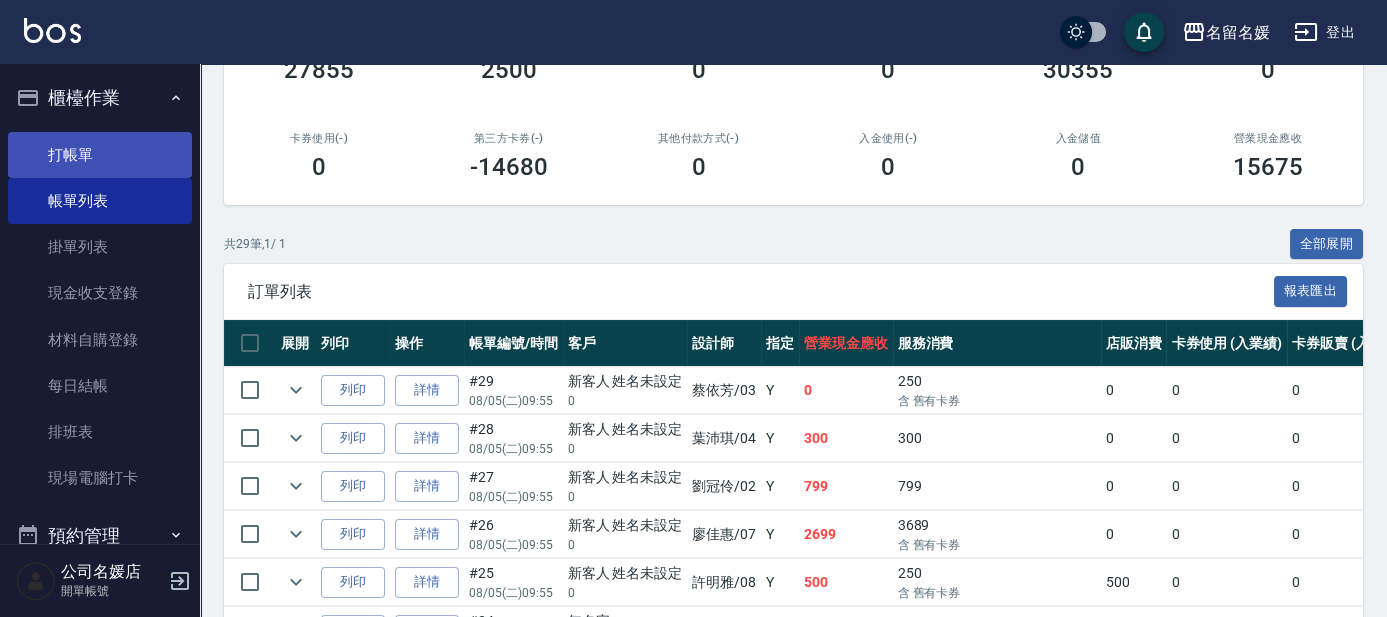 scroll, scrollTop: 90, scrollLeft: 0, axis: vertical 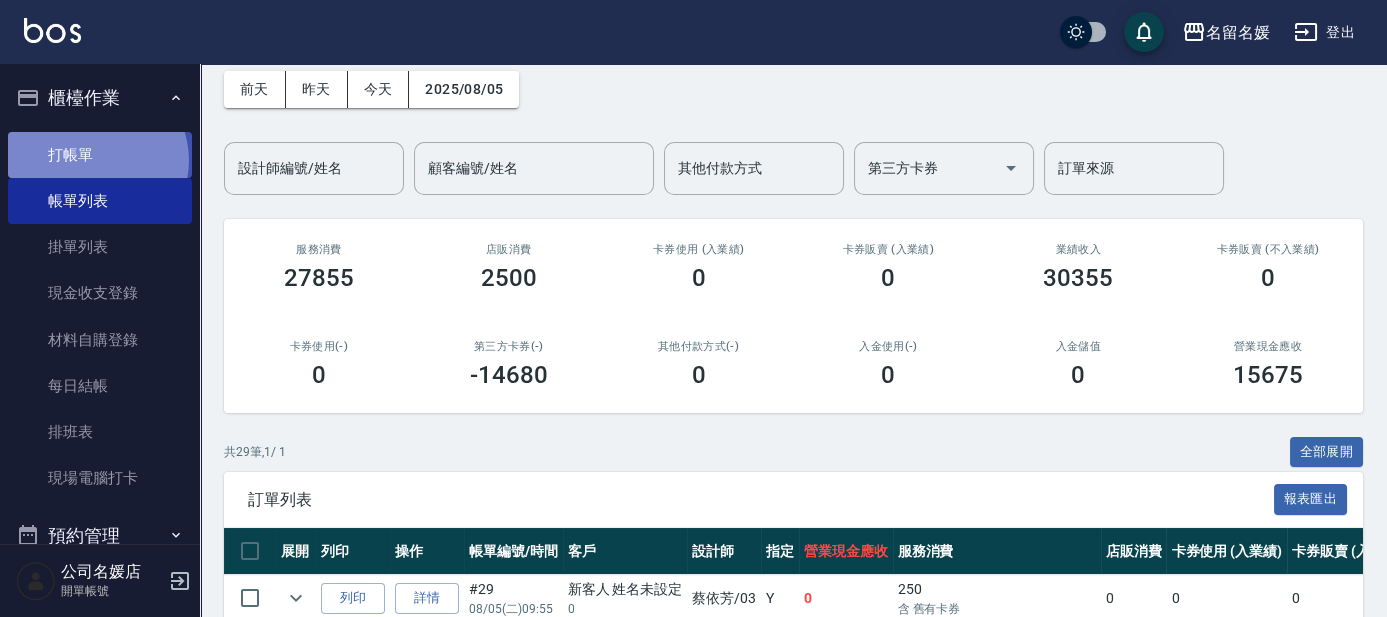 click on "打帳單" at bounding box center [100, 155] 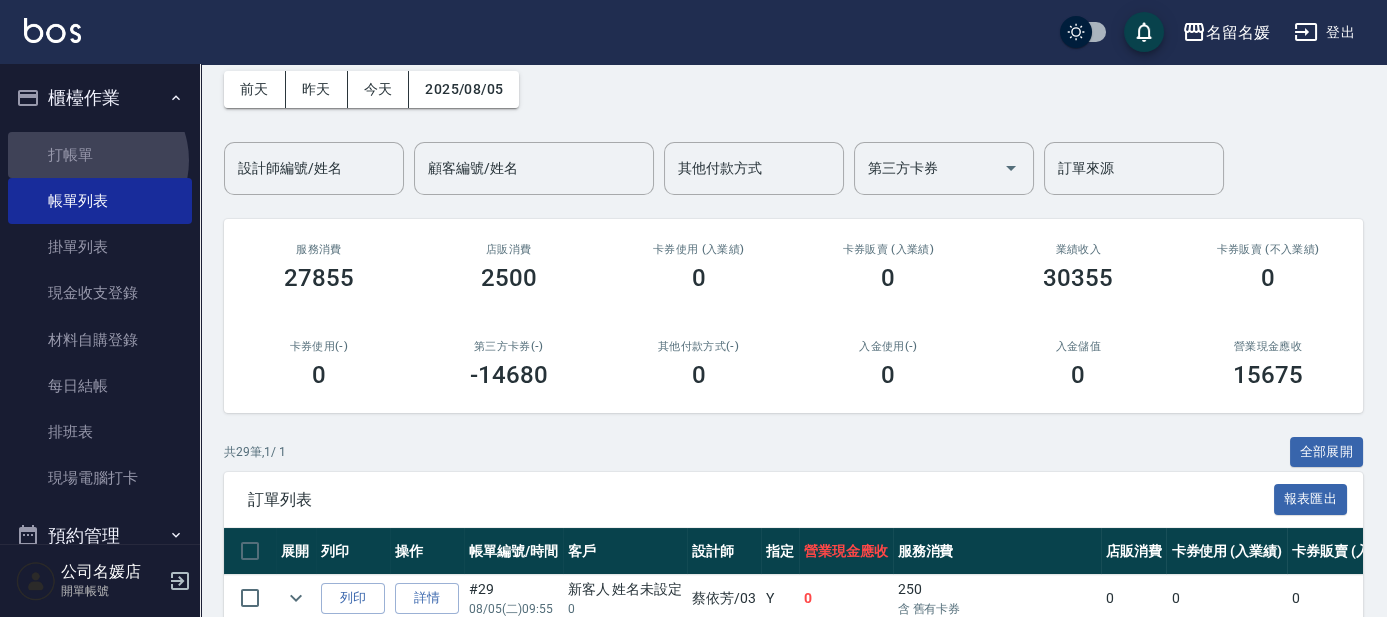 scroll, scrollTop: 0, scrollLeft: 0, axis: both 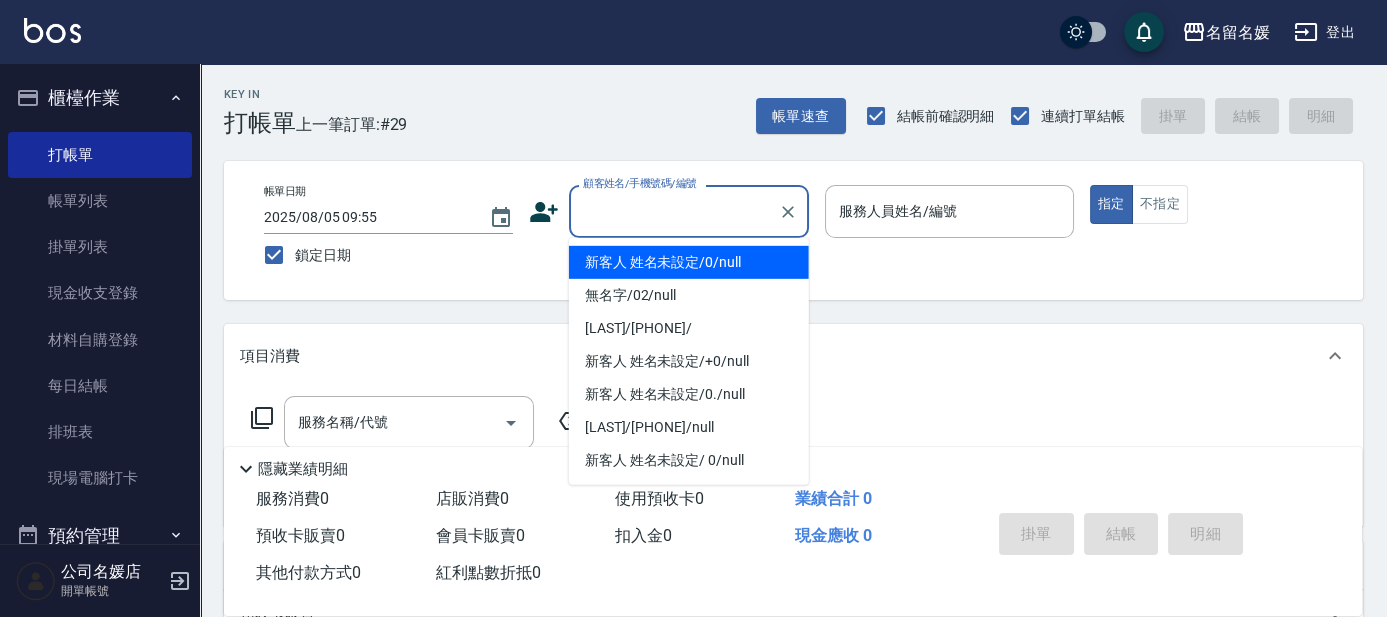 click on "顧客姓名/手機號碼/編號" at bounding box center [674, 211] 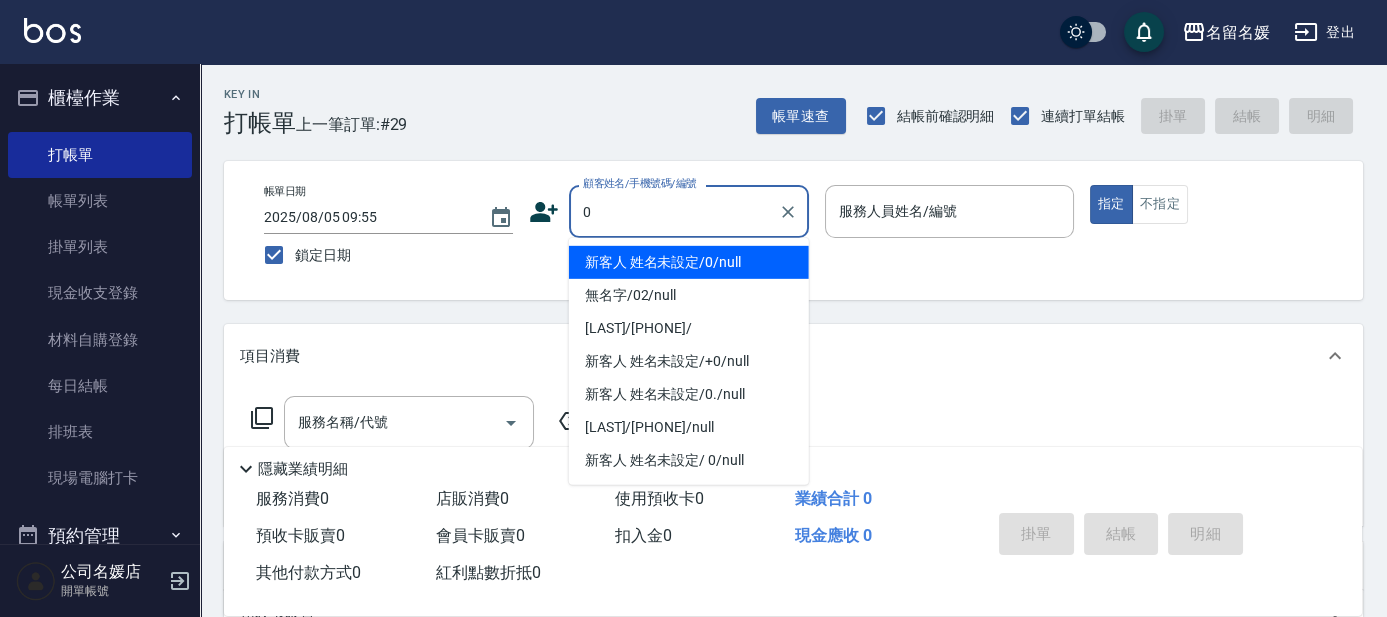 type on "新客人 姓名未設定/0/null" 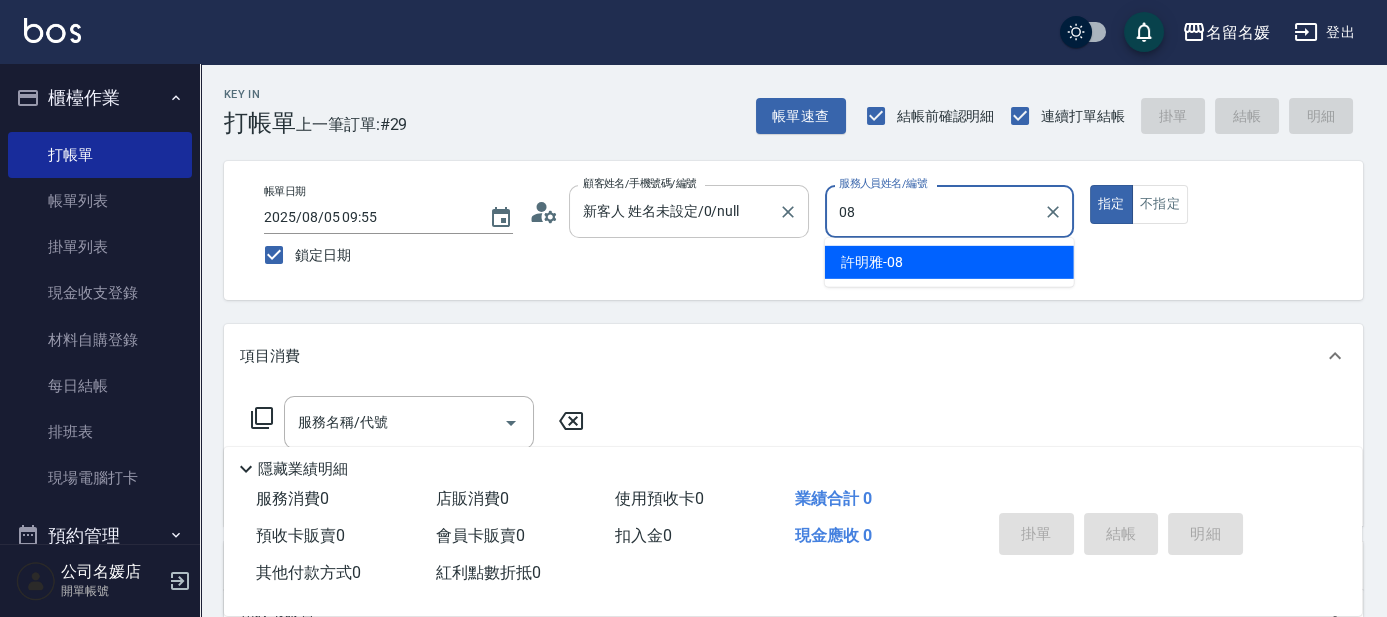 type on "許明雅-08" 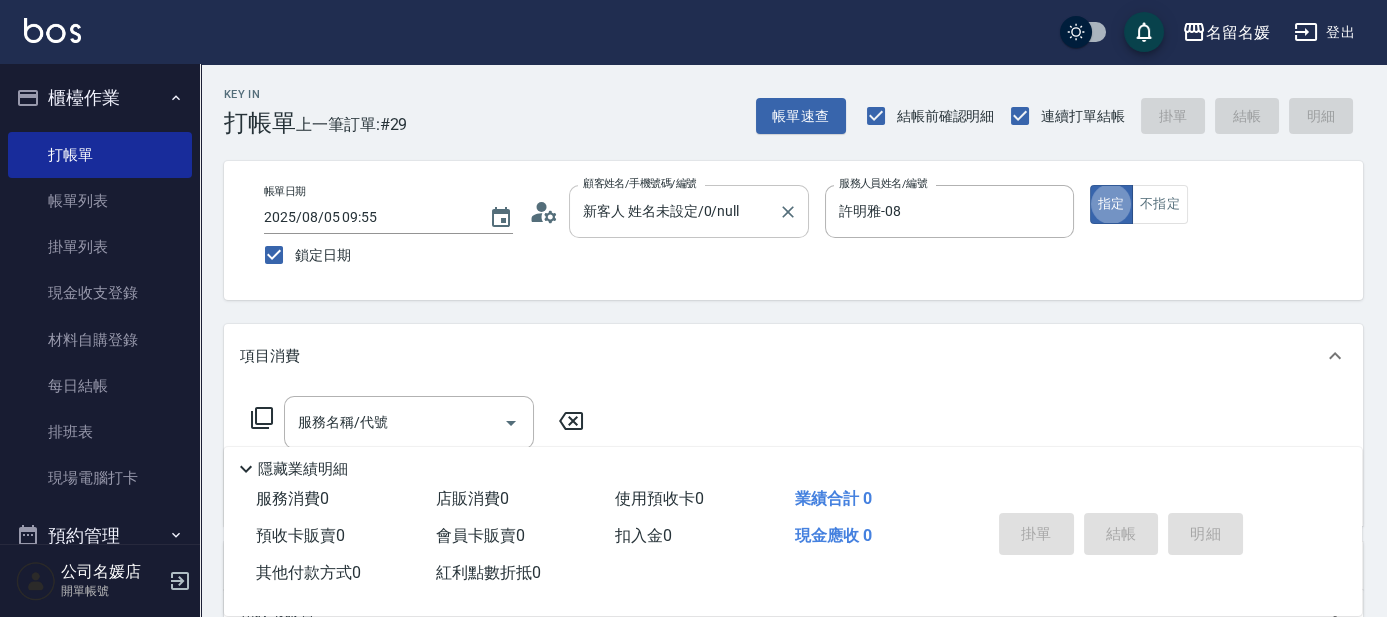 type on "true" 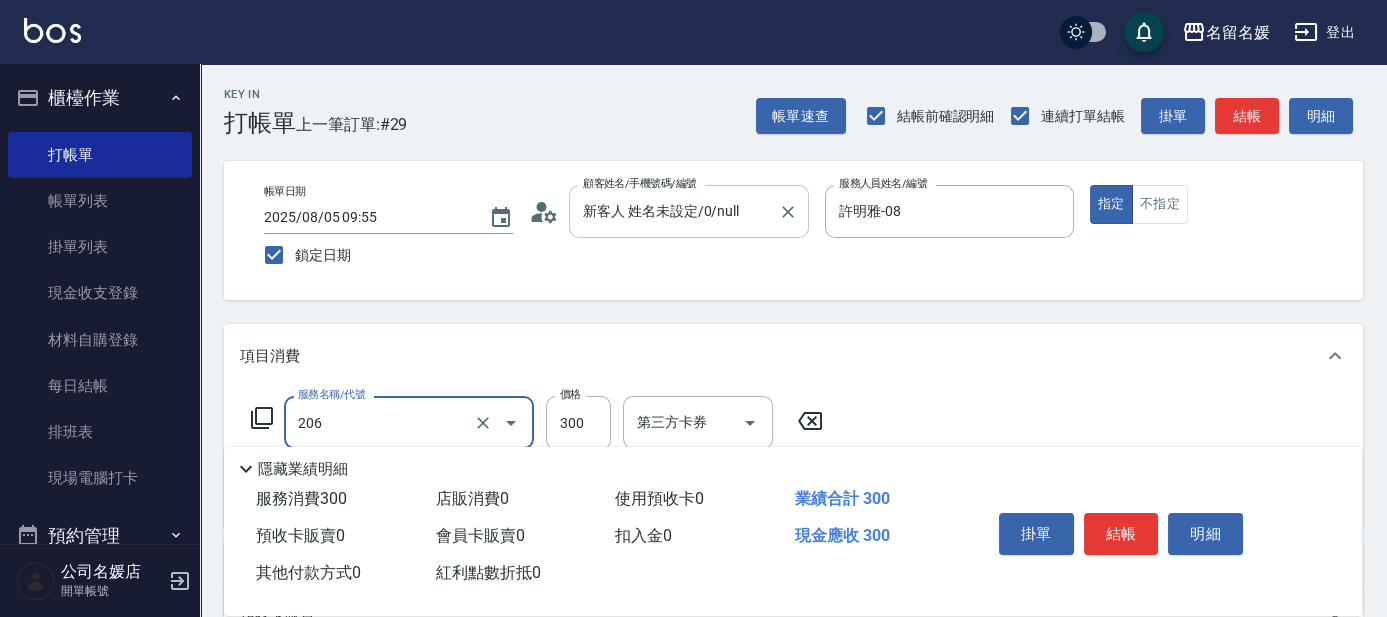 type on "洗髮[300](206)" 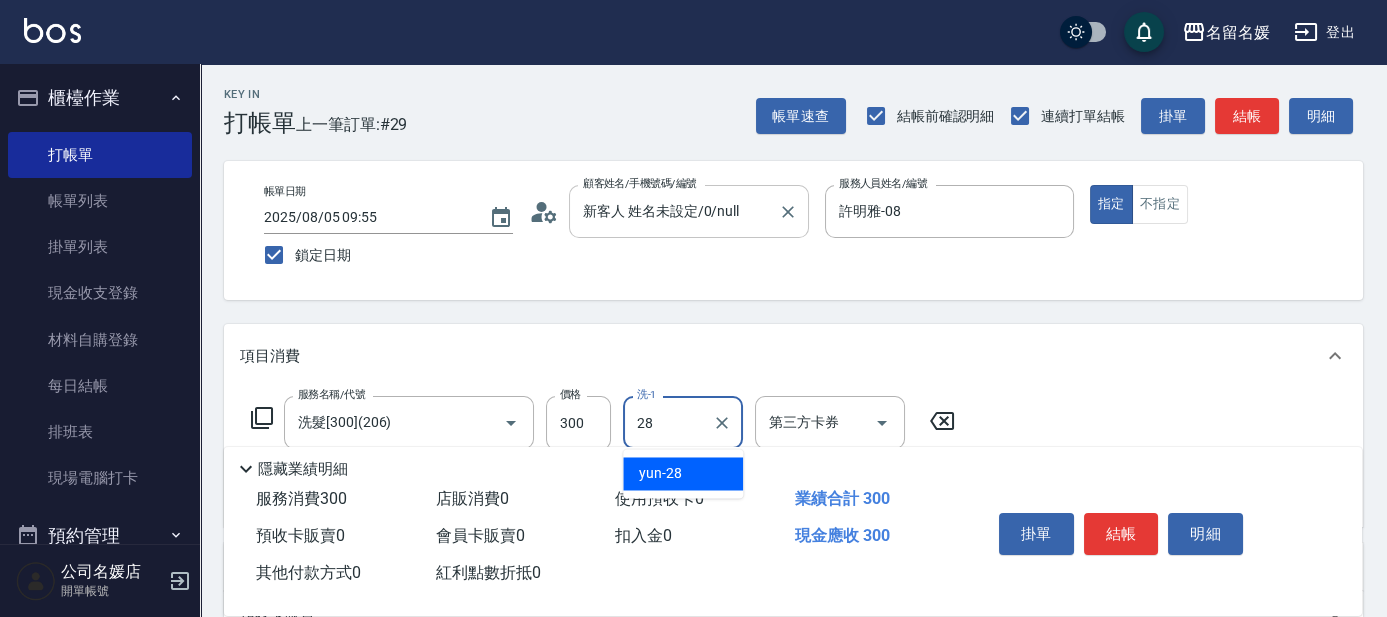 type on "yun-28" 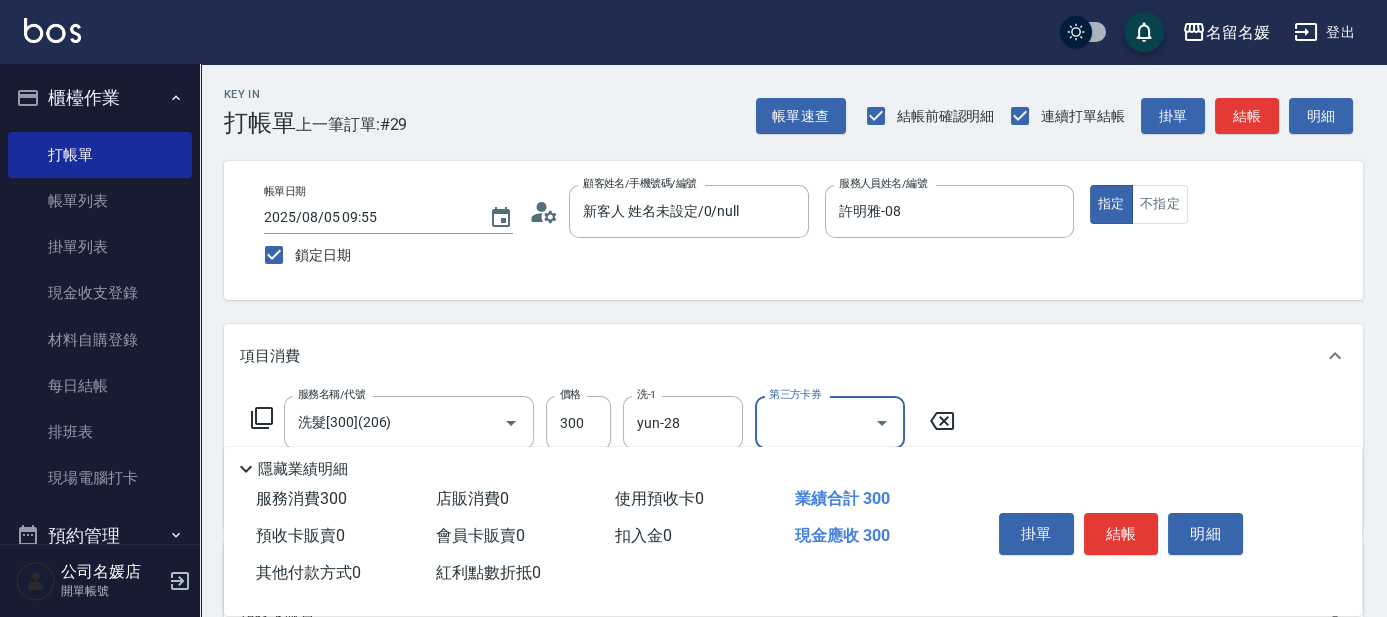 click 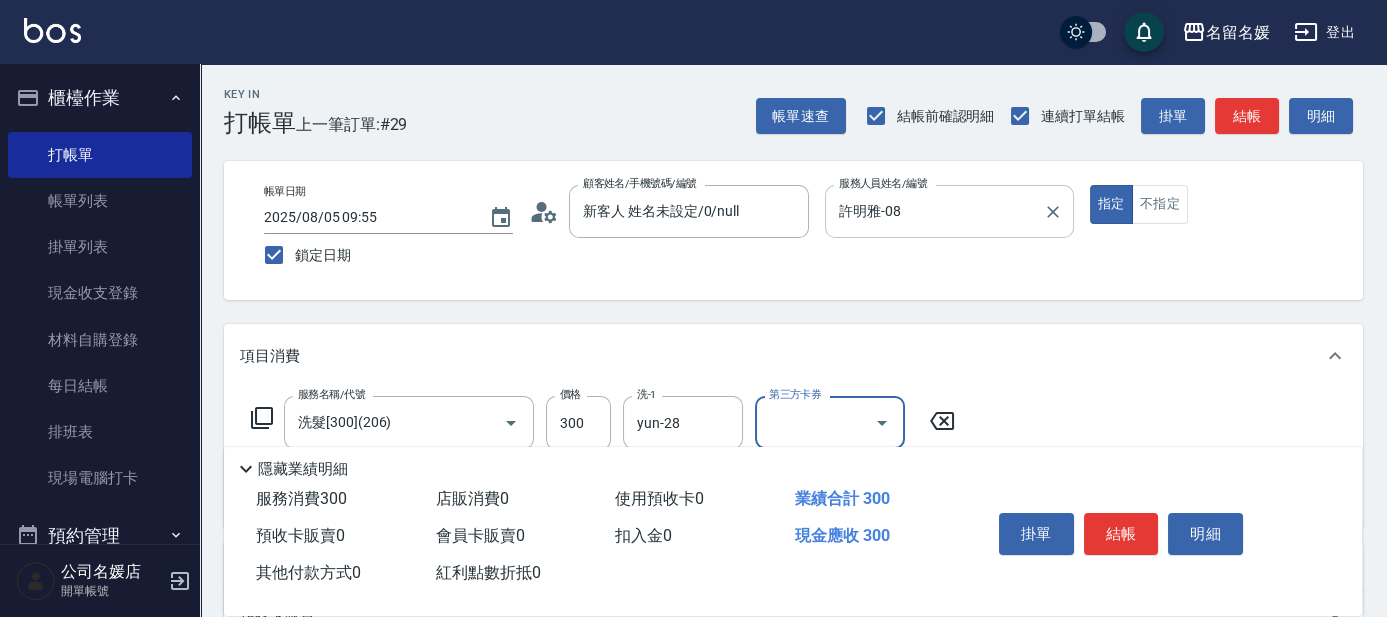 type 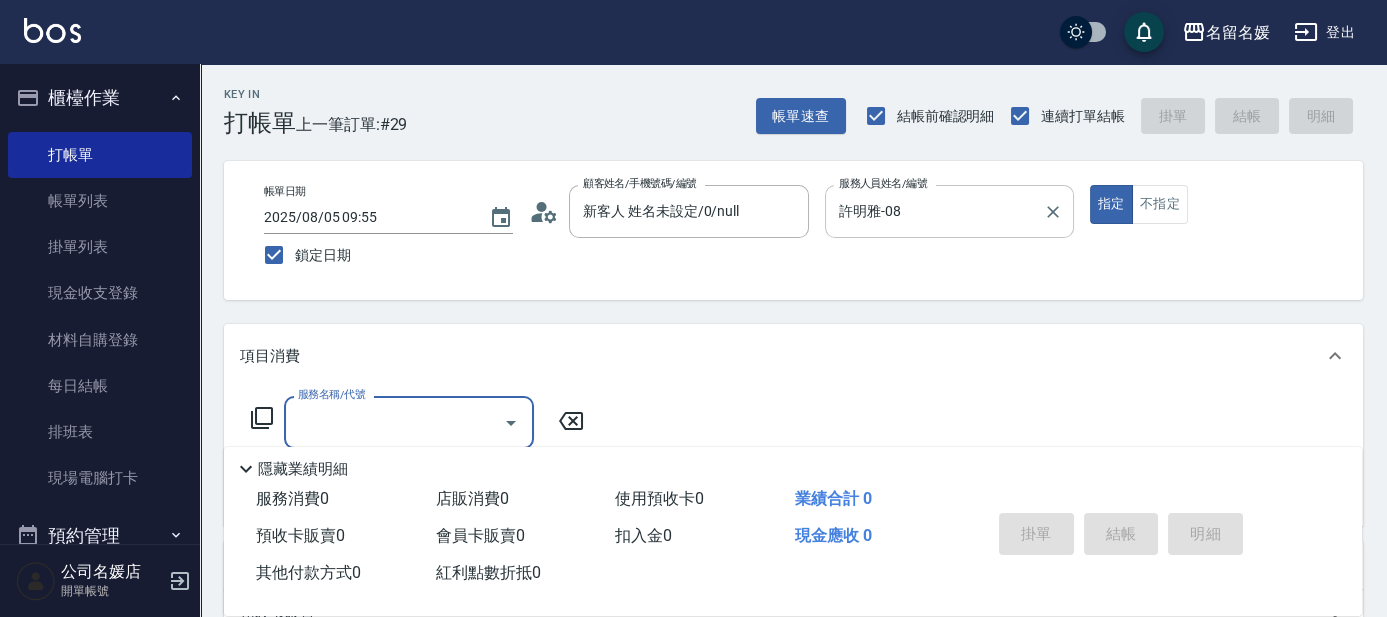 click on "許明雅-08" at bounding box center [934, 211] 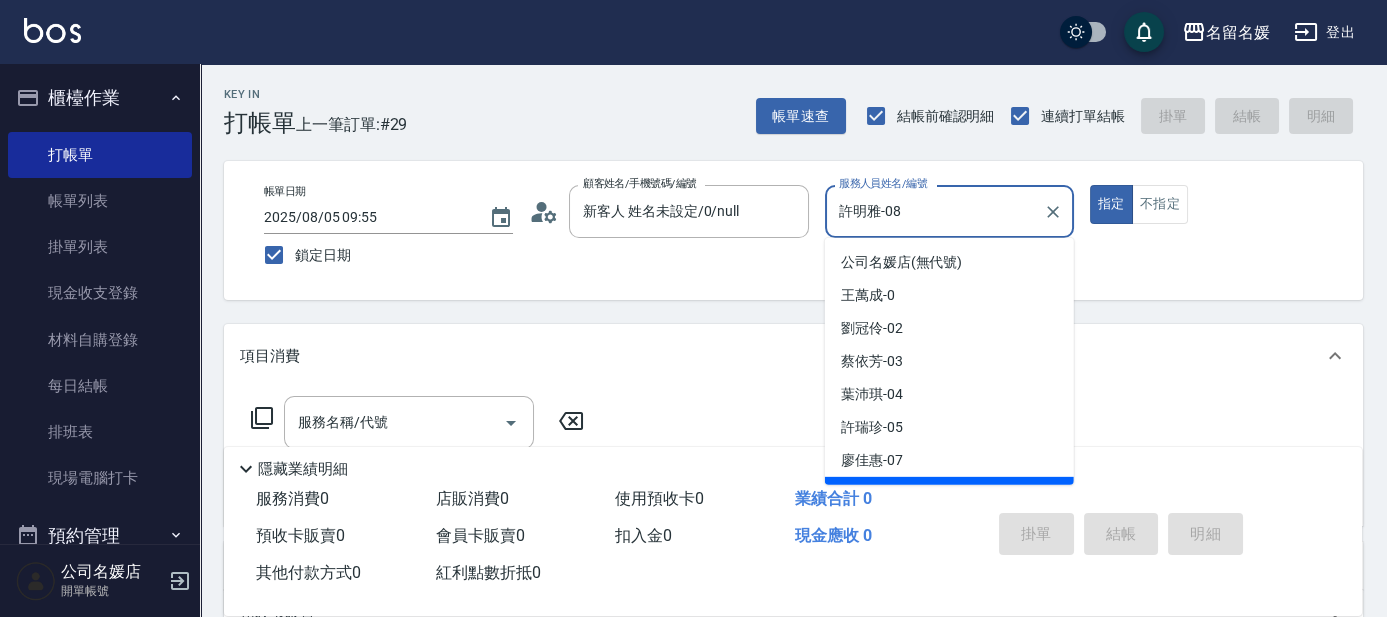 scroll, scrollTop: 24, scrollLeft: 0, axis: vertical 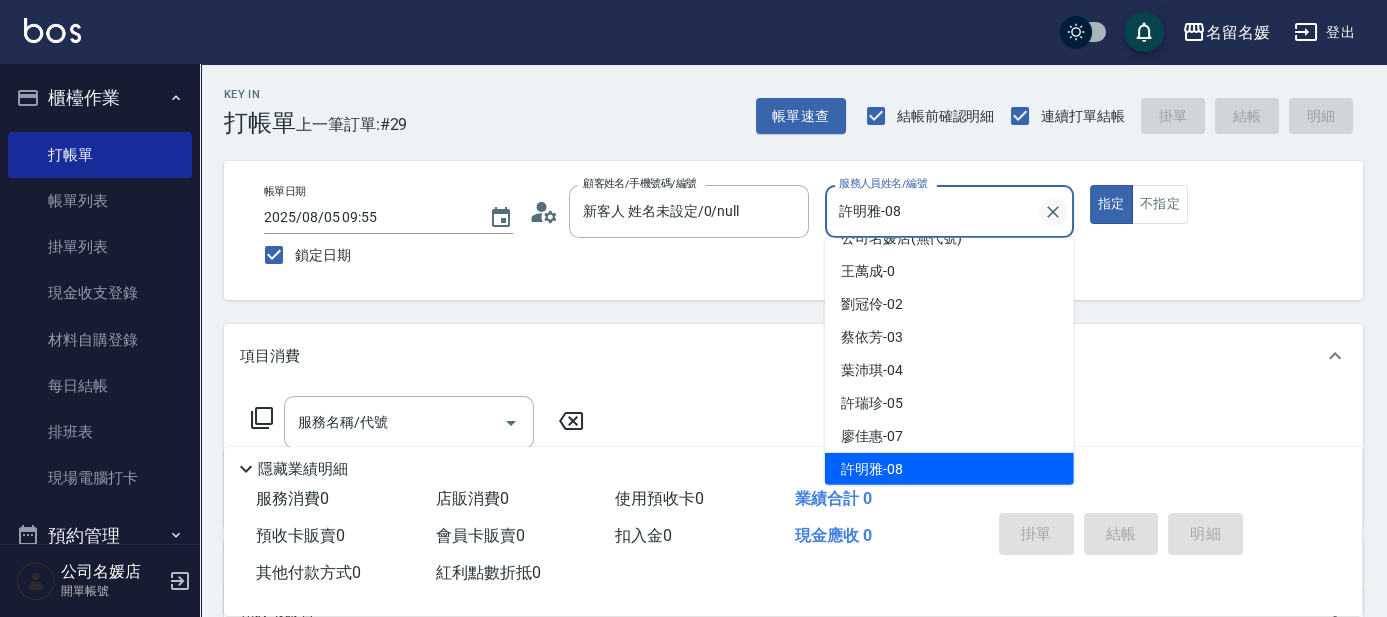 click 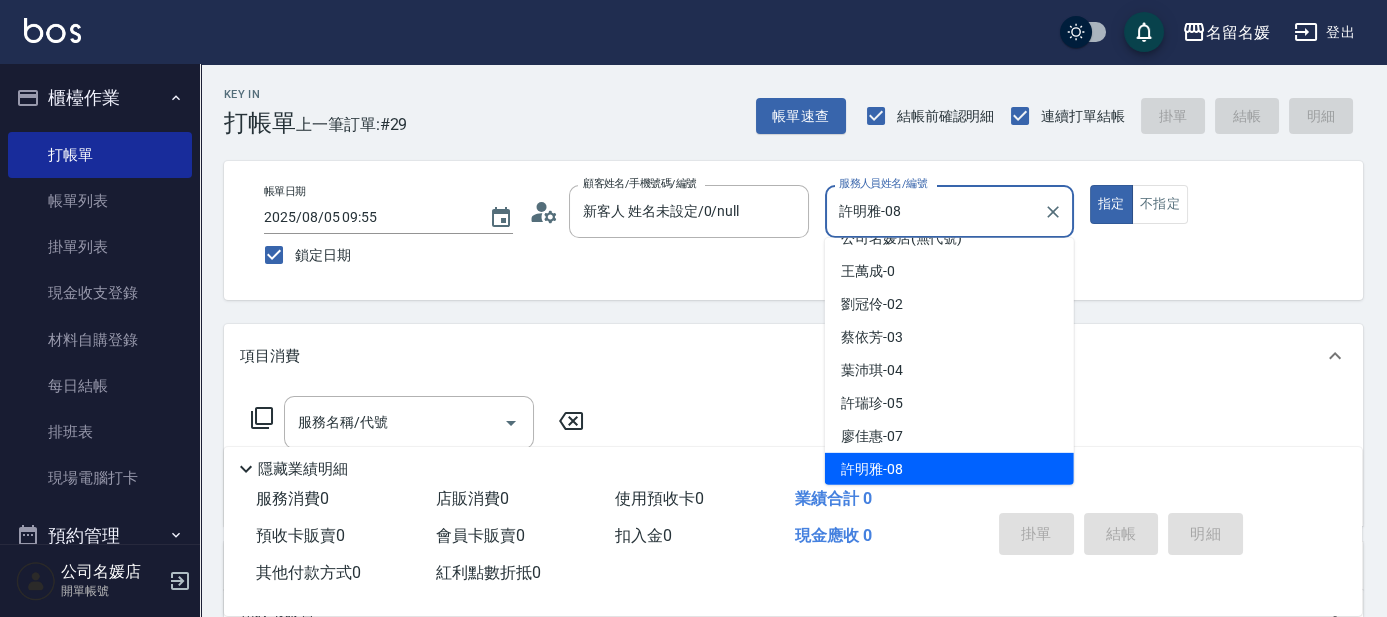 type 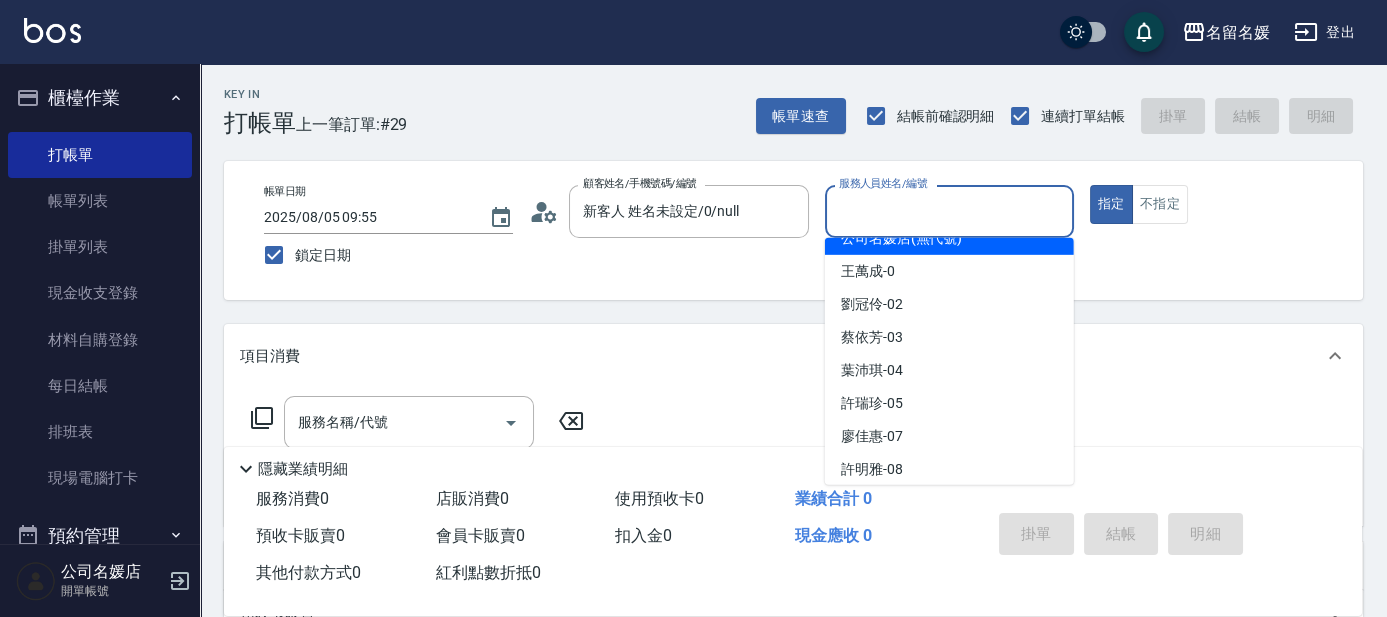 scroll, scrollTop: 8, scrollLeft: 0, axis: vertical 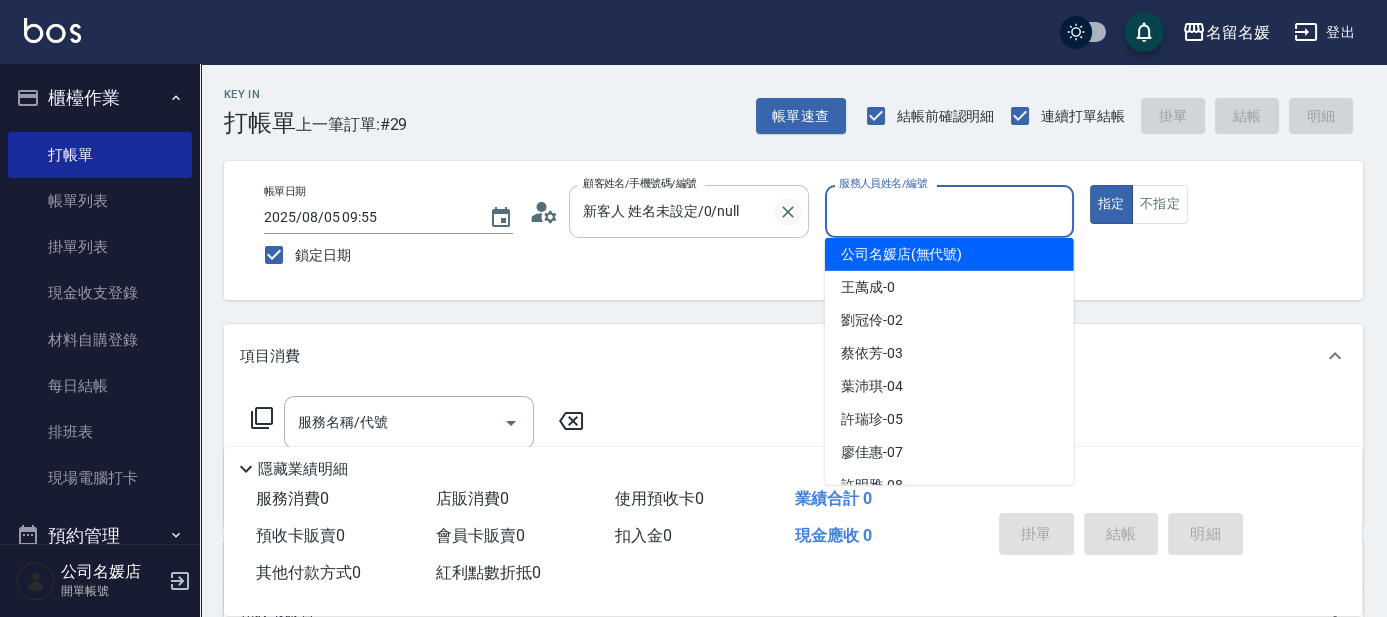 drag, startPoint x: 798, startPoint y: 207, endPoint x: 785, endPoint y: 208, distance: 13.038404 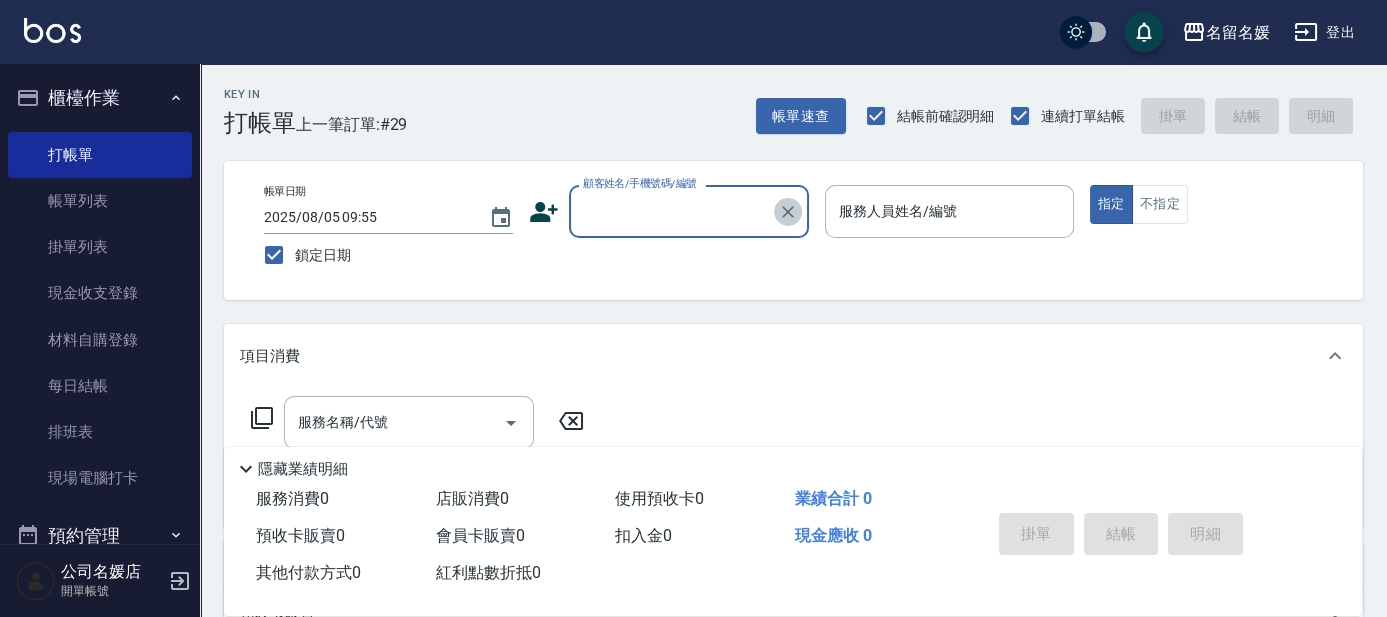 click 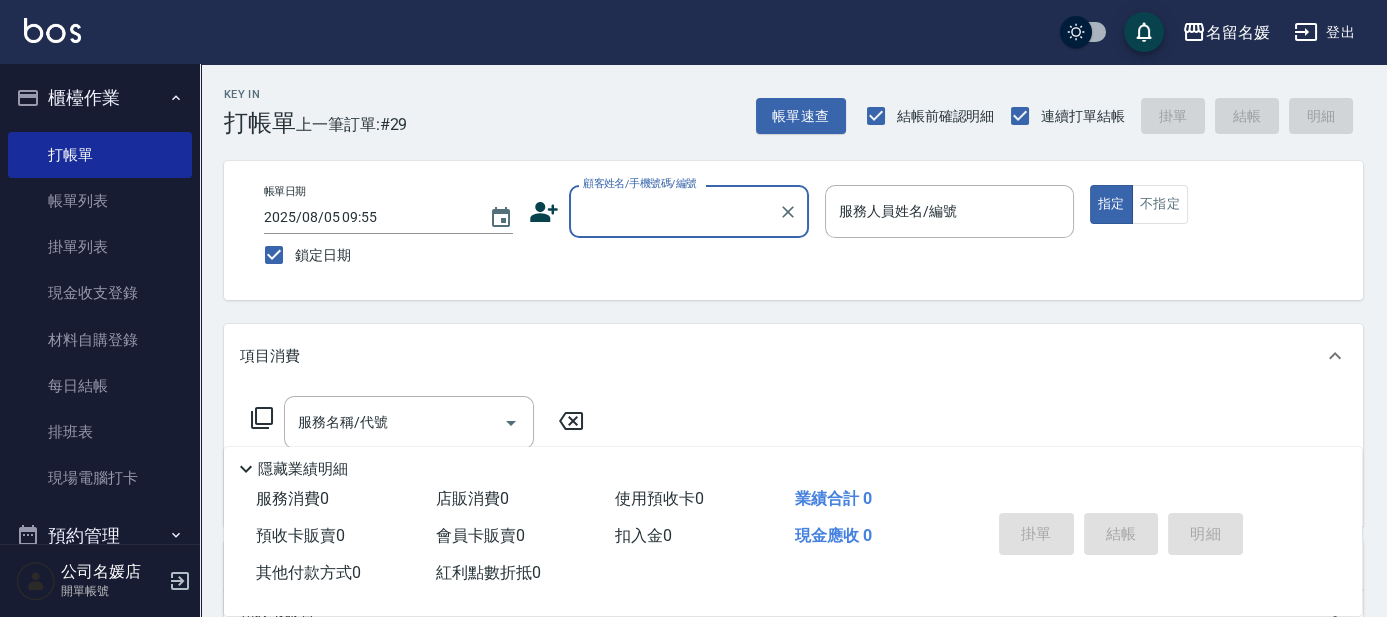 click on "帳單日期 2025/08/05 09:55 鎖定日期 顧客姓名/手機號碼/編號 顧客姓名/手機號碼/編號 服務人員姓名/編號 服務人員姓名/編號 指定 不指定" at bounding box center [793, 230] 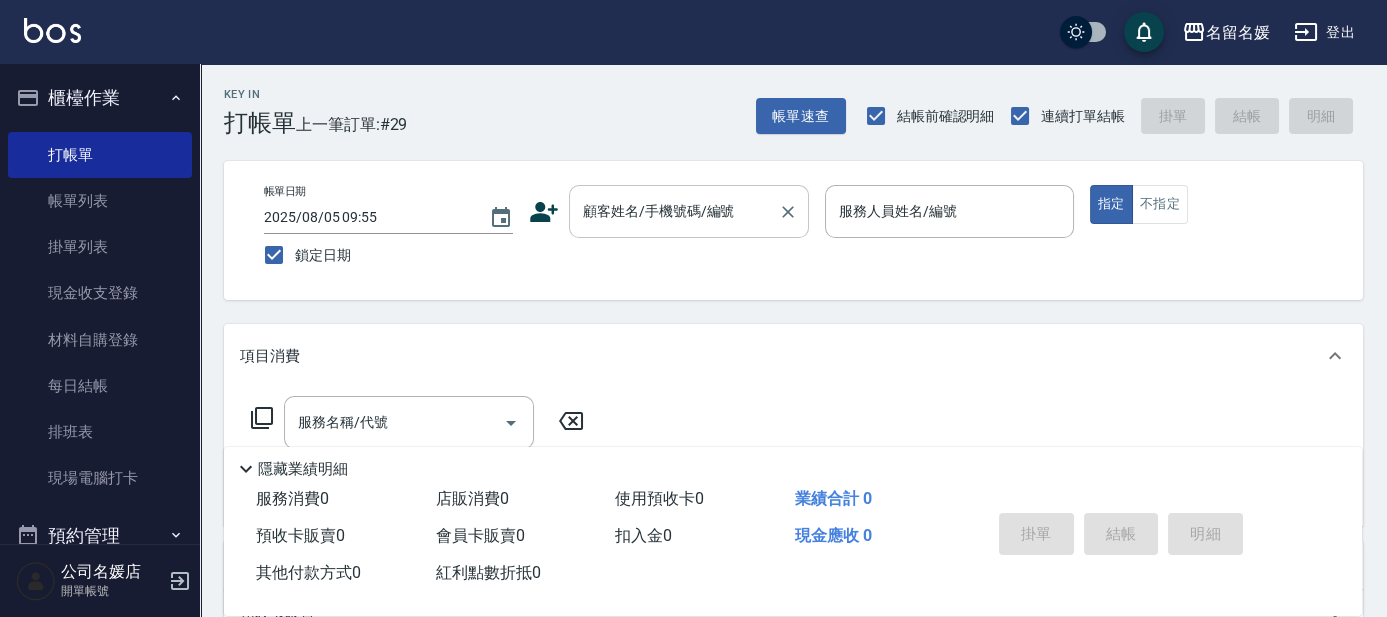 click on "顧客姓名/手機號碼/編號 顧客姓名/手機號碼/編號" at bounding box center [689, 211] 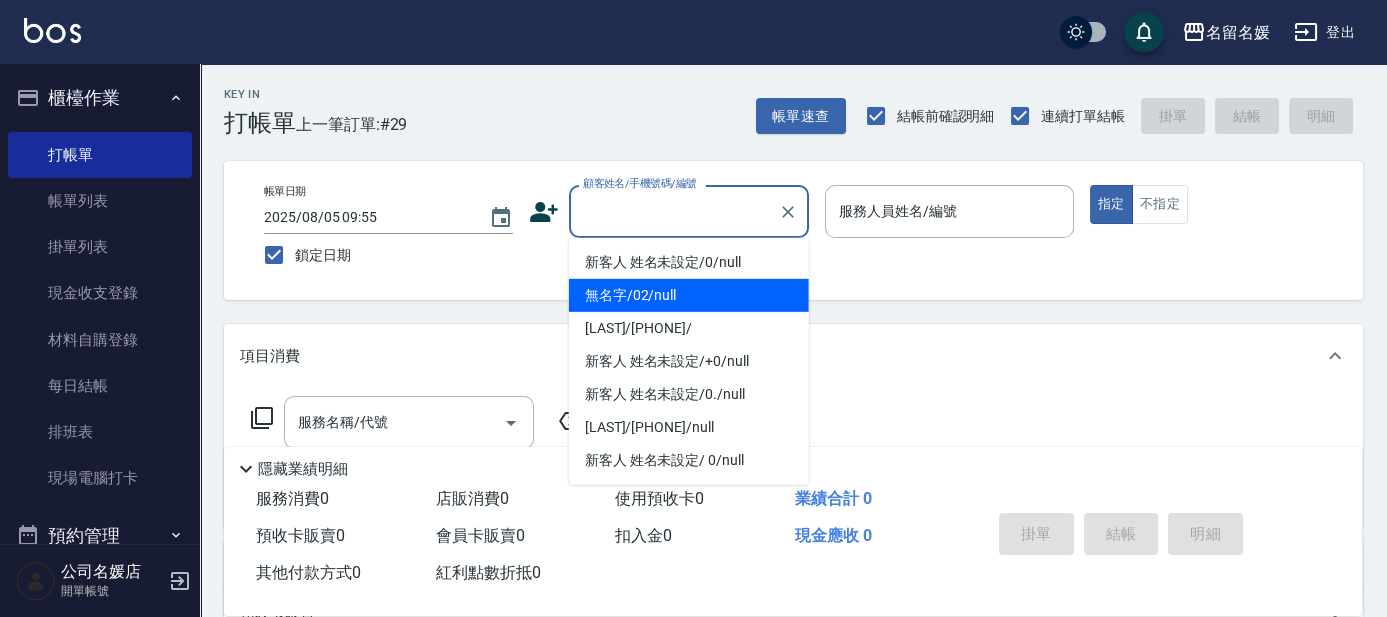 click on "無名字/02/null" at bounding box center [689, 295] 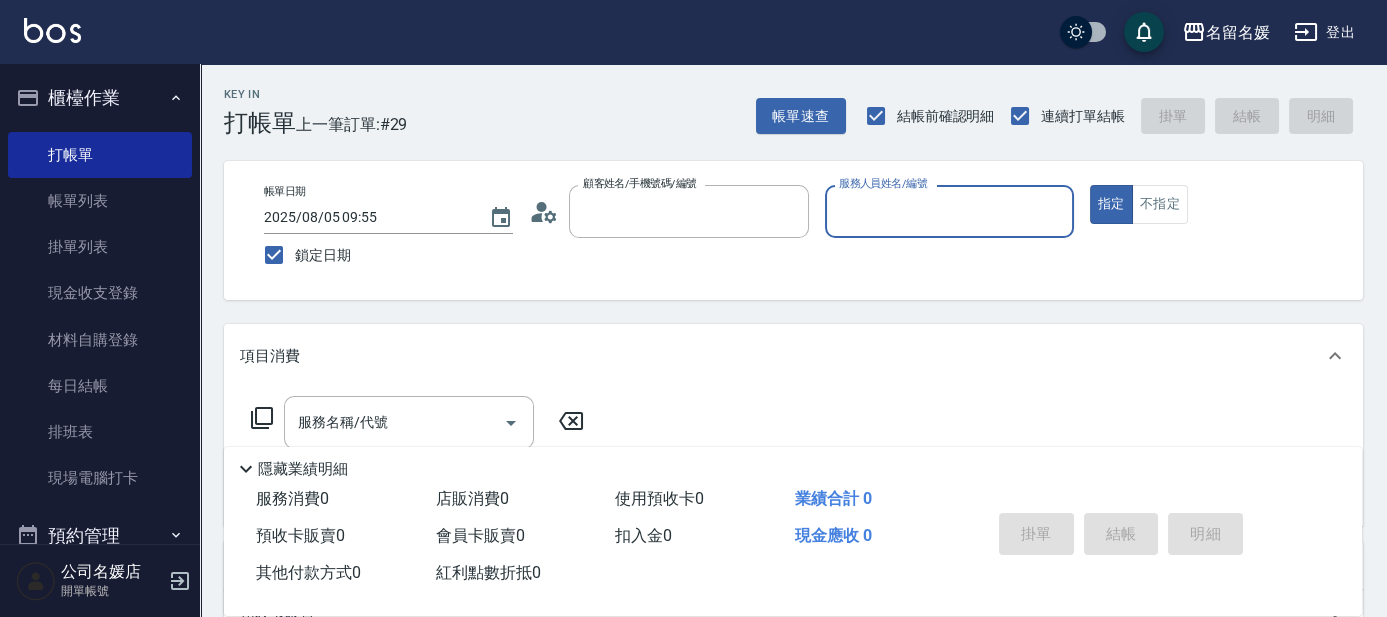 type on "無名字/02/null" 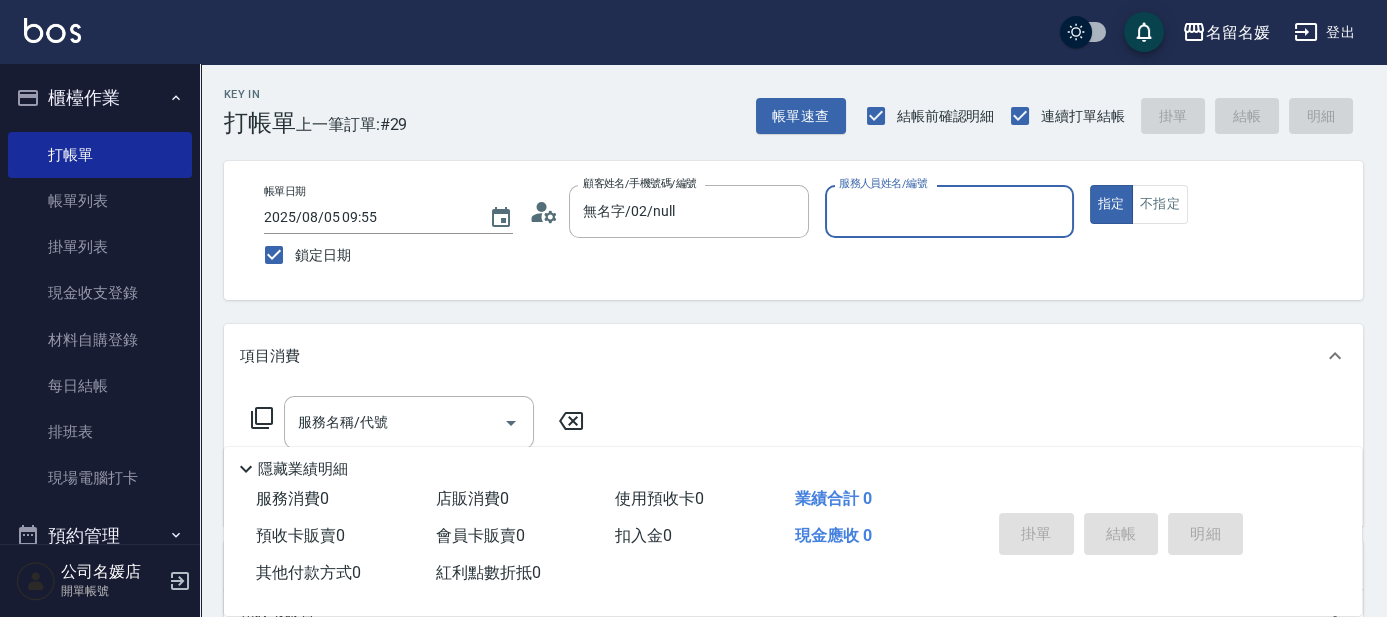 click on "服務人員姓名/編號" at bounding box center [949, 211] 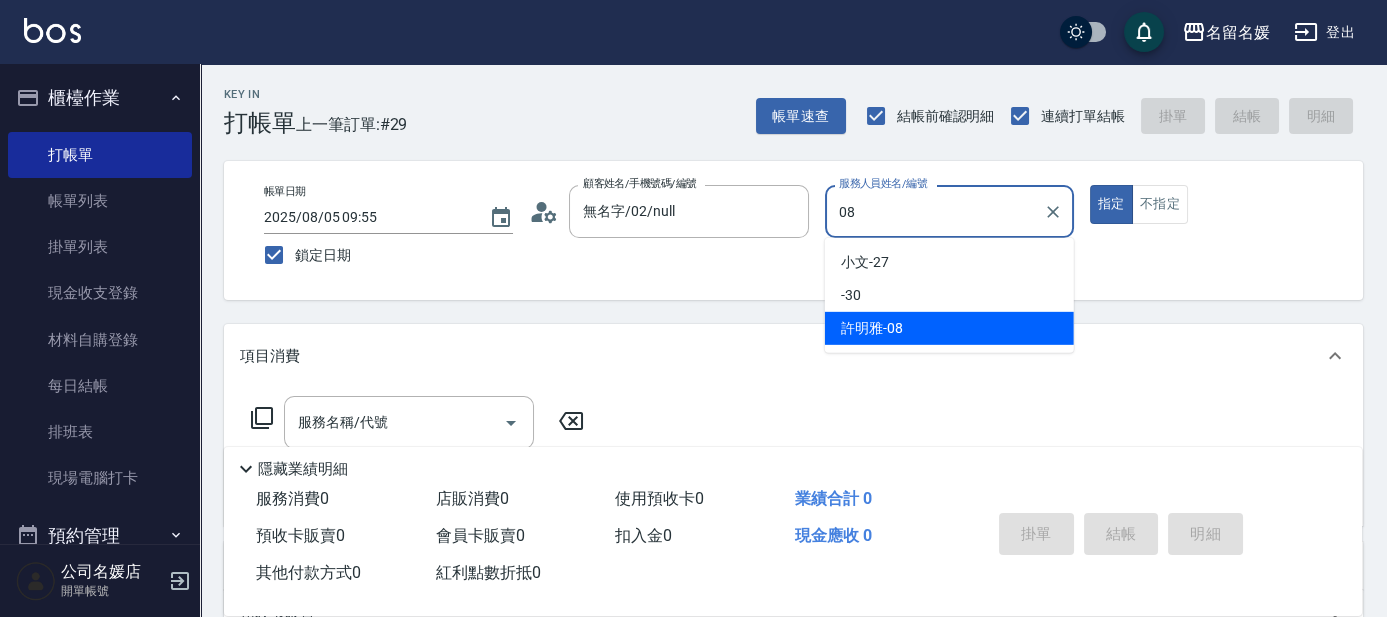 click on "許明雅 -08" at bounding box center (872, 328) 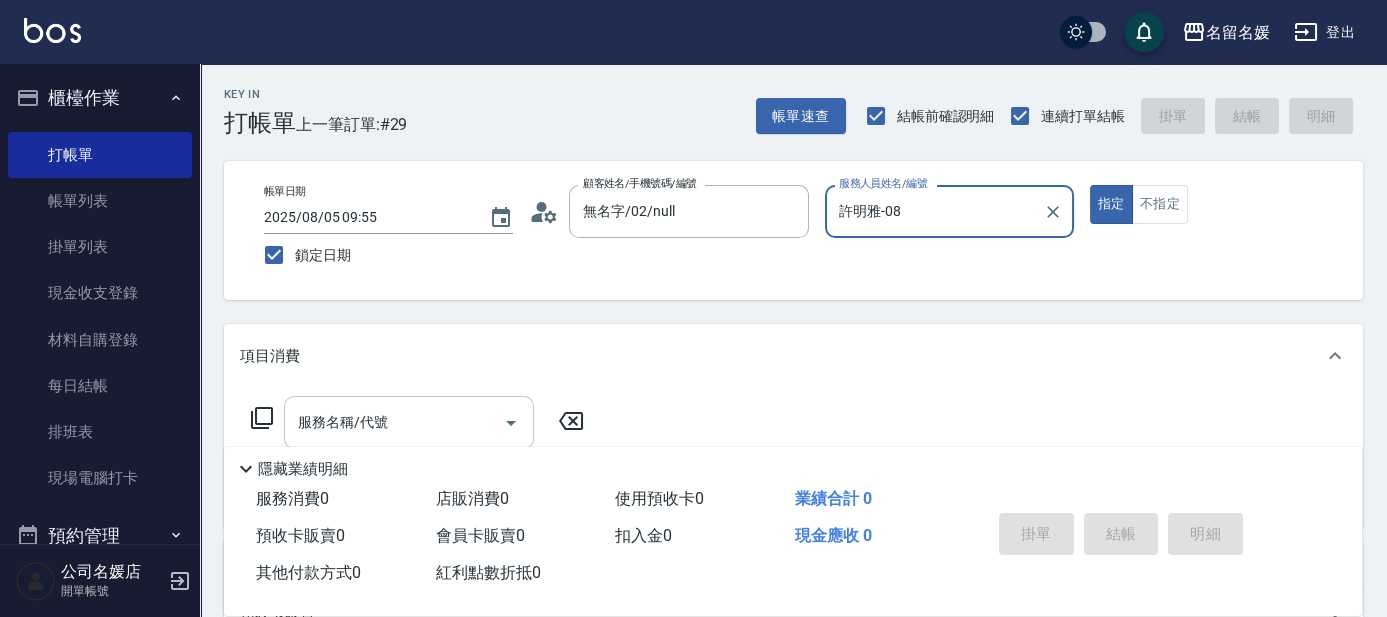 type on "許明雅-08" 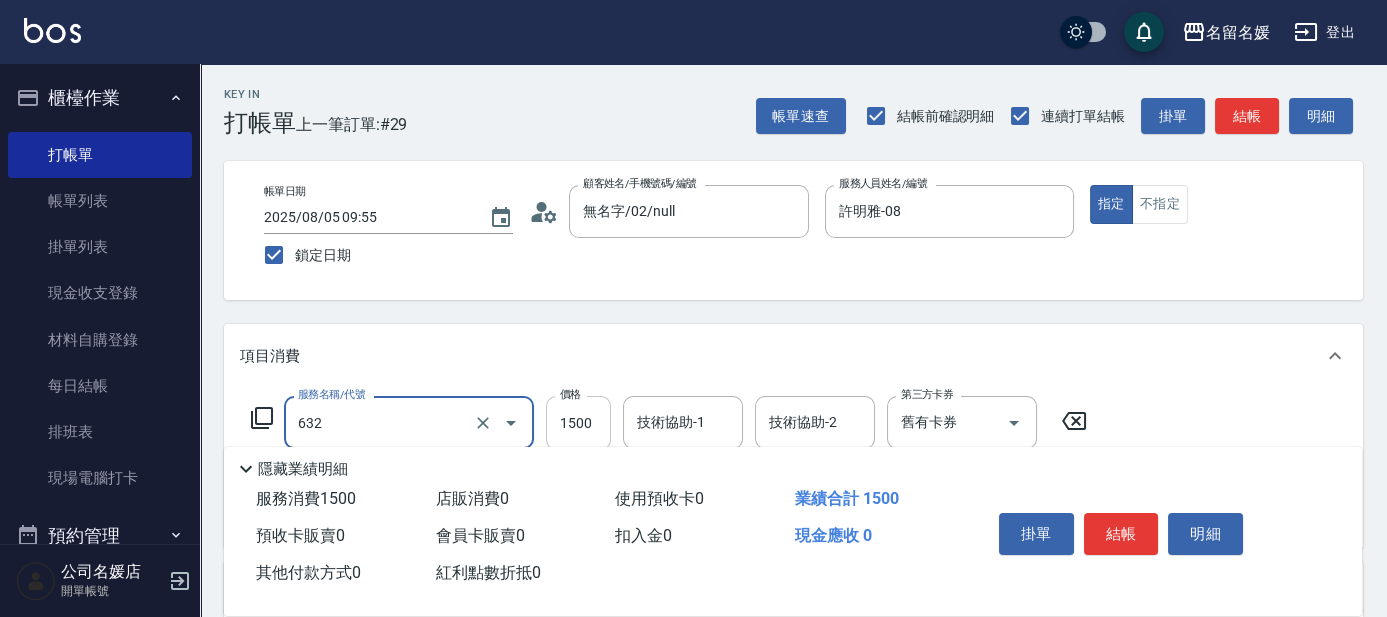 click on "1500" at bounding box center (578, 423) 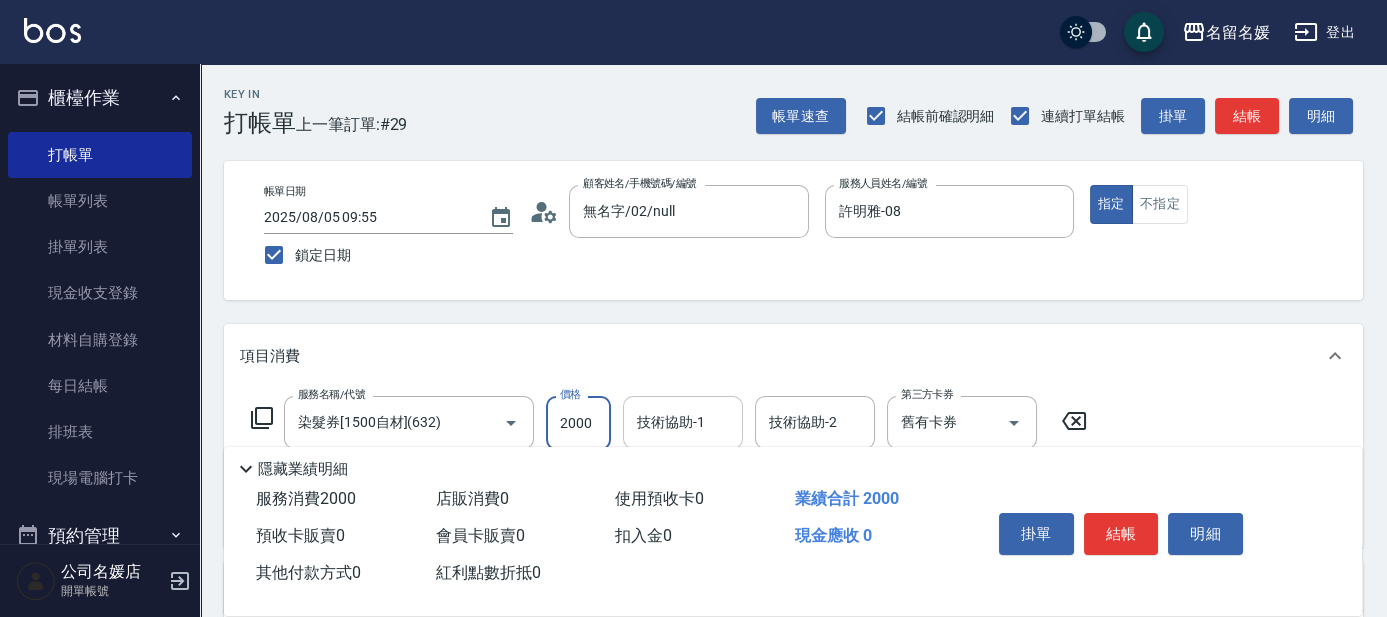 type on "2000" 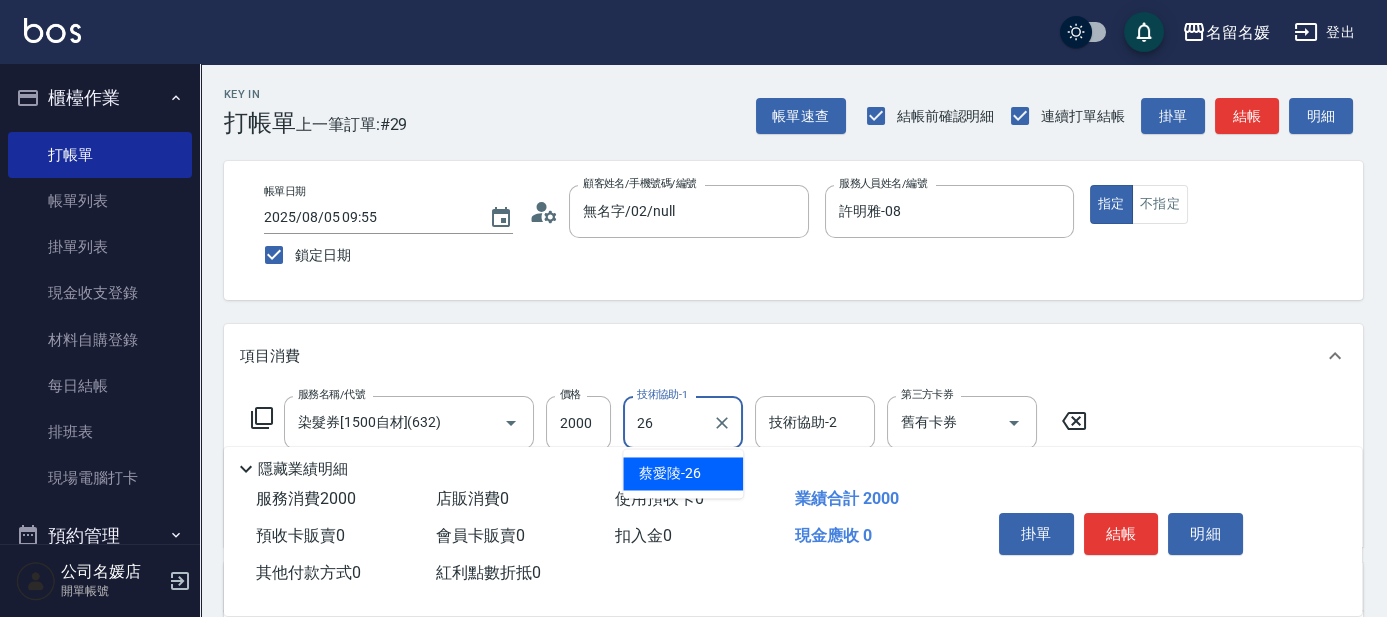 click on "蔡愛陵 -26" at bounding box center [683, 473] 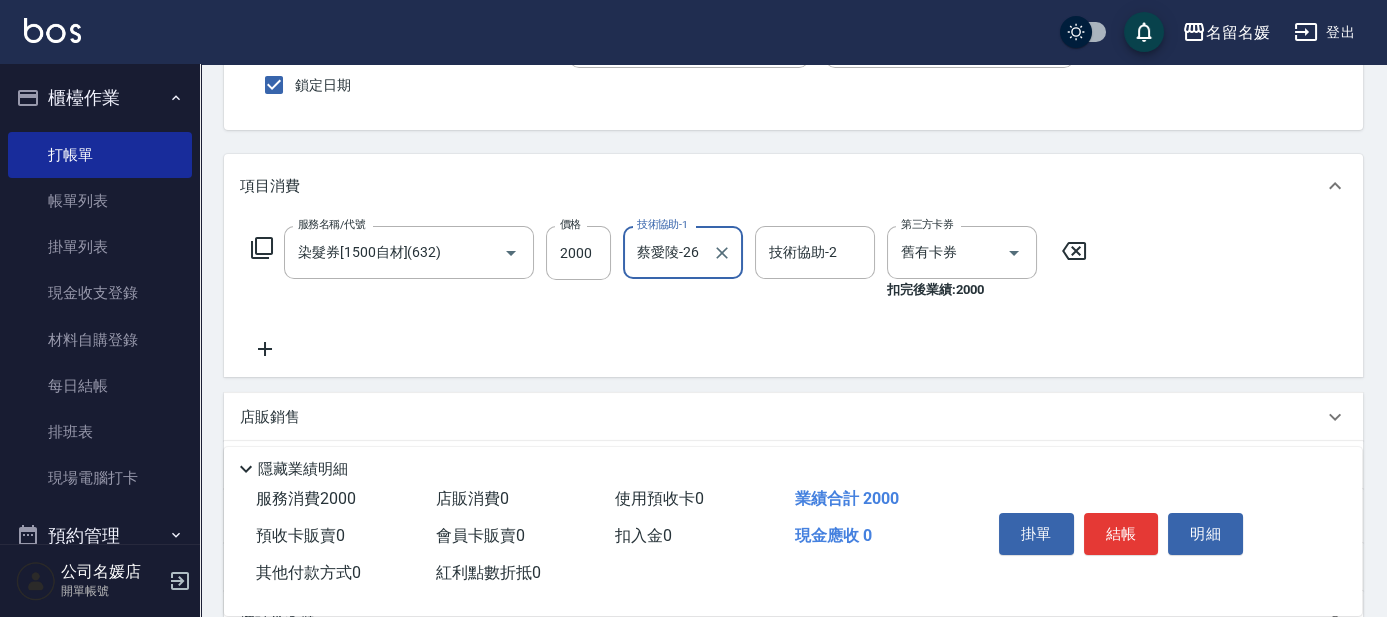 scroll, scrollTop: 181, scrollLeft: 0, axis: vertical 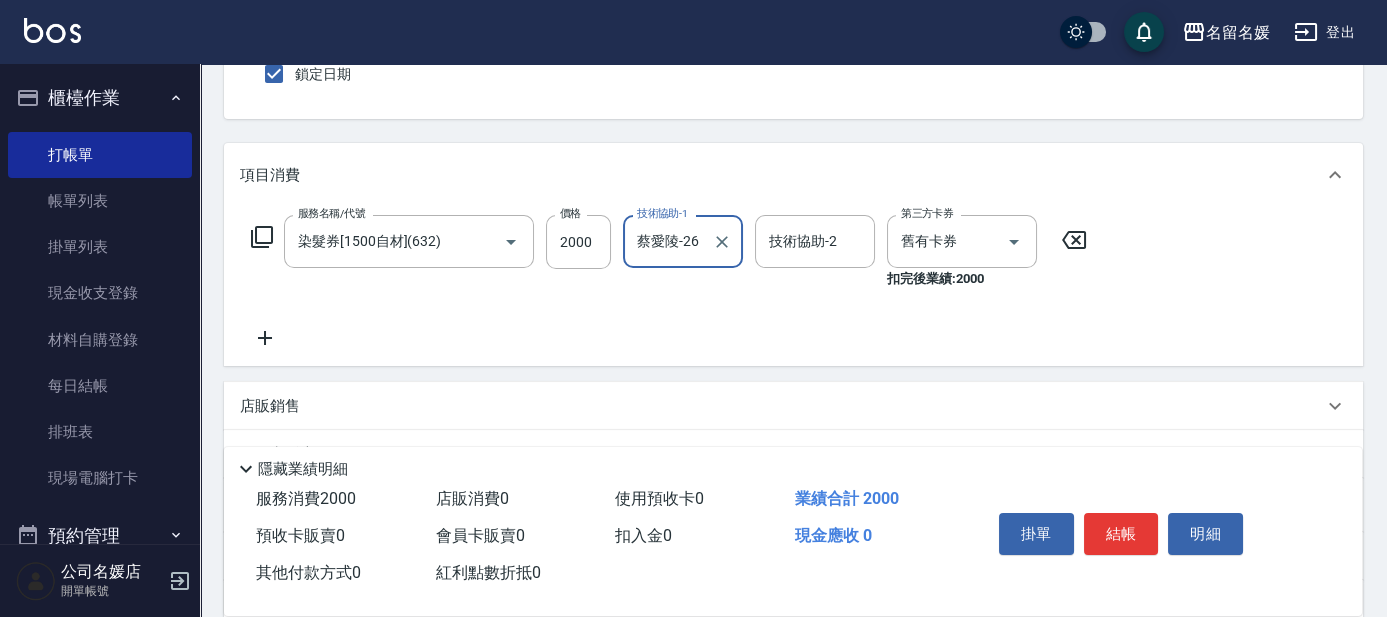type on "蔡愛陵-26" 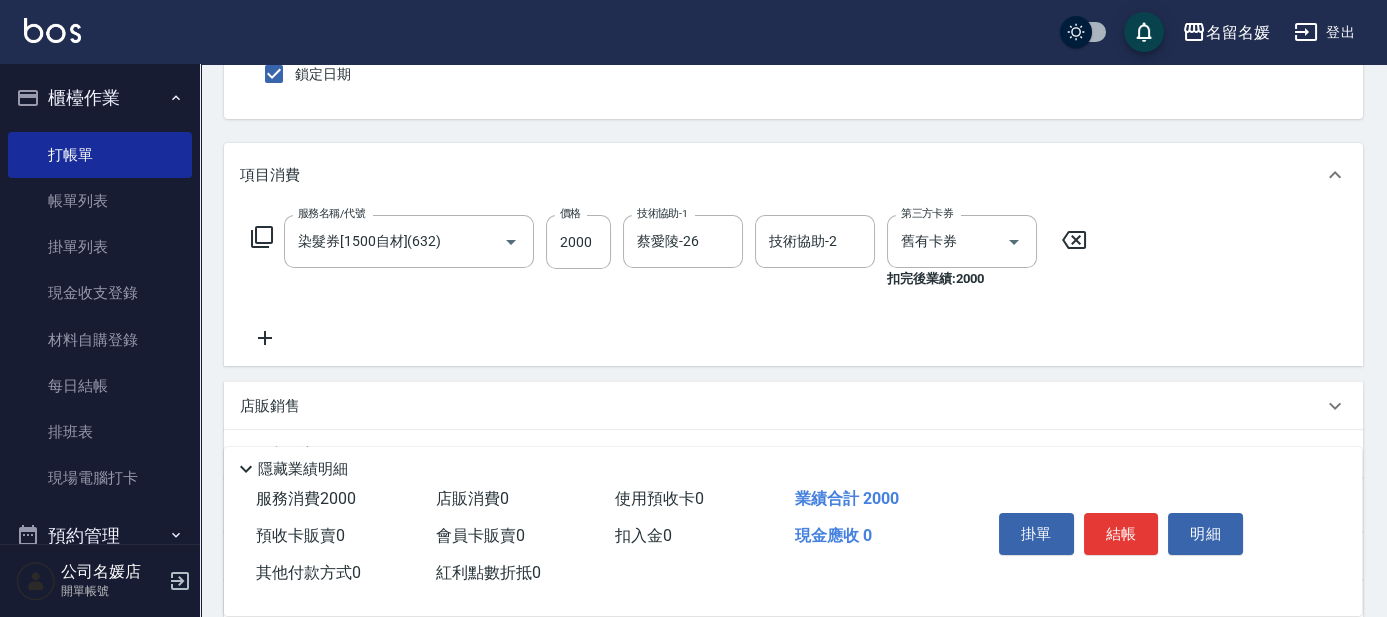click 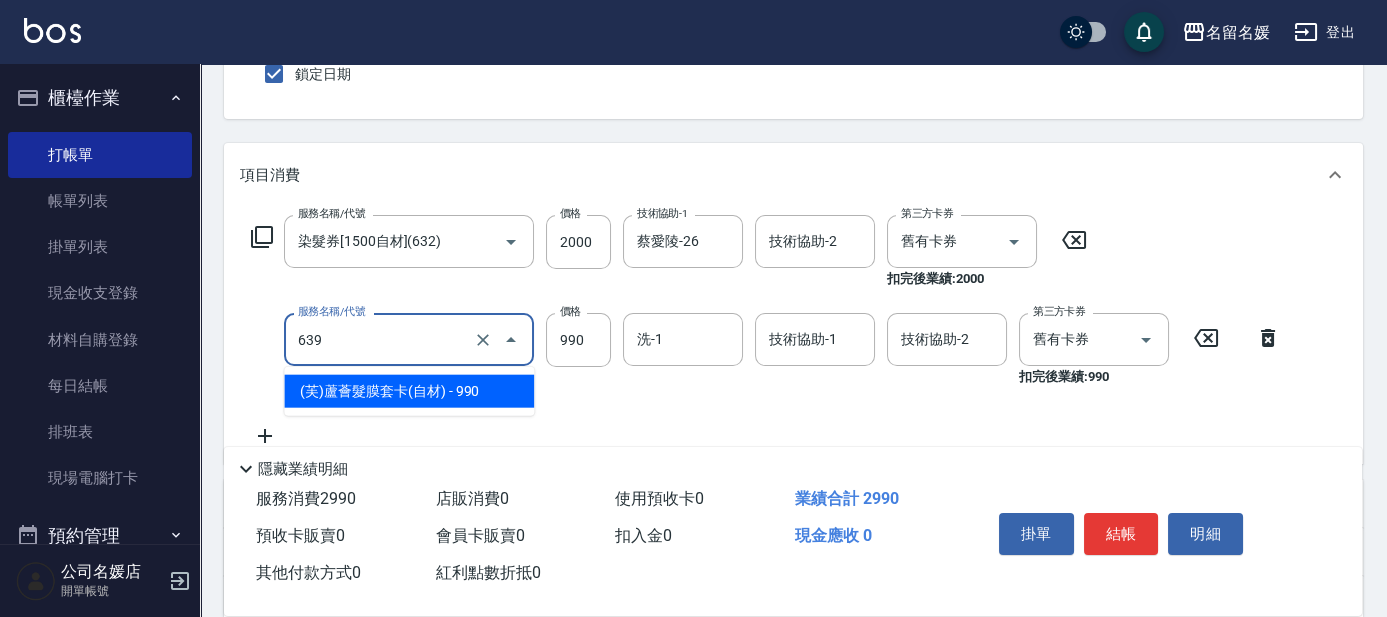 click on "639" at bounding box center (381, 339) 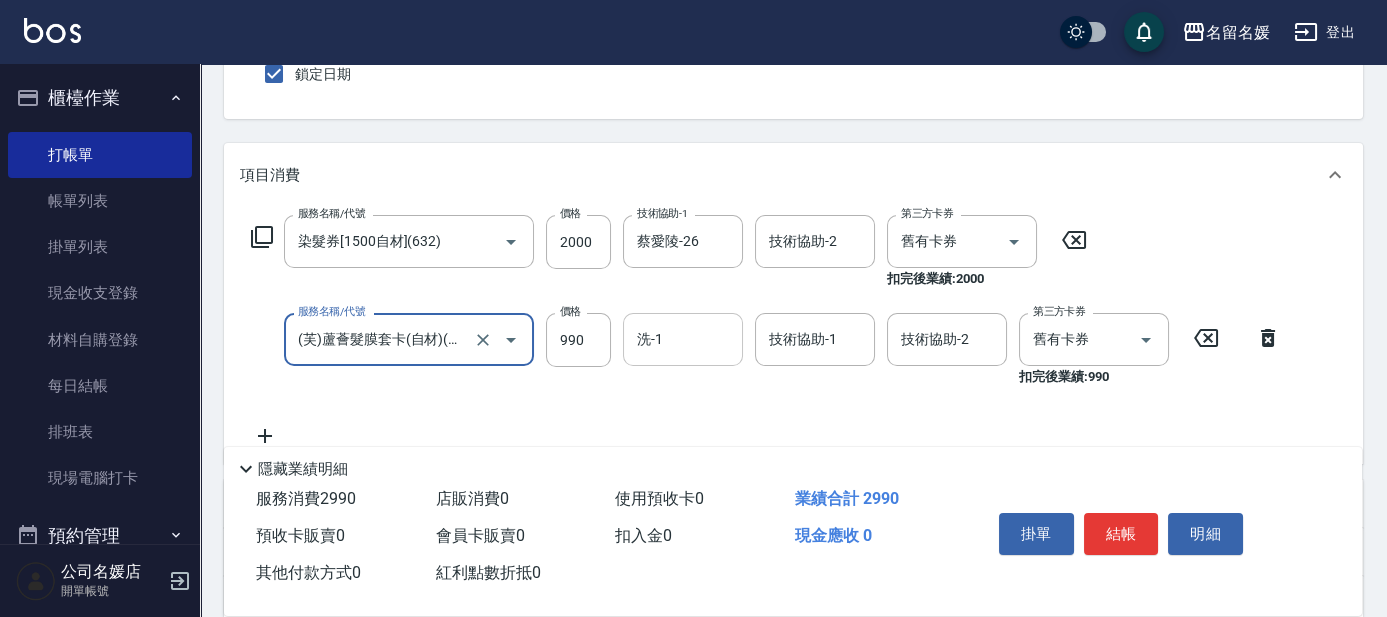 type on "(芙)蘆薈髮膜套卡(自材)(639)" 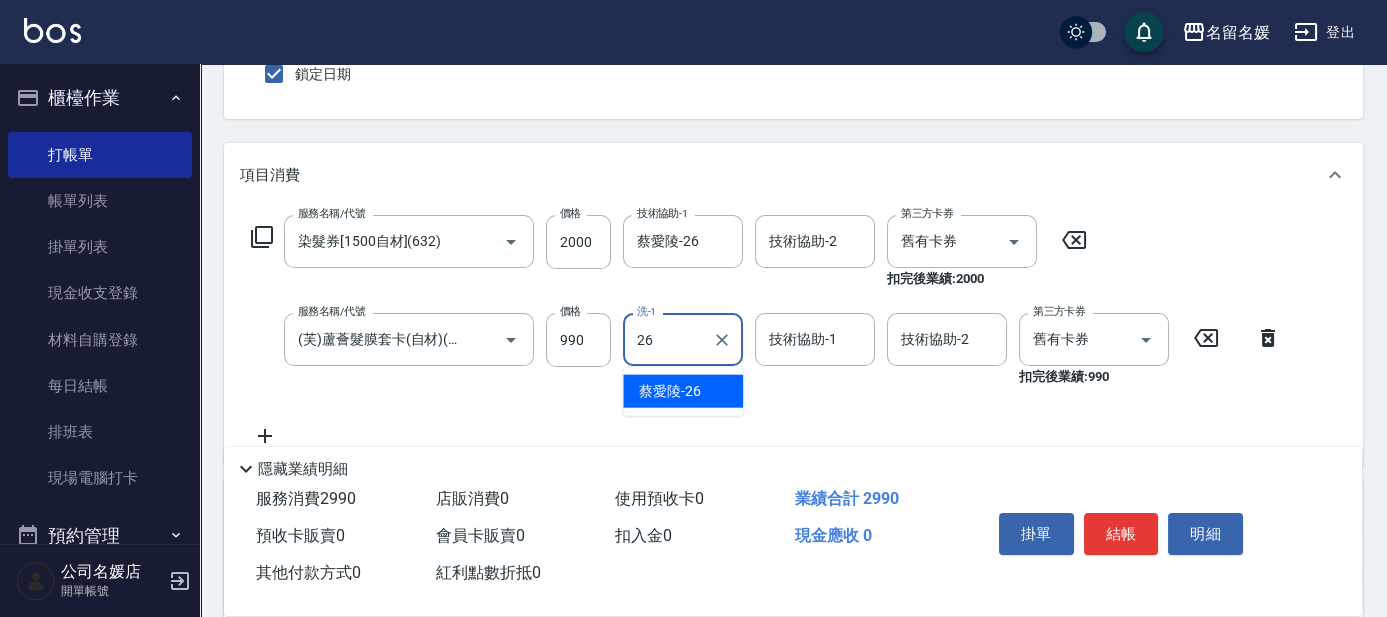 click on "蔡愛陵 -26" at bounding box center [670, 391] 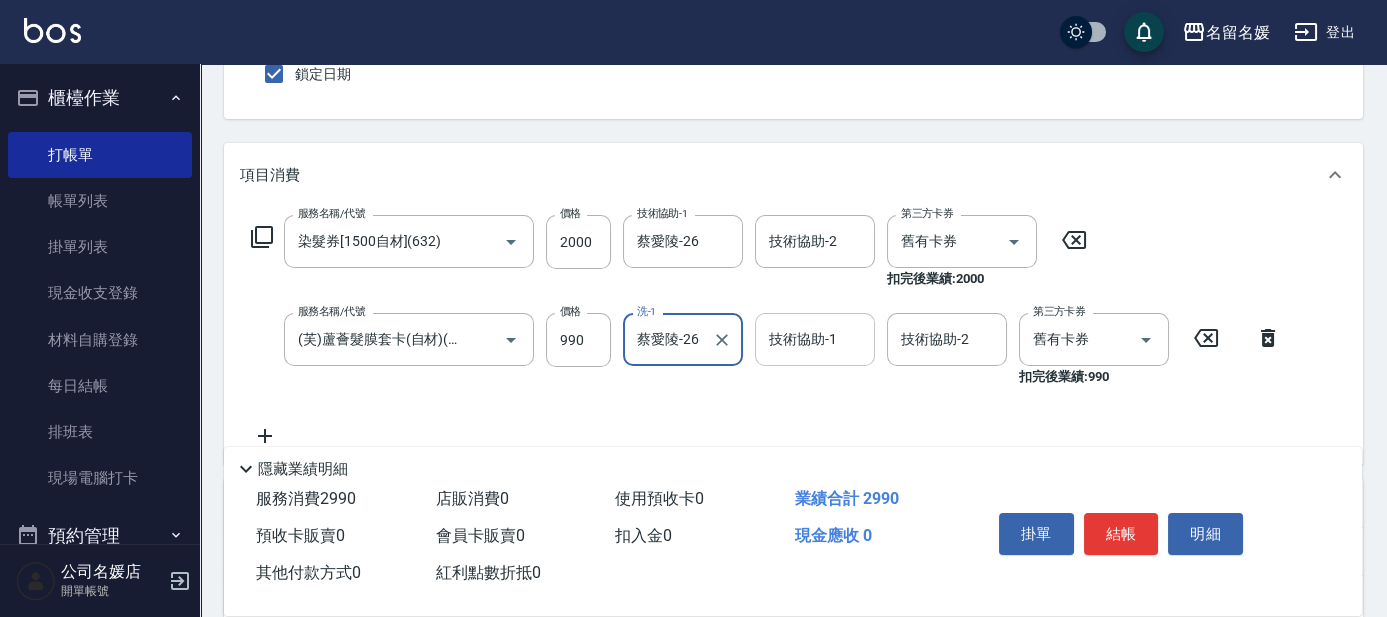 type on "蔡愛陵-26" 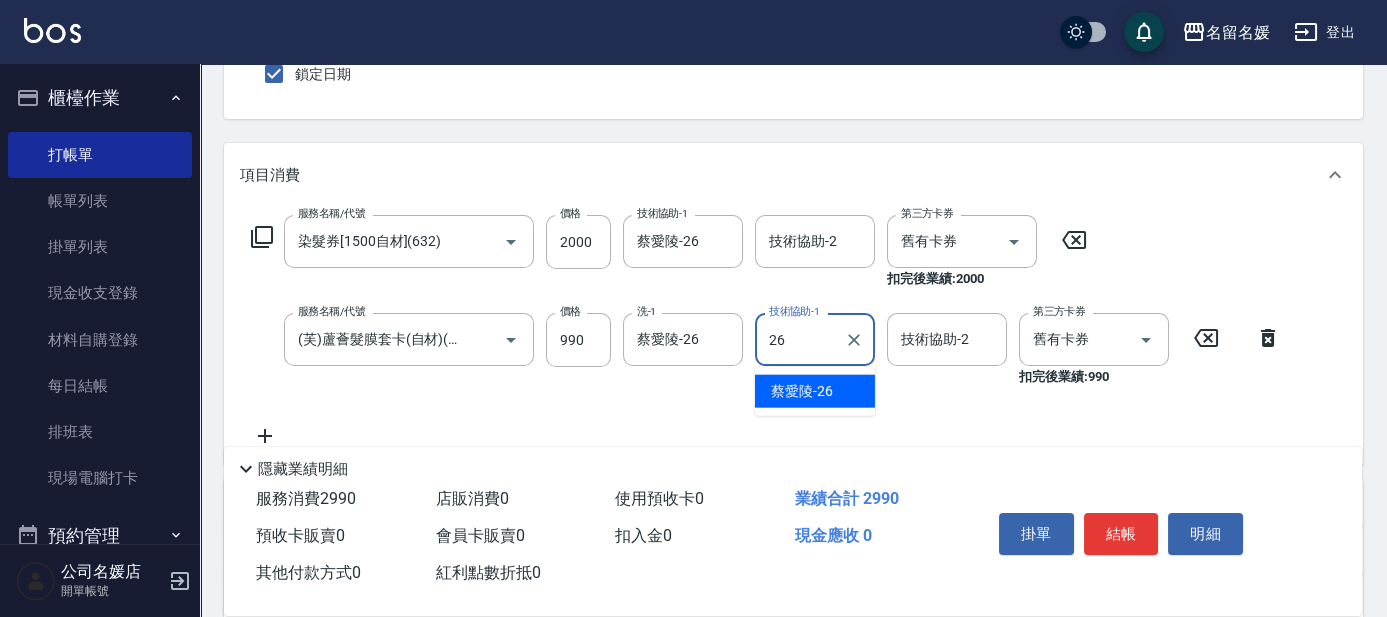 click on "蔡愛陵 -26" at bounding box center (815, 391) 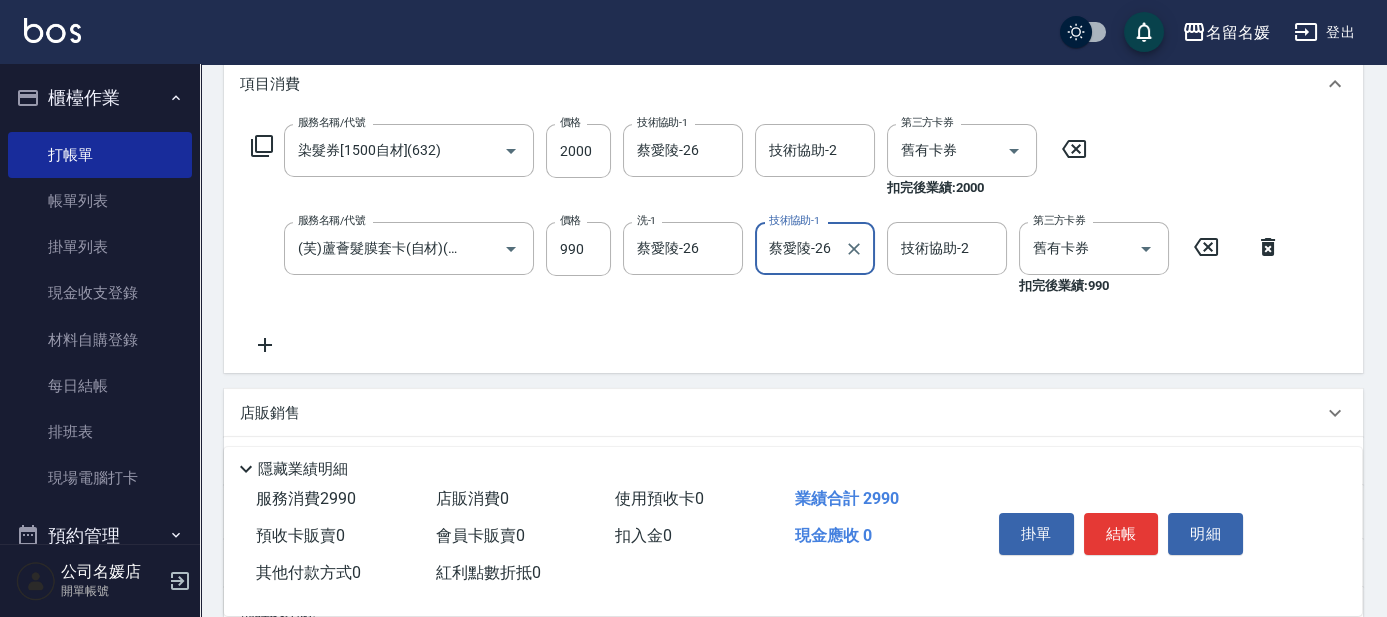 scroll, scrollTop: 272, scrollLeft: 0, axis: vertical 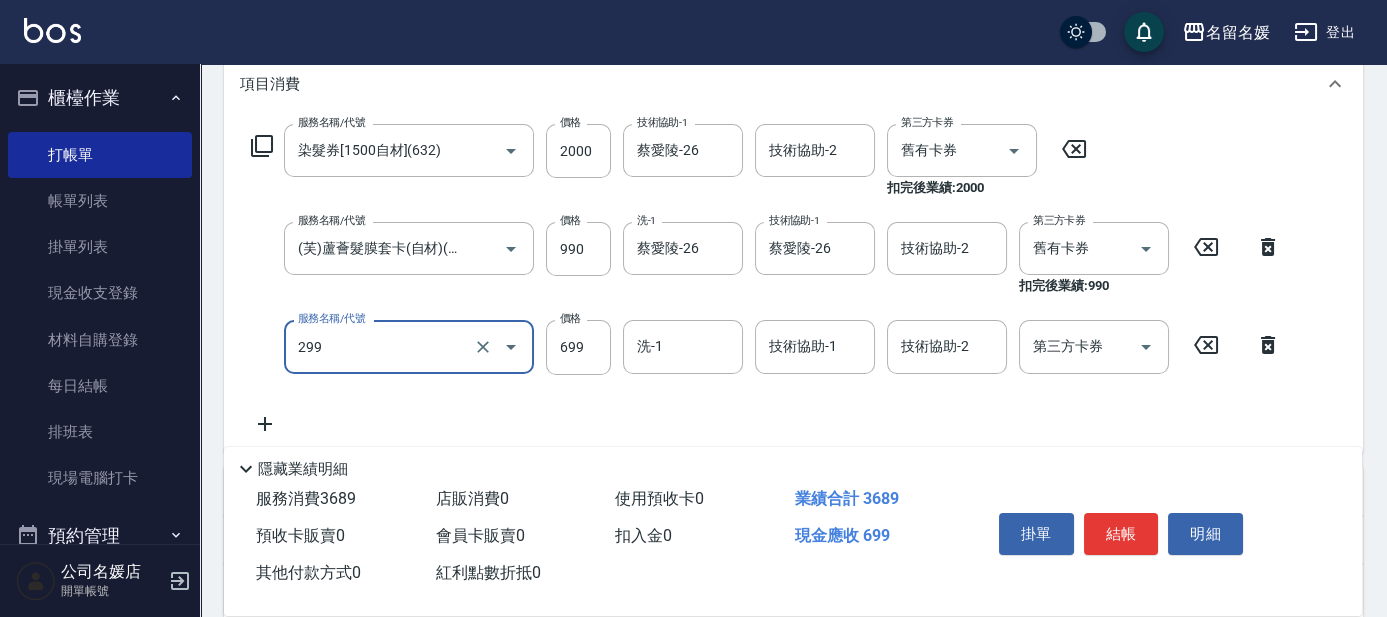 click on "299" at bounding box center [381, 346] 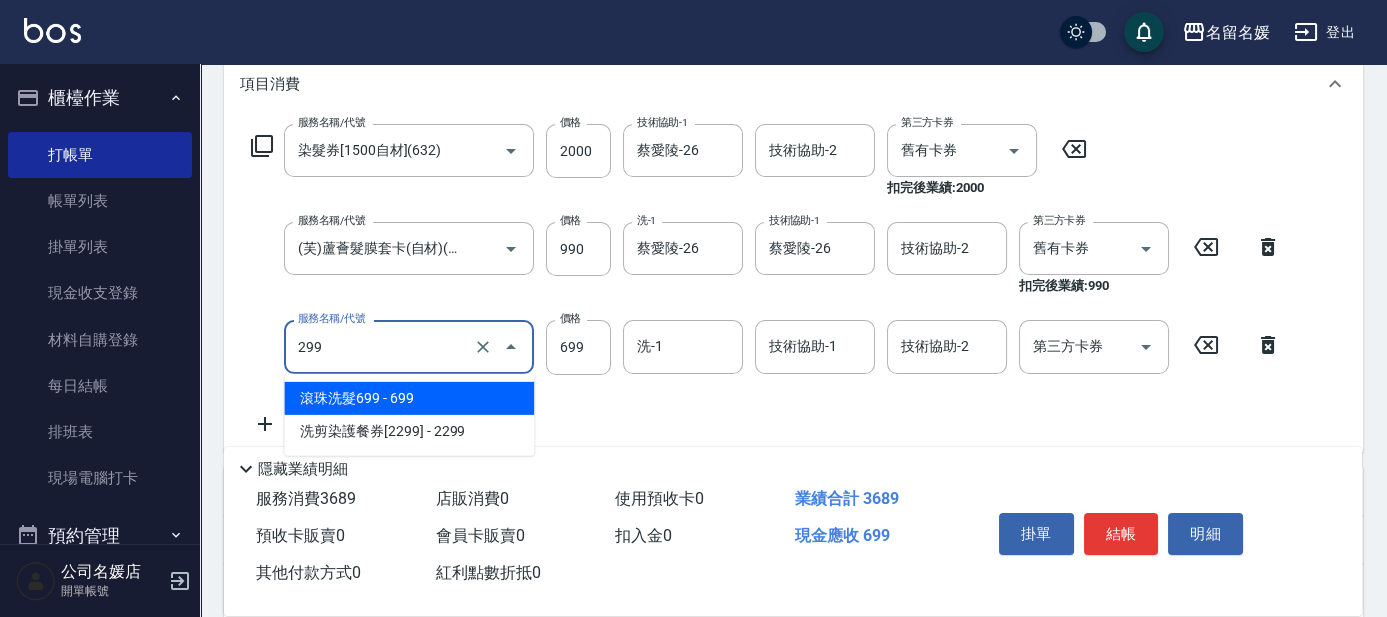 click on "滾珠洗髮699 - 699" at bounding box center (409, 398) 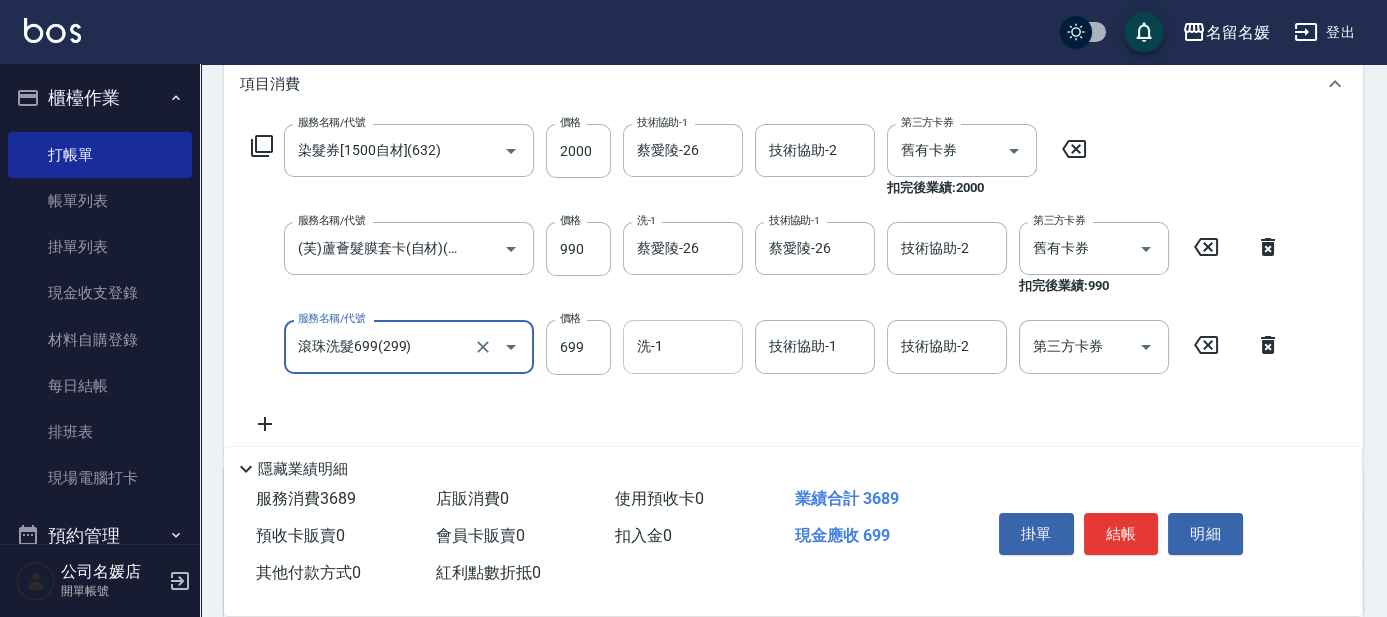 type on "滾珠洗髮699(299)" 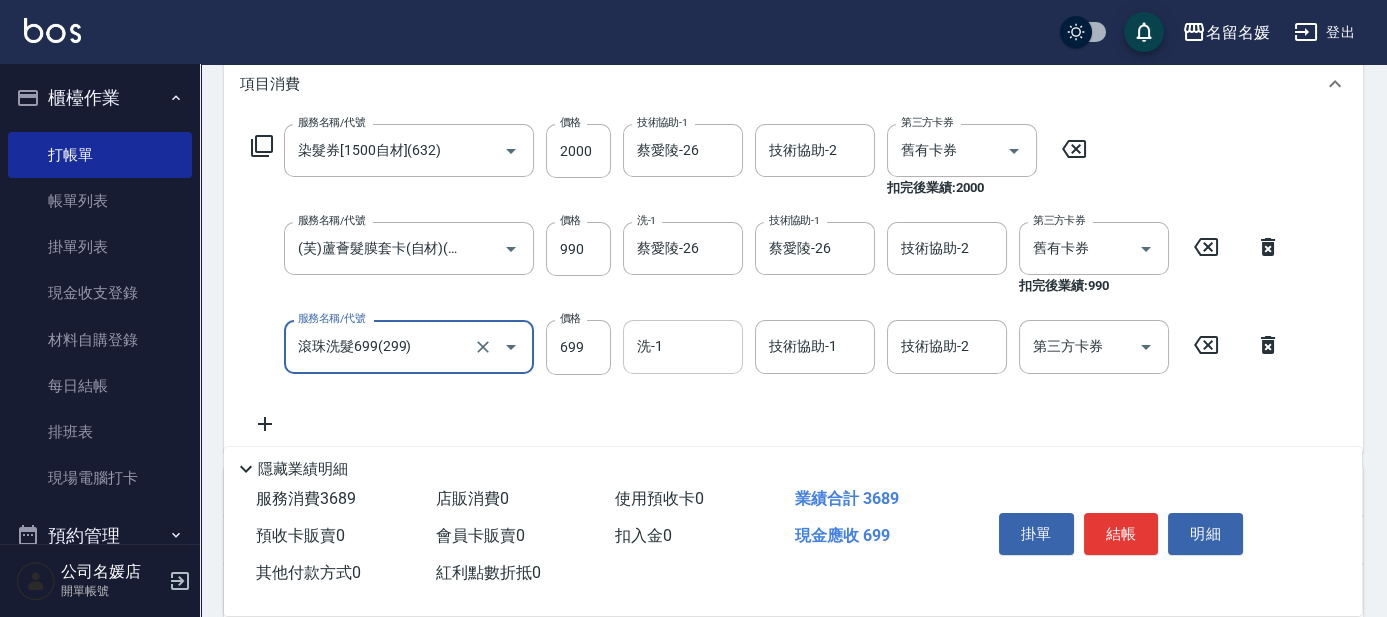 click on "洗-1" at bounding box center (683, 346) 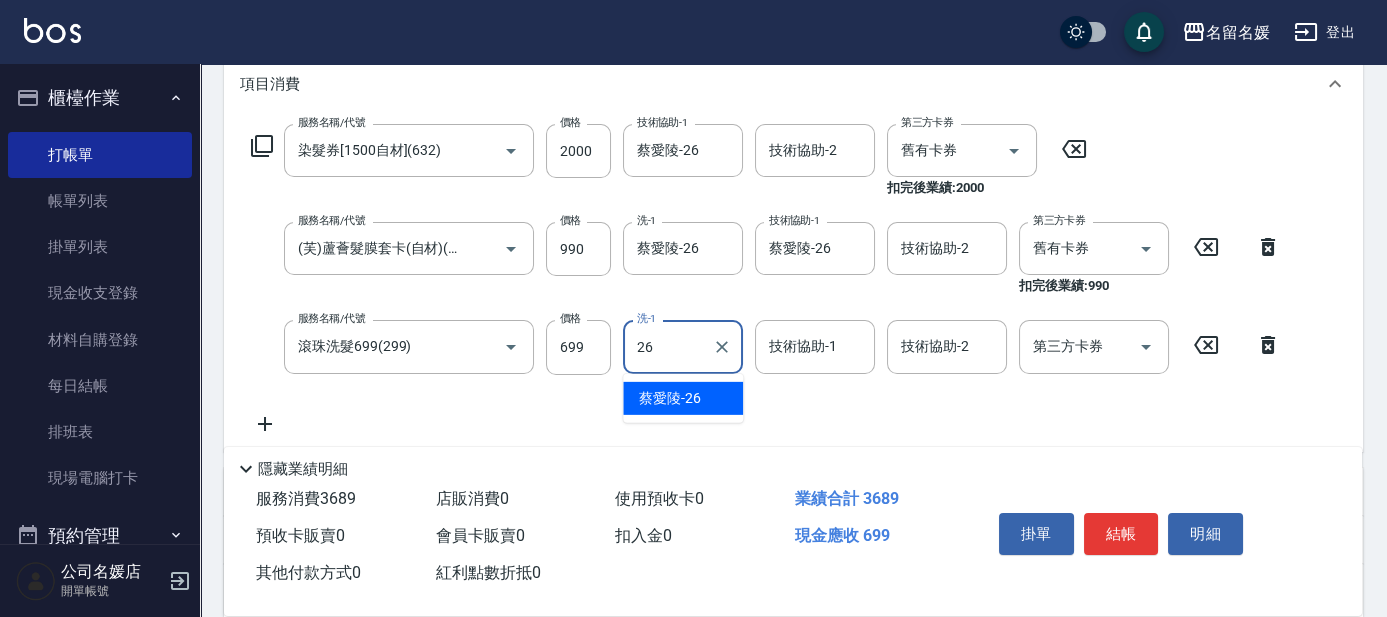 click on "蔡愛陵 -26" at bounding box center [670, 398] 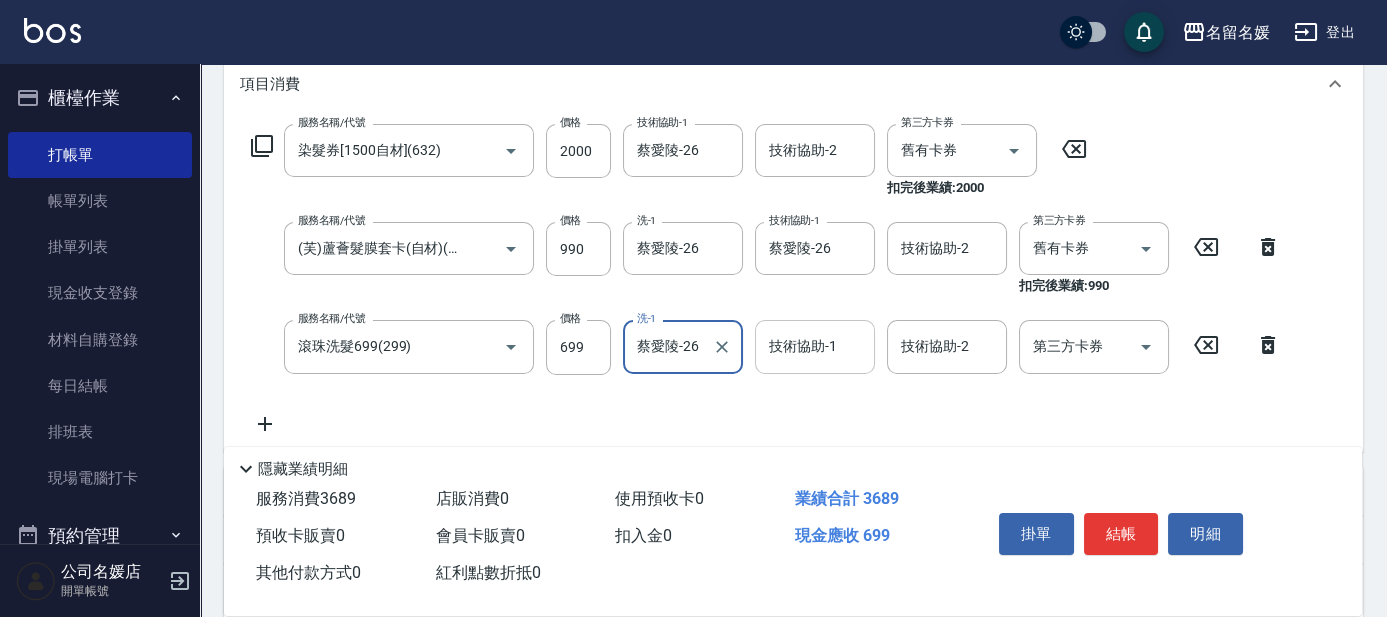 type on "蔡愛陵-26" 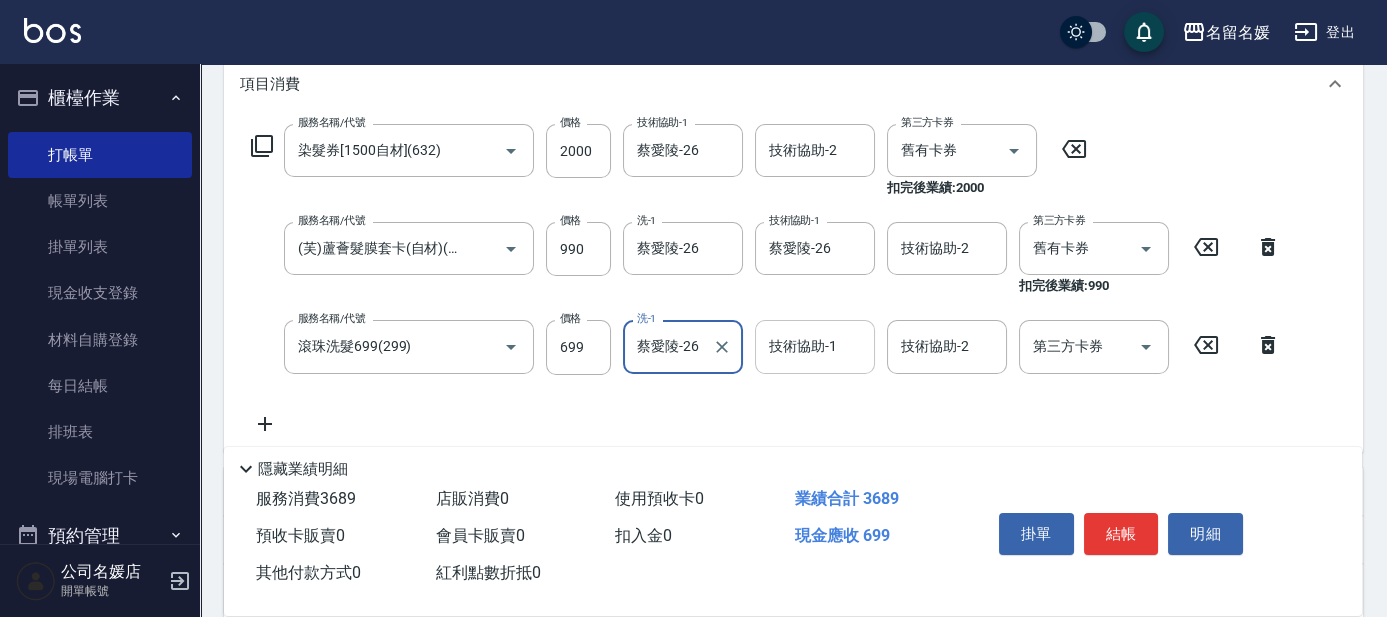 click on "技術協助-1 技術協助-1" at bounding box center [815, 346] 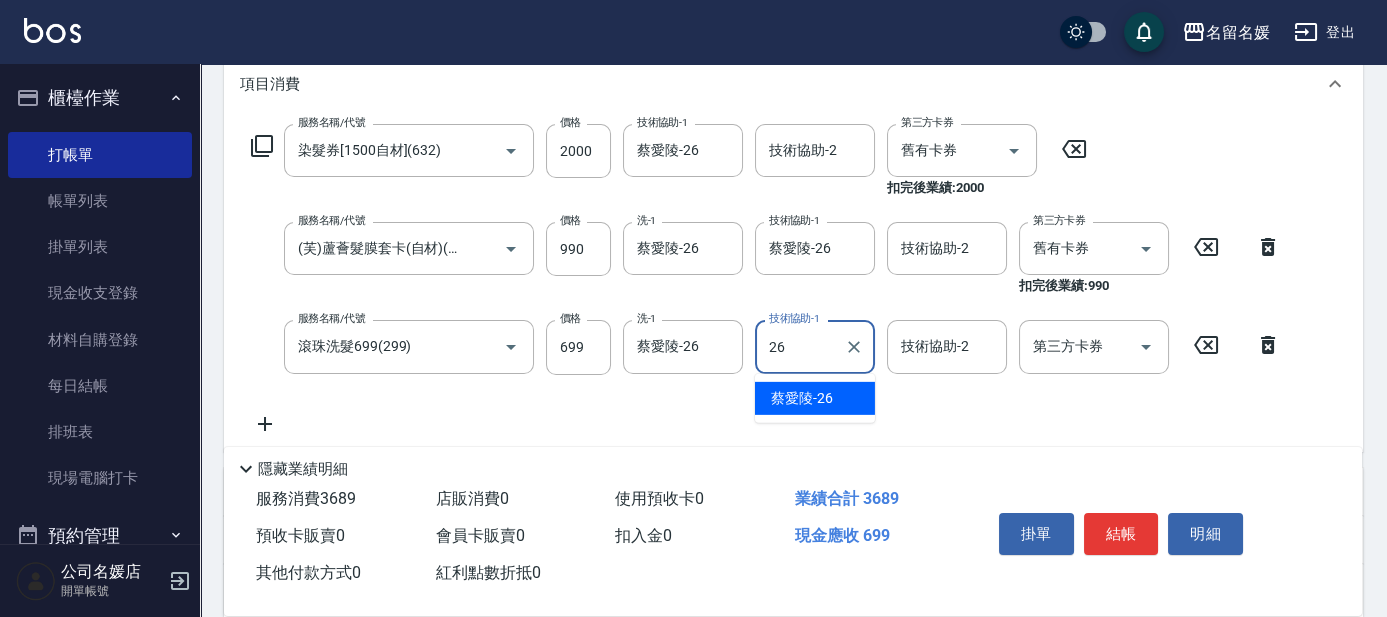 click on "蔡愛陵 -26" at bounding box center (802, 398) 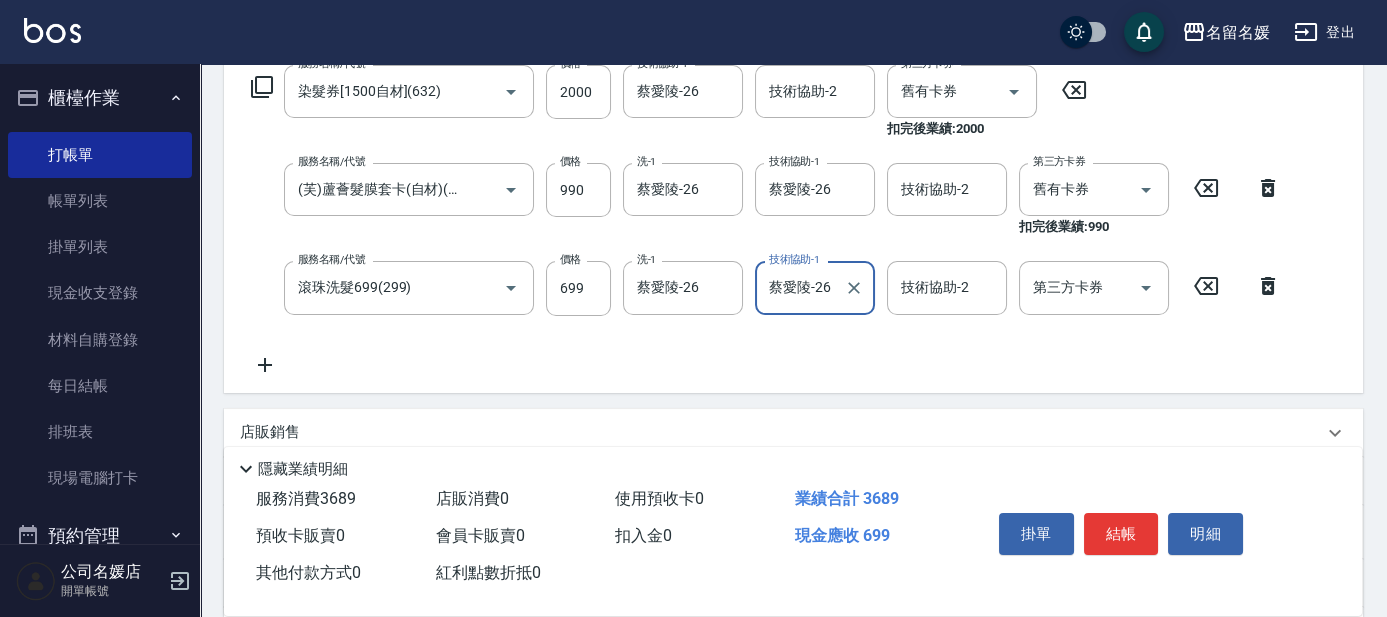 scroll, scrollTop: 363, scrollLeft: 0, axis: vertical 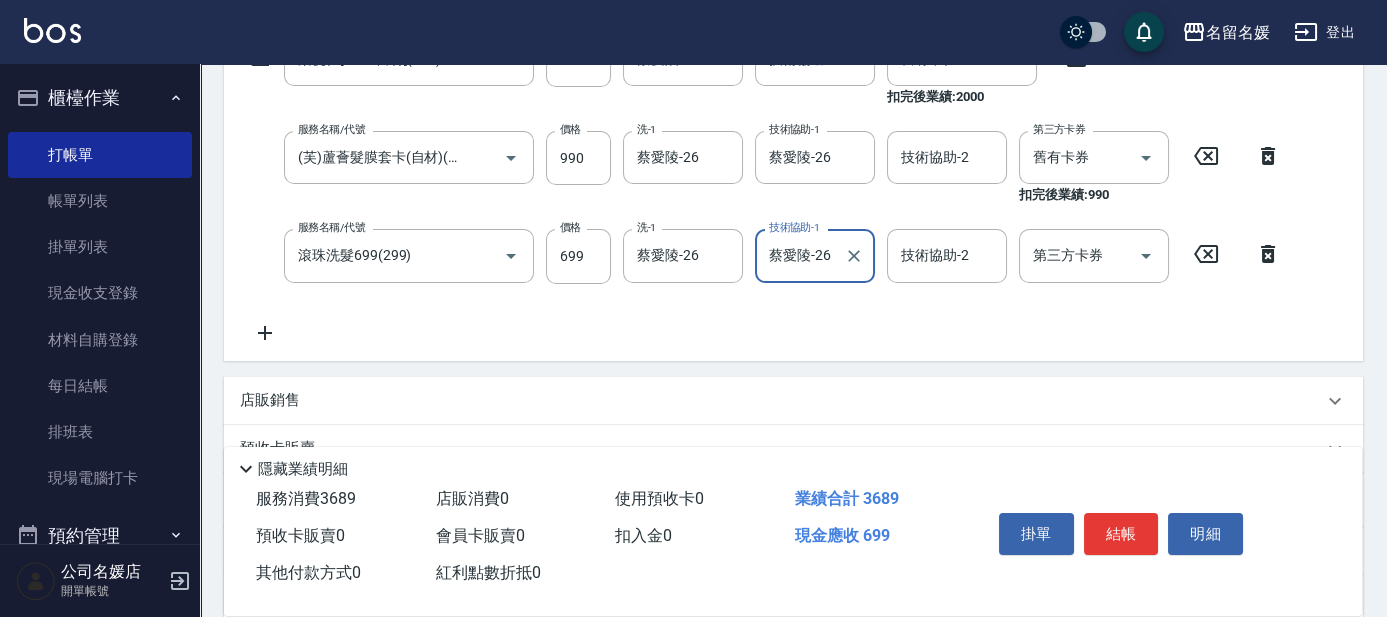 type on "蔡愛陵-26" 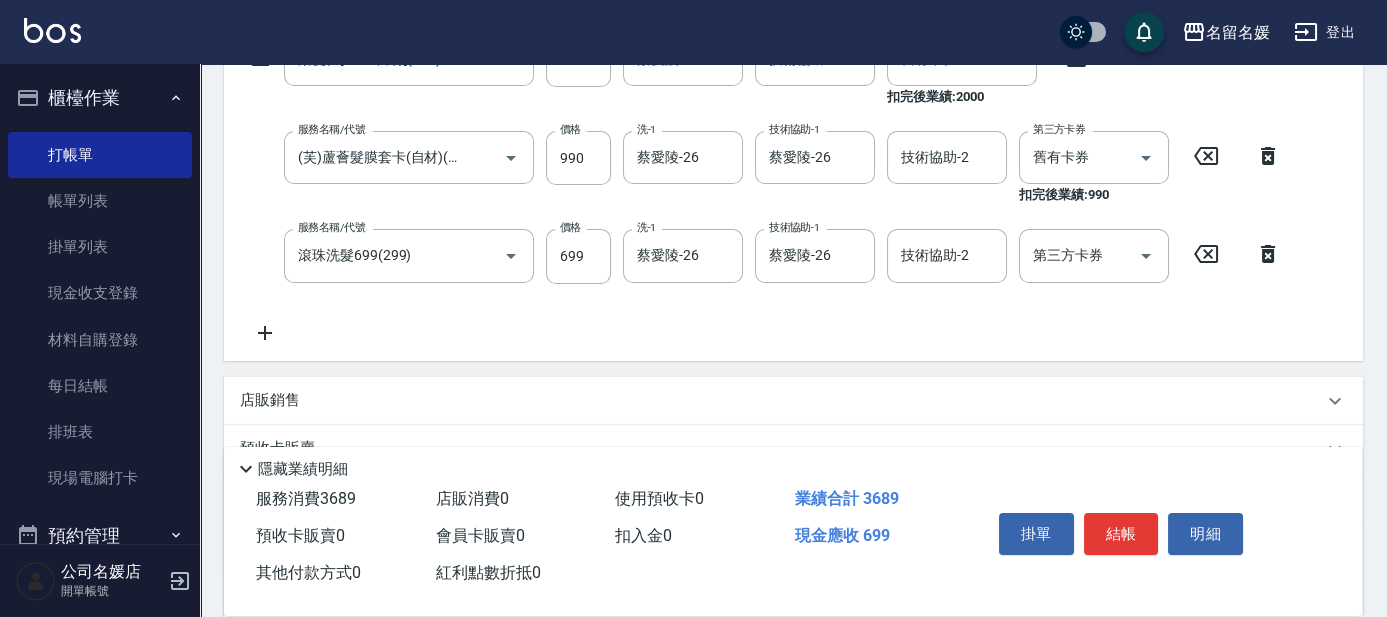 click on "店販銷售" at bounding box center (270, 400) 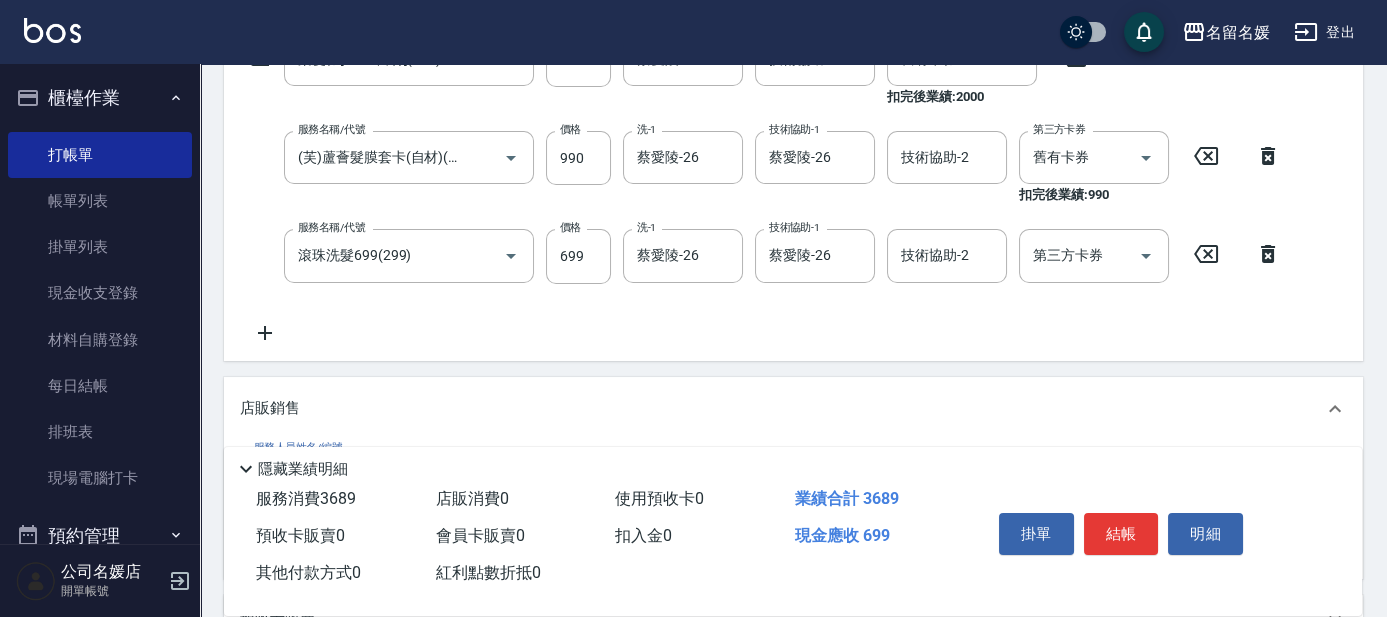 scroll, scrollTop: 0, scrollLeft: 0, axis: both 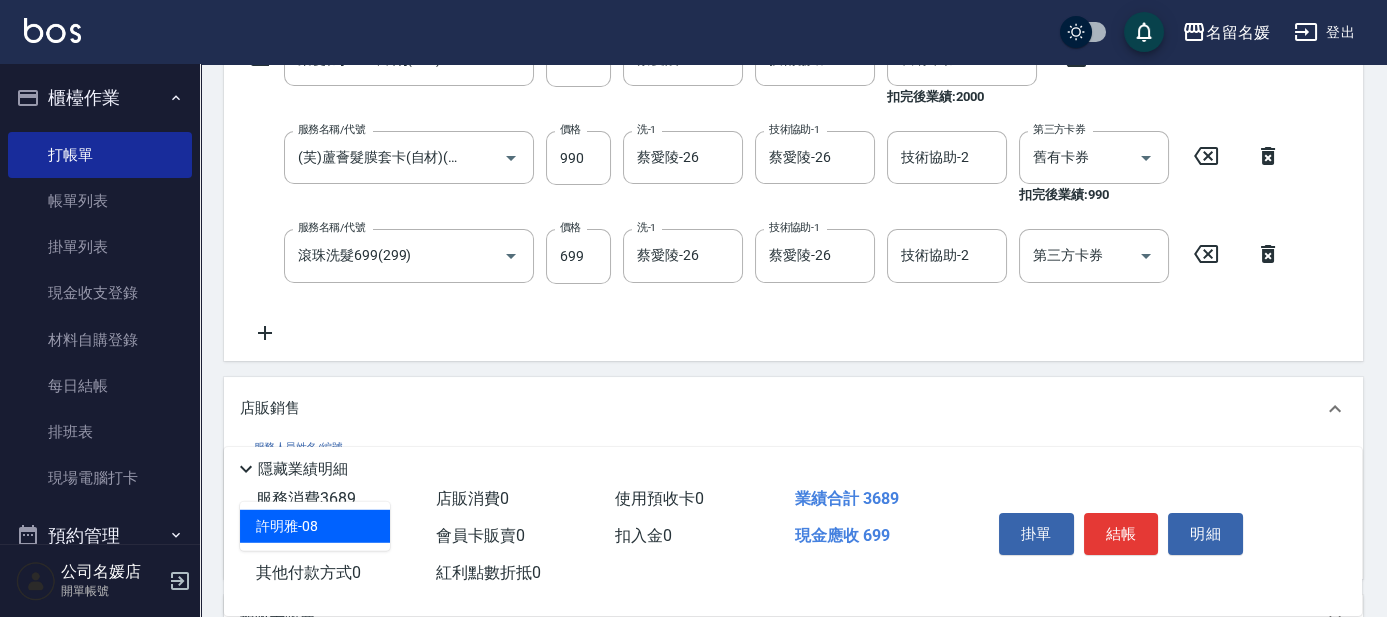 click on "許明雅 -08" at bounding box center (315, 526) 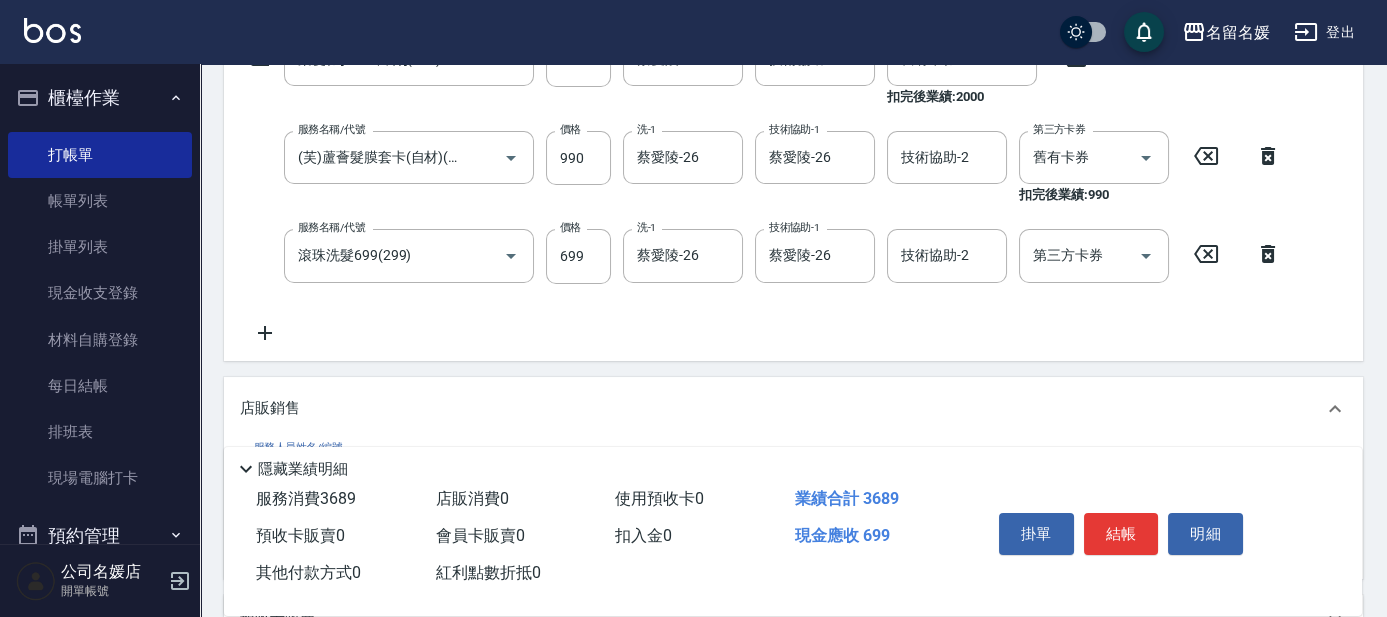 type on "許明雅-08" 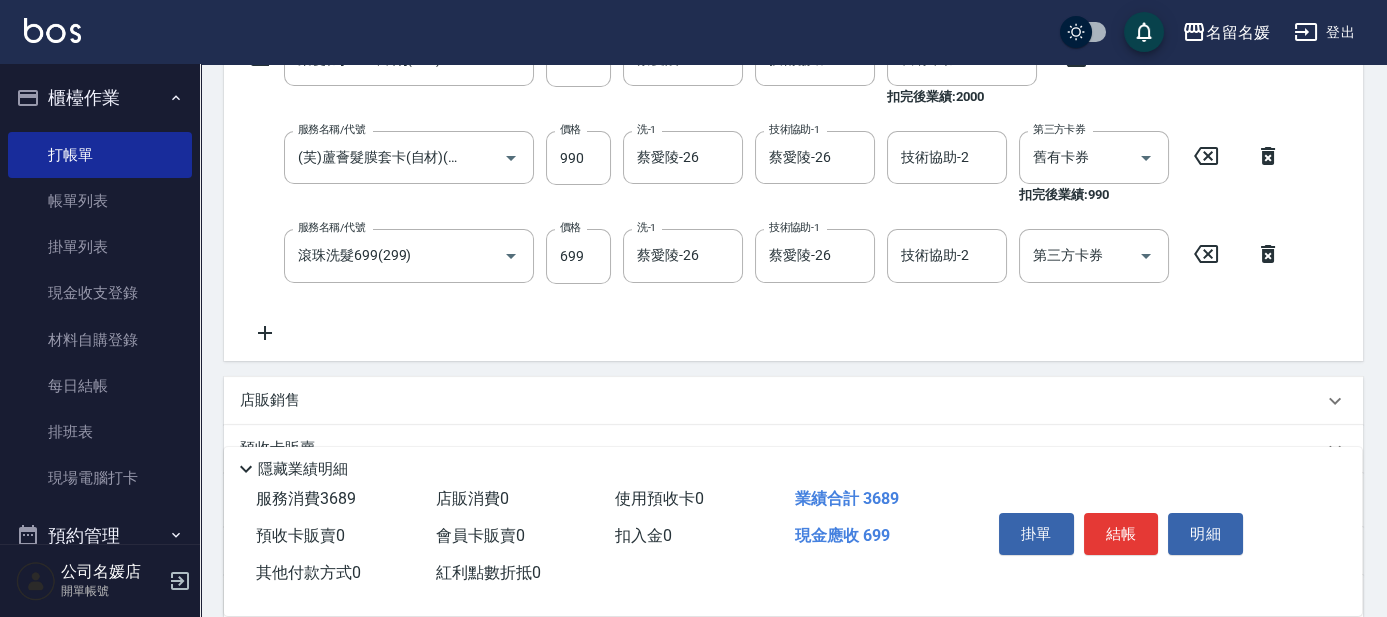 scroll, scrollTop: 0, scrollLeft: 0, axis: both 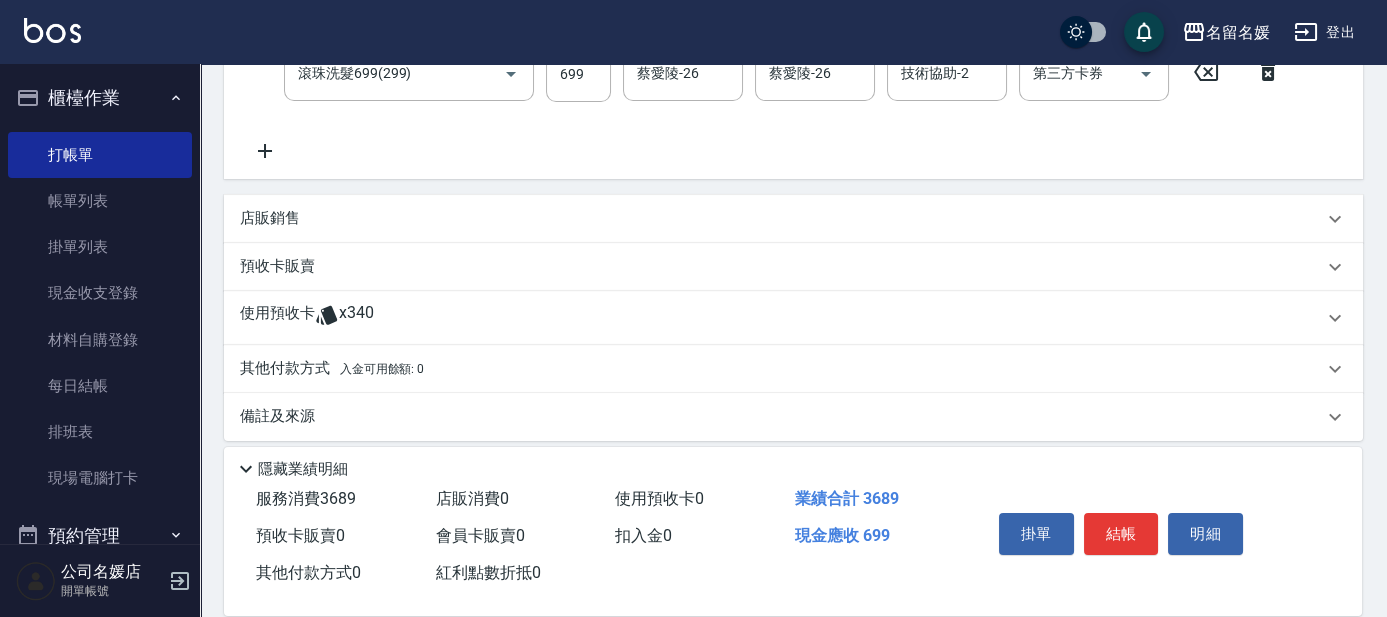 click on "店販銷售" at bounding box center [270, 218] 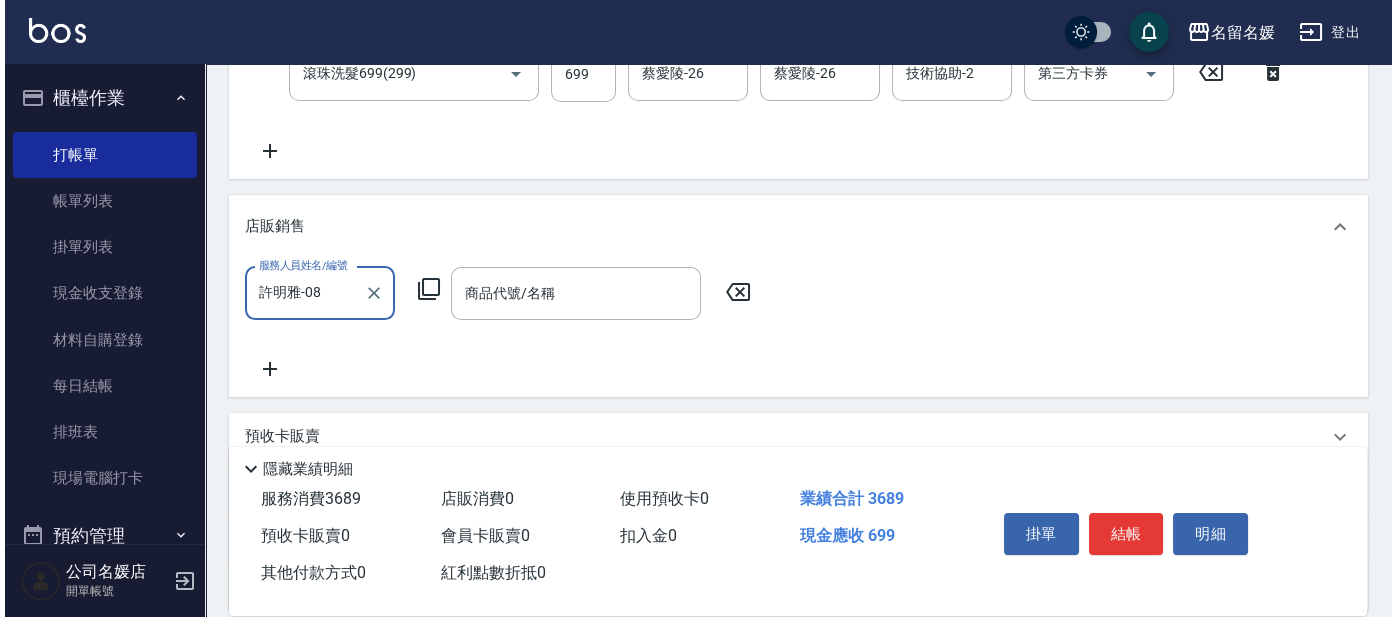 scroll, scrollTop: 0, scrollLeft: 0, axis: both 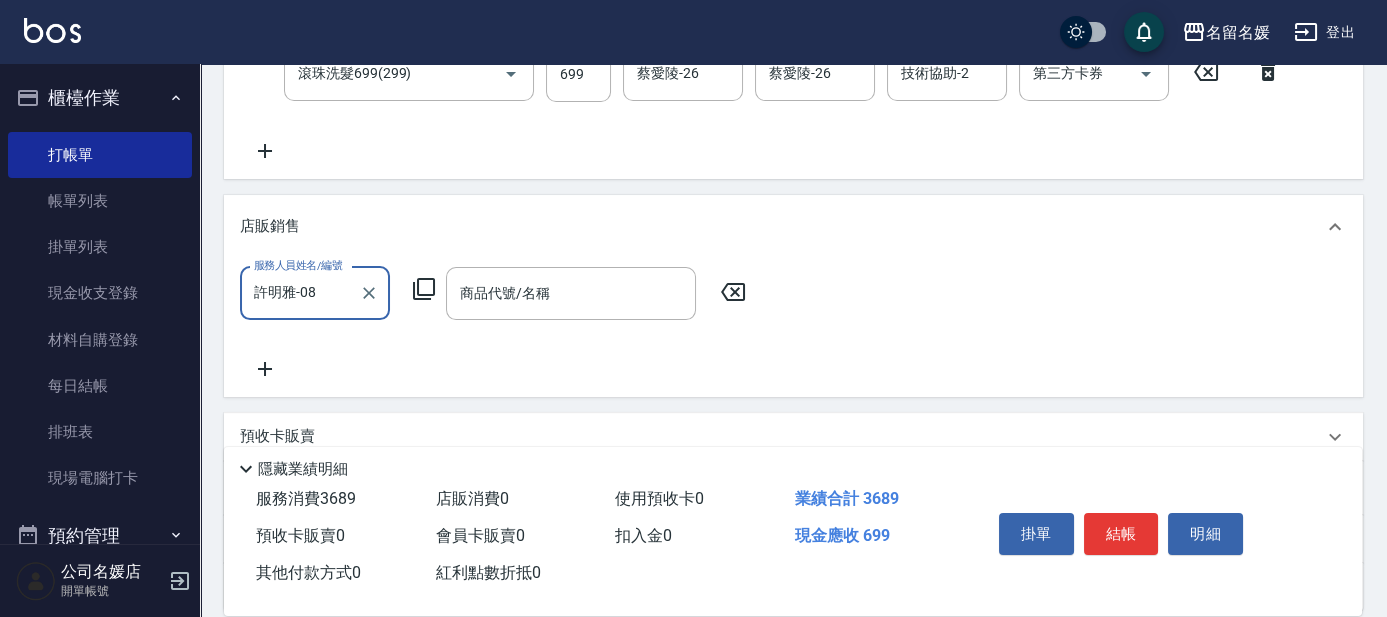 click 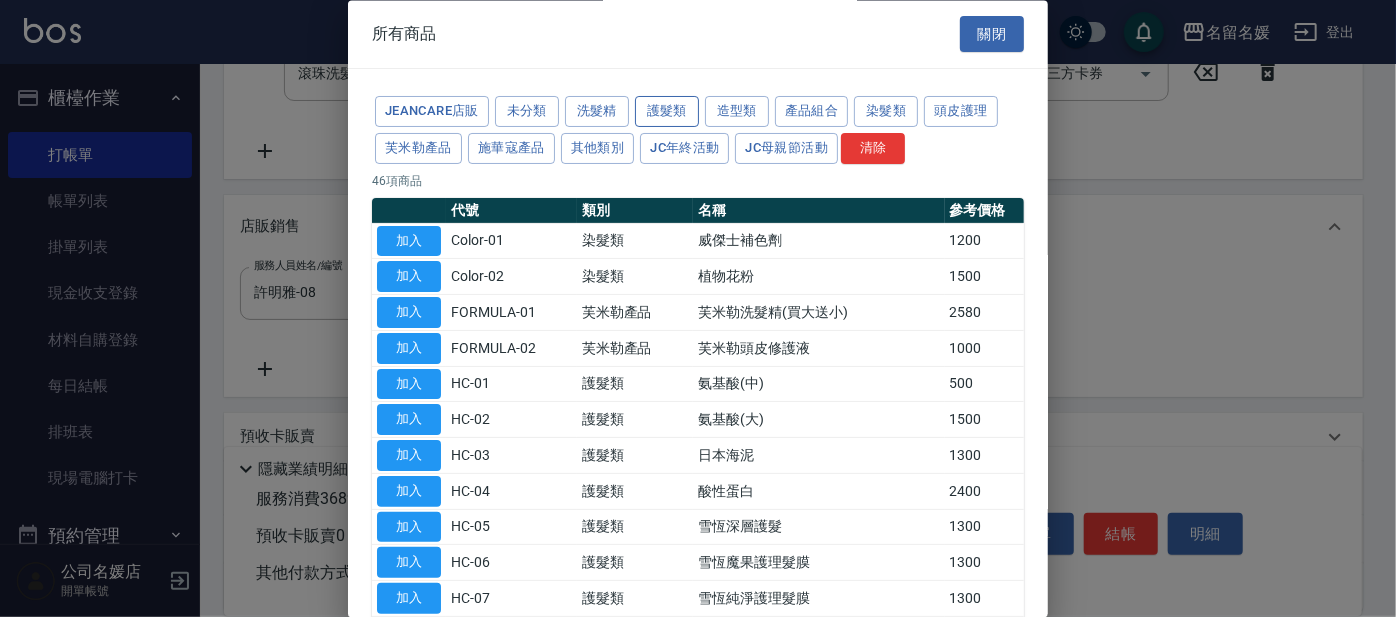 click on "護髮類" at bounding box center (667, 112) 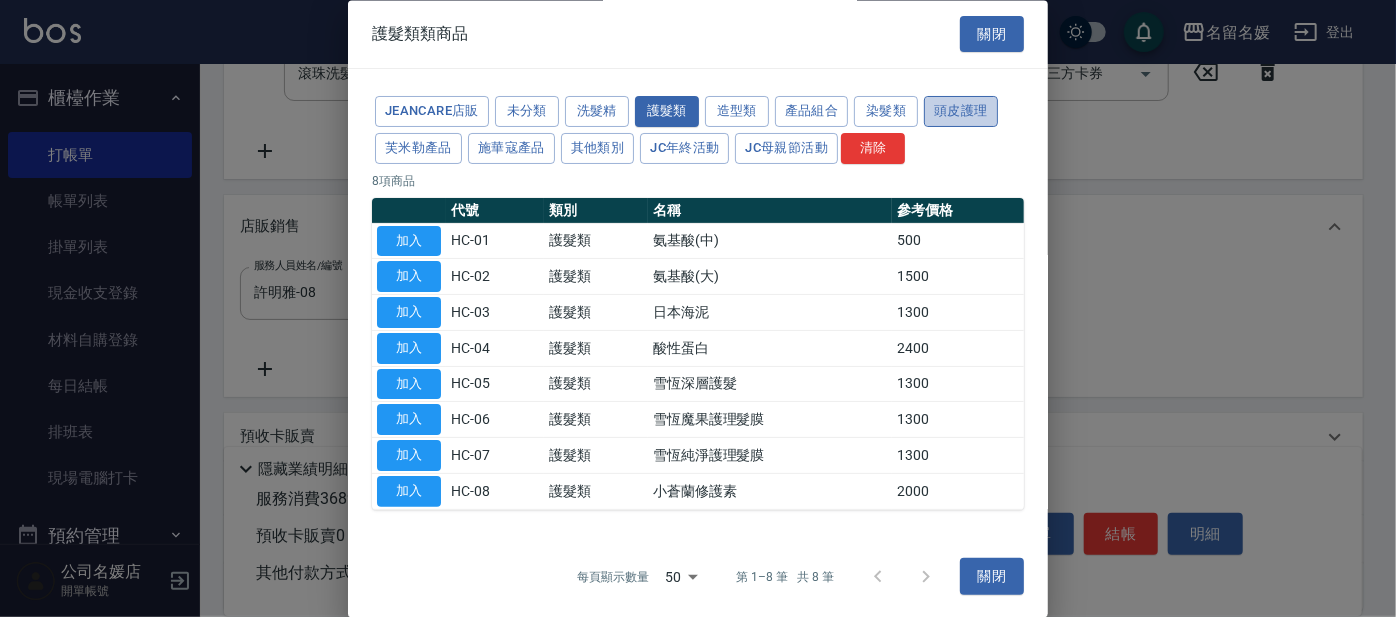 click on "頭皮護理" at bounding box center [961, 112] 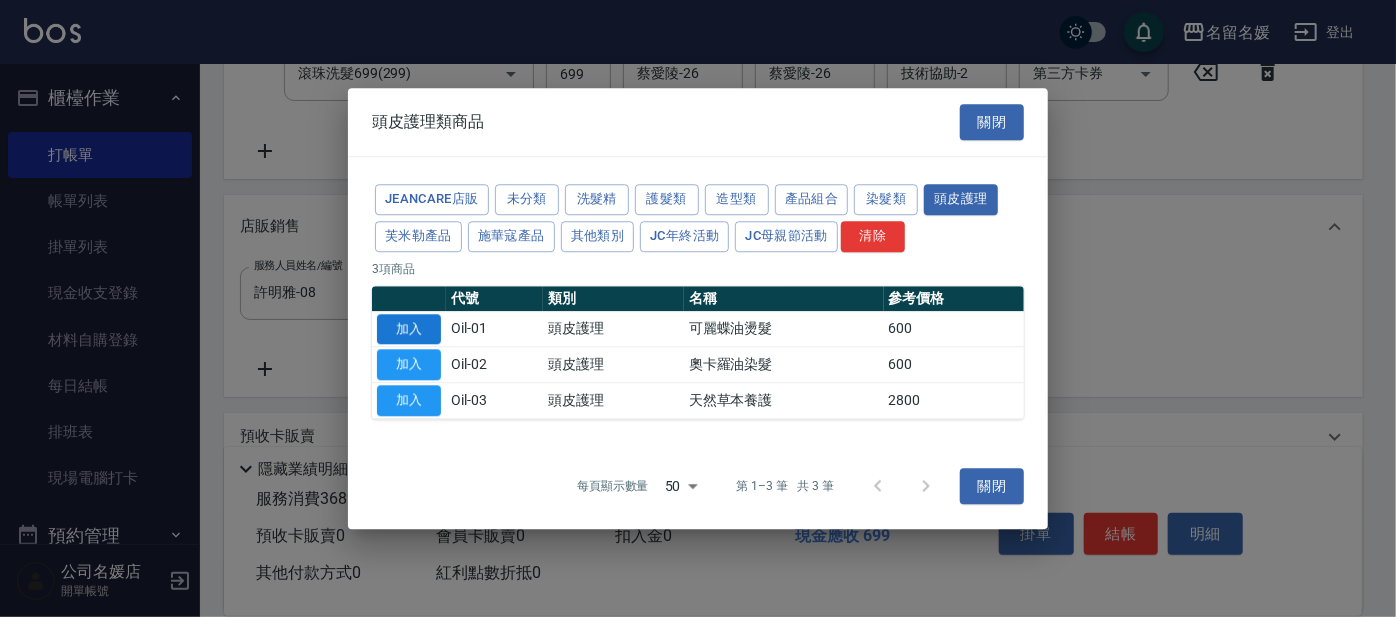 click on "加入" at bounding box center [409, 329] 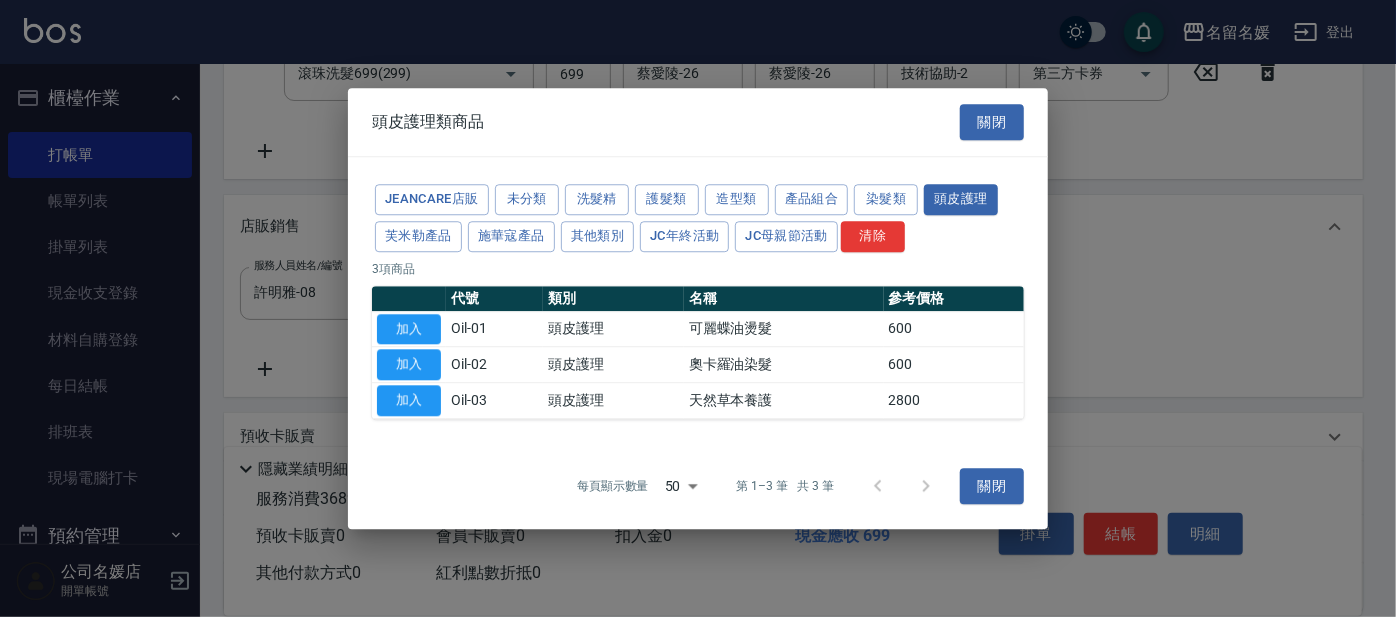 type on "可麗蝶油燙髮" 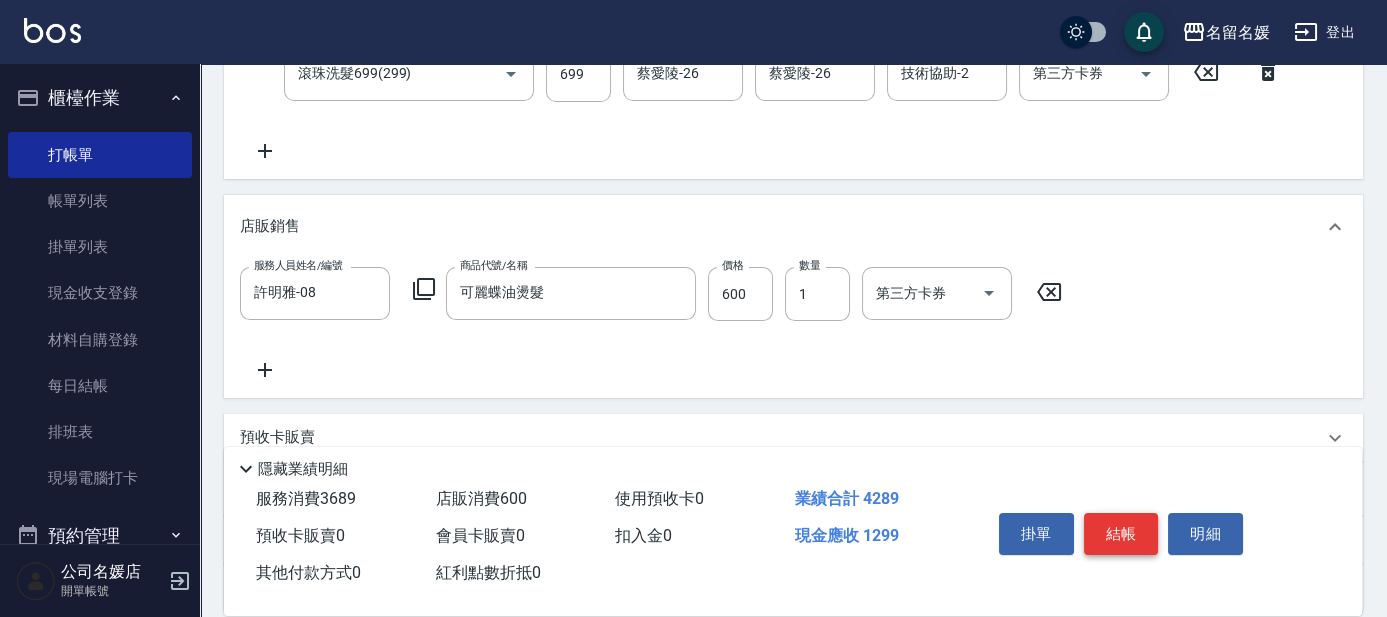 click on "結帳" at bounding box center [1121, 534] 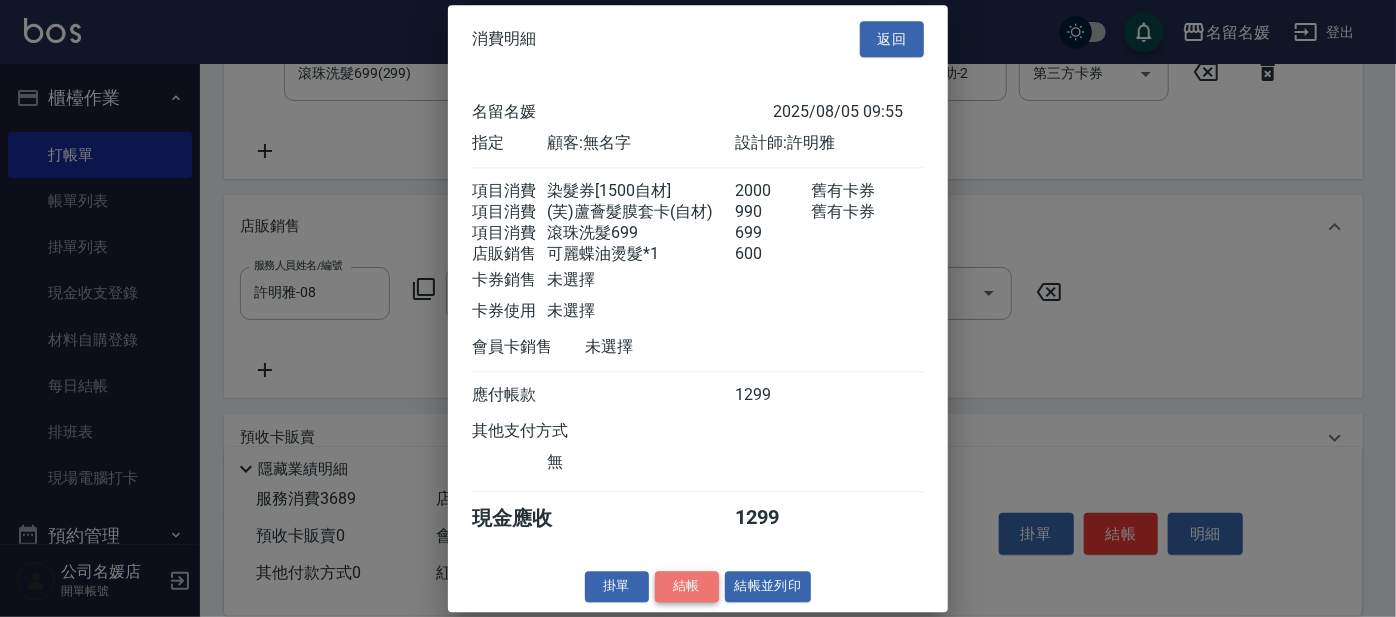 click on "結帳" at bounding box center [687, 586] 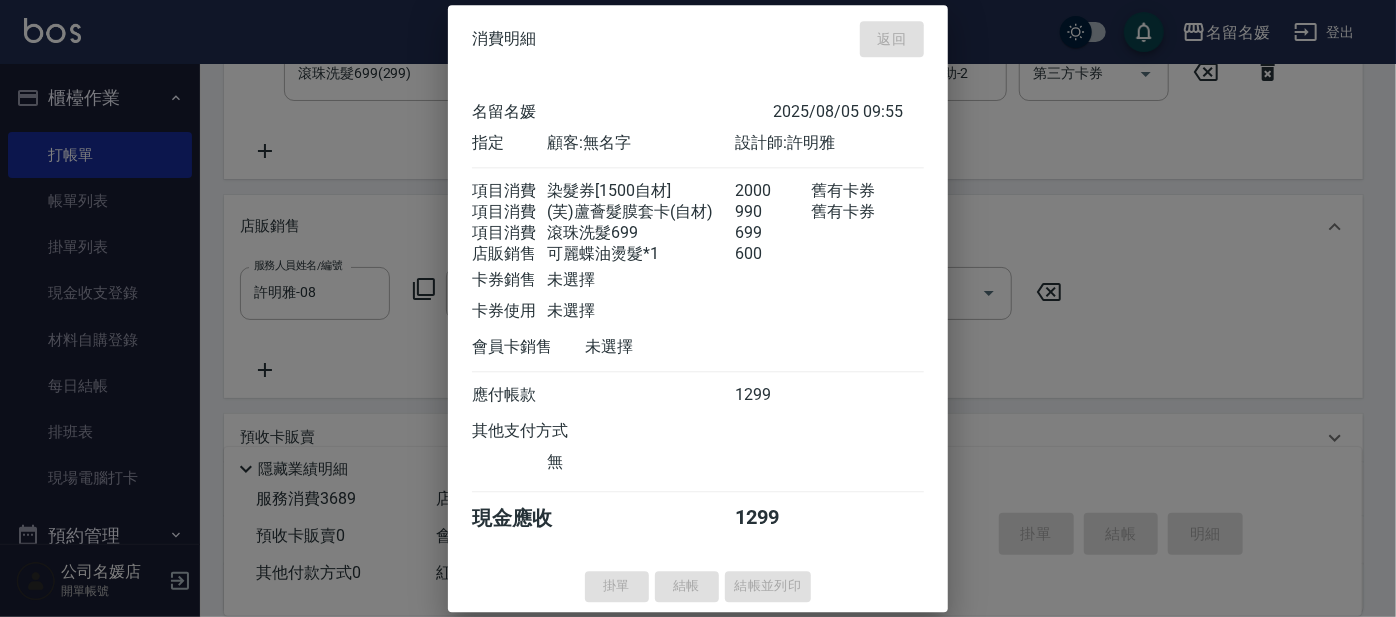 type 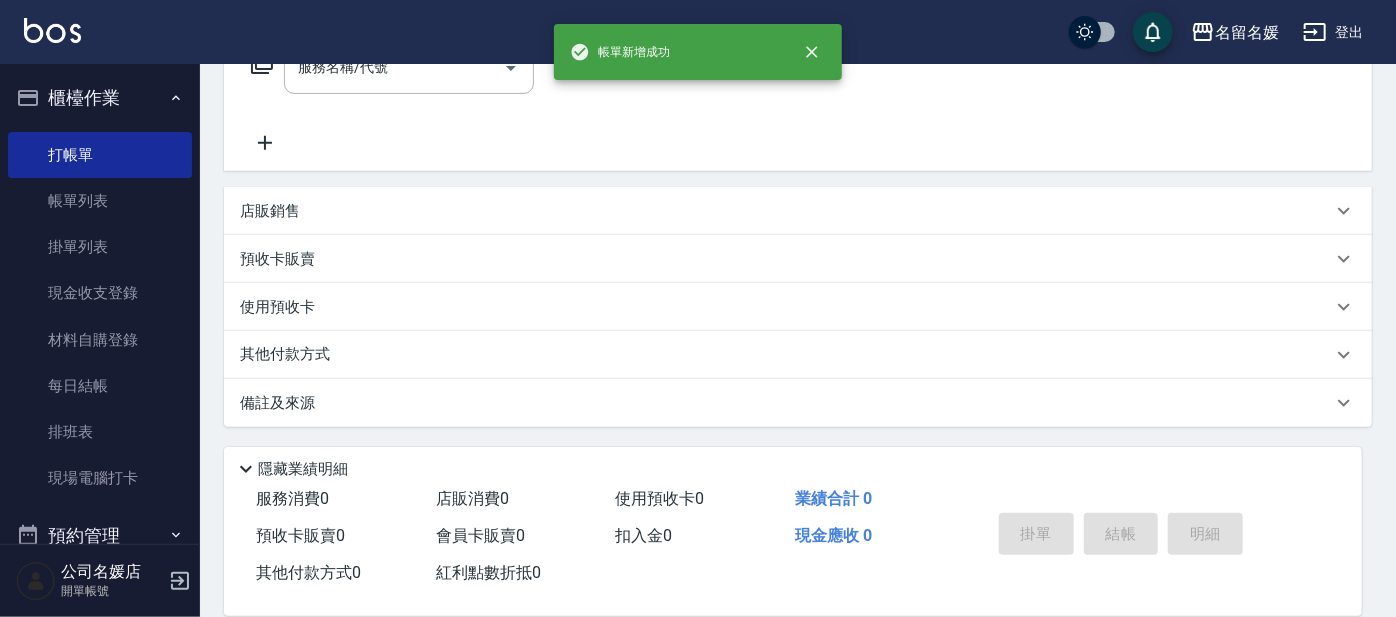scroll, scrollTop: 0, scrollLeft: 0, axis: both 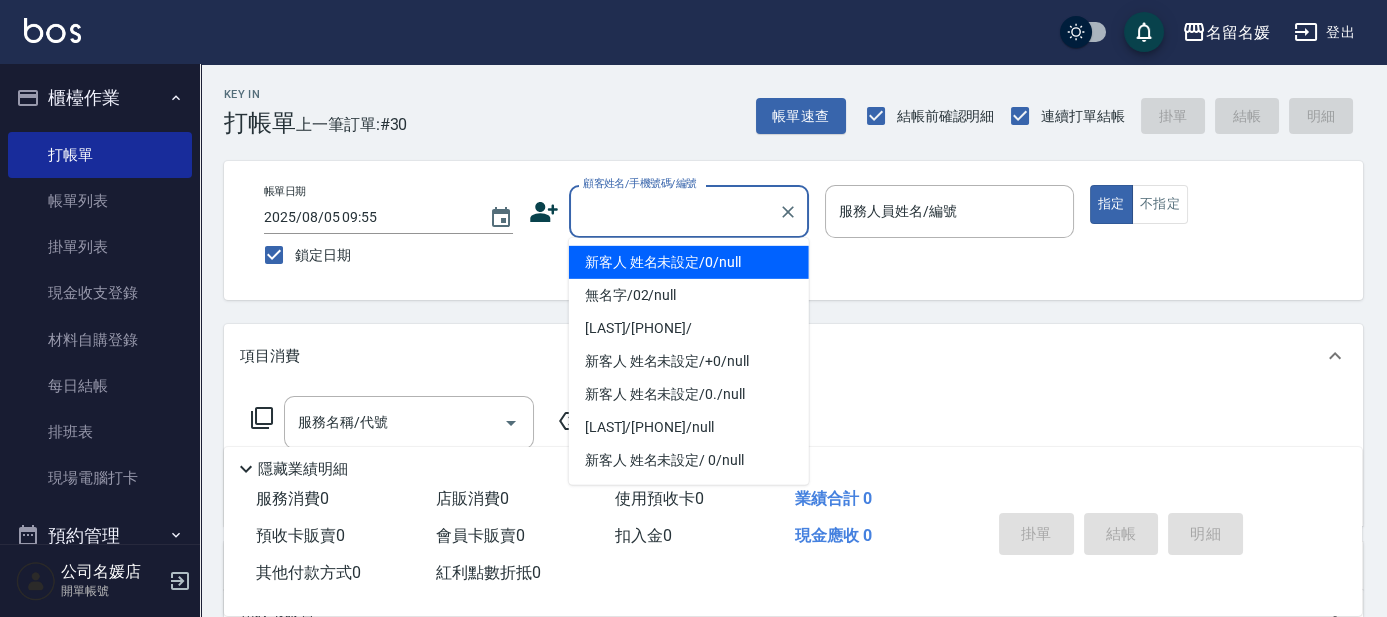 click on "顧客姓名/手機號碼/編號" at bounding box center [674, 211] 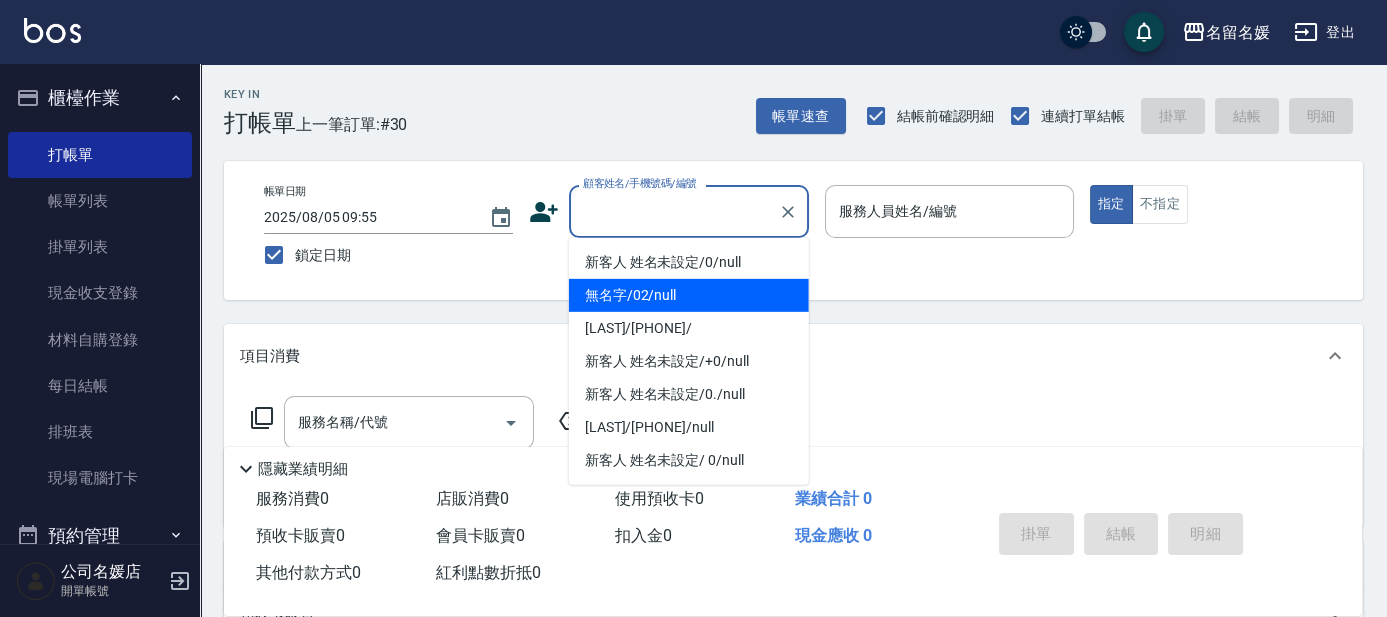 click on "無名字/02/null" at bounding box center (689, 295) 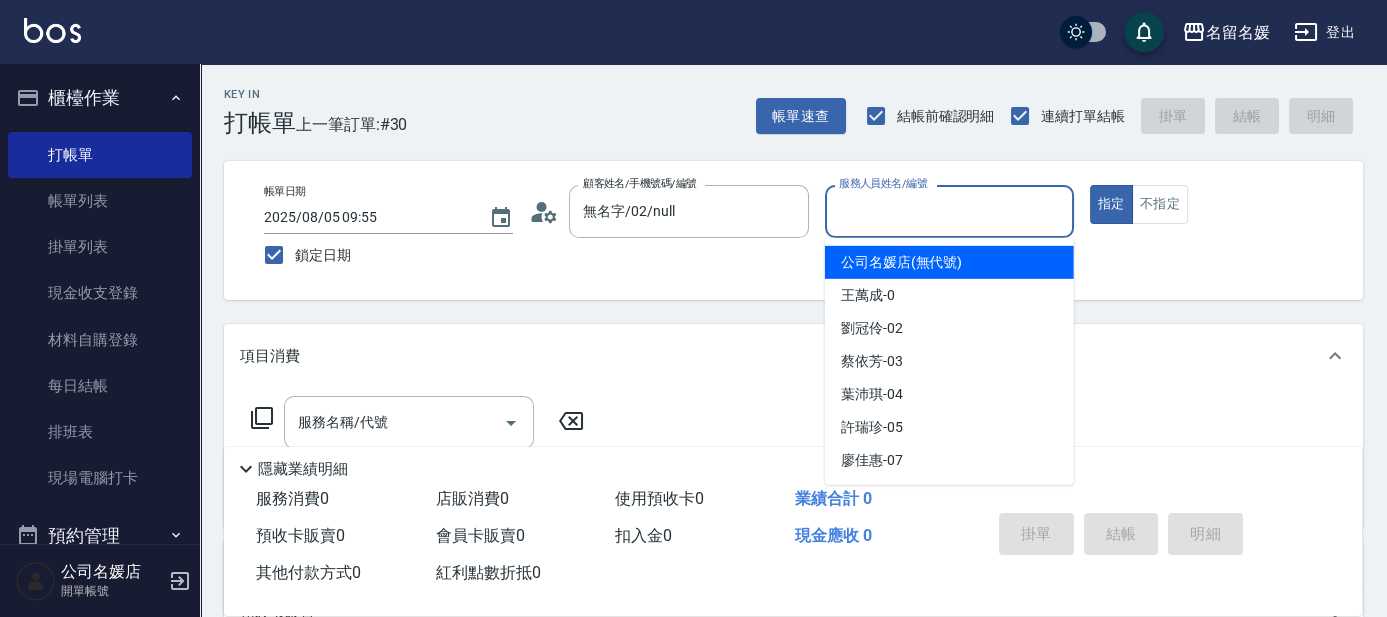 click on "服務人員姓名/編號" at bounding box center (949, 211) 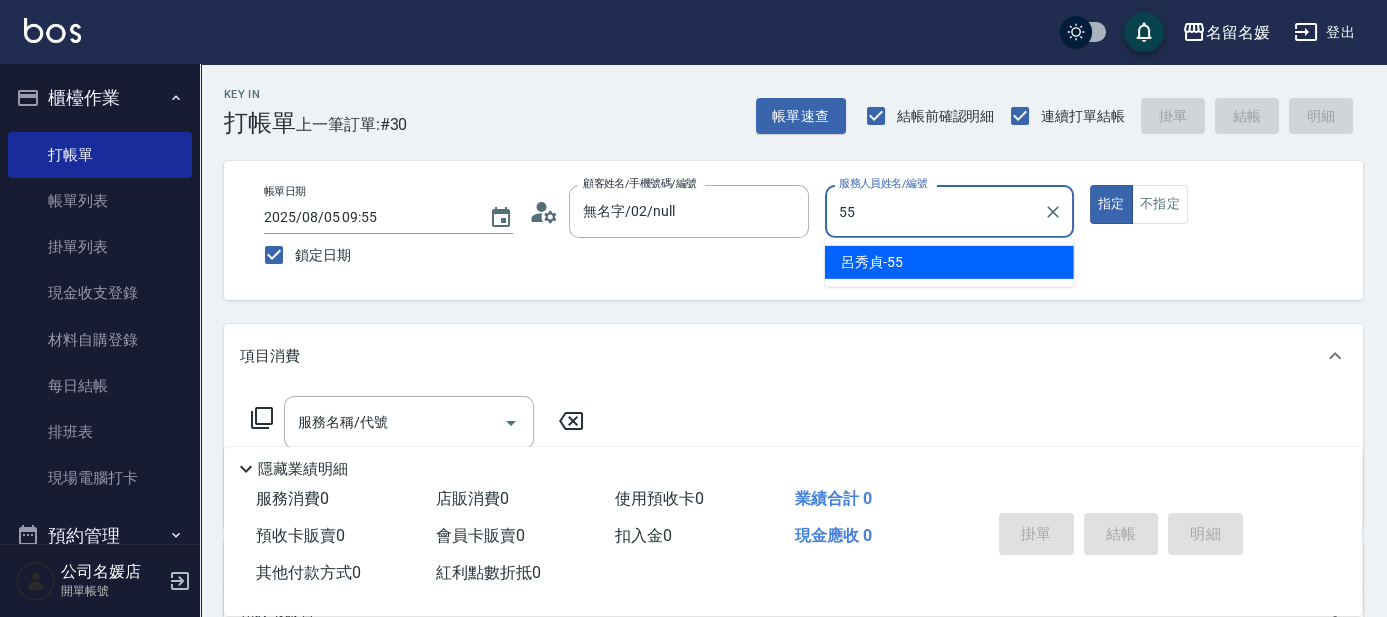 type on "呂秀貞-55" 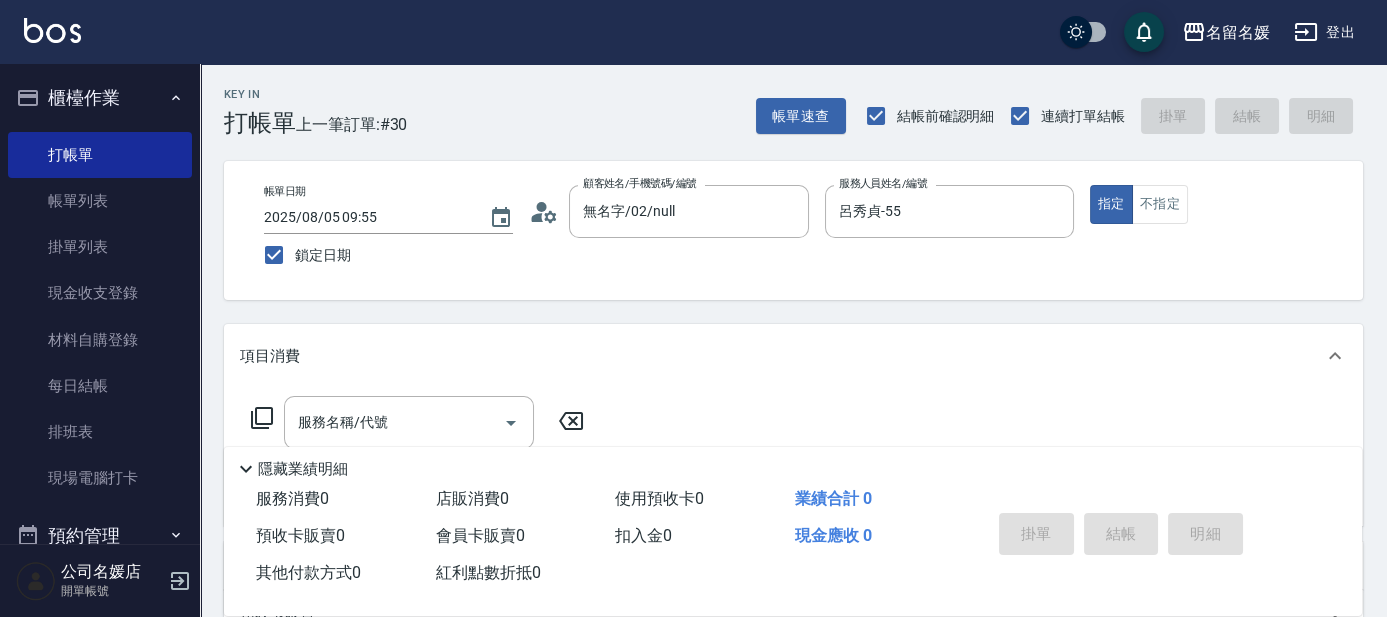 click 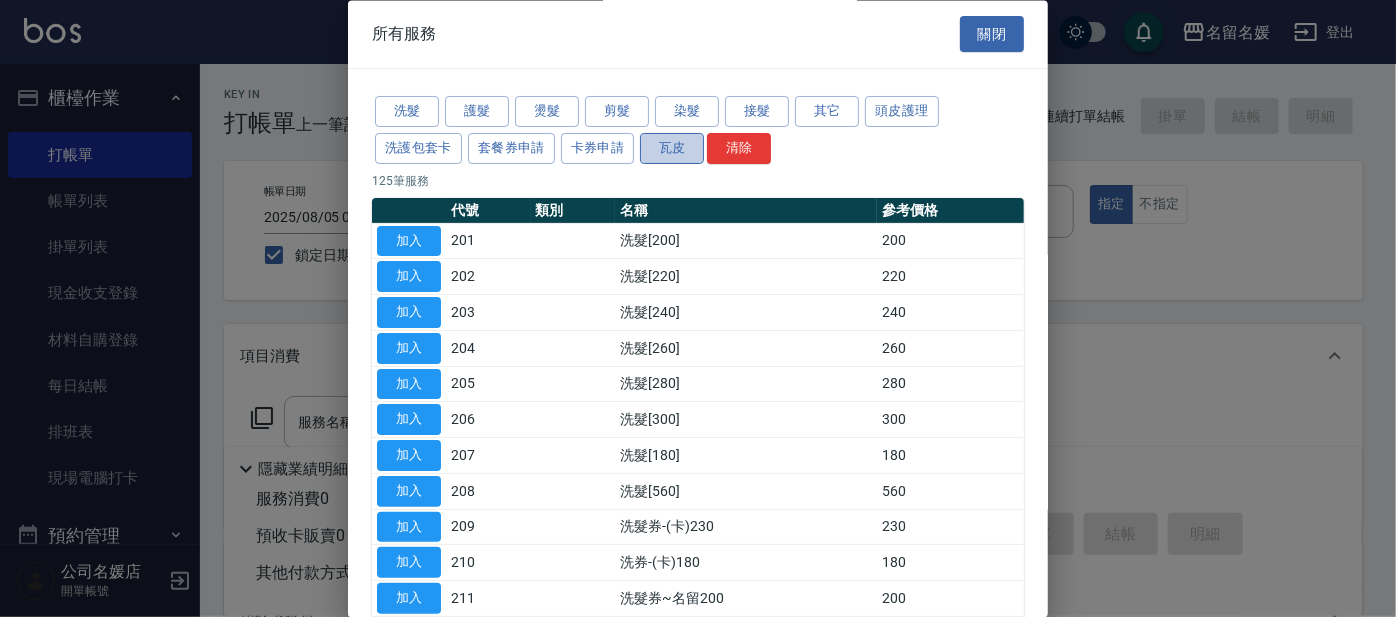 click on "瓦皮" at bounding box center (672, 148) 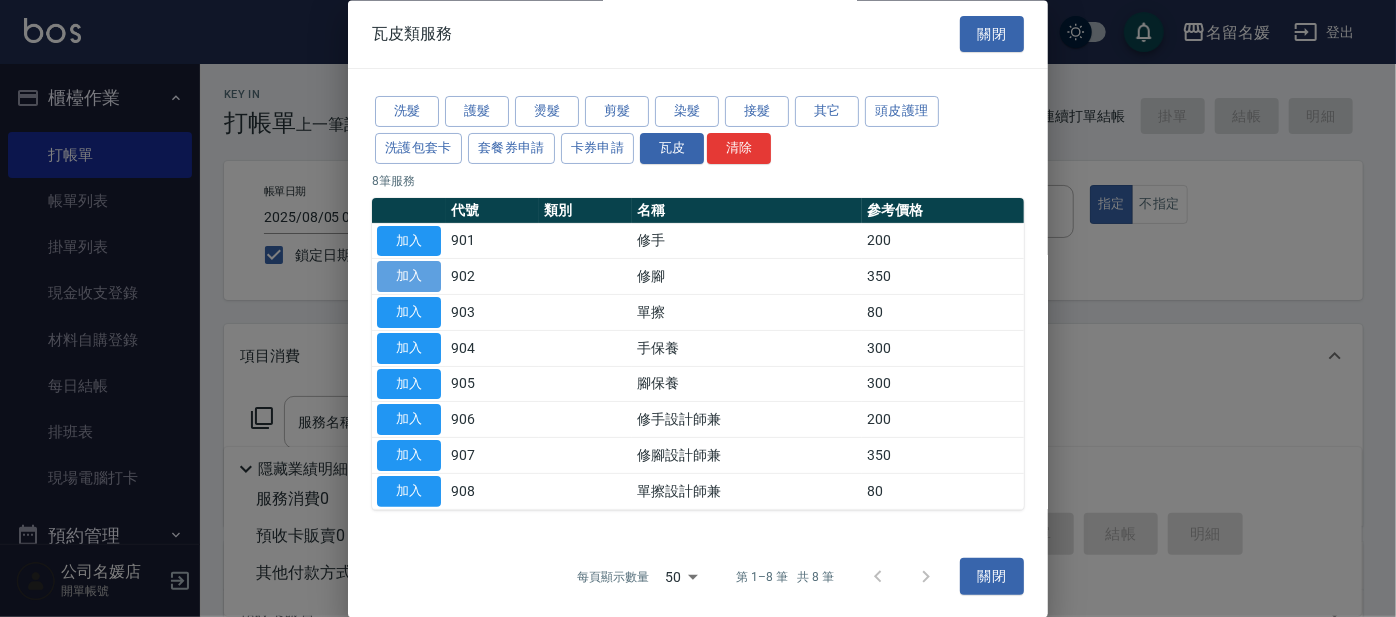 click on "加入" at bounding box center [409, 277] 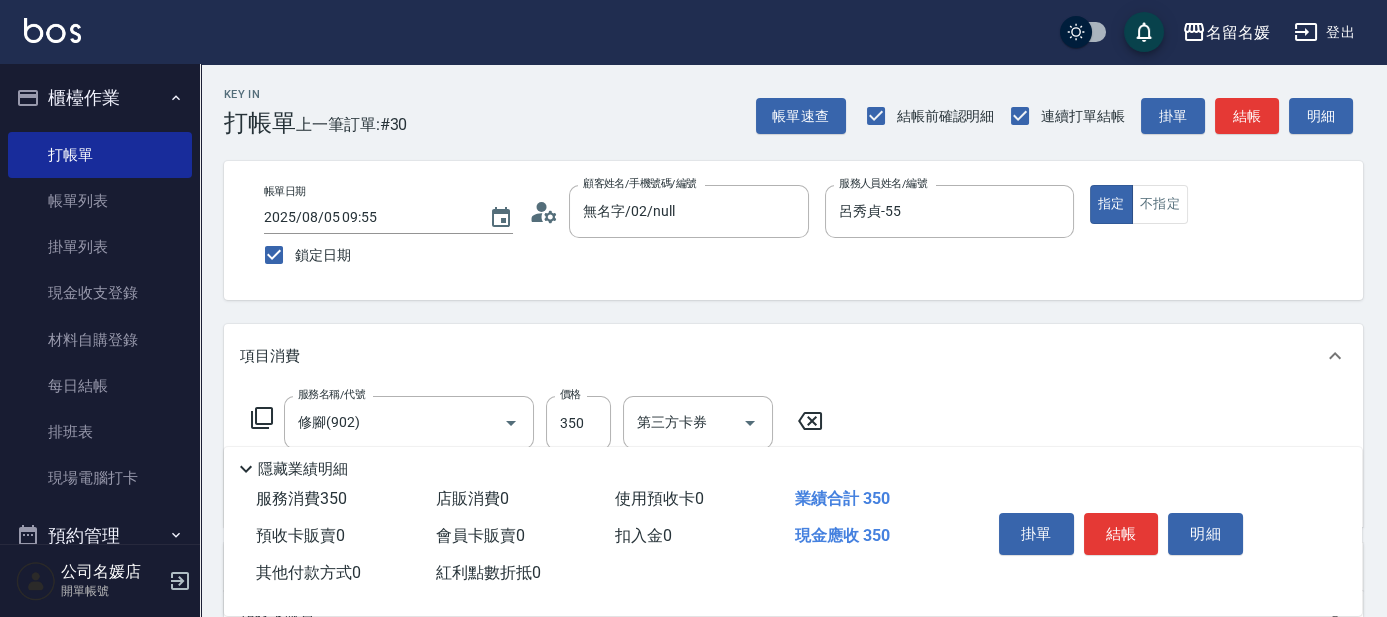 click 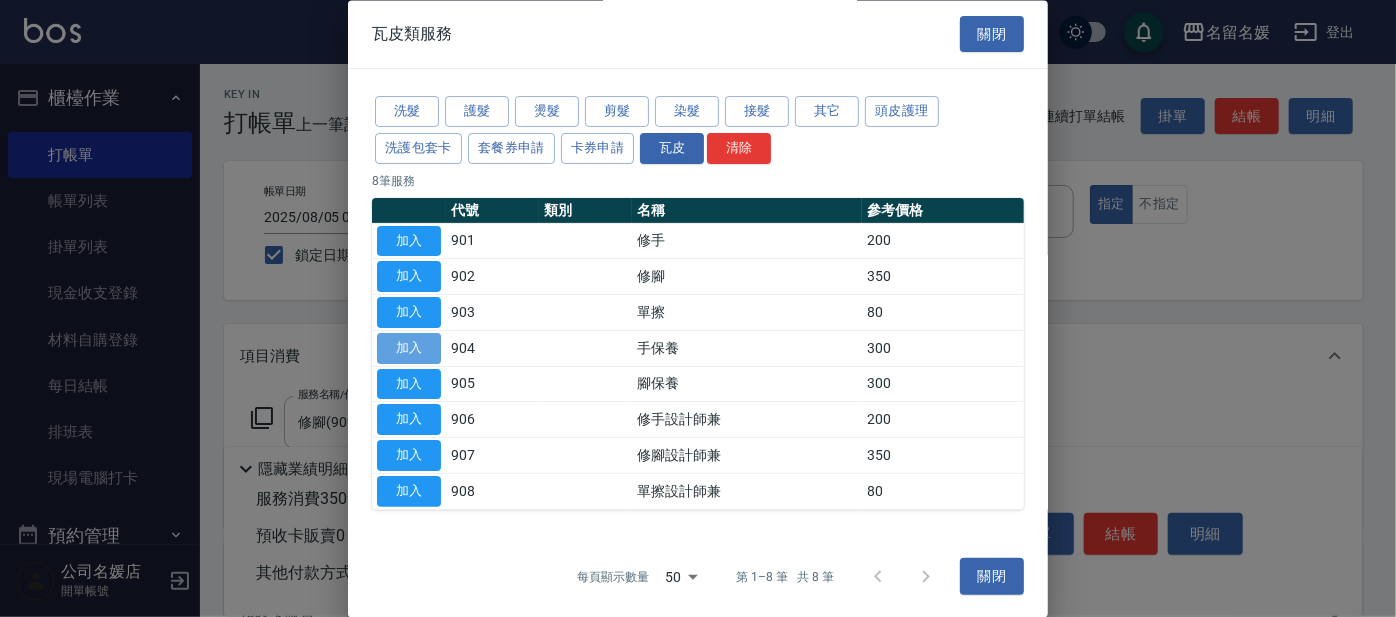 click on "加入" at bounding box center (409, 348) 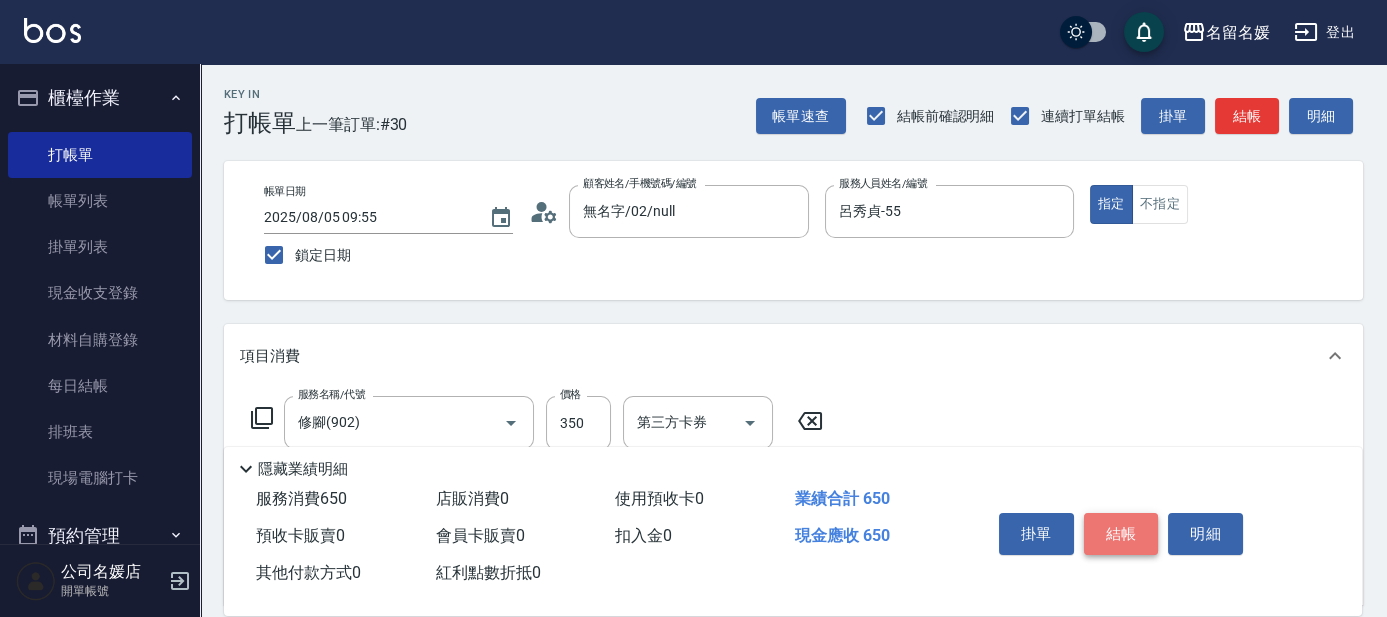 click on "結帳" at bounding box center (1121, 534) 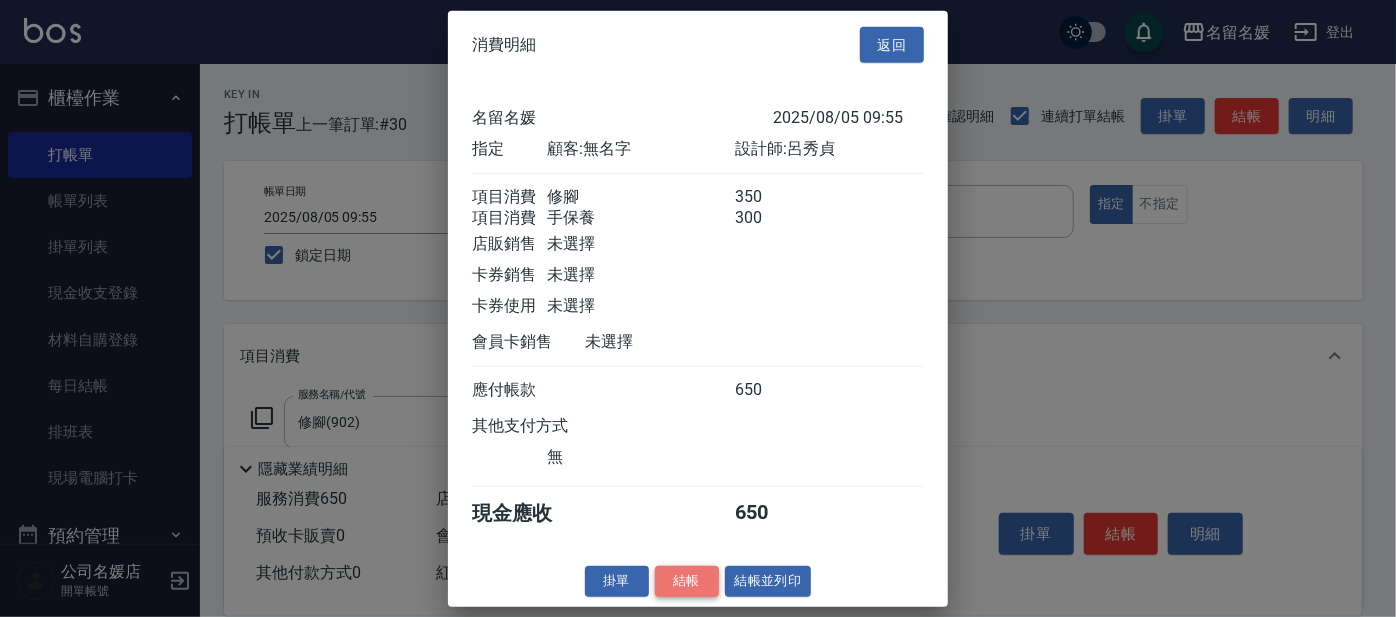 click on "結帳" at bounding box center [687, 581] 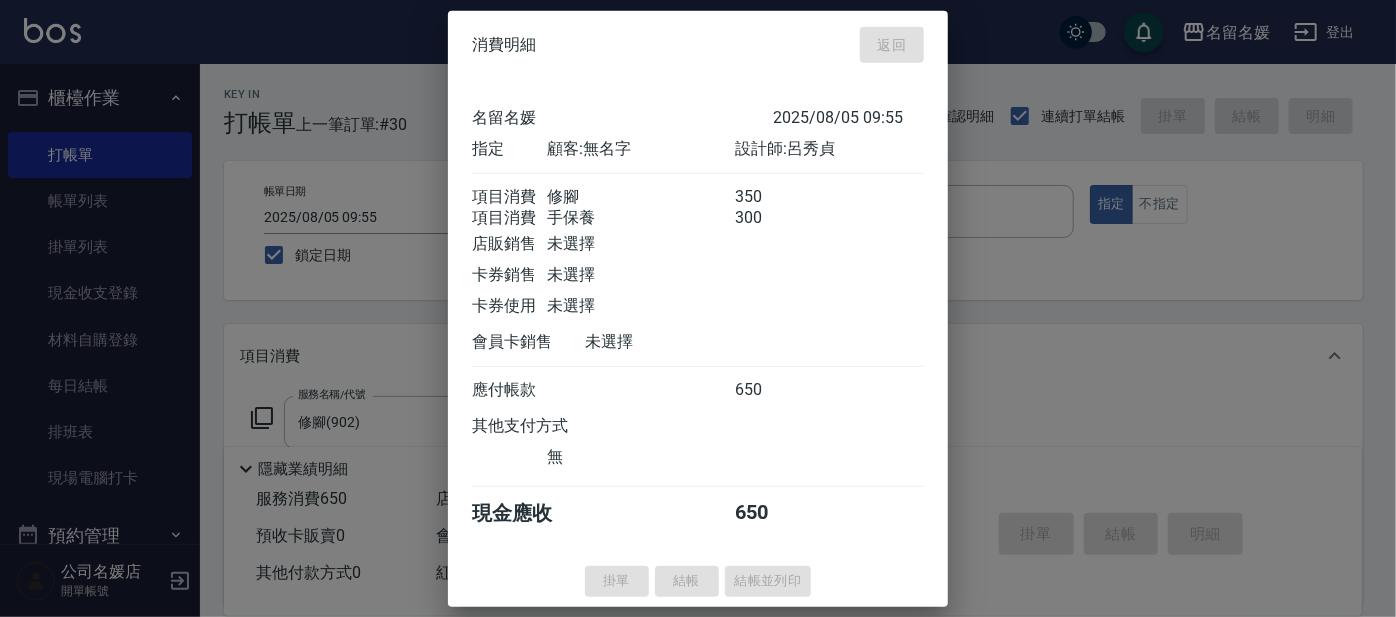 type 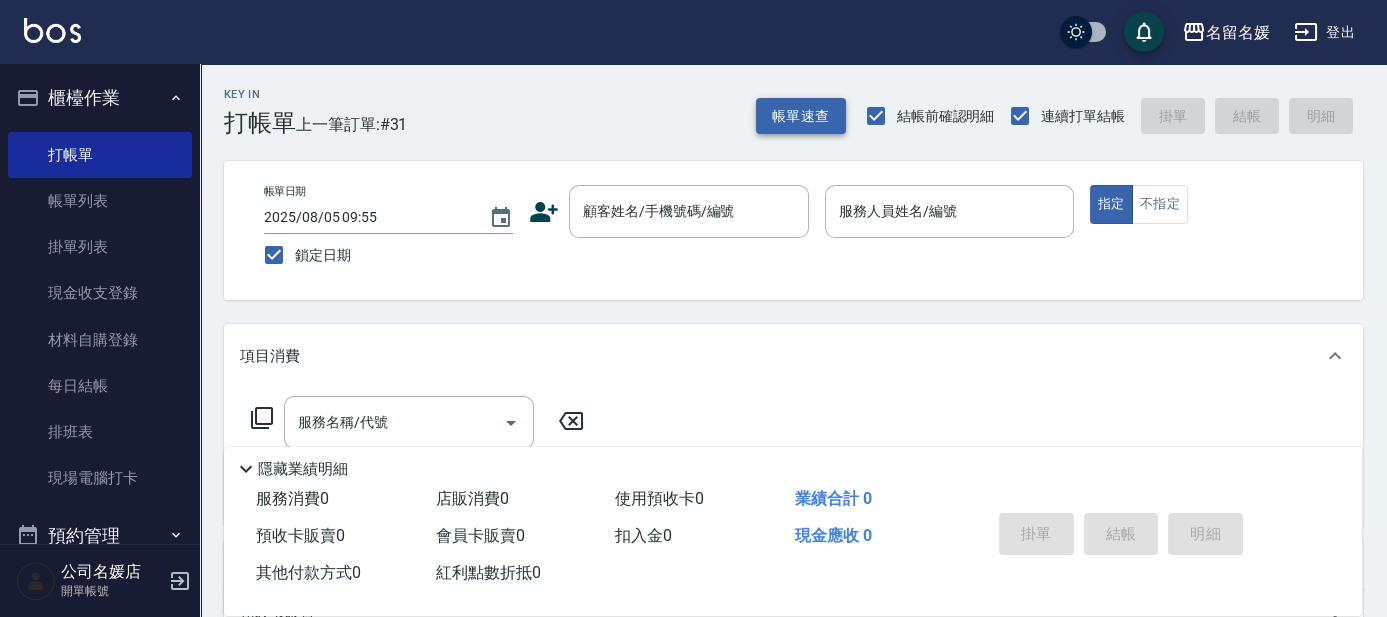 click on "帳單速查" at bounding box center [801, 116] 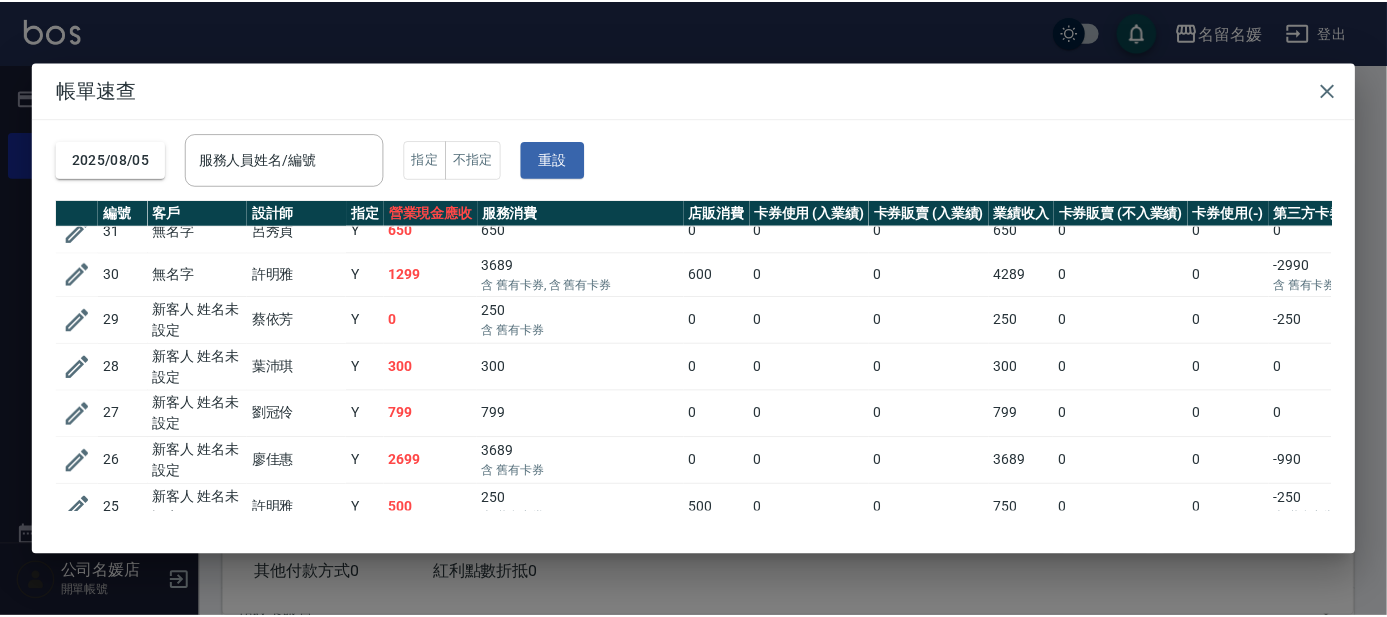 scroll, scrollTop: 0, scrollLeft: 0, axis: both 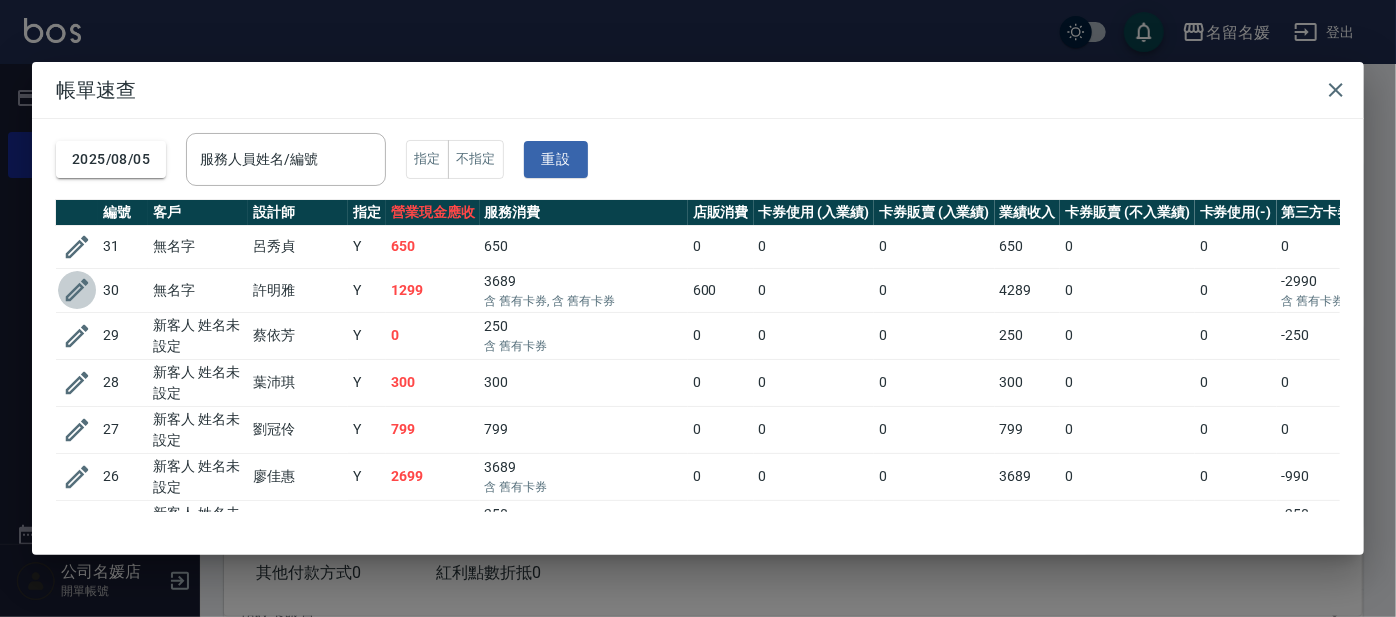 click 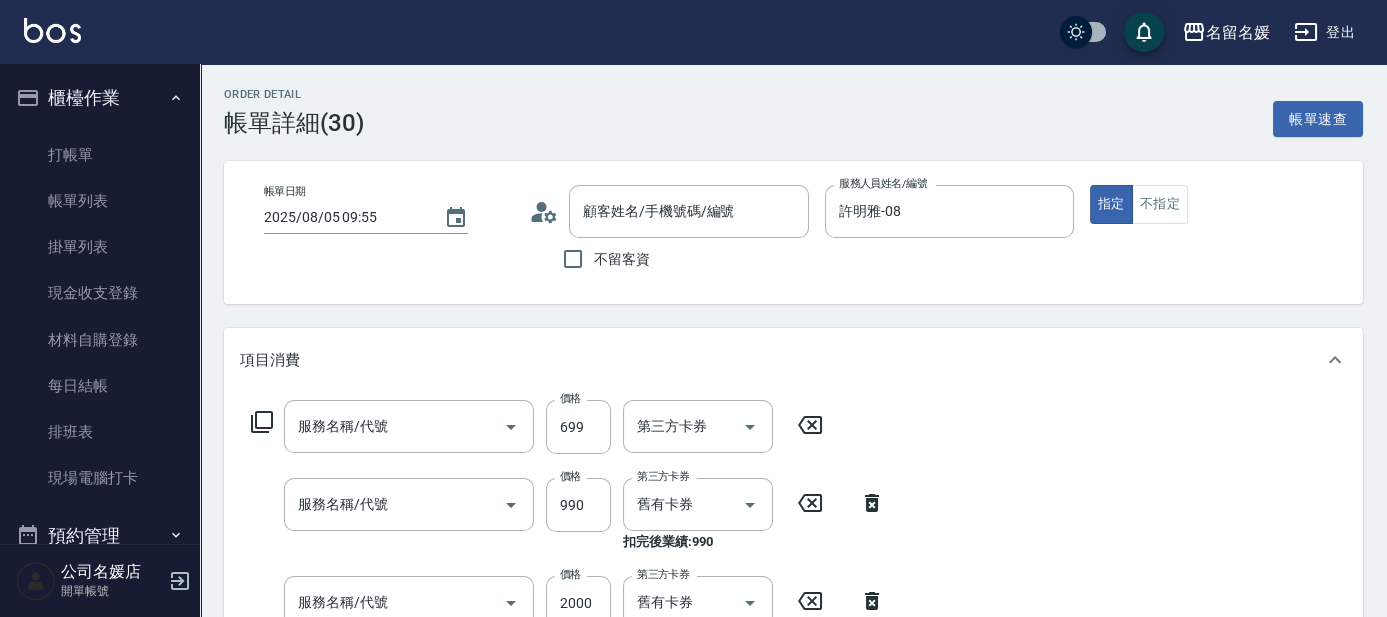 scroll, scrollTop: 0, scrollLeft: 0, axis: both 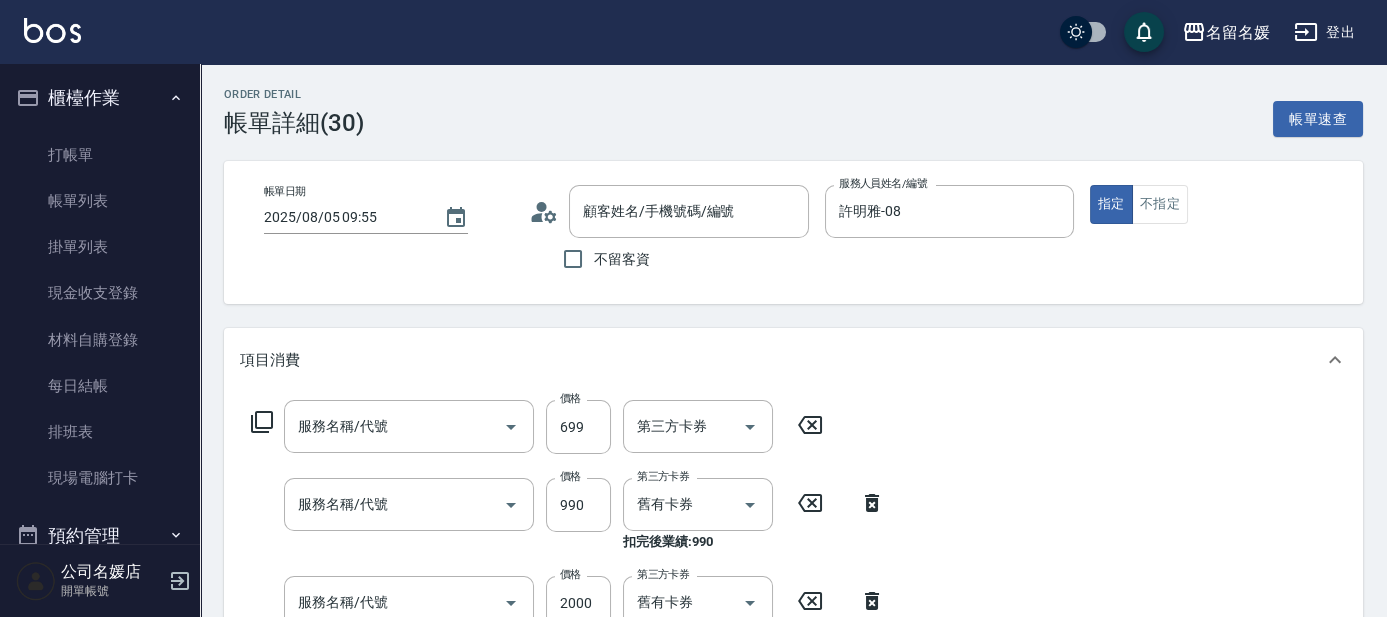 type on "2025/08/05 09:55" 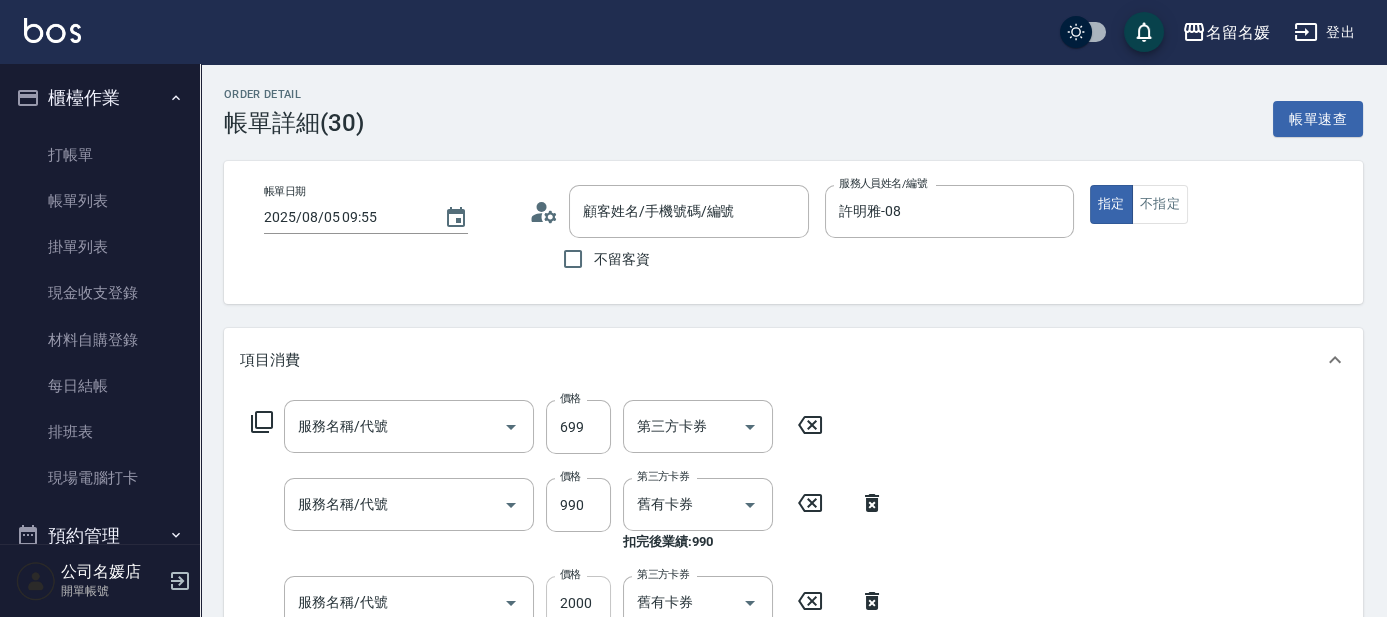 type on "滾珠洗髮699(299)" 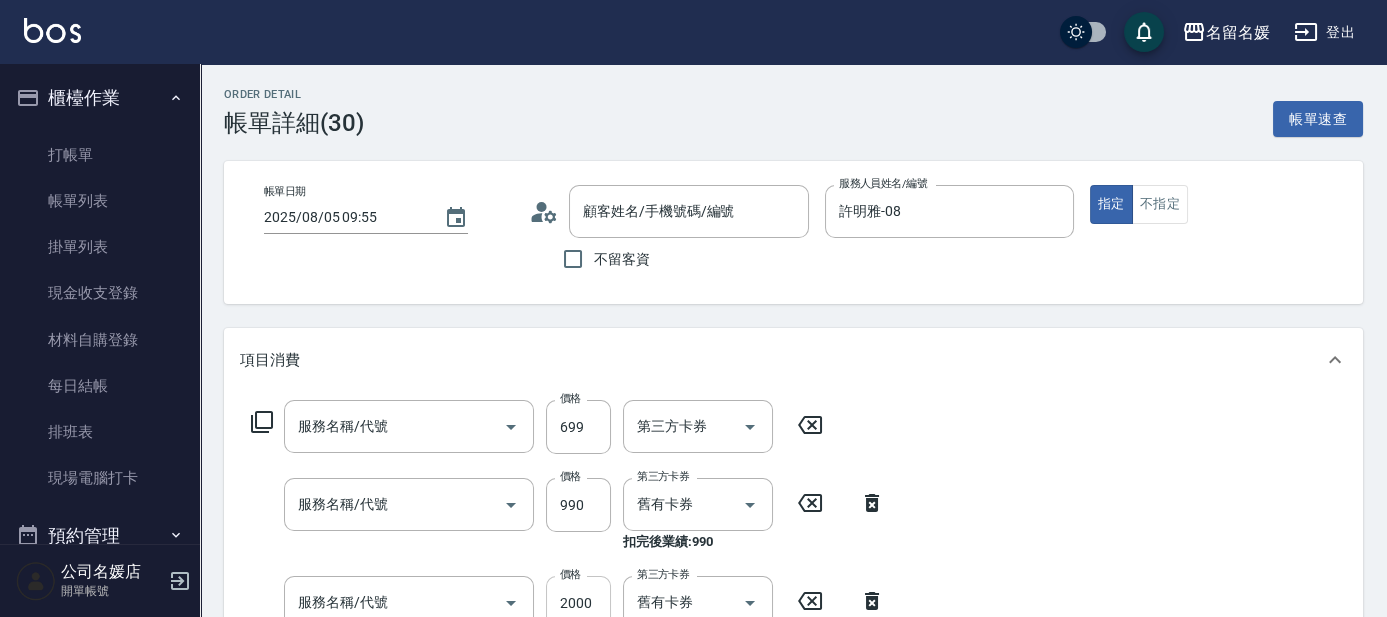 type on "(芙)蘆薈髮膜套卡(自材)(639)" 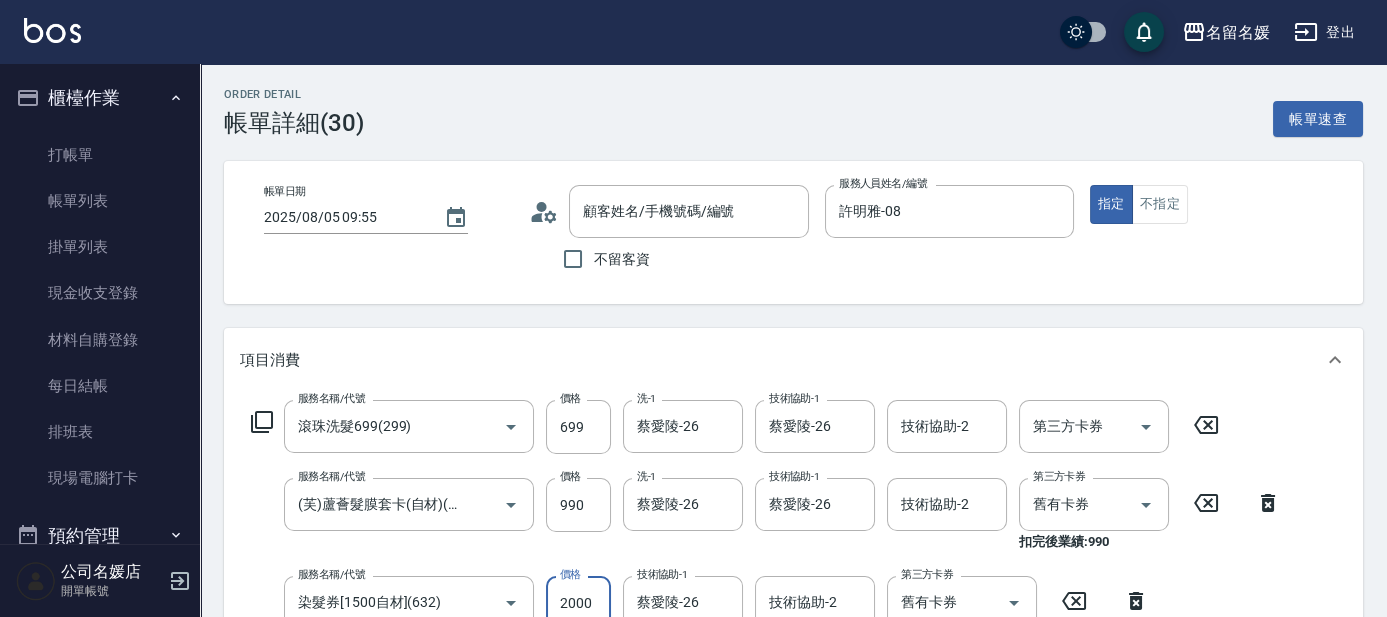 click on "2000" at bounding box center (578, 603) 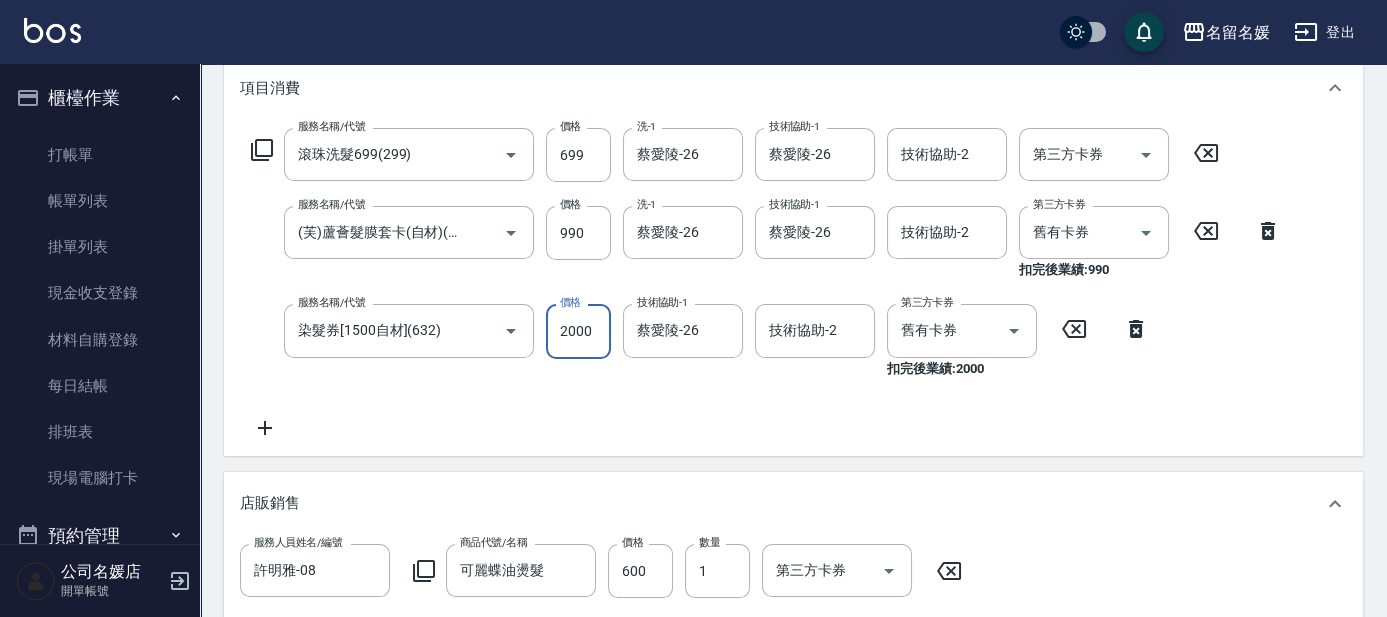 type on "0" 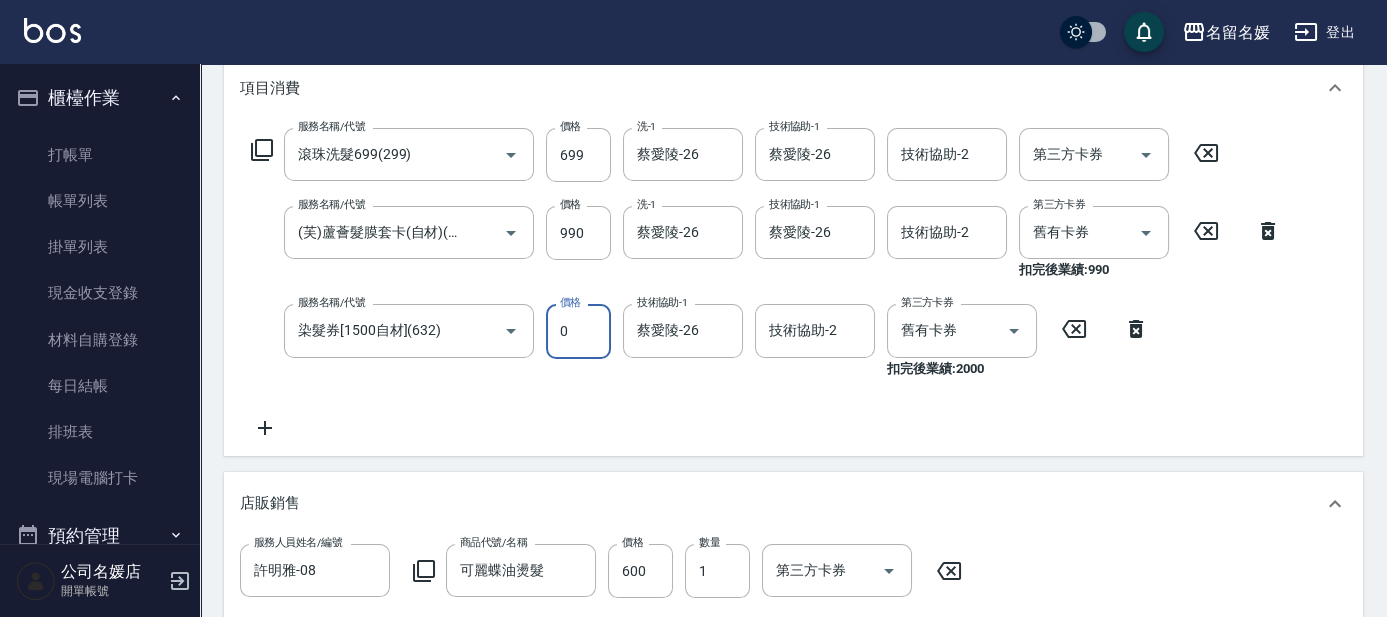 click on "0" at bounding box center [578, 331] 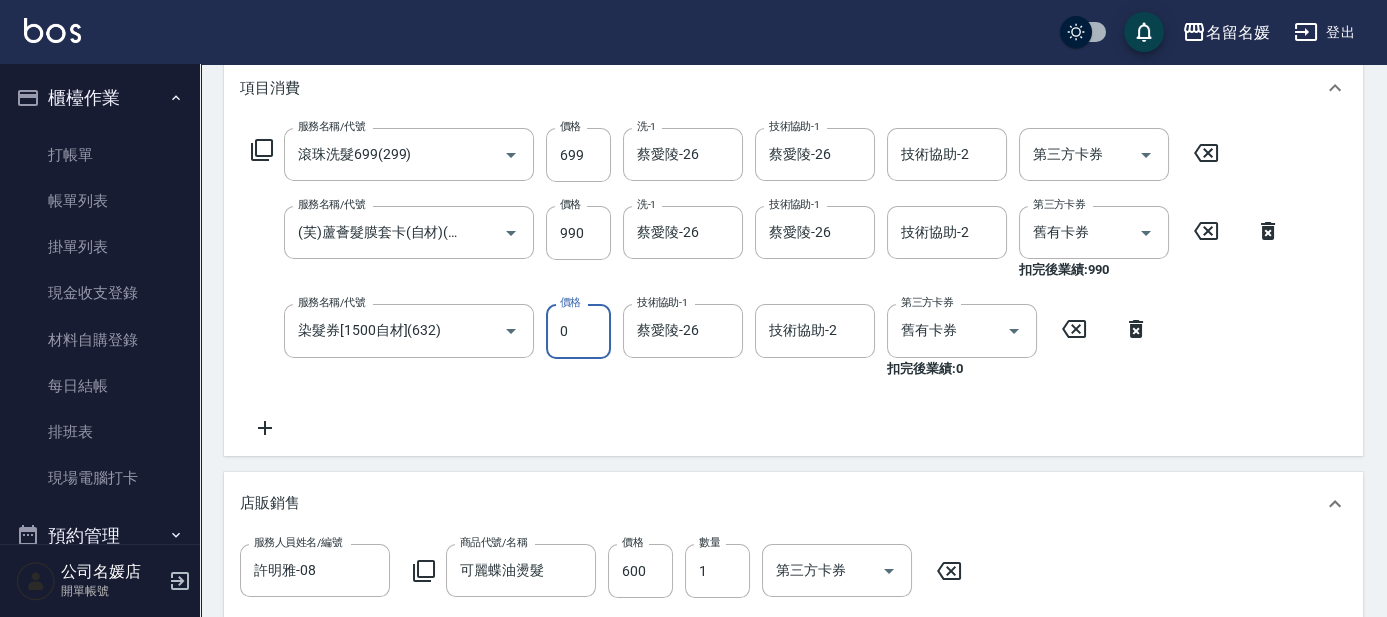 type on "無名字/02/null" 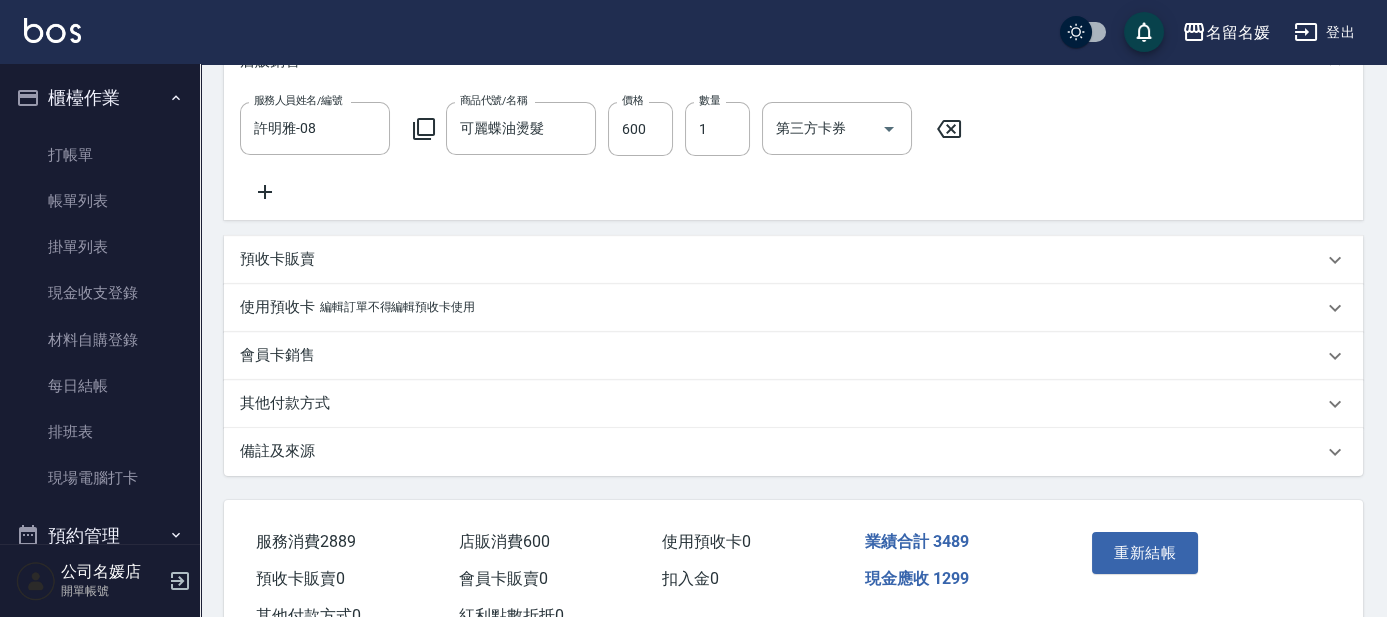 scroll, scrollTop: 802, scrollLeft: 0, axis: vertical 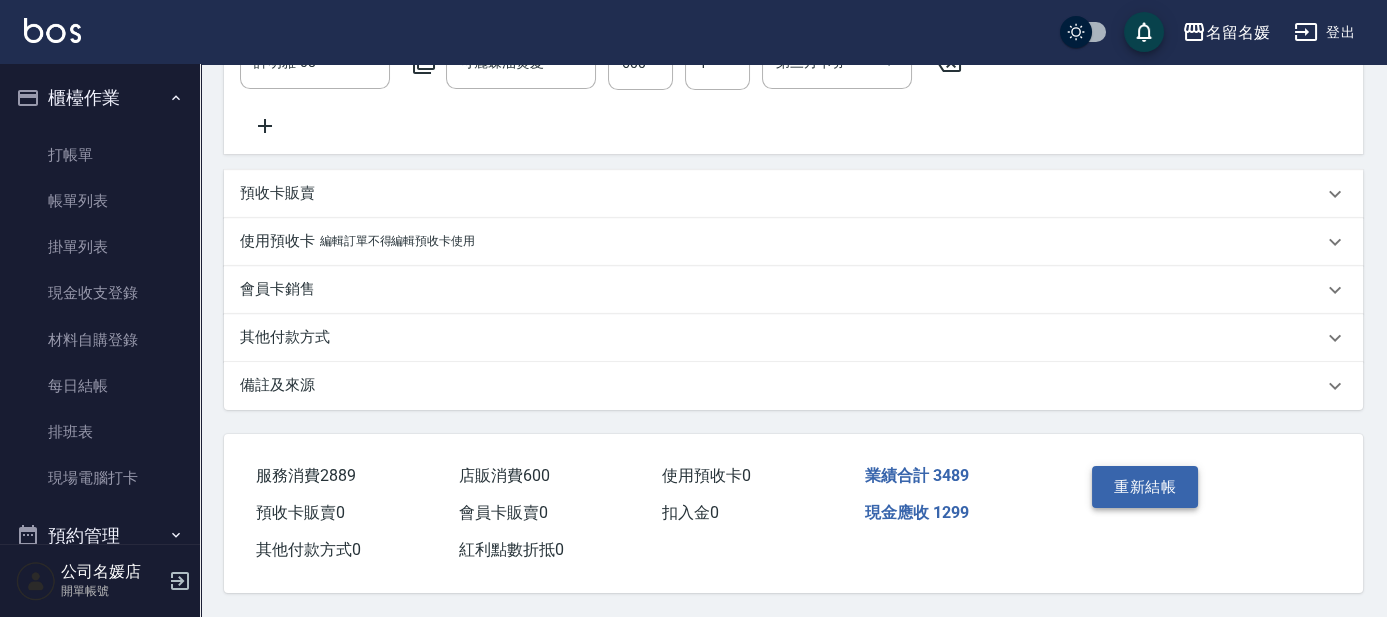 type on "1200" 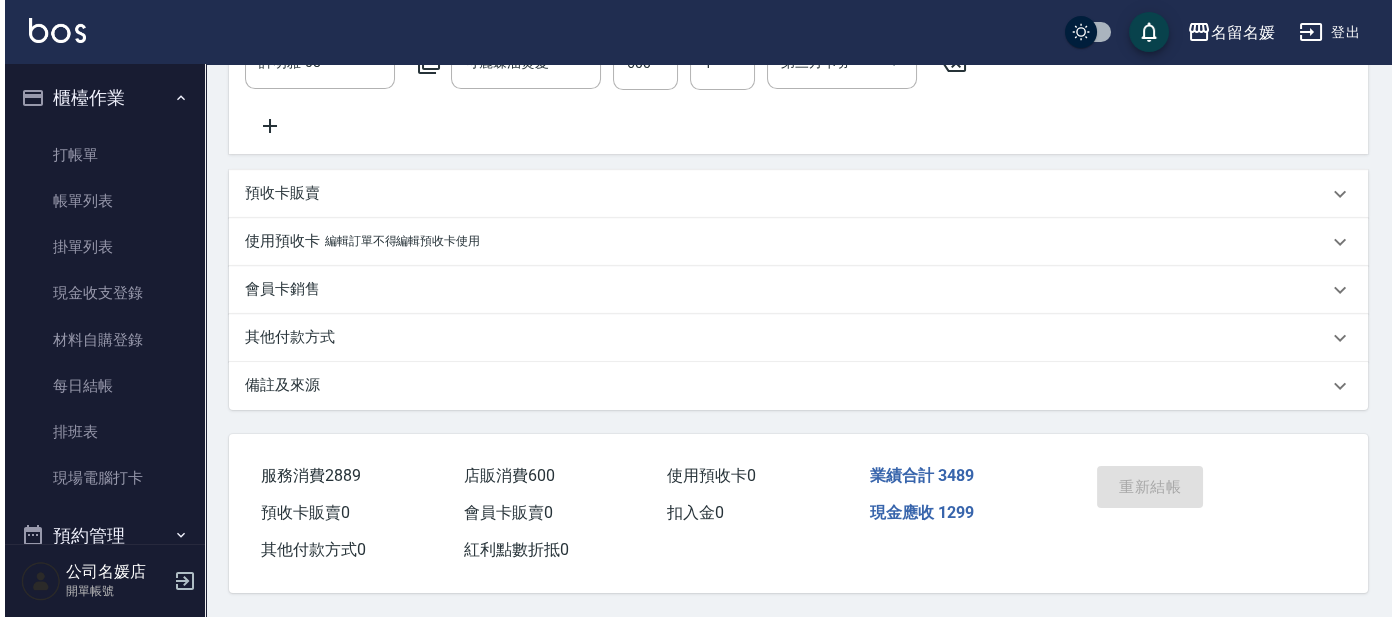 scroll, scrollTop: 0, scrollLeft: 0, axis: both 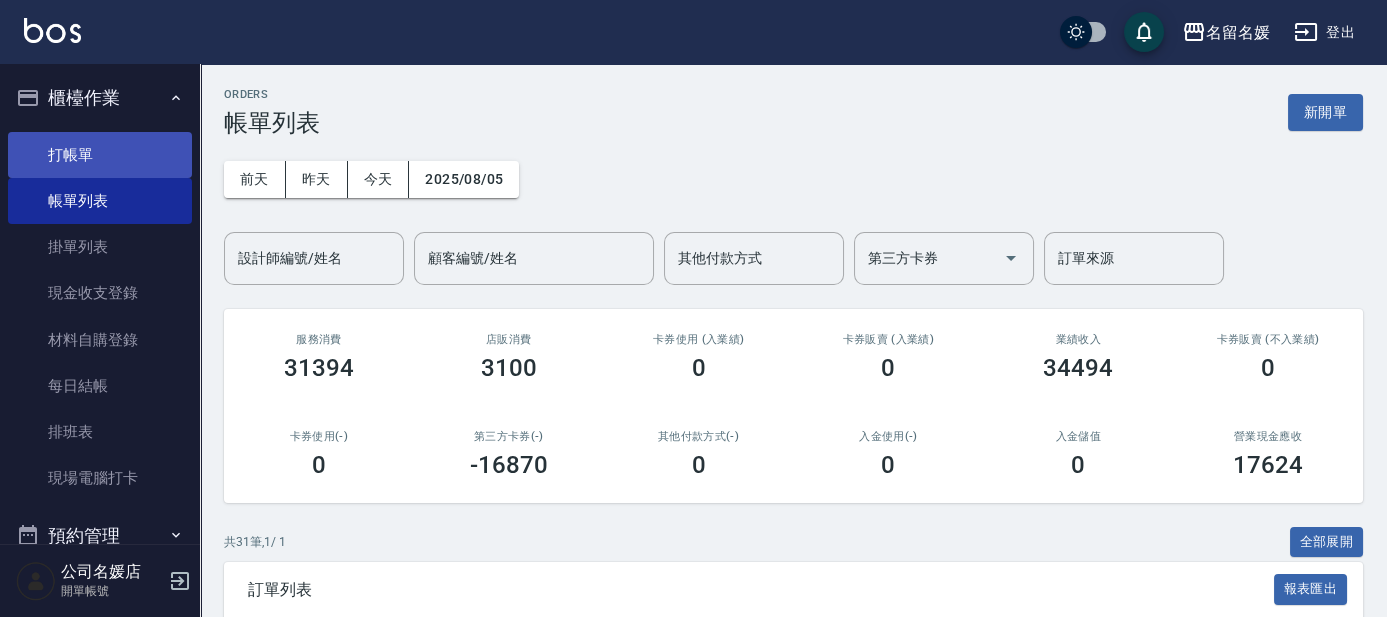 click on "打帳單" at bounding box center [100, 155] 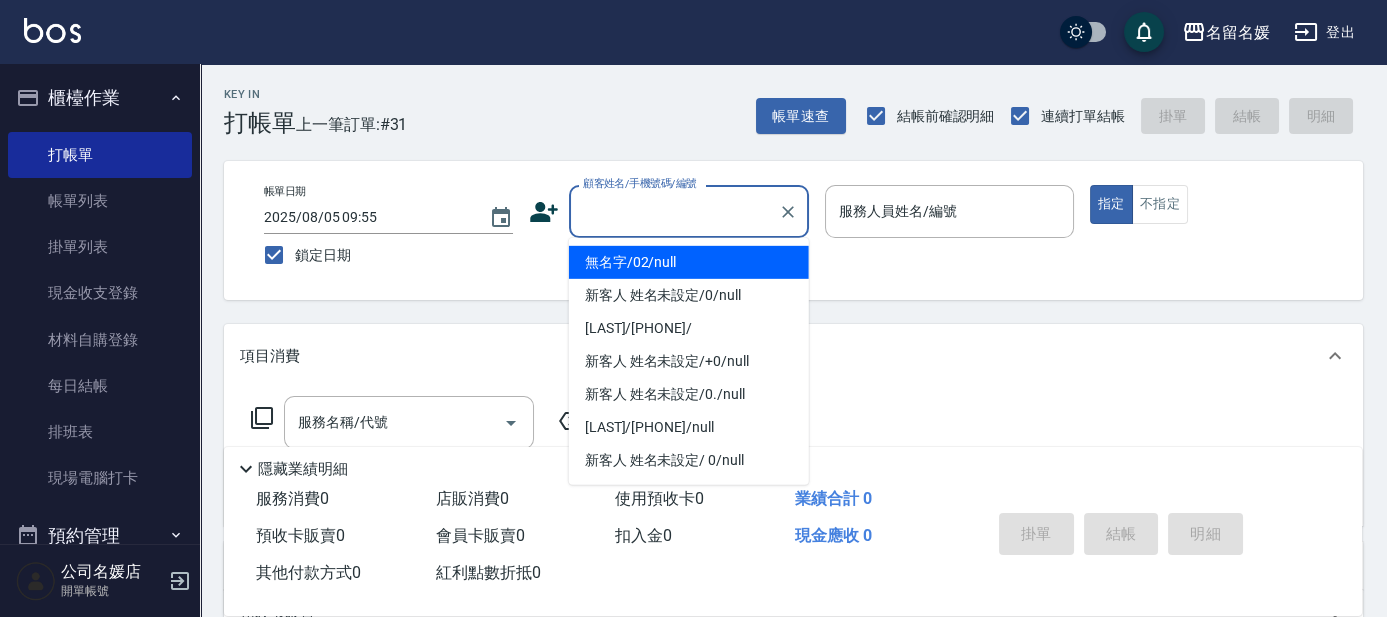 type on "0" 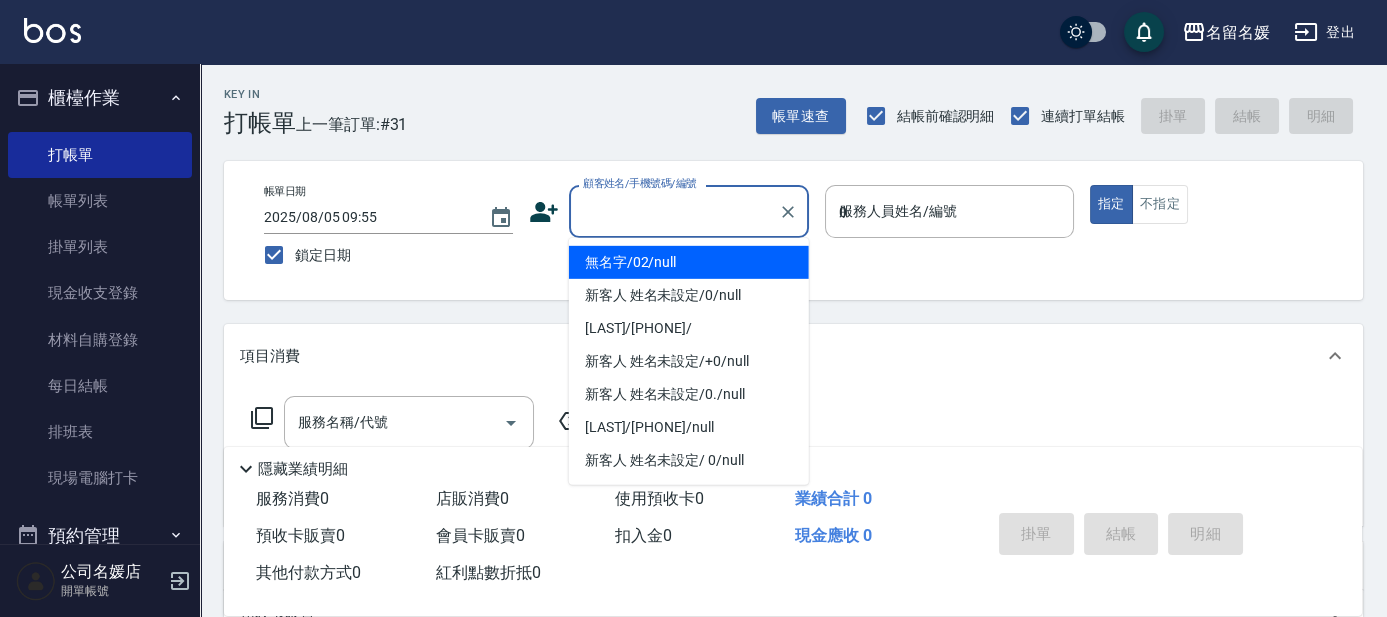 type on "無名字/02/null" 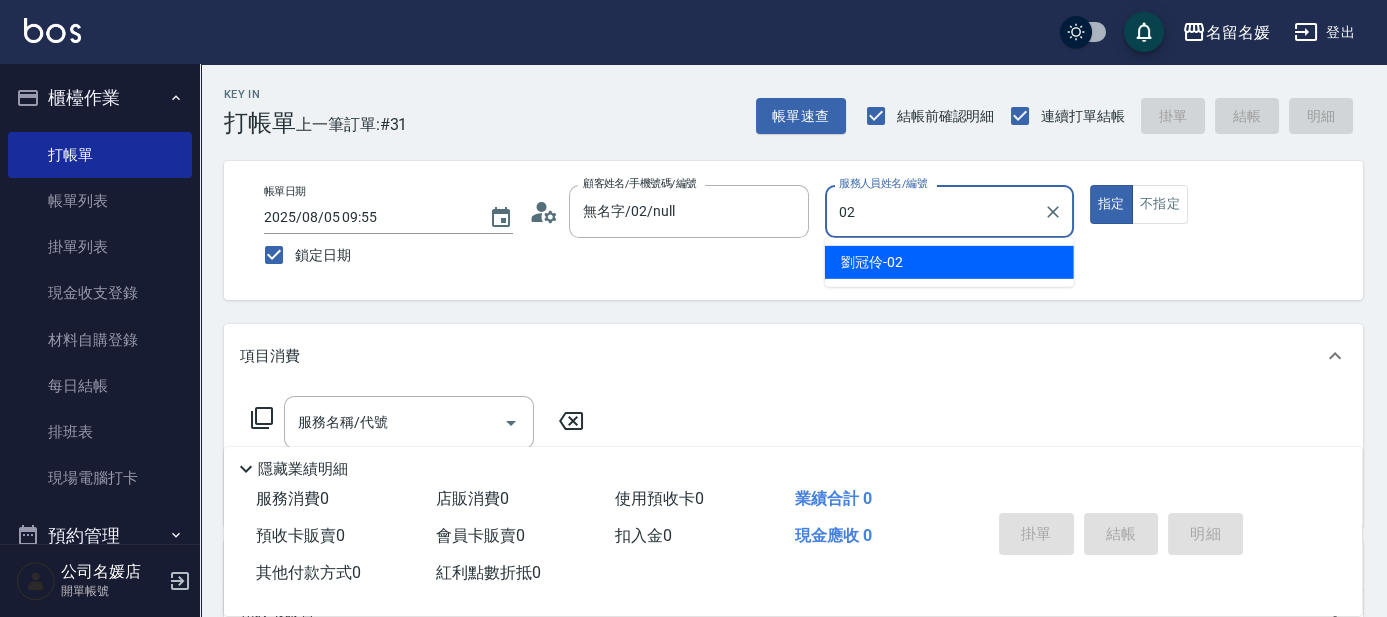 type on "02" 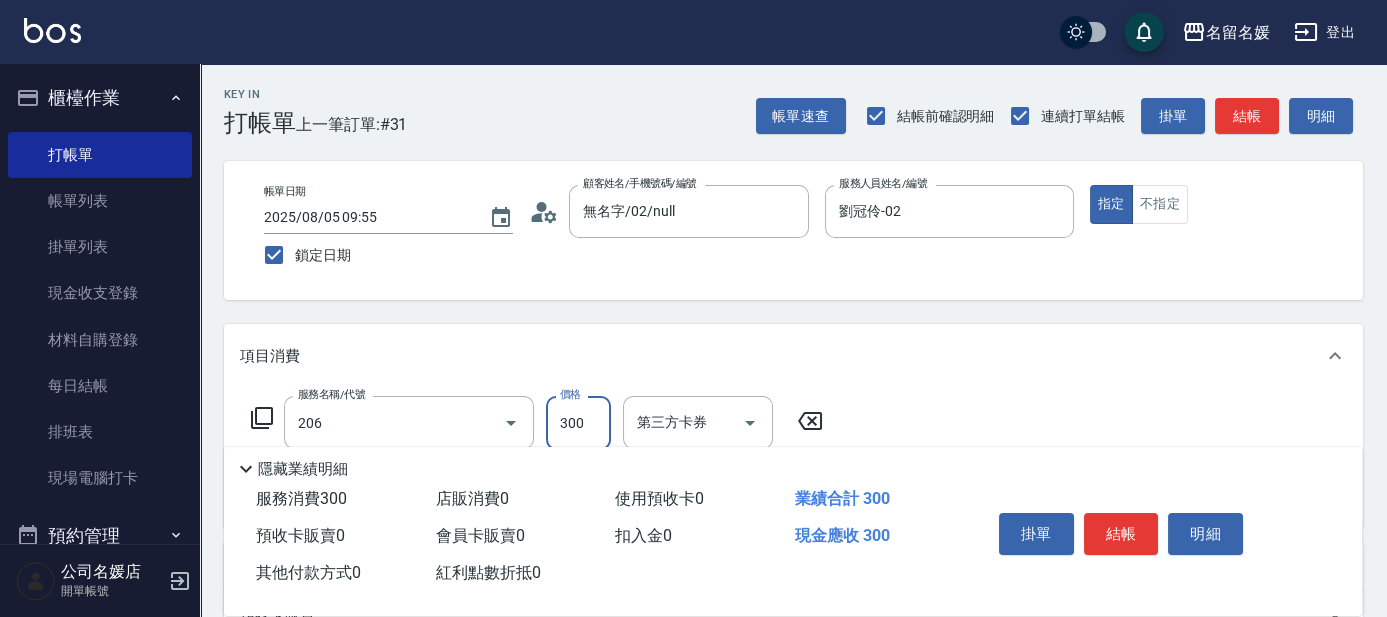 type on "洗髮[300](206)" 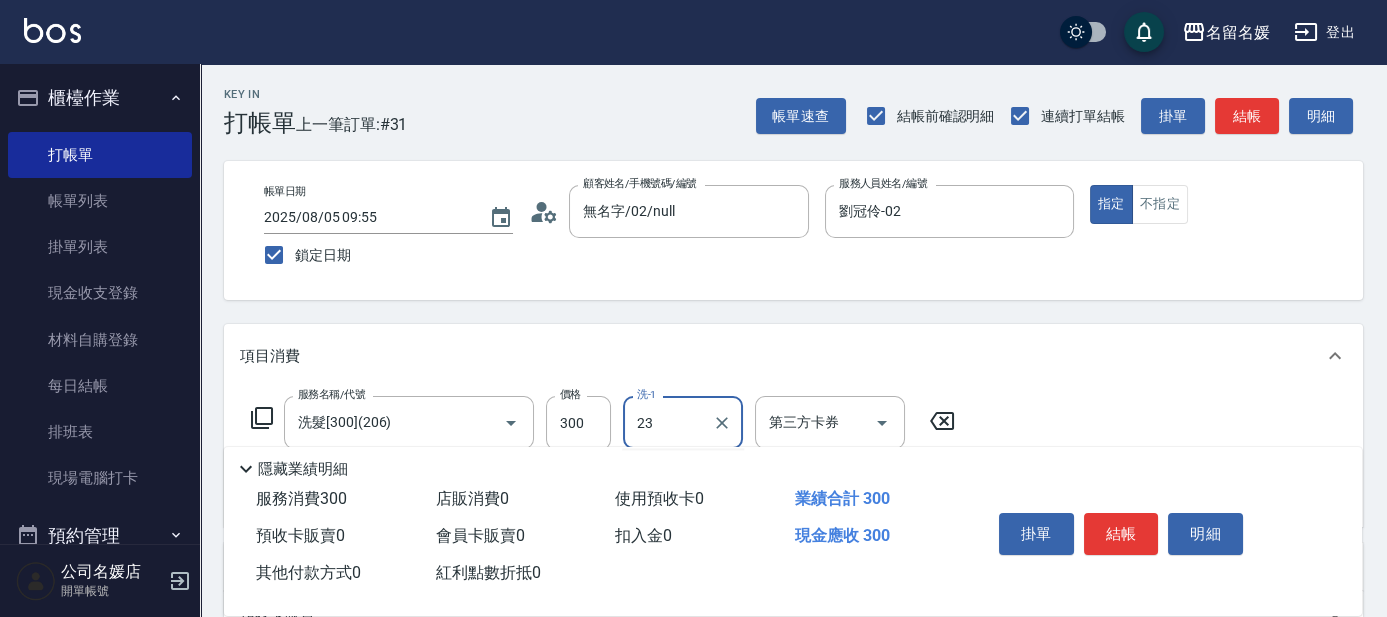 type on "俞靜嫺-23" 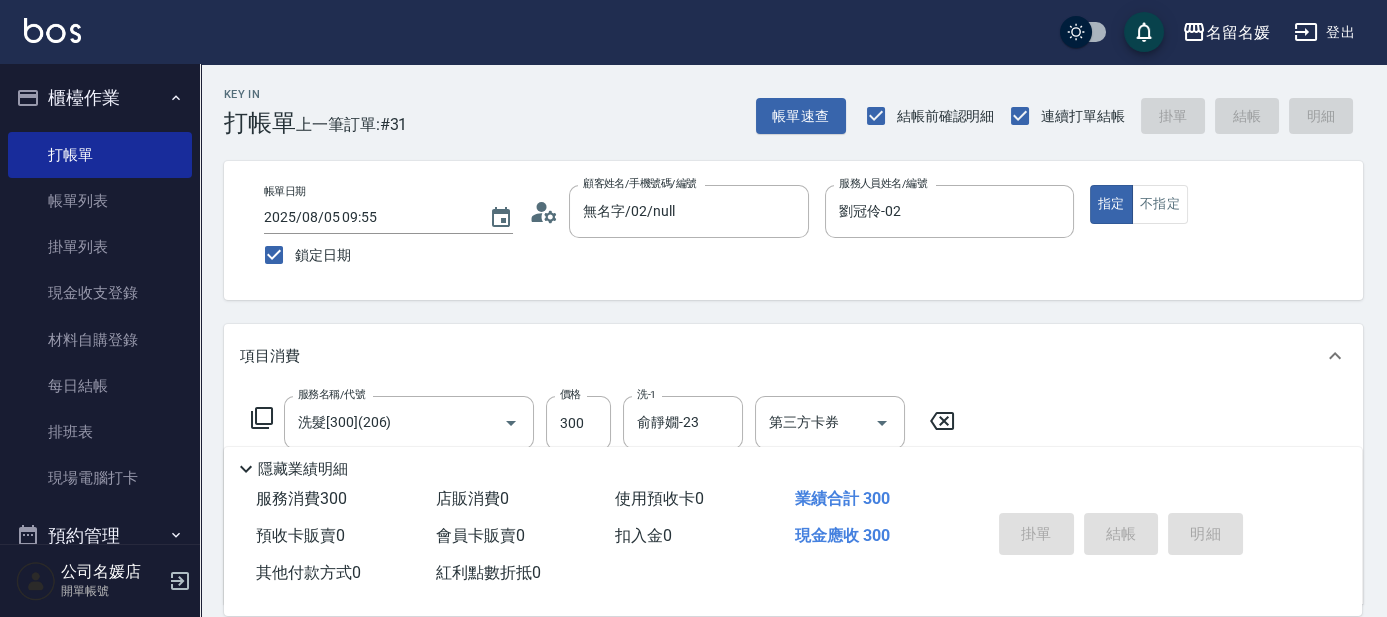 type 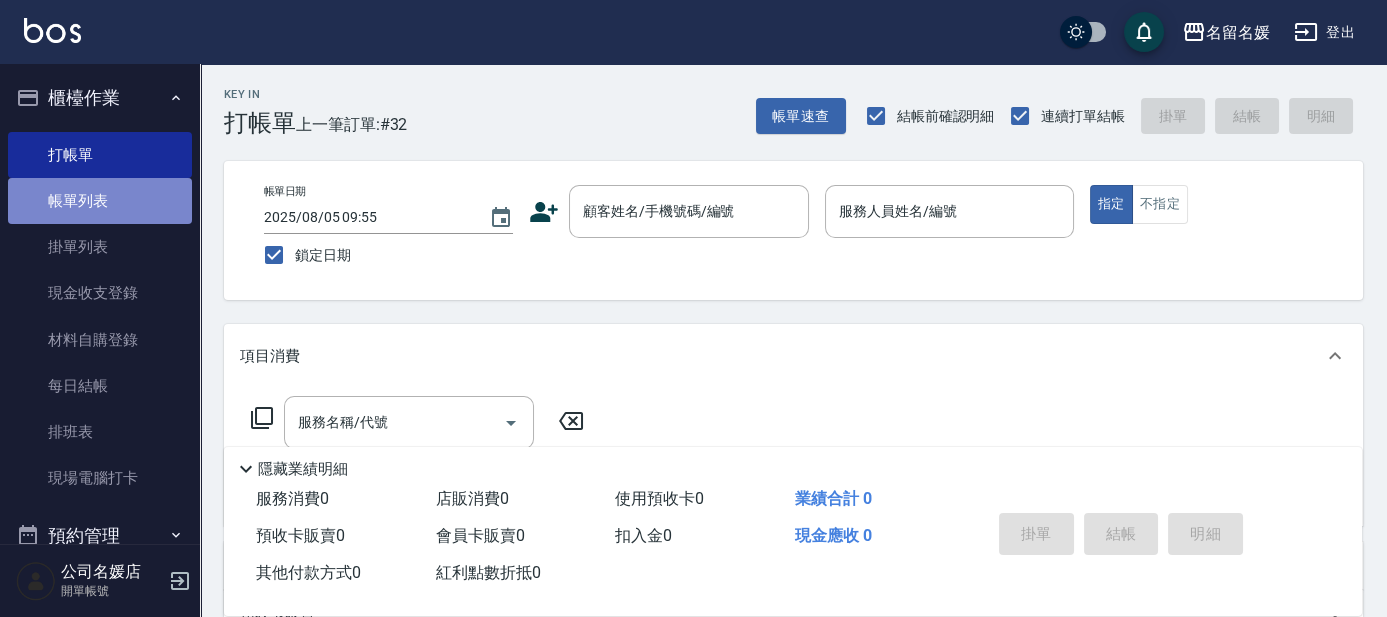 click on "帳單列表" at bounding box center (100, 201) 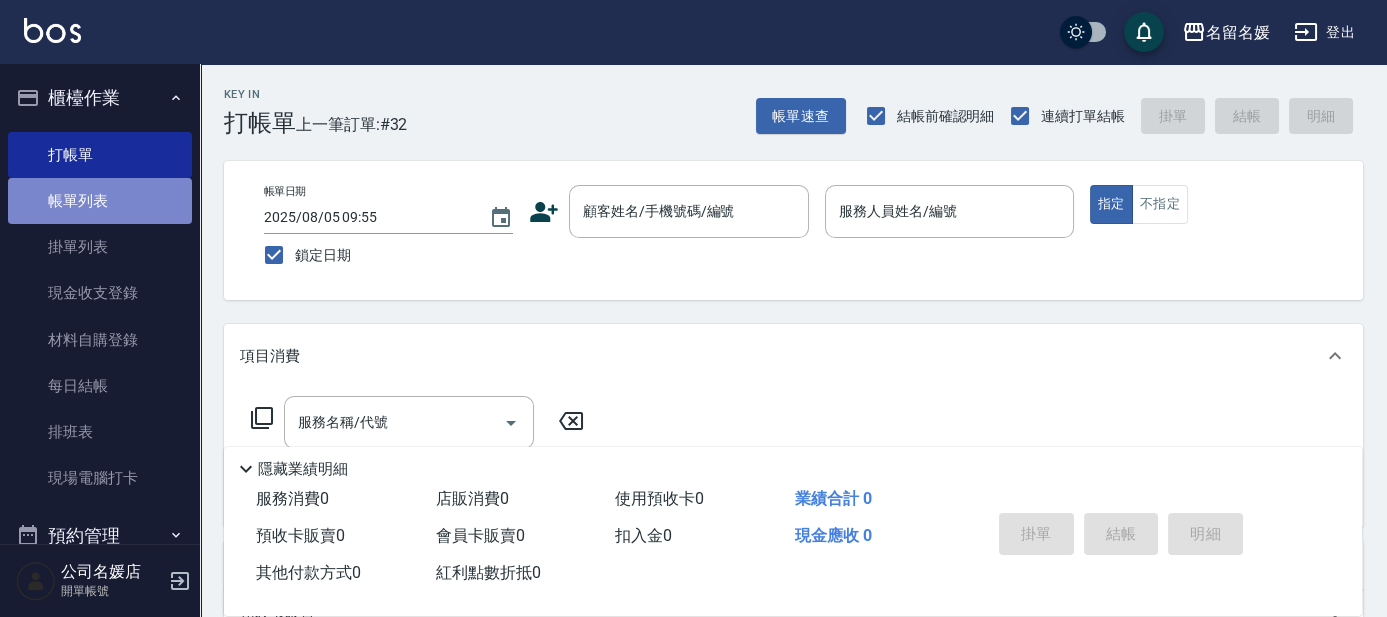 click on "帳單列表" at bounding box center (100, 201) 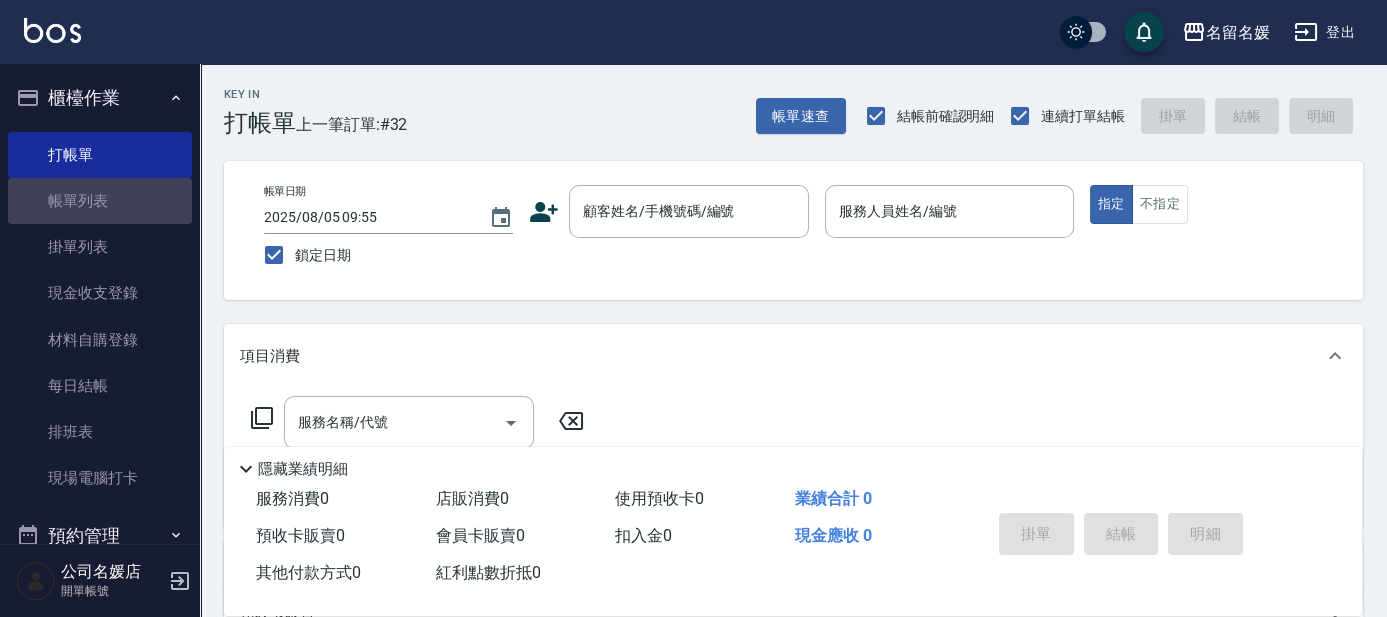click on "帳單列表" at bounding box center (100, 201) 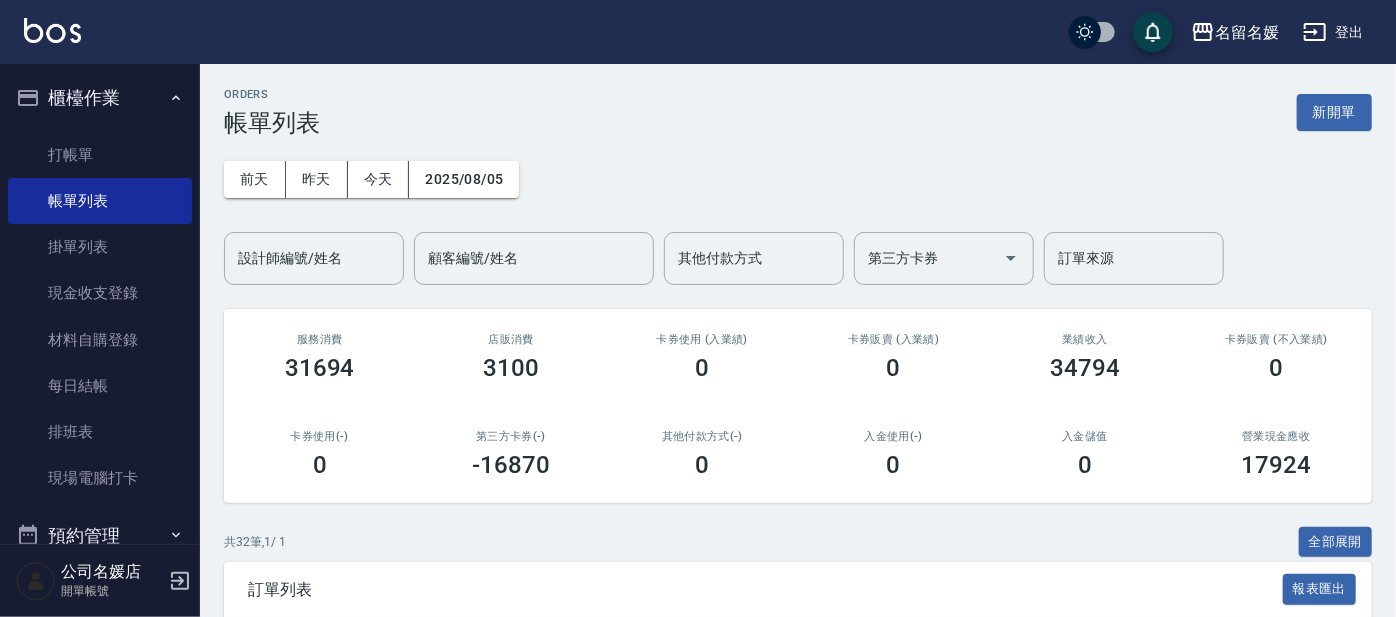 click 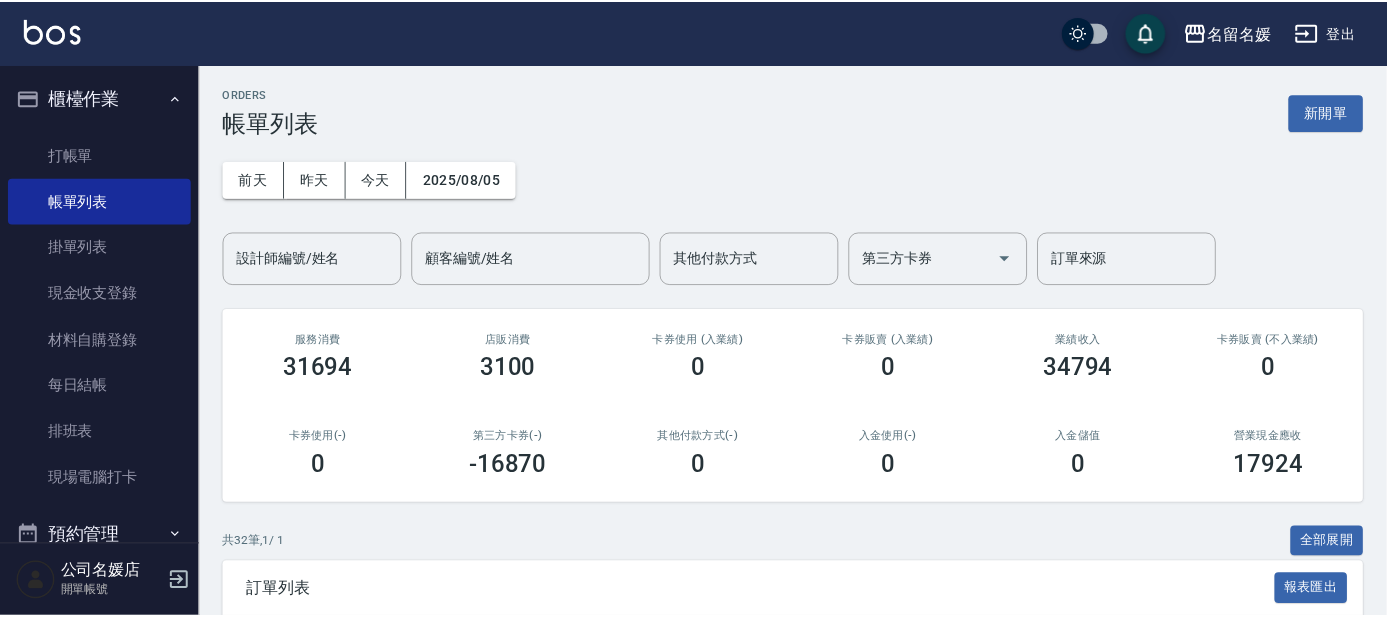 scroll, scrollTop: 454, scrollLeft: 0, axis: vertical 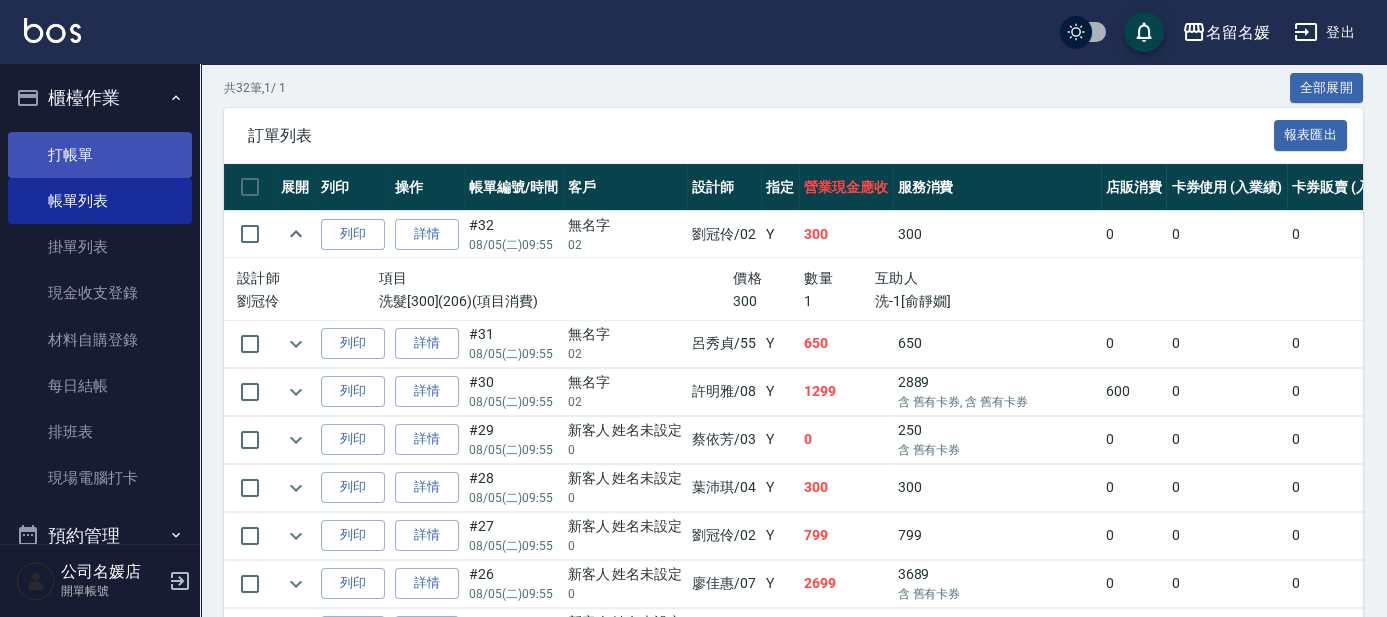 click on "打帳單" at bounding box center (100, 155) 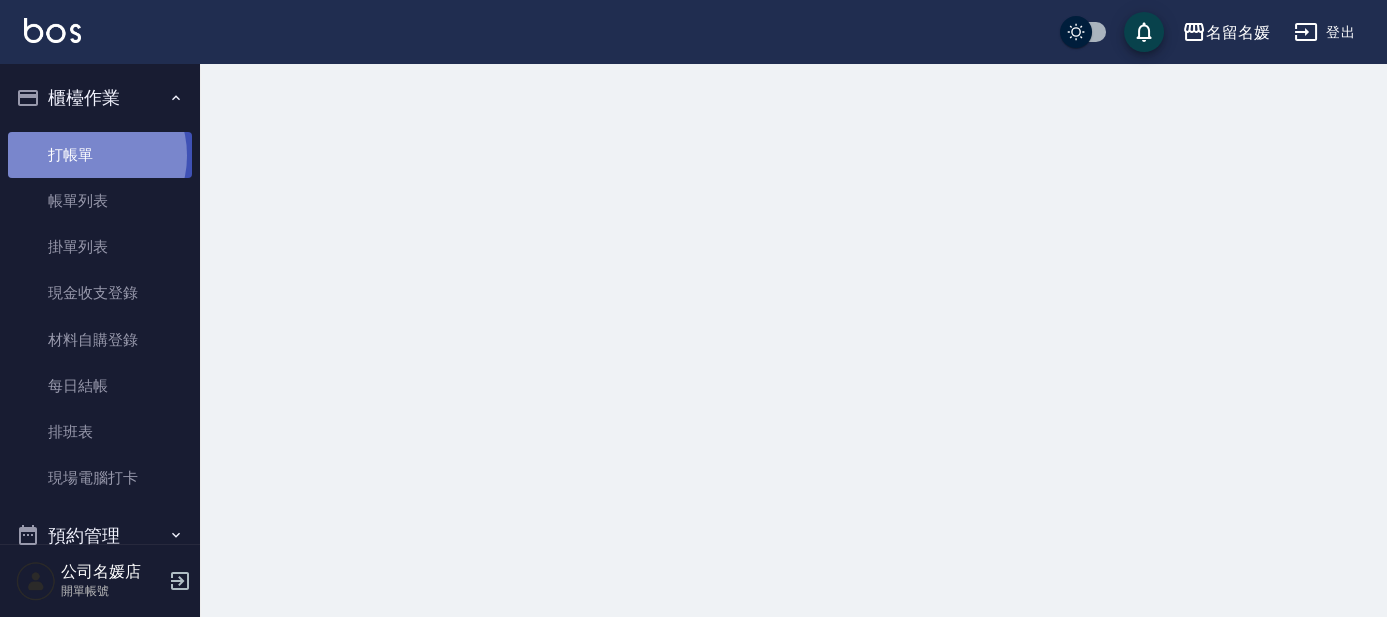 click on "打帳單" at bounding box center [100, 155] 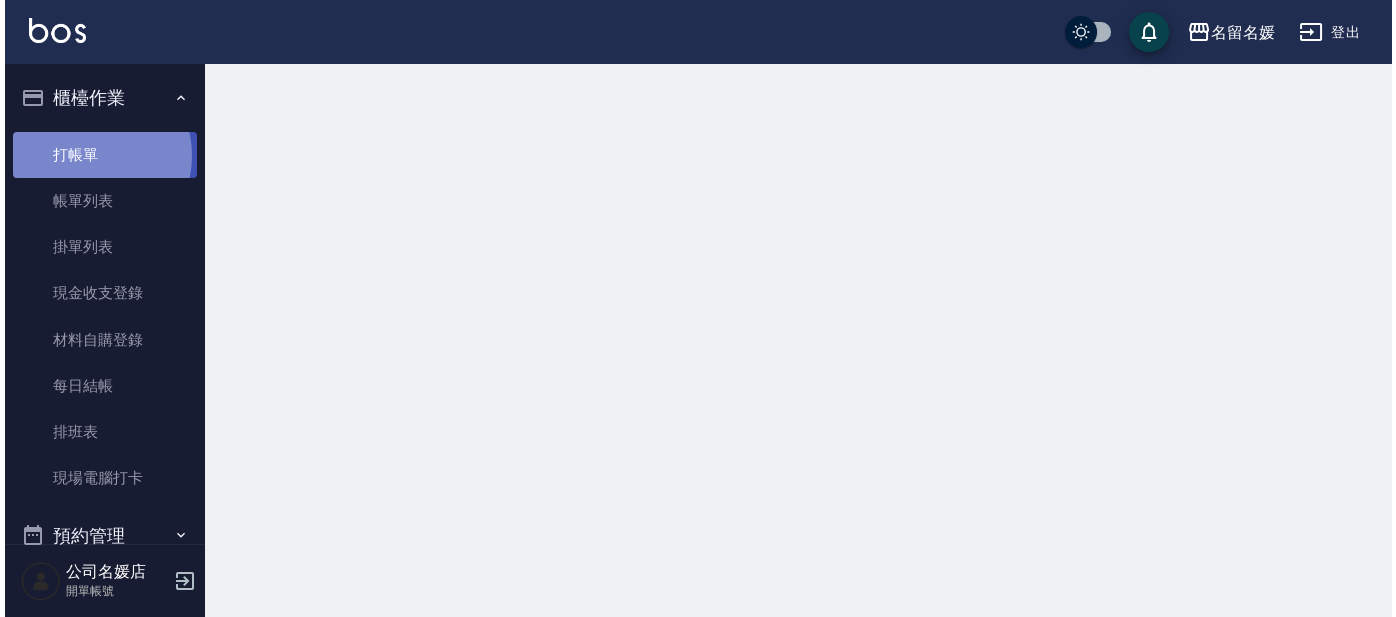 scroll, scrollTop: 0, scrollLeft: 0, axis: both 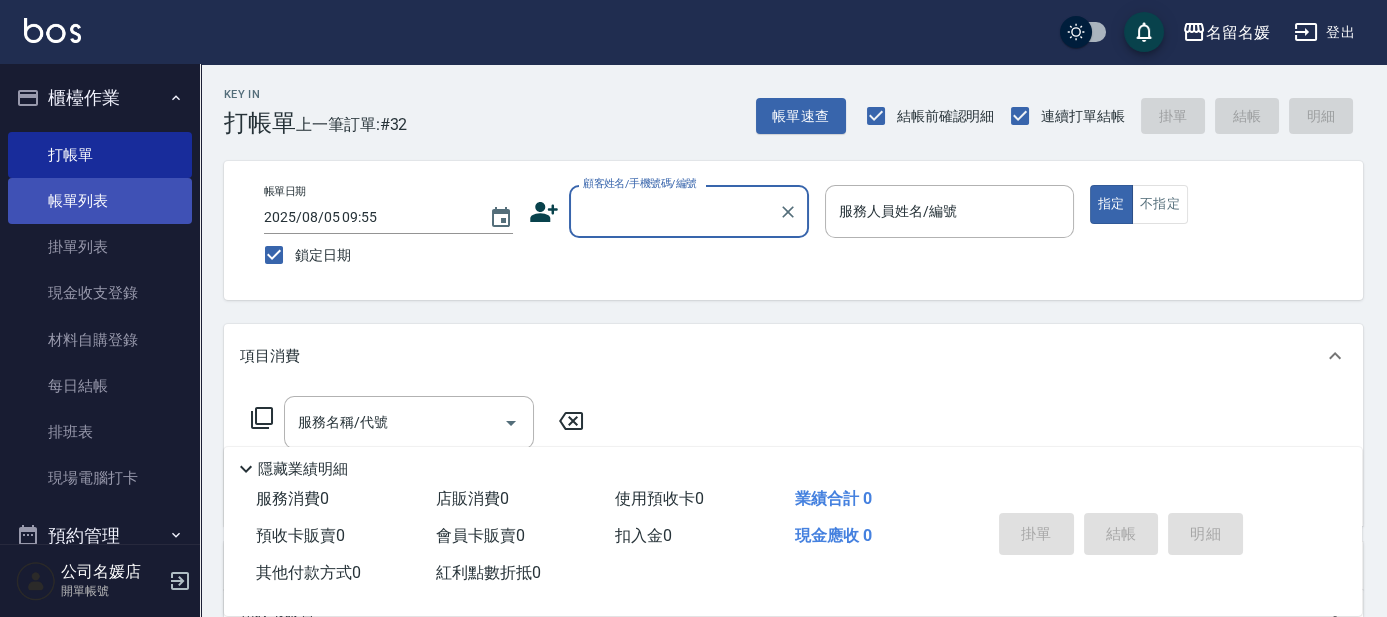 click on "帳單列表" at bounding box center [100, 201] 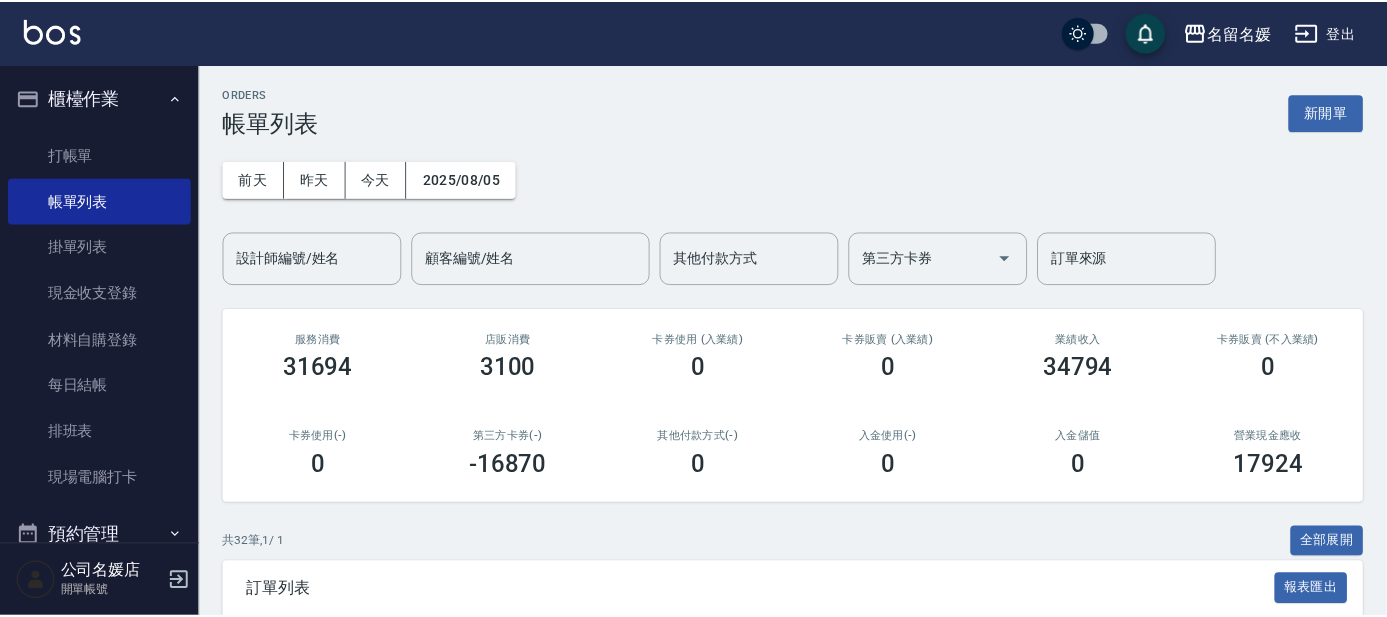 scroll, scrollTop: 363, scrollLeft: 0, axis: vertical 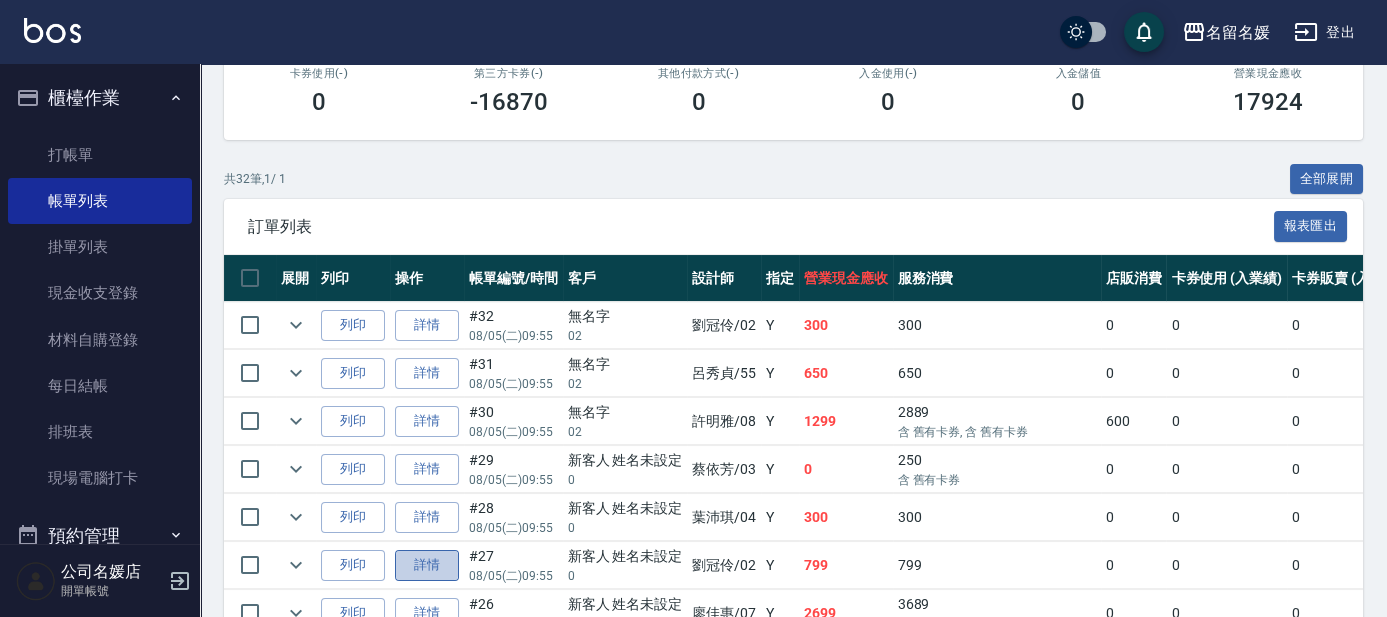 click on "詳情" at bounding box center [427, 565] 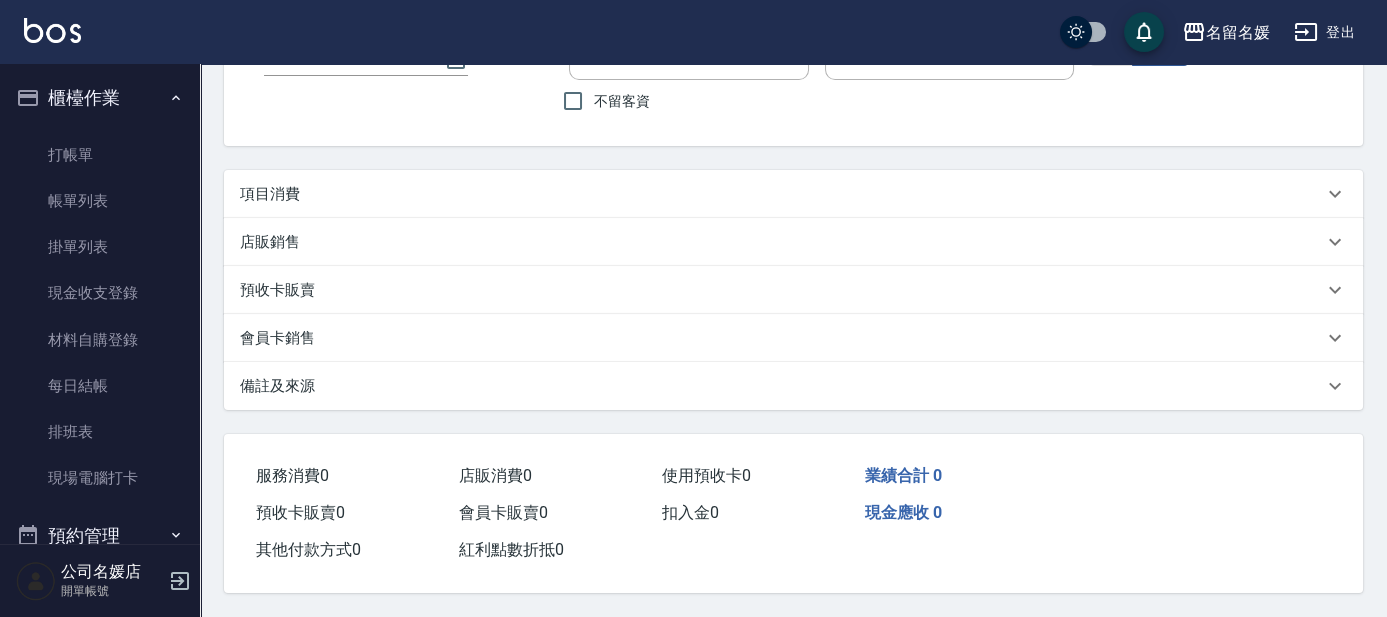 scroll, scrollTop: 0, scrollLeft: 0, axis: both 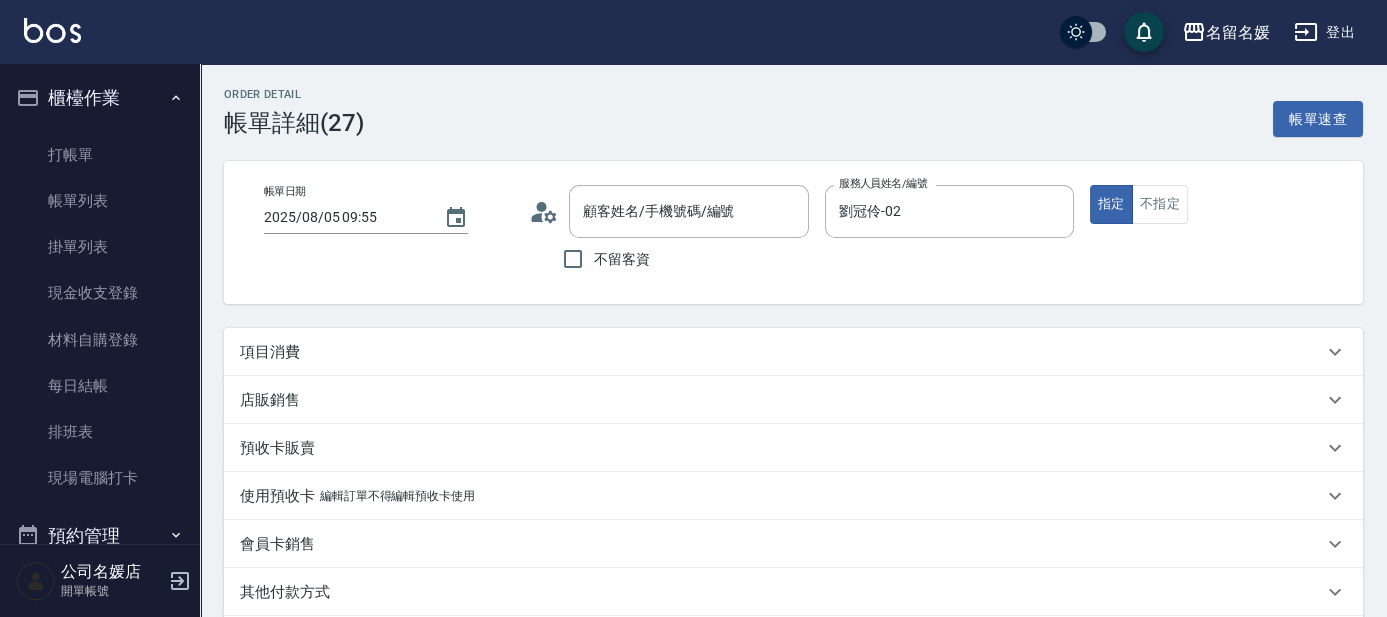 type on "2025/08/05 09:55" 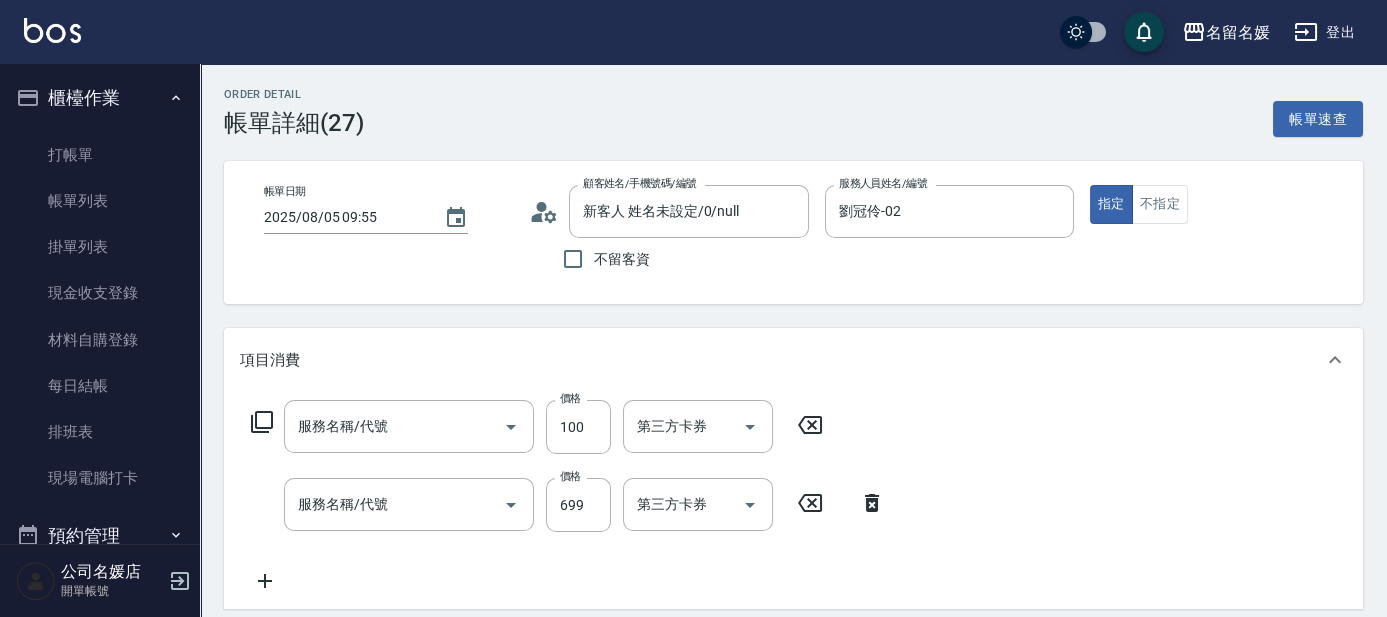 type on "新客人 姓名未設定/0/null" 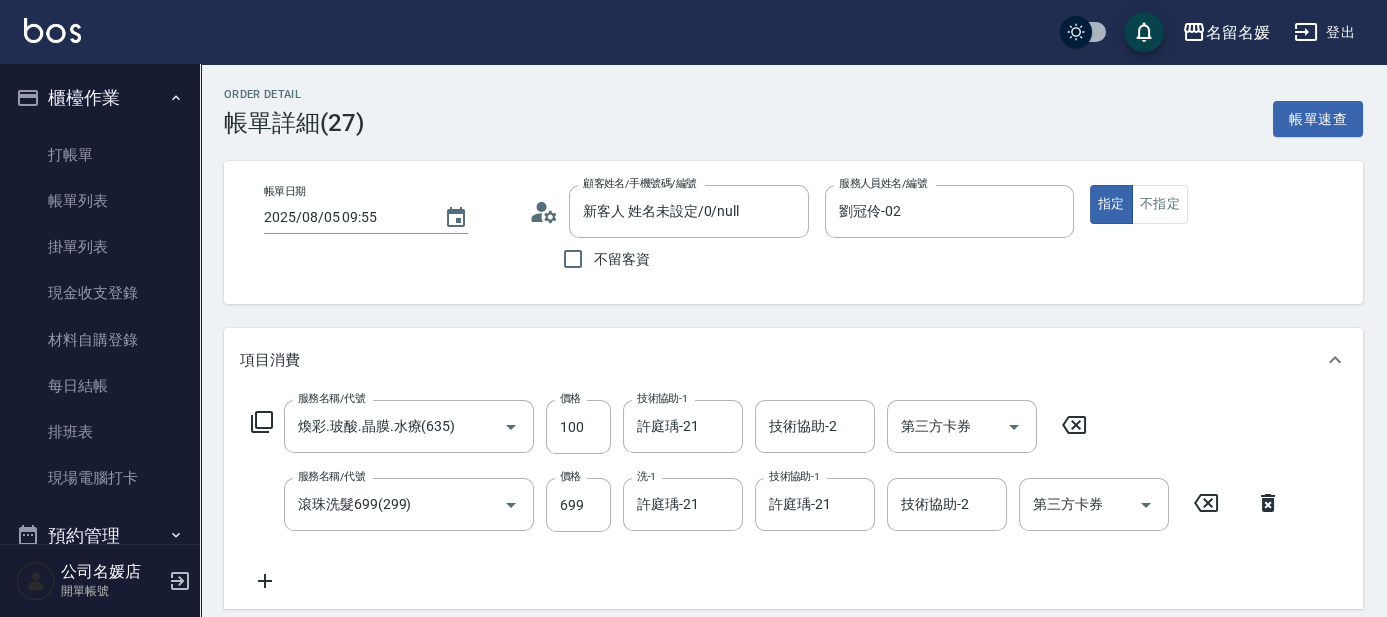 type on "煥彩.玻酸.晶膜.水療(635)" 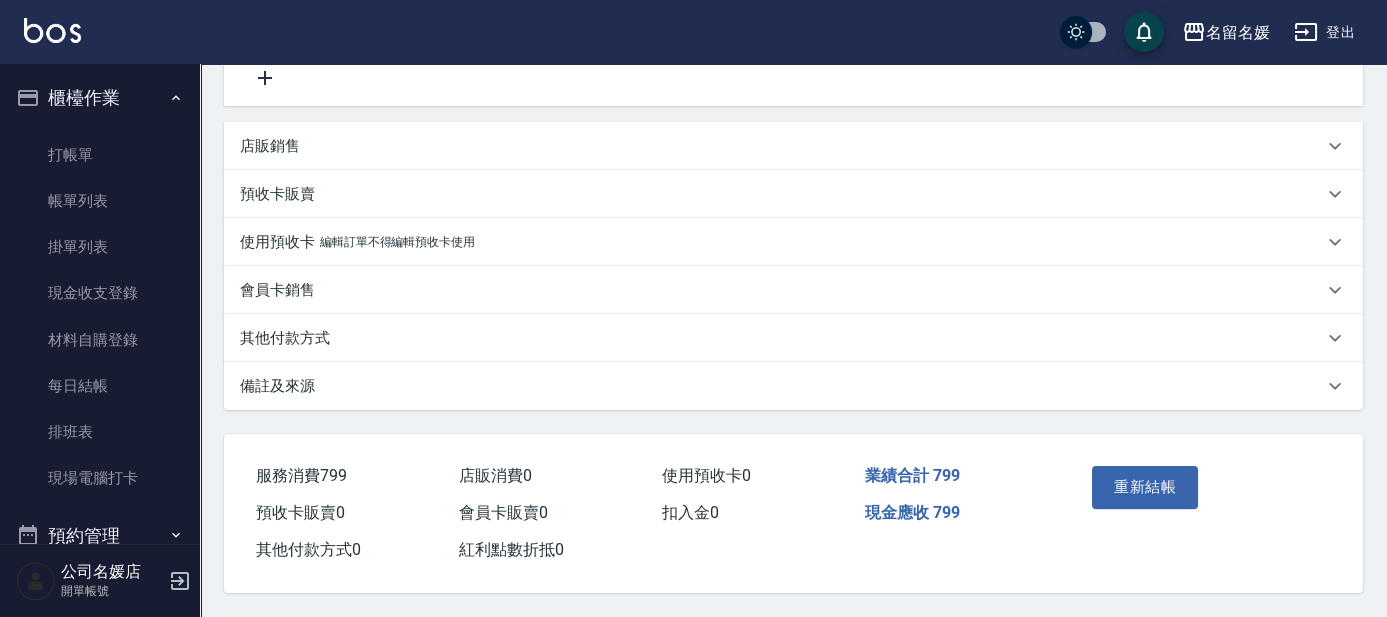 scroll, scrollTop: 510, scrollLeft: 0, axis: vertical 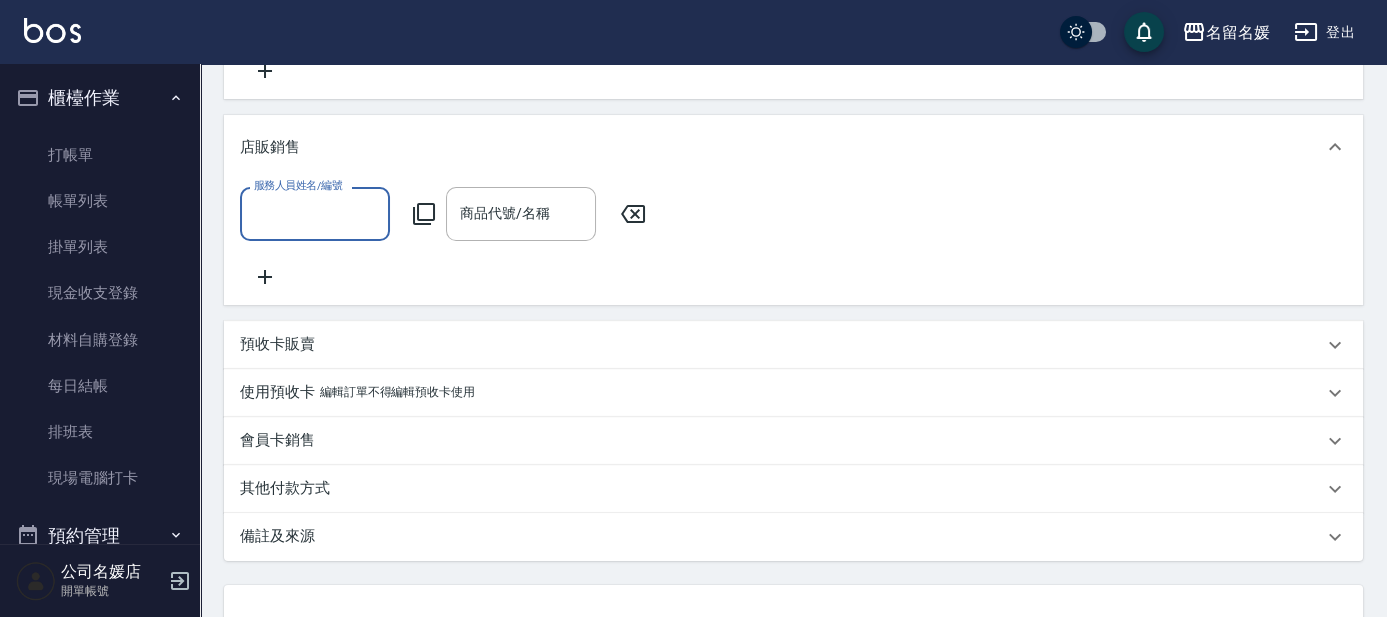click on "服務人員姓名/編號" at bounding box center (315, 213) 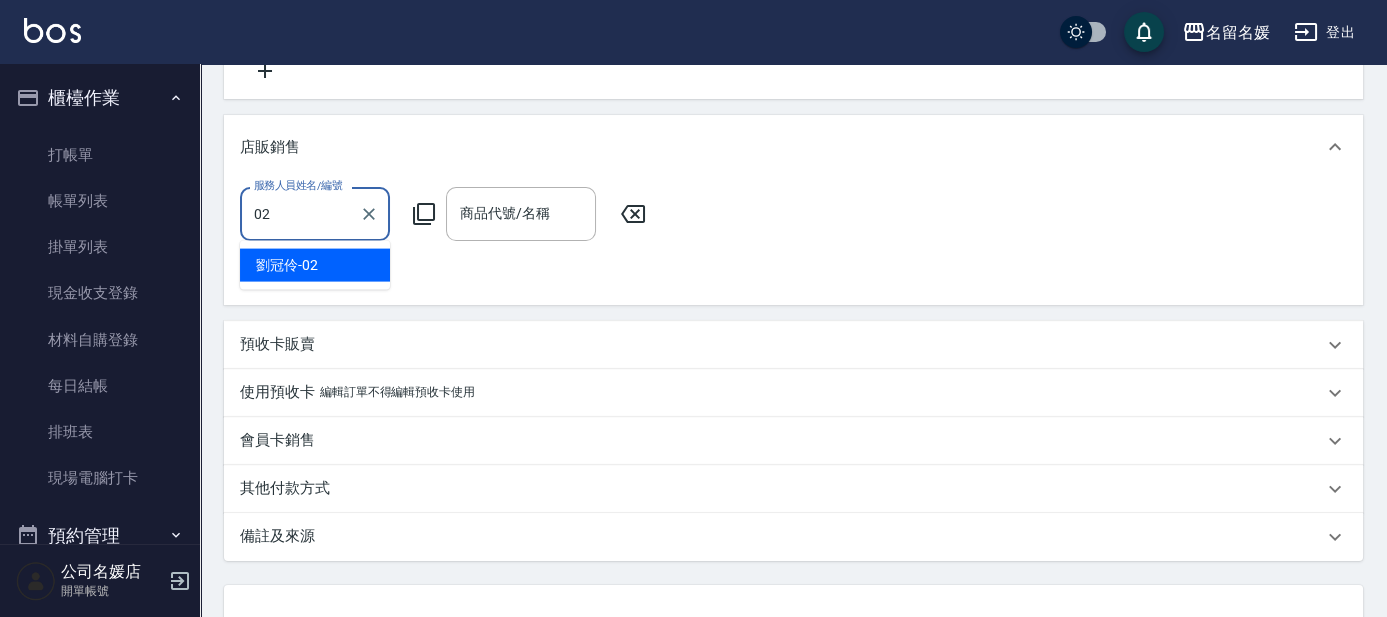 type on "劉冠伶-02" 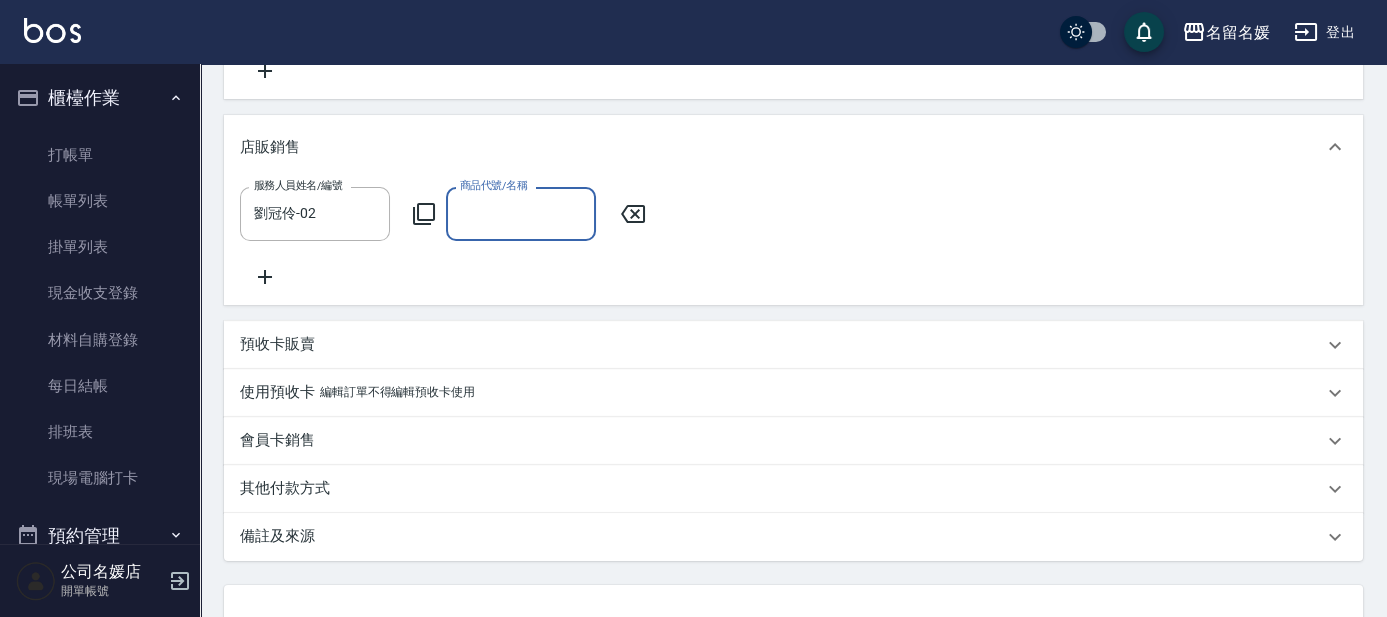 click 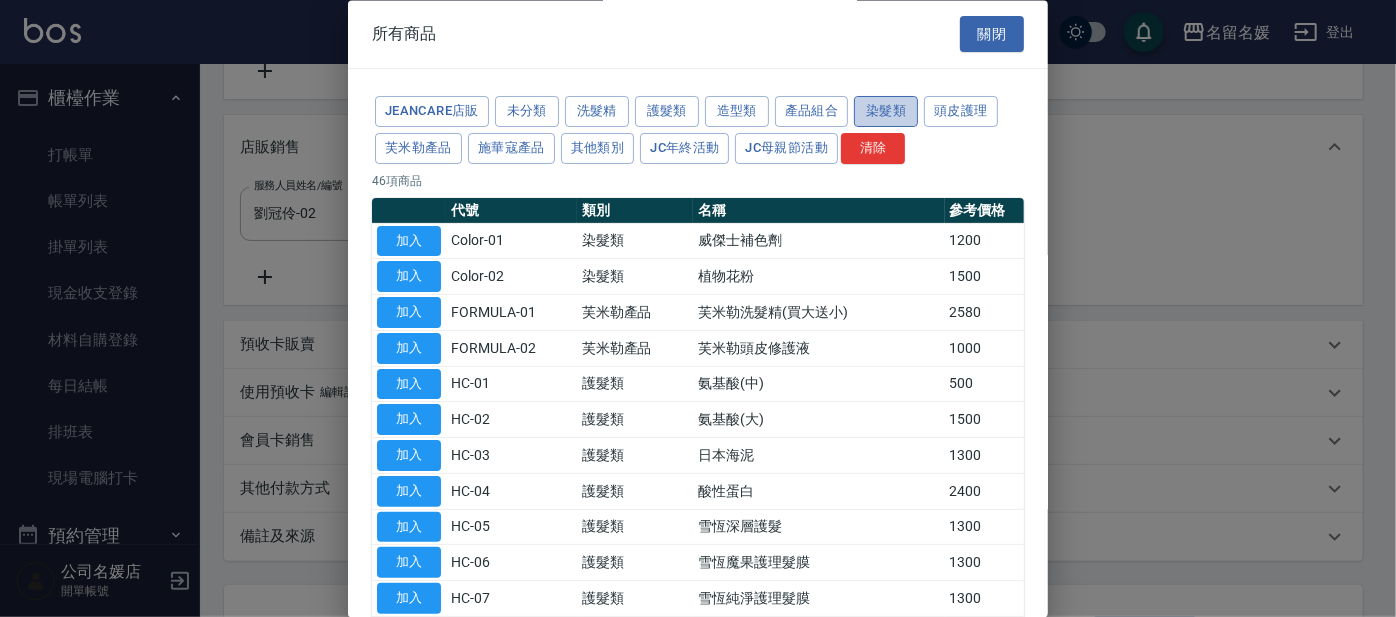 click on "染髮類" at bounding box center (886, 112) 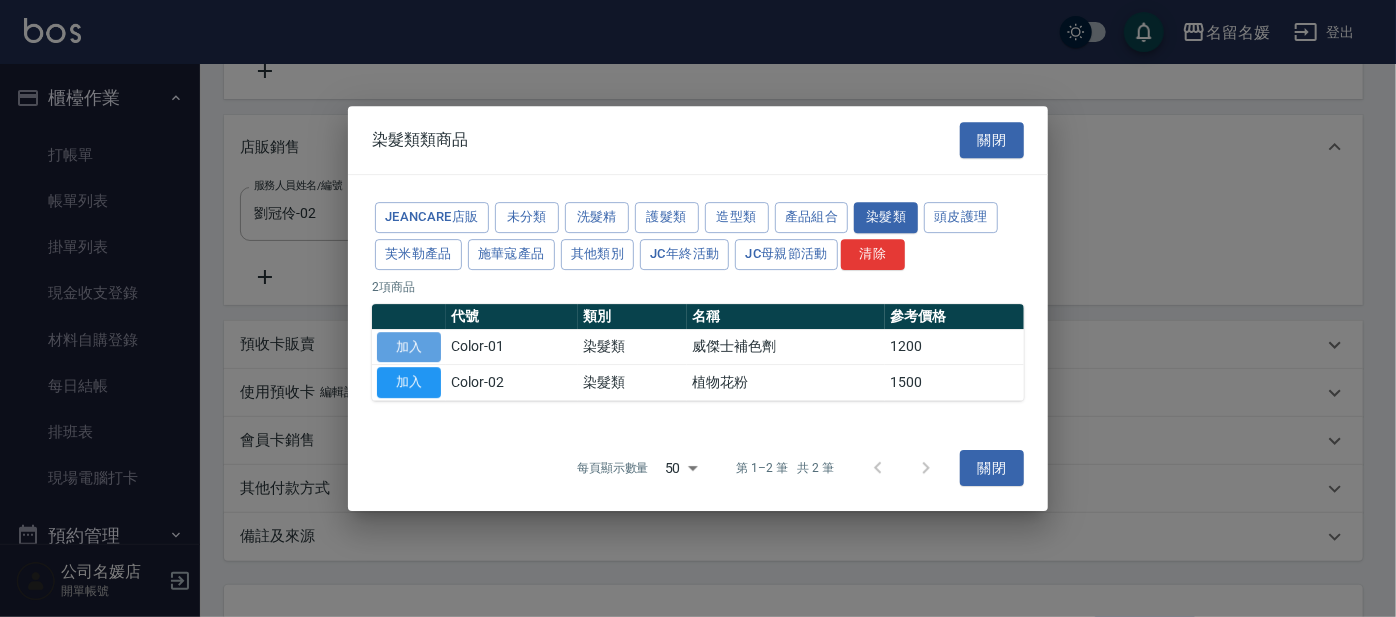 click on "加入" at bounding box center (409, 347) 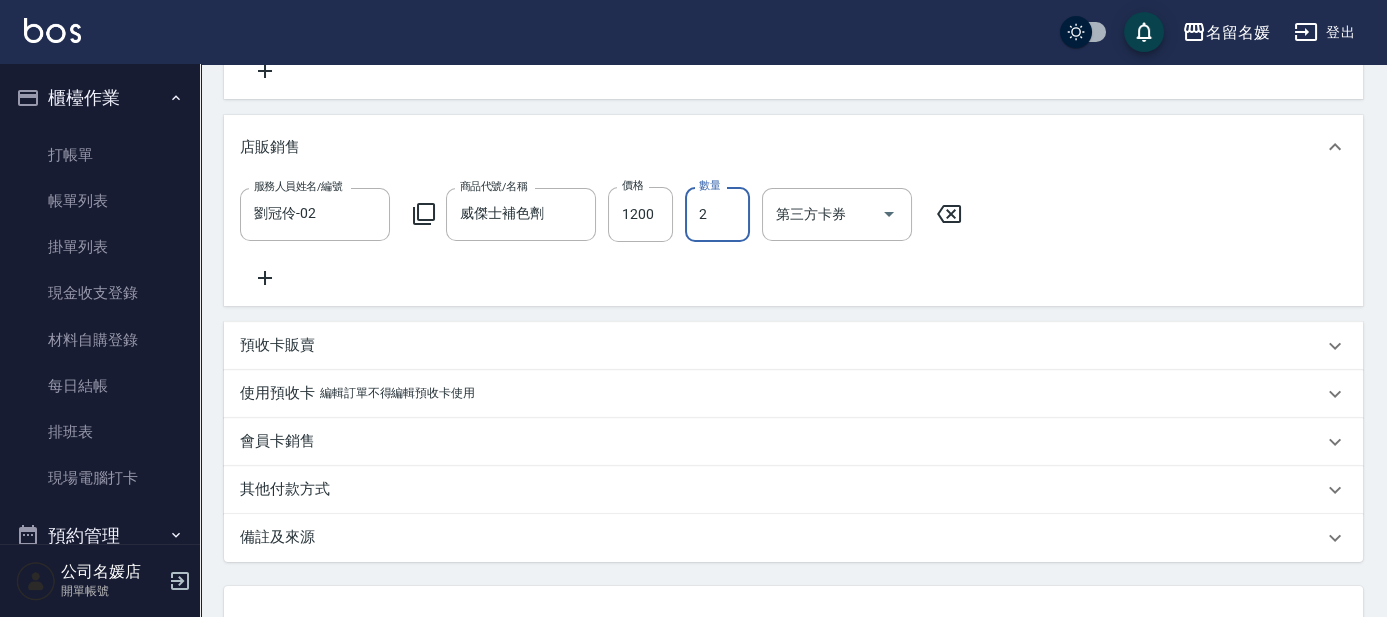 type on "2" 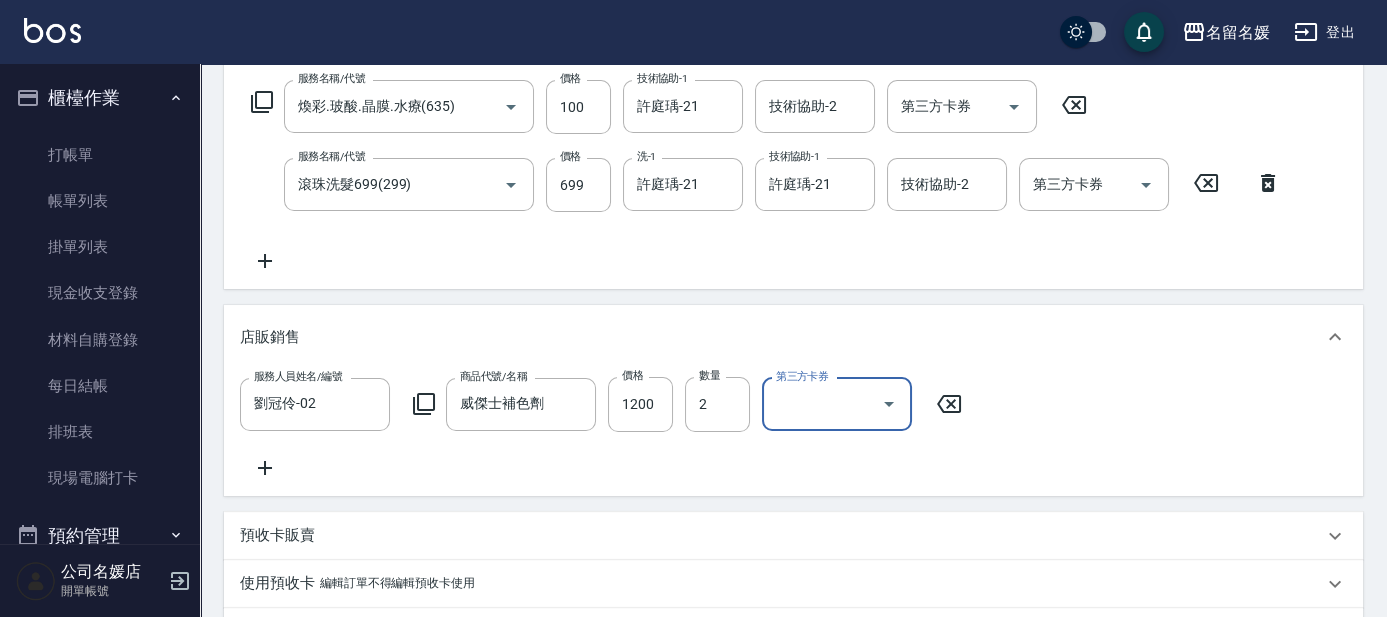 scroll, scrollTop: 0, scrollLeft: 0, axis: both 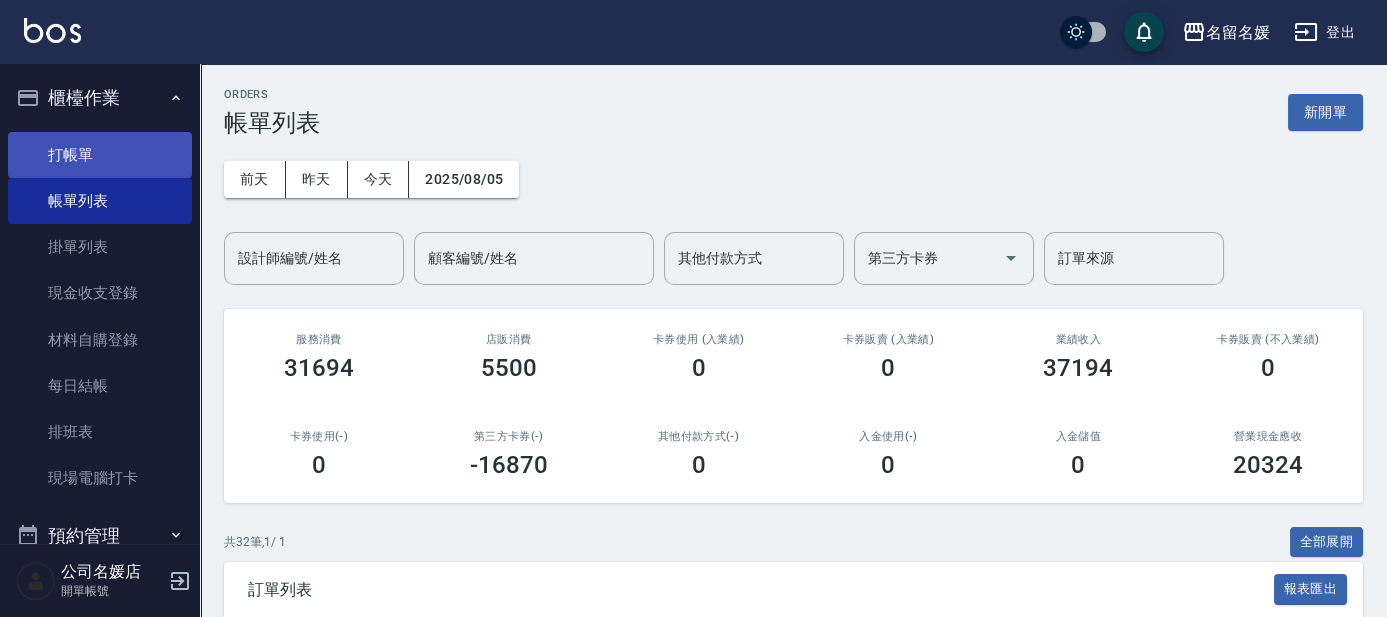 click on "打帳單" at bounding box center (100, 155) 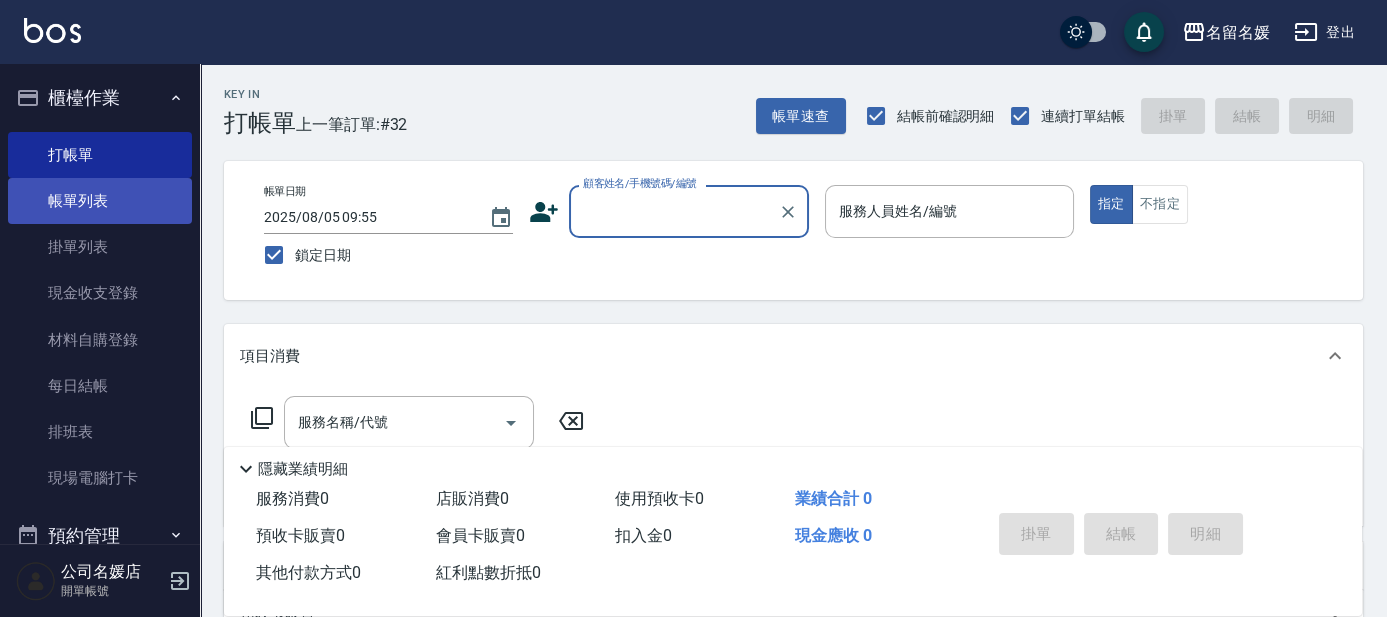 click on "帳單列表" at bounding box center (100, 201) 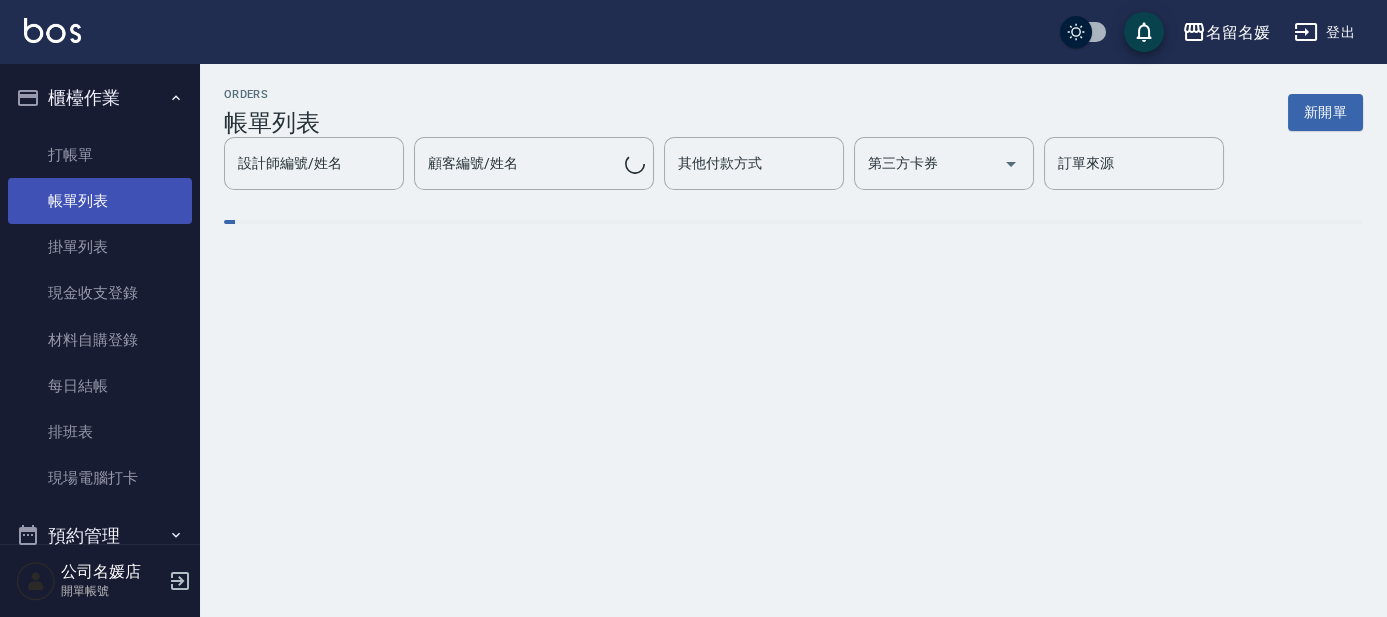 click on "帳單列表" at bounding box center [100, 201] 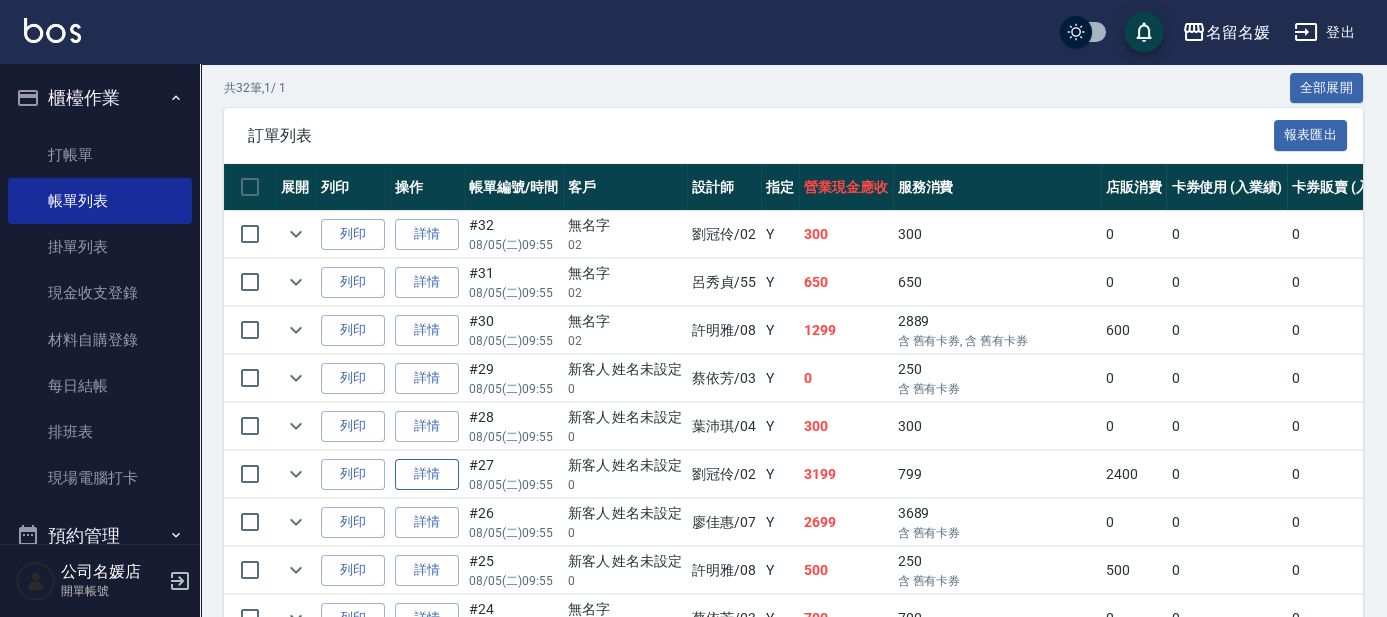 scroll, scrollTop: 545, scrollLeft: 0, axis: vertical 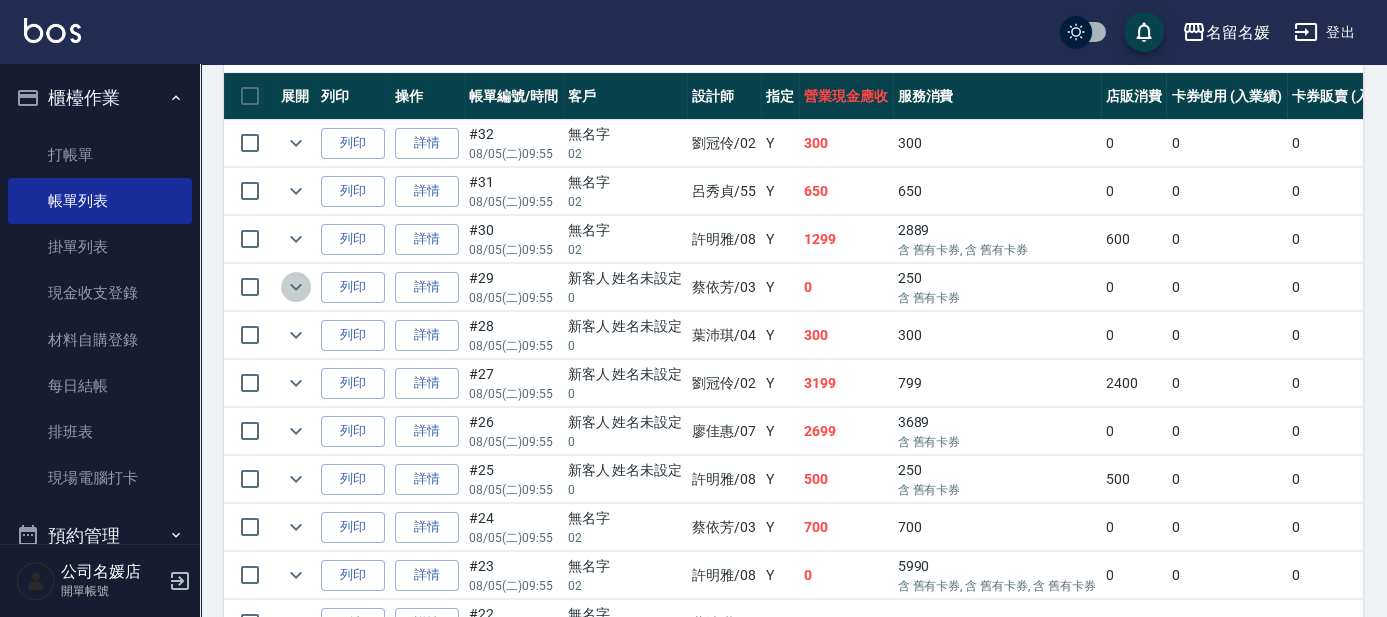 click 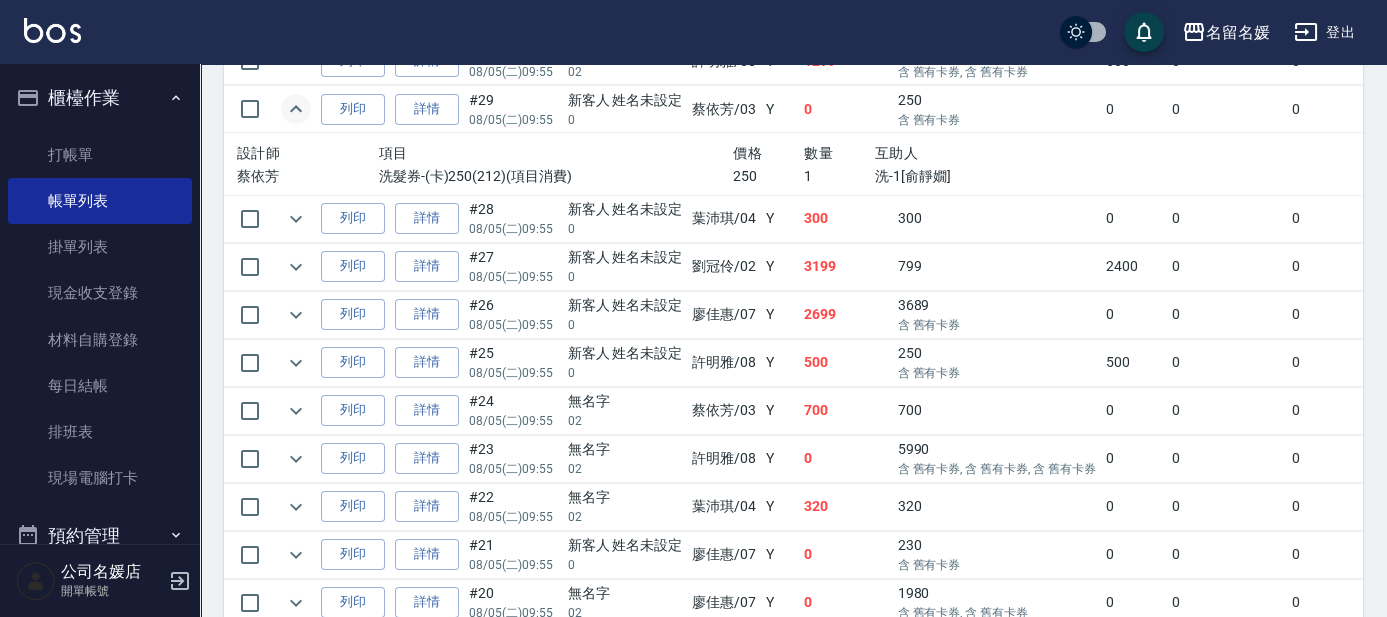 scroll, scrollTop: 727, scrollLeft: 0, axis: vertical 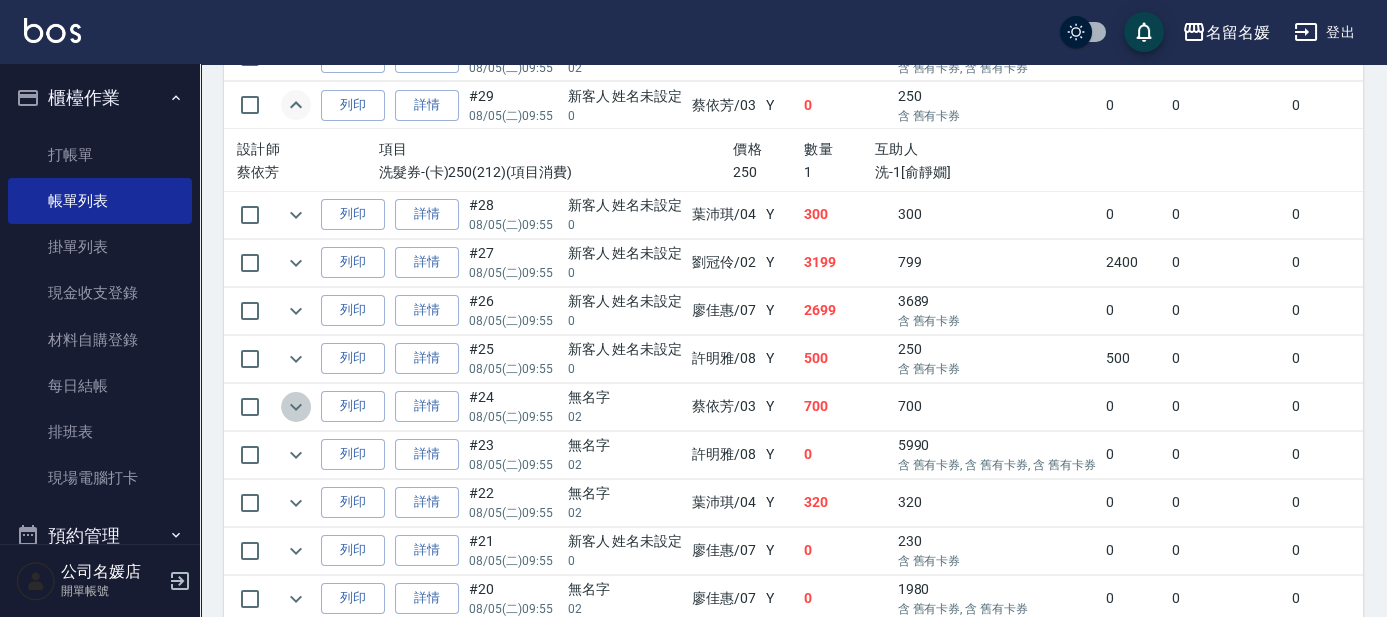 click 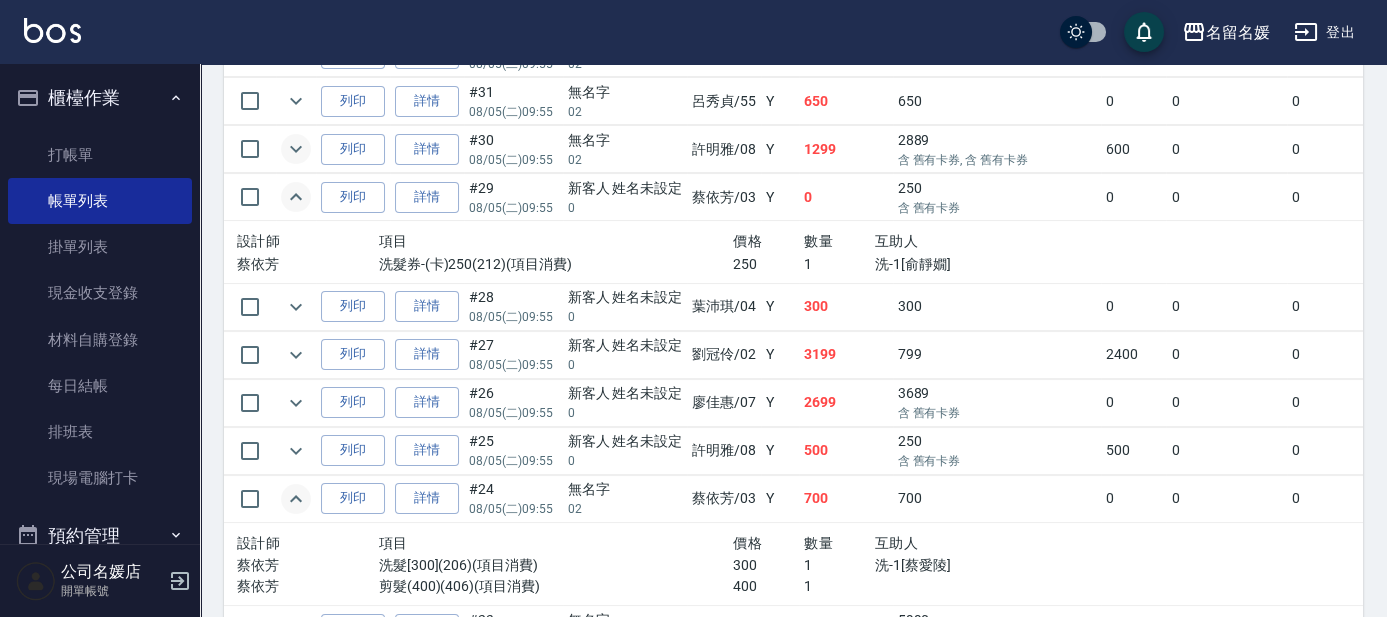 scroll, scrollTop: 636, scrollLeft: 0, axis: vertical 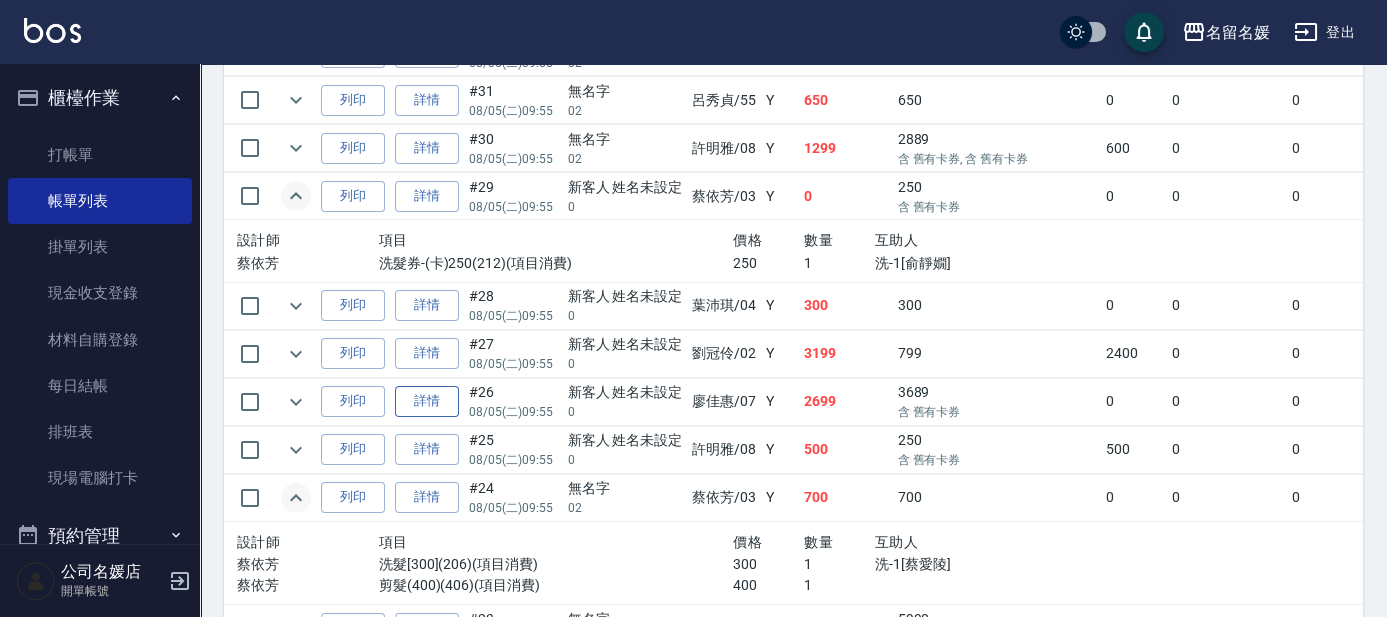click on "詳情" at bounding box center [427, 401] 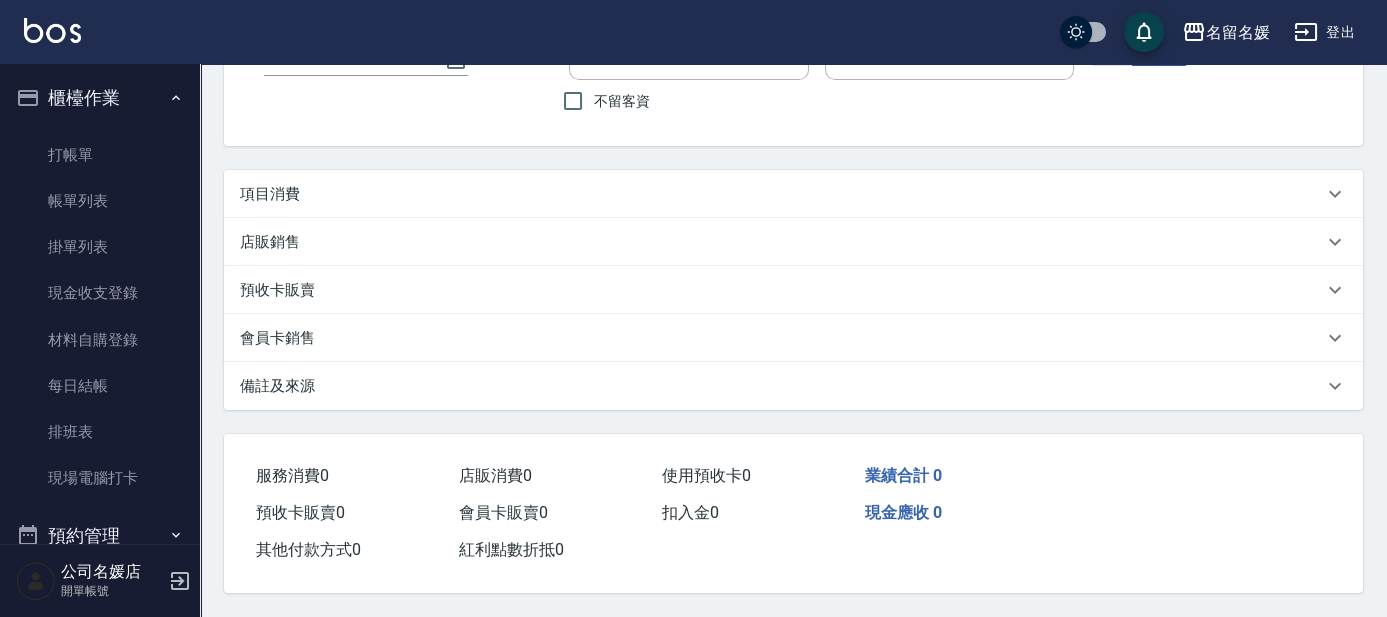 scroll, scrollTop: 0, scrollLeft: 0, axis: both 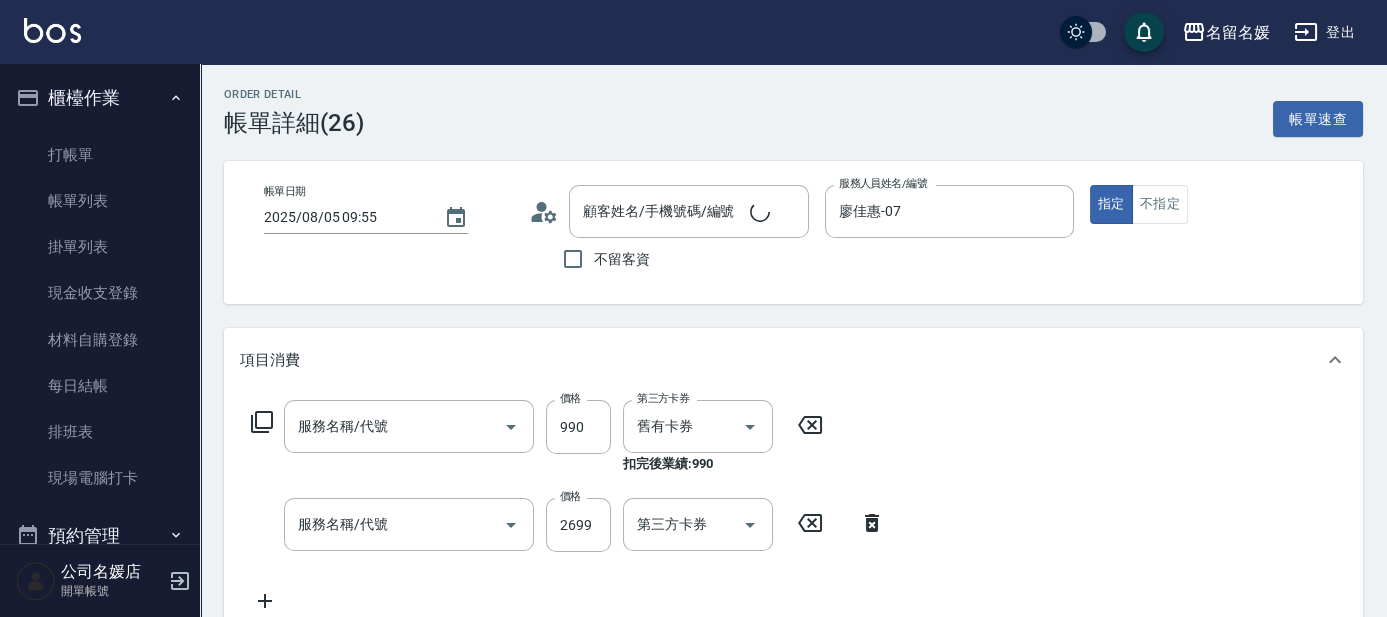 type on "2025/08/05 09:55" 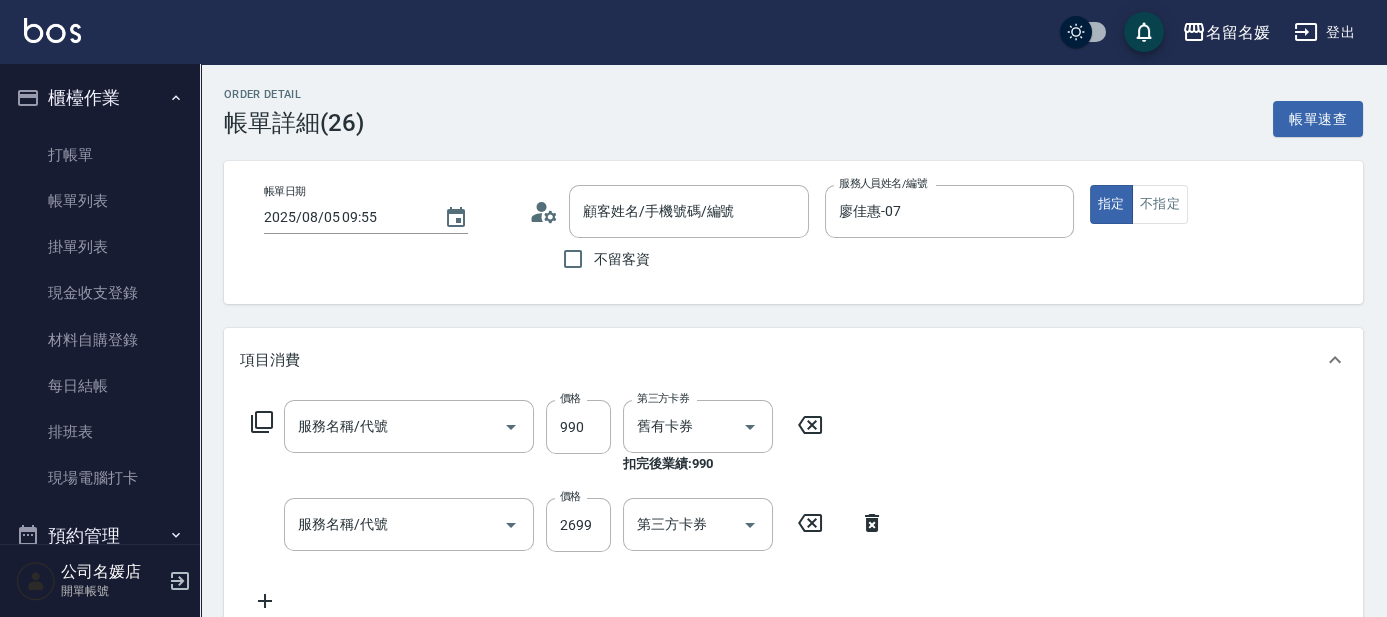 type on "(芙)蘆薈髮膜套卡(自材)(639)" 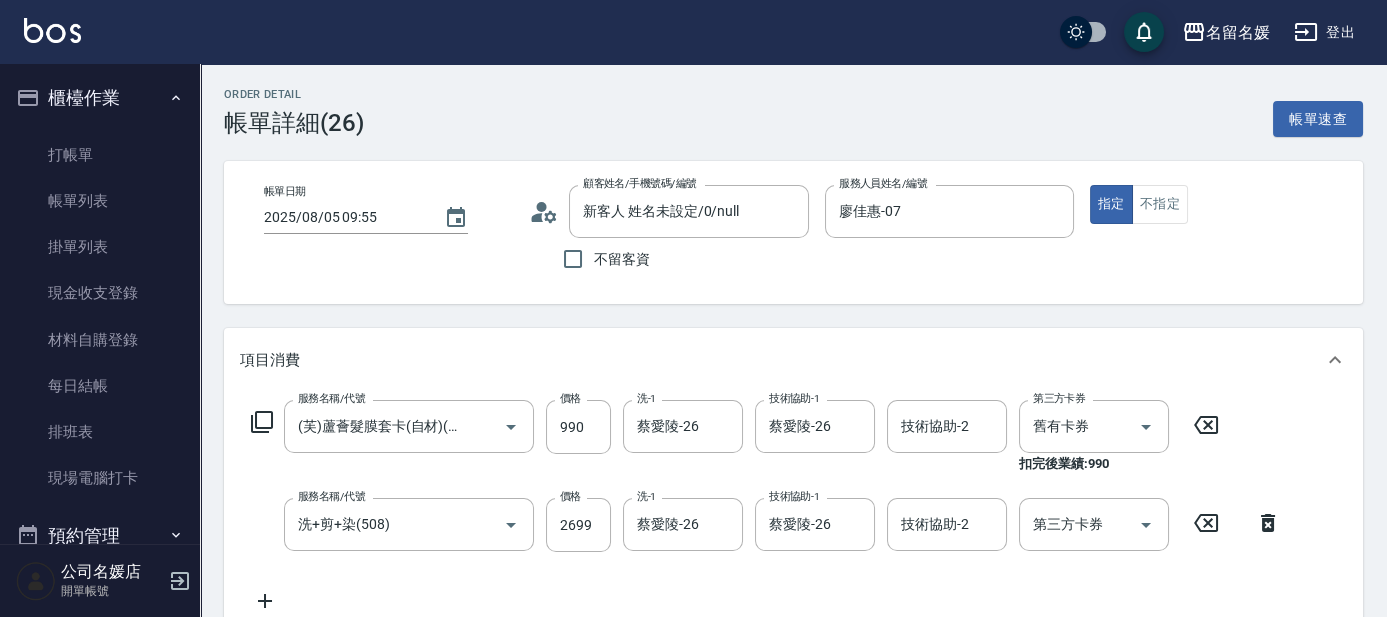 type on "新客人 姓名未設定/0/null" 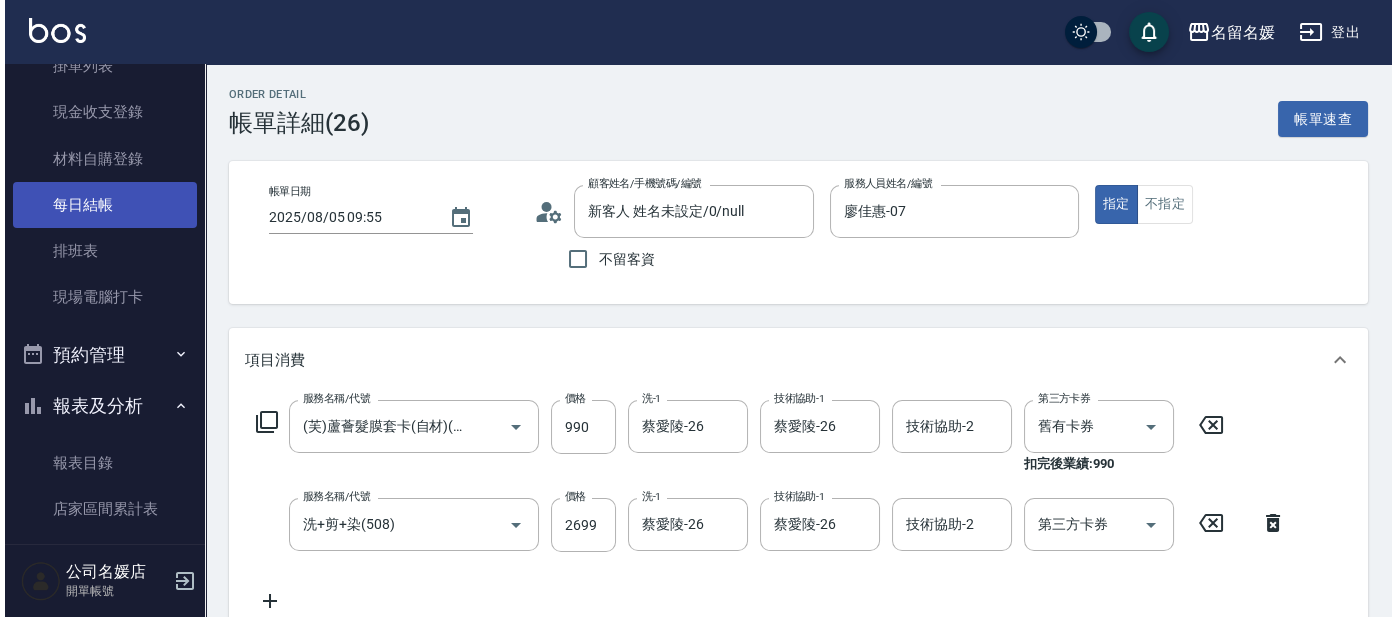 scroll, scrollTop: 0, scrollLeft: 0, axis: both 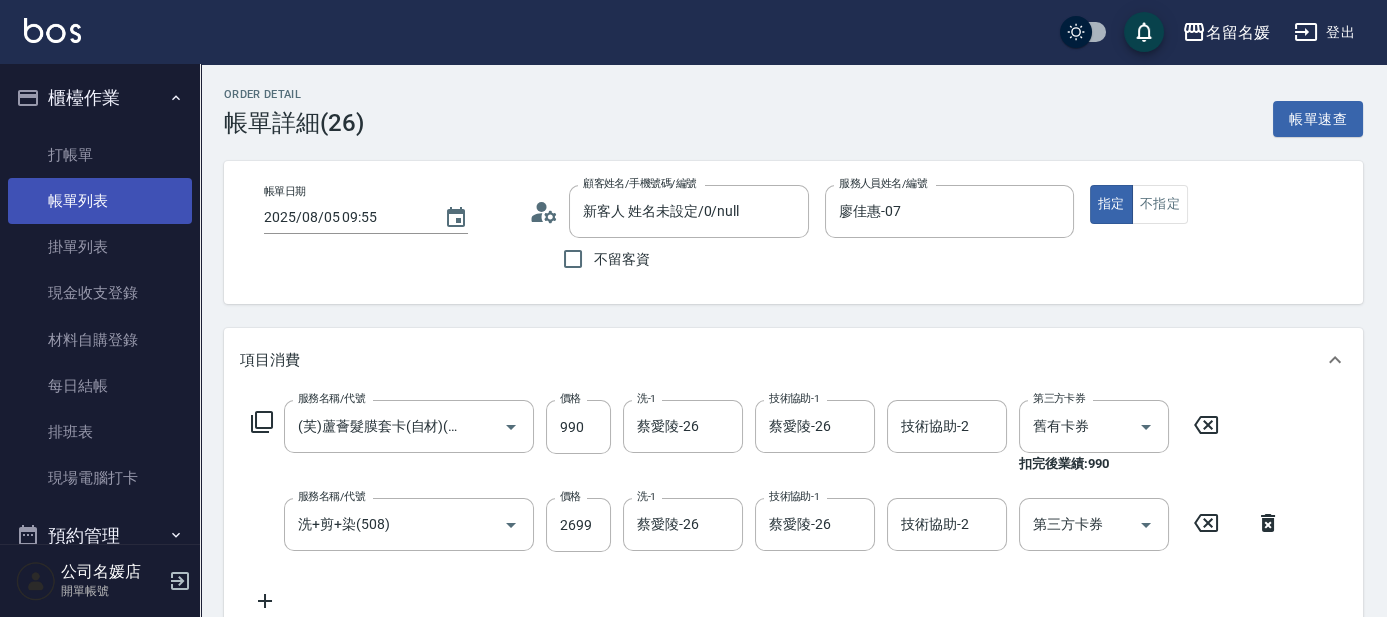 click on "帳單列表" at bounding box center (100, 201) 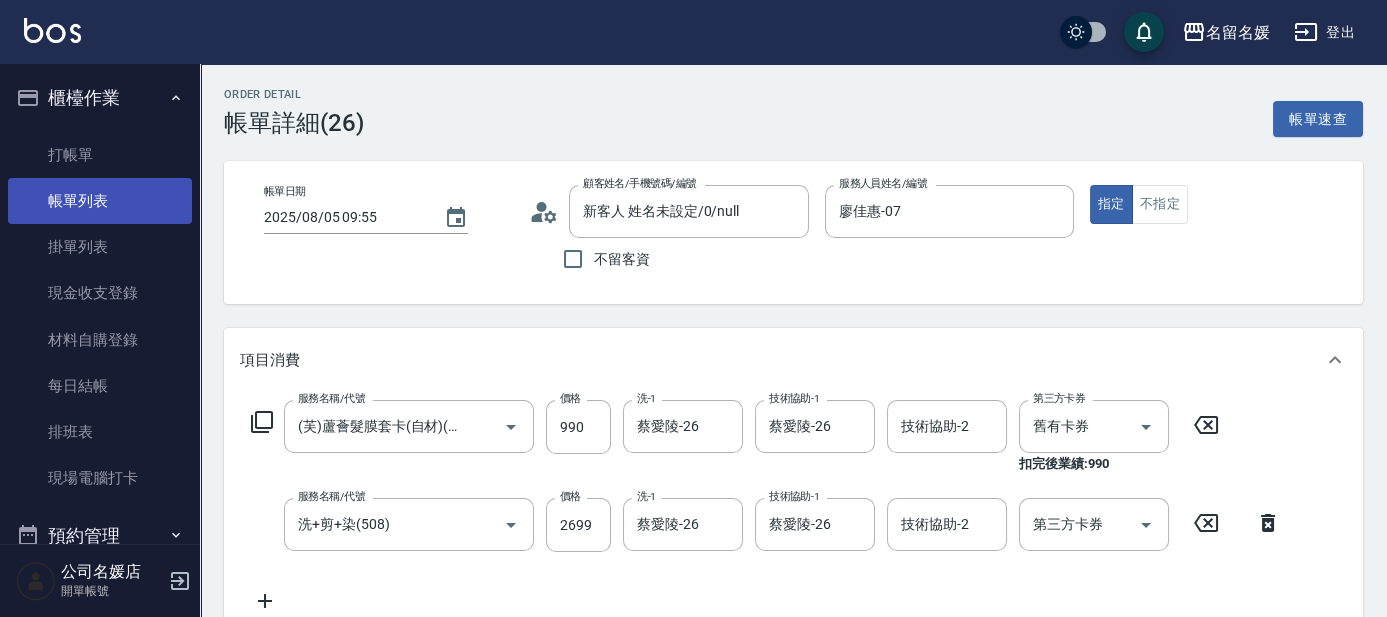 click on "帳單列表" at bounding box center [100, 201] 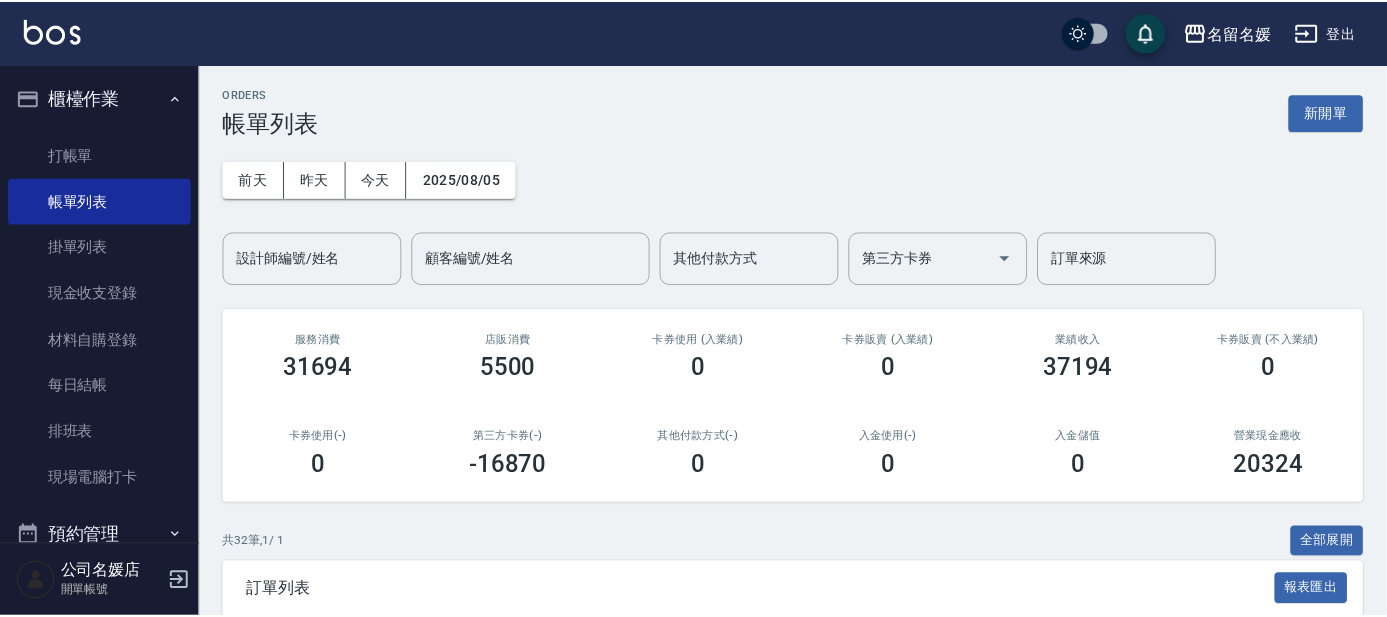 scroll, scrollTop: 363, scrollLeft: 0, axis: vertical 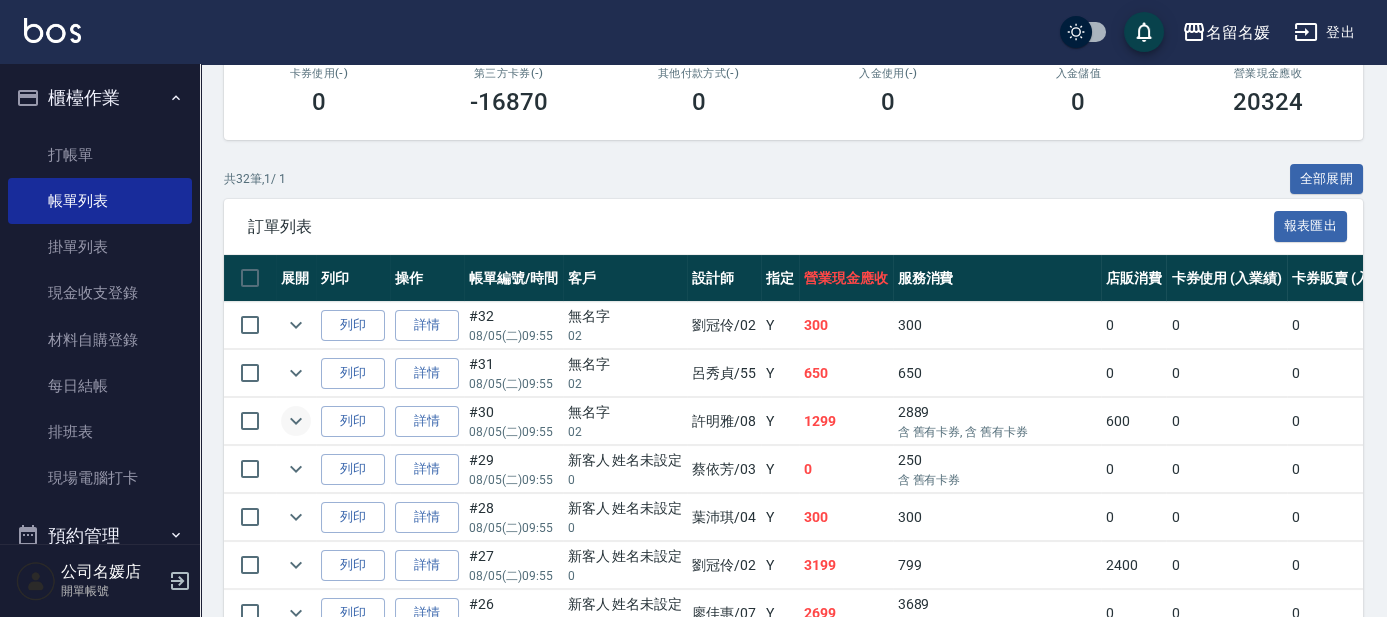 click at bounding box center (296, 421) 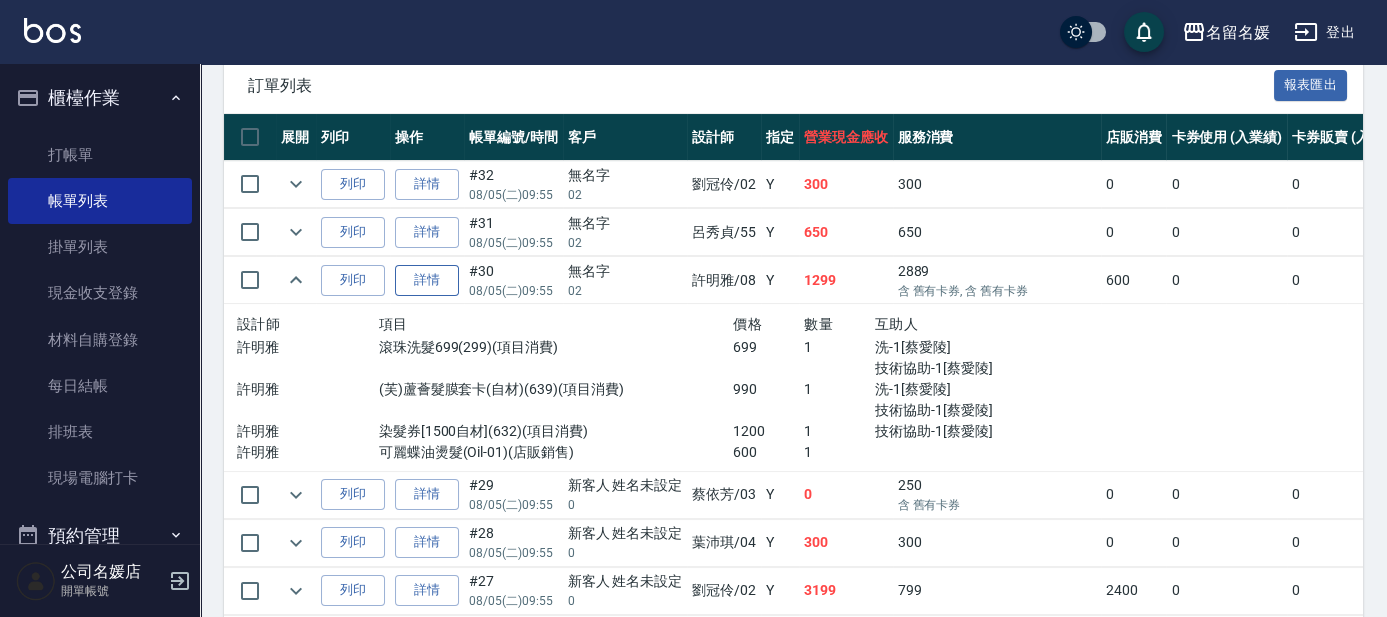 scroll, scrollTop: 545, scrollLeft: 0, axis: vertical 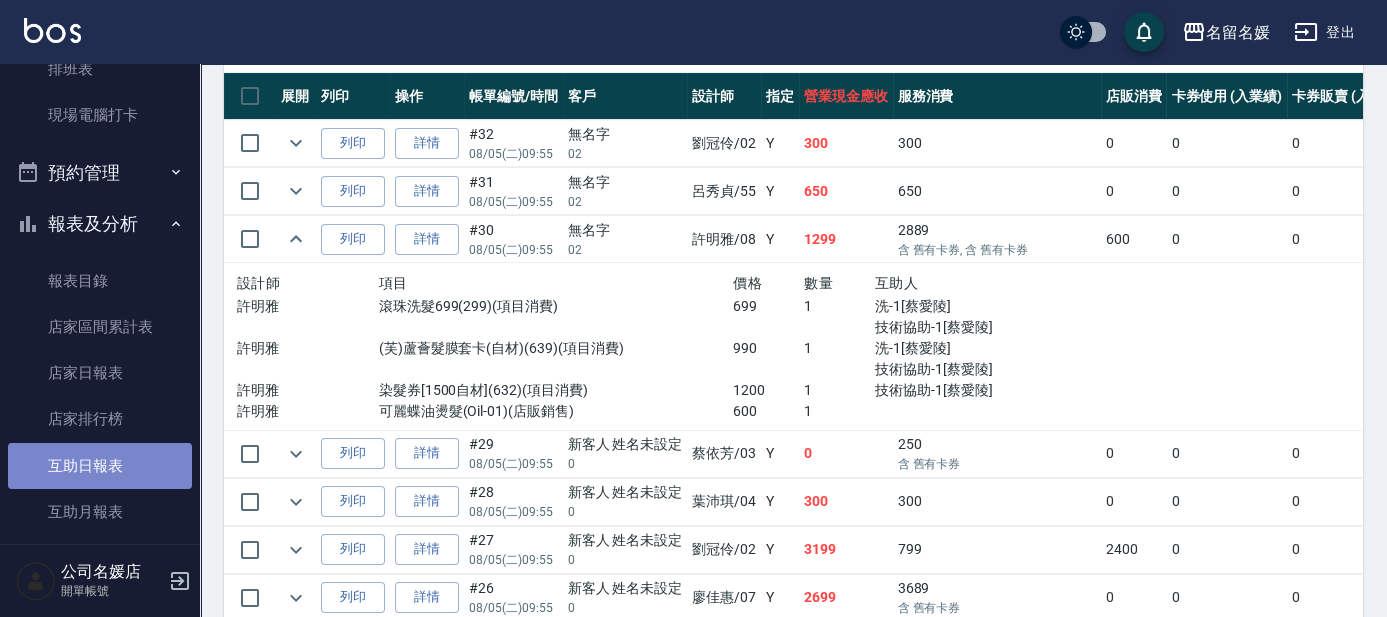 click on "互助日報表" at bounding box center [100, 466] 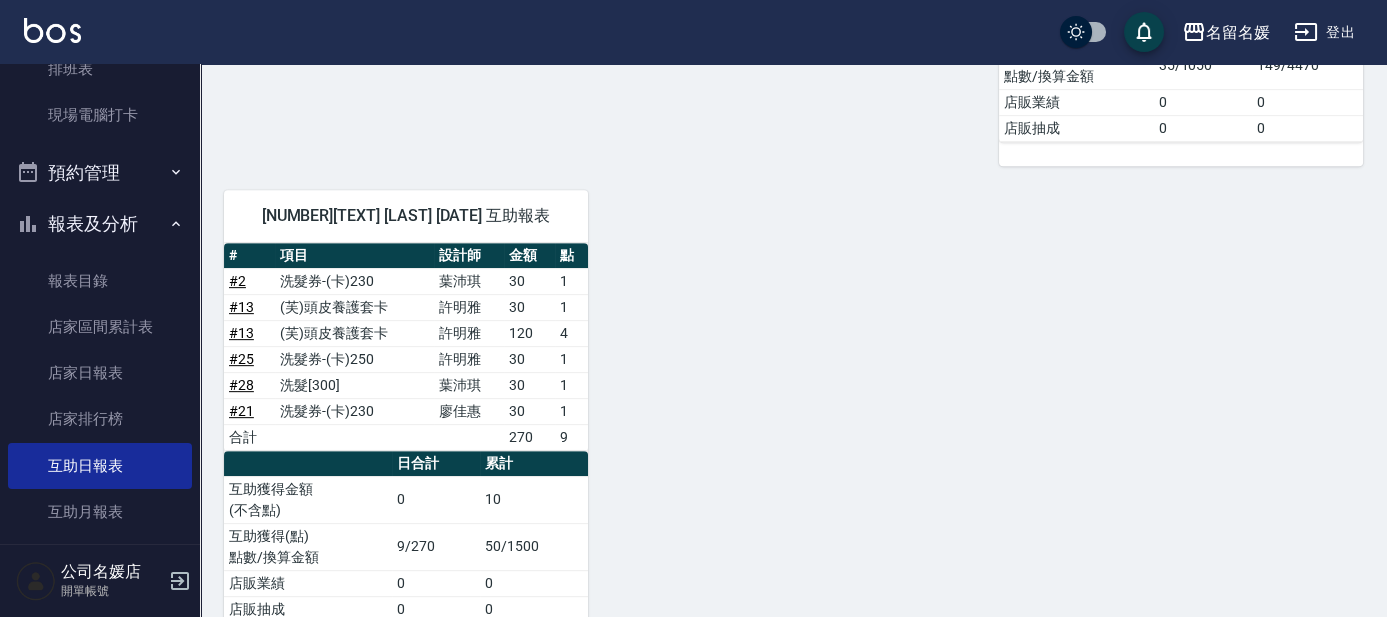 scroll, scrollTop: 1972, scrollLeft: 0, axis: vertical 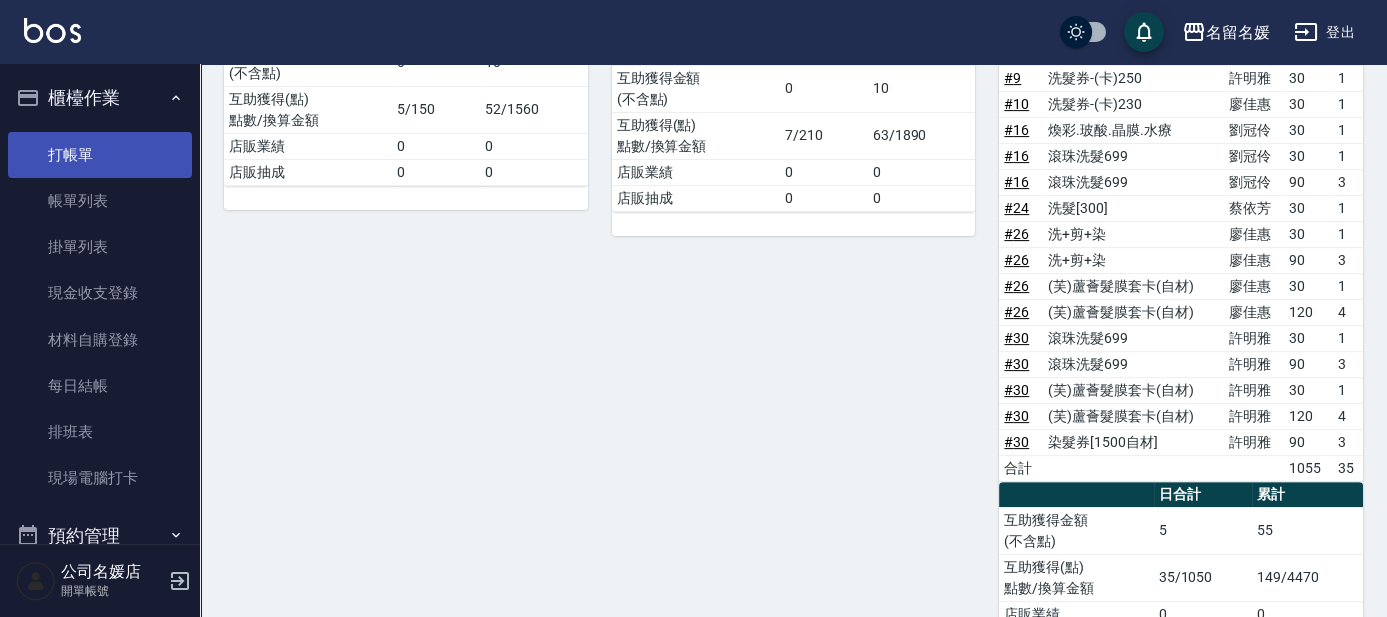 click on "打帳單" at bounding box center [100, 155] 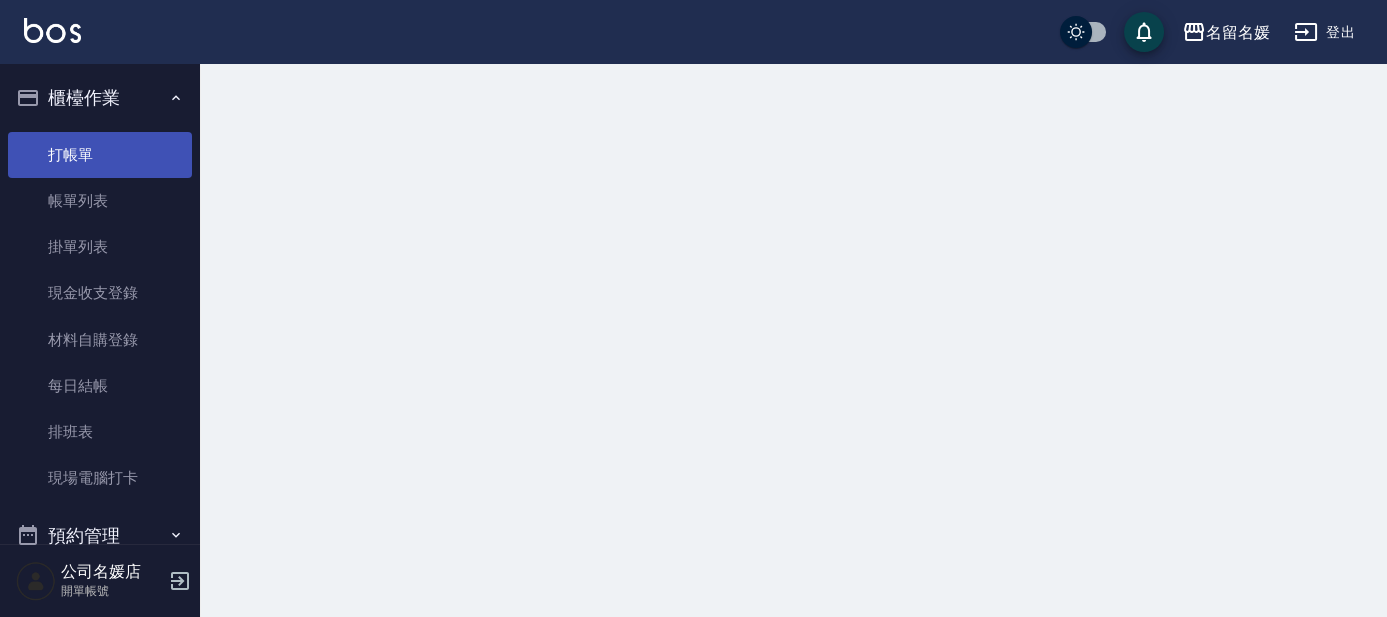 scroll, scrollTop: 0, scrollLeft: 0, axis: both 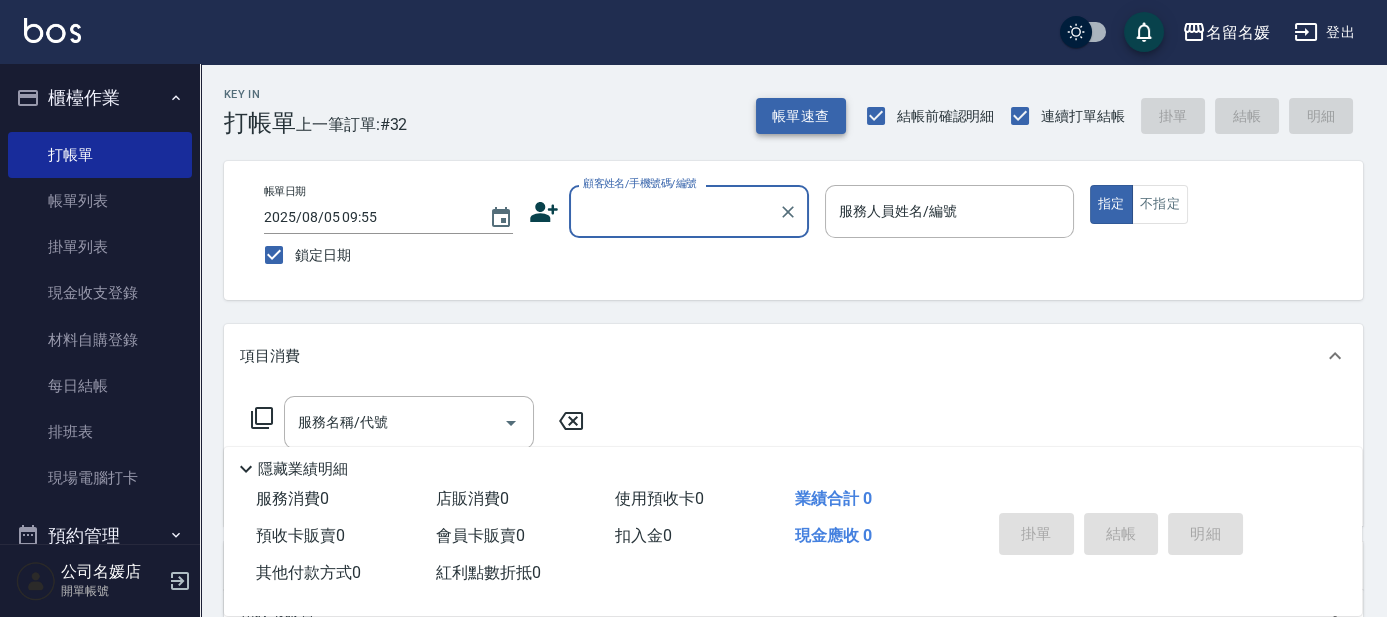 click on "帳單速查" at bounding box center [801, 116] 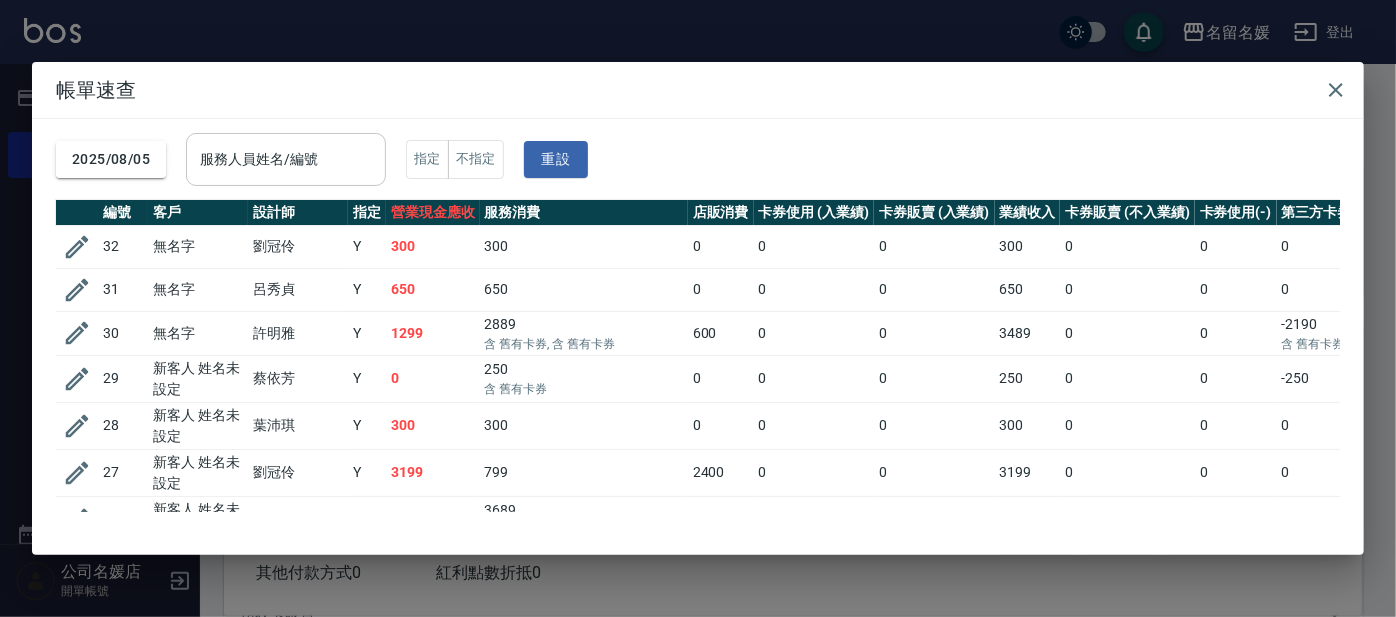 click on "服務人員姓名/編號 服務人員姓名/編號" at bounding box center [286, 159] 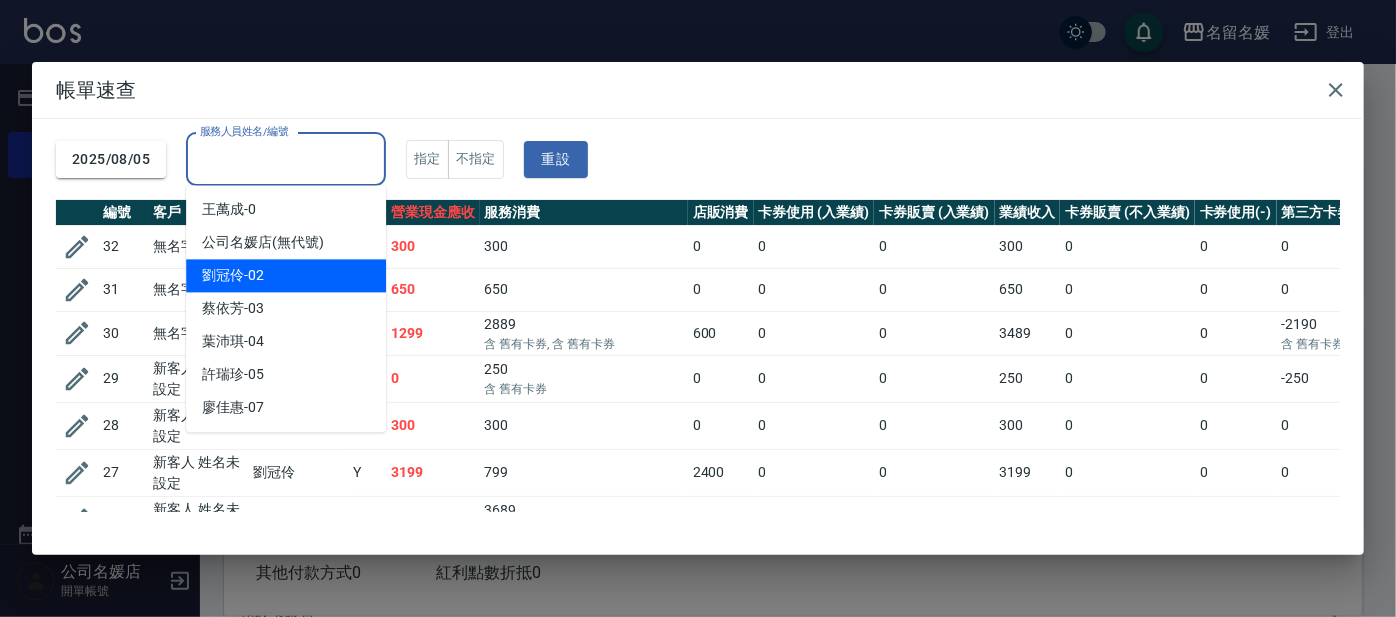 click on "劉冠伶 -02" at bounding box center [233, 275] 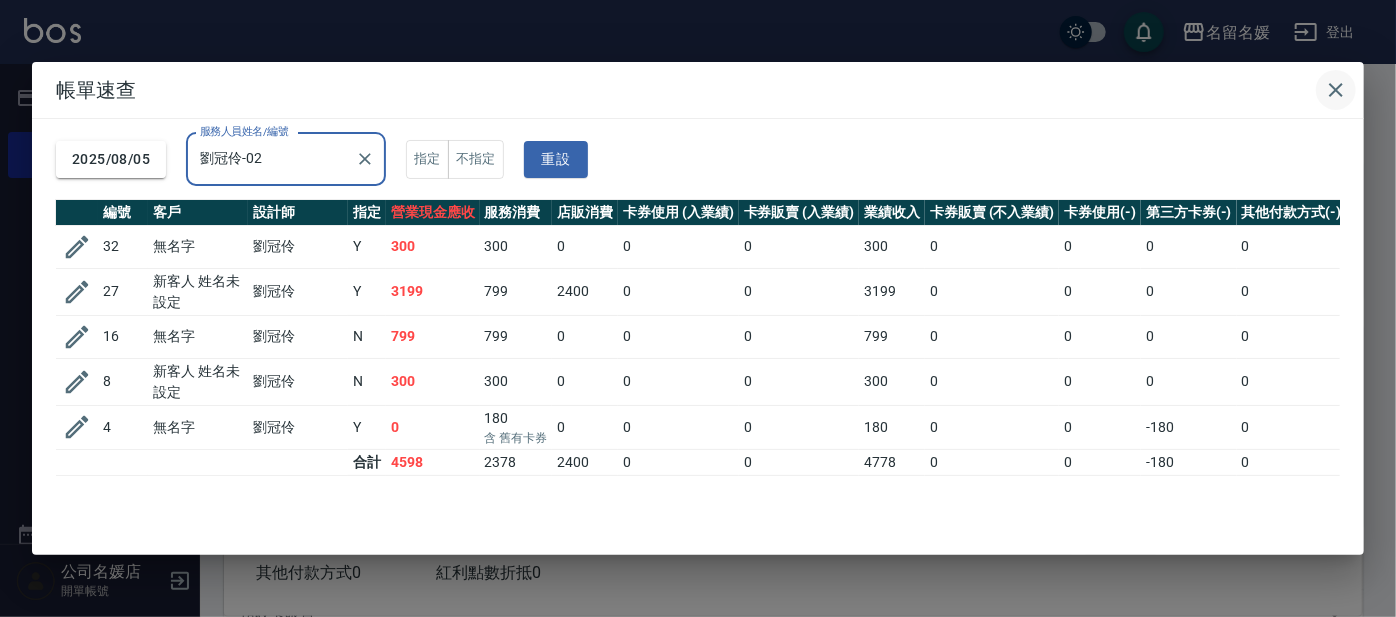 click 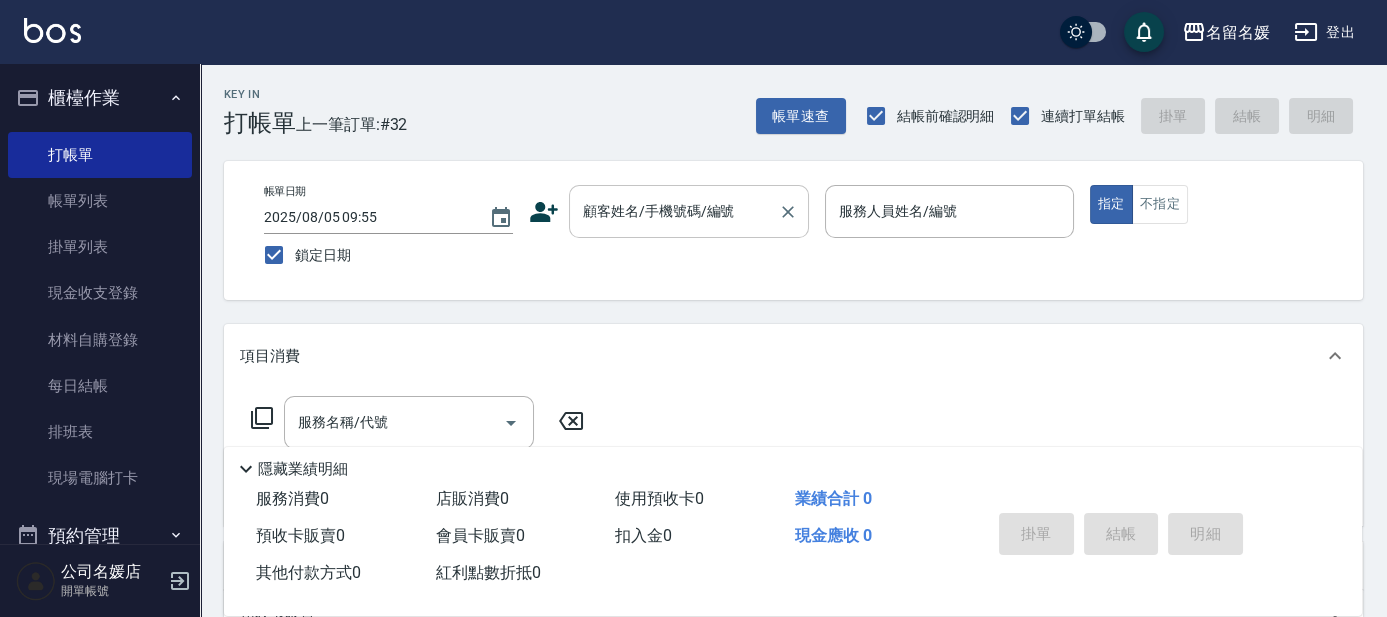 click on "顧客姓名/手機號碼/編號" at bounding box center [689, 211] 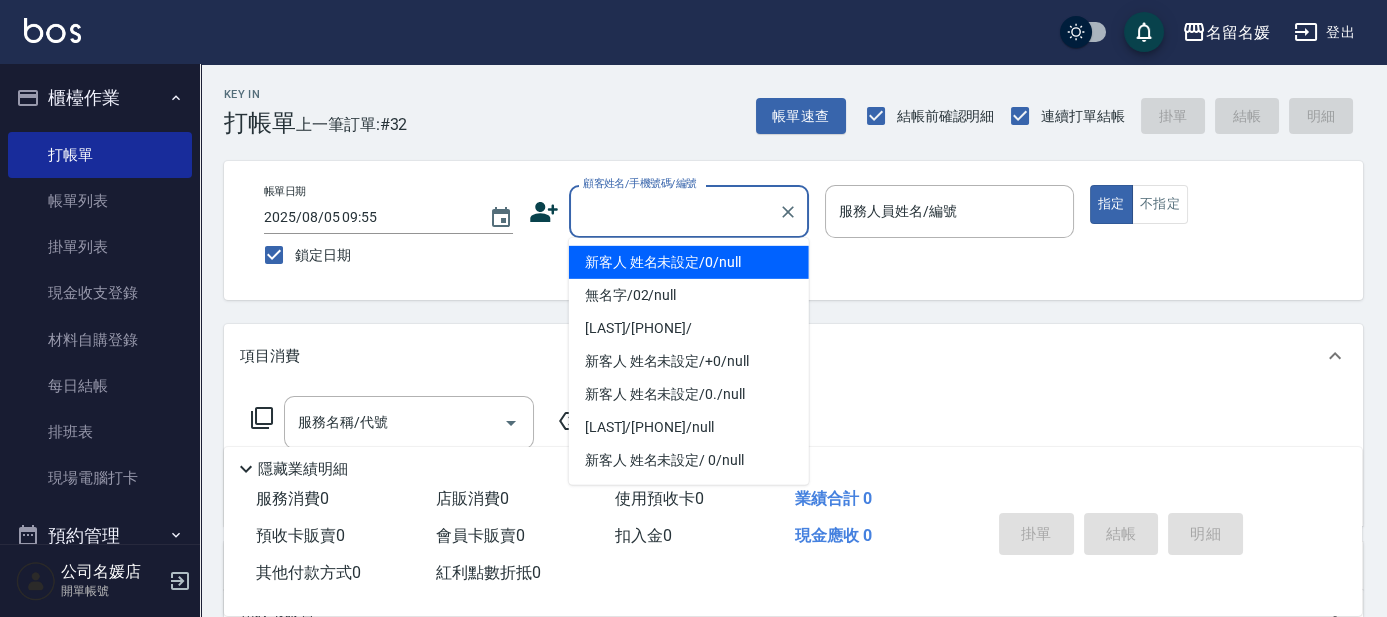 click on "新客人 姓名未設定/0/null" at bounding box center (689, 262) 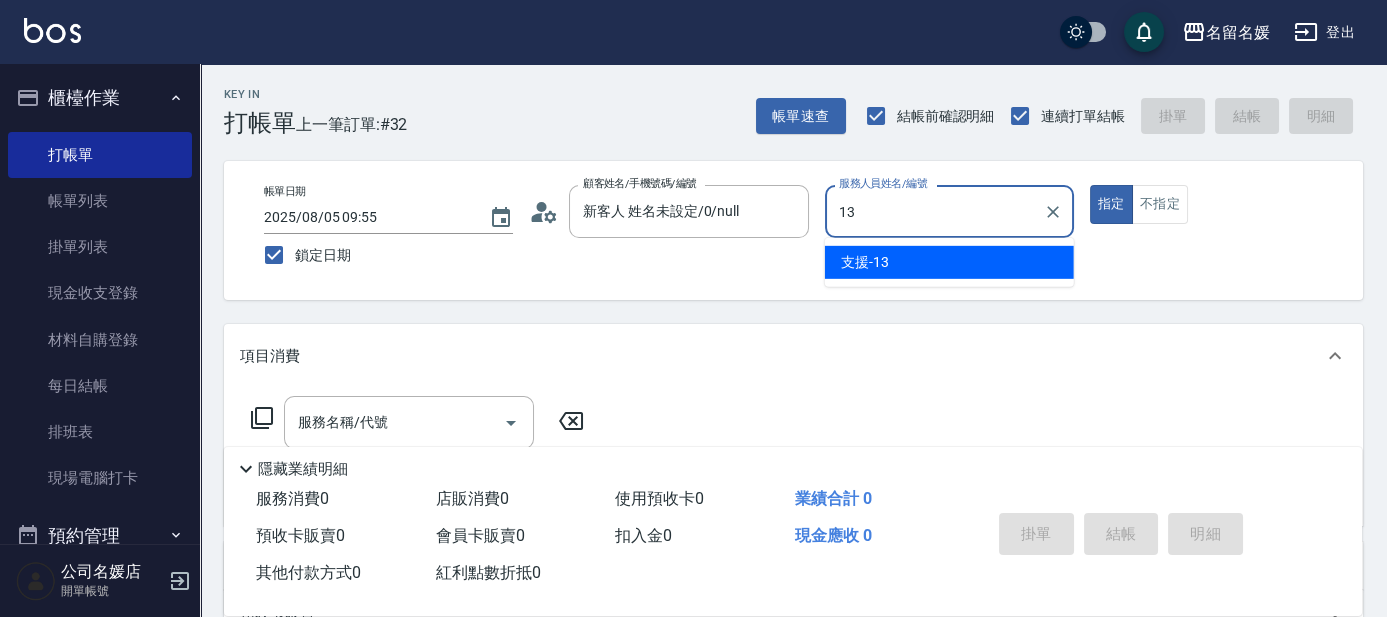 type on "13" 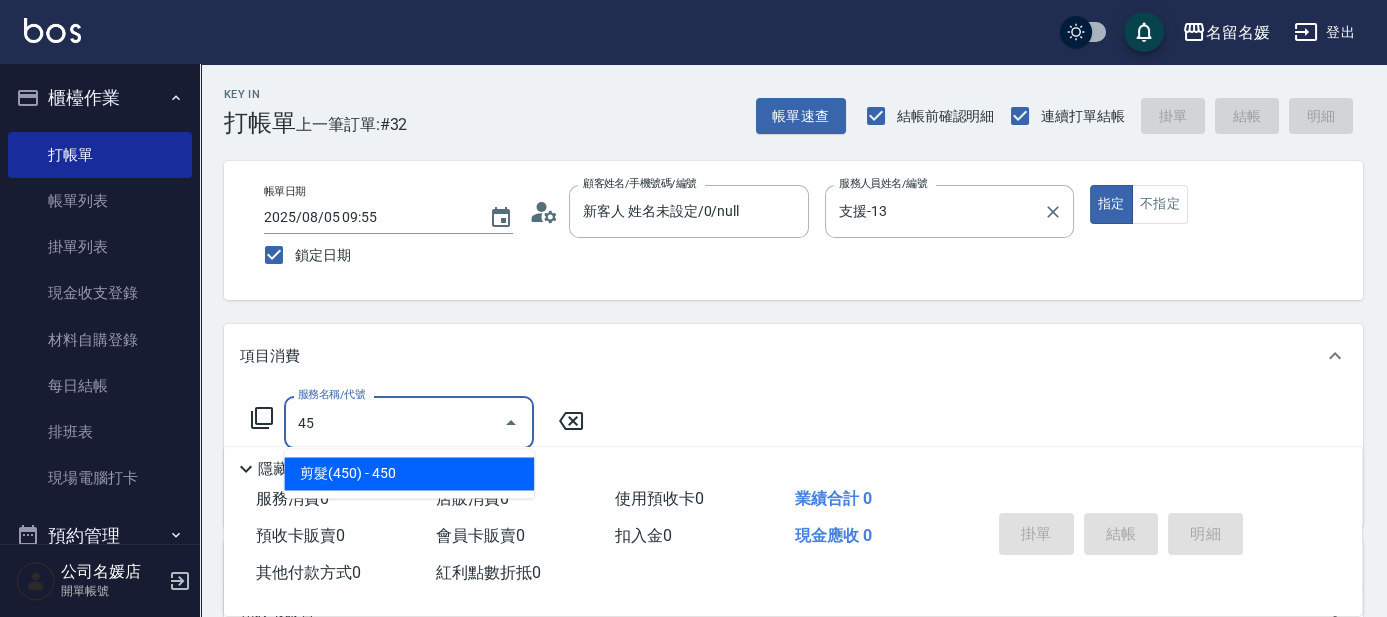 type on "4" 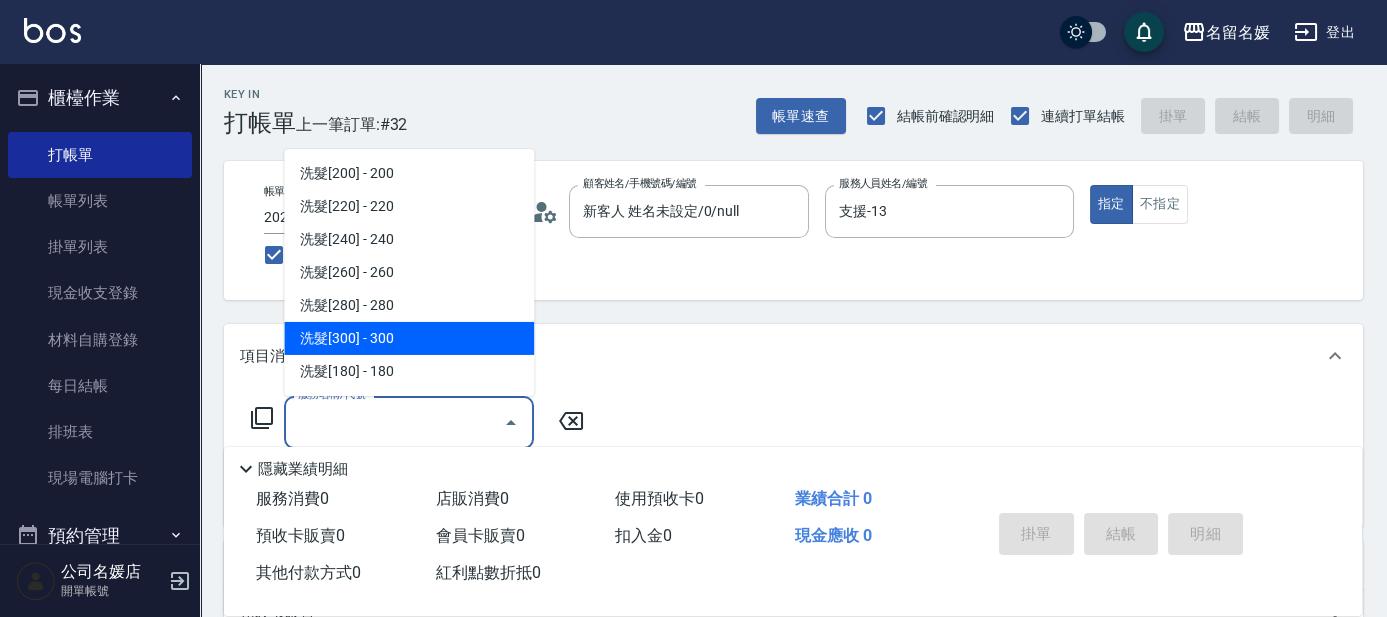 click 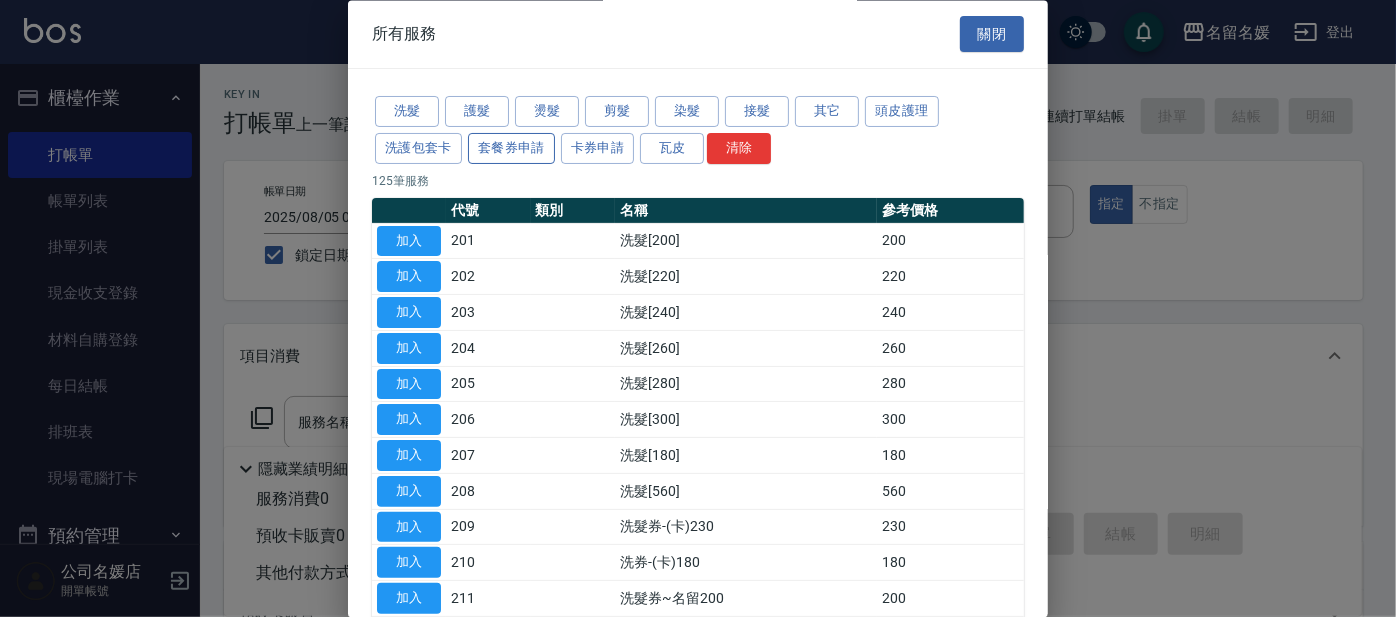 click on "洗髮" at bounding box center [407, 112] 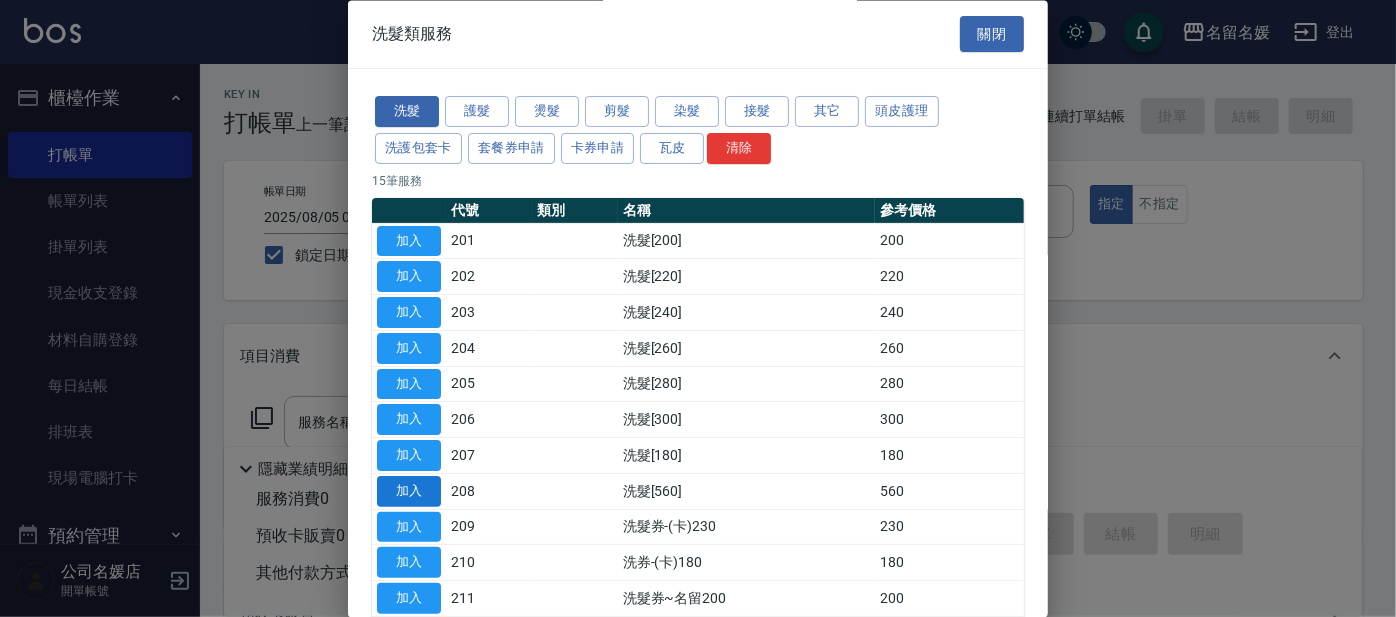 click on "加入" at bounding box center [409, 491] 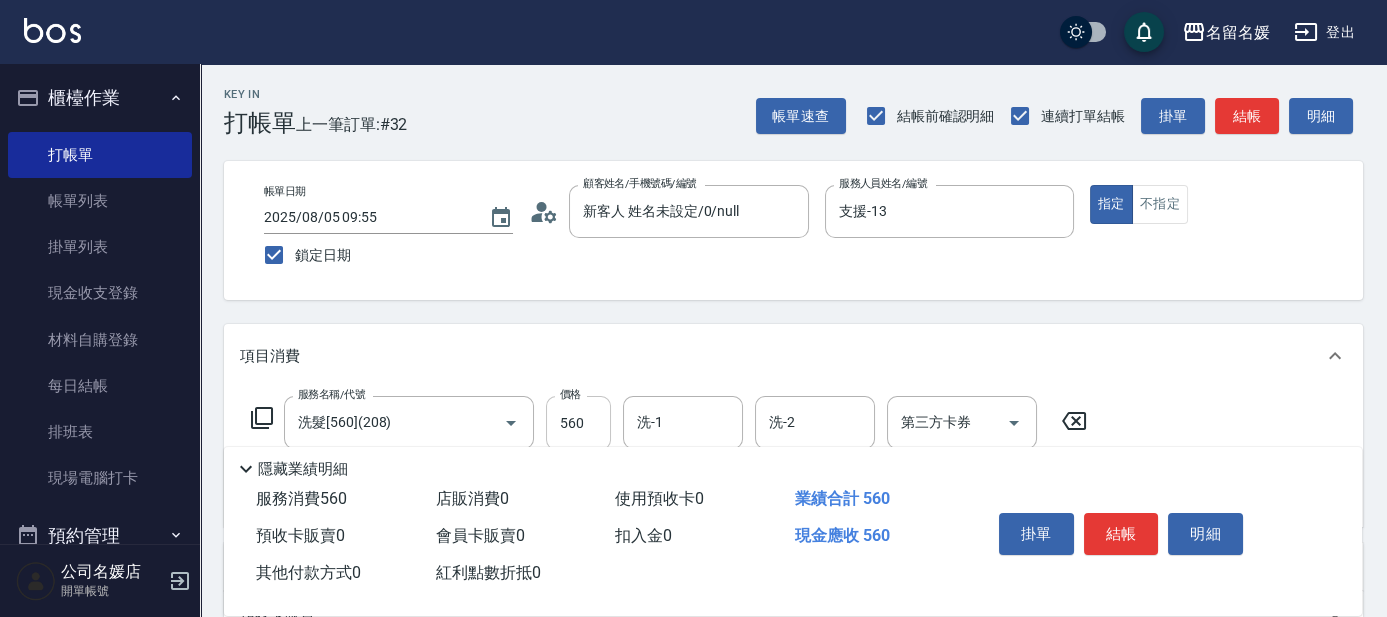 click on "560" at bounding box center (578, 423) 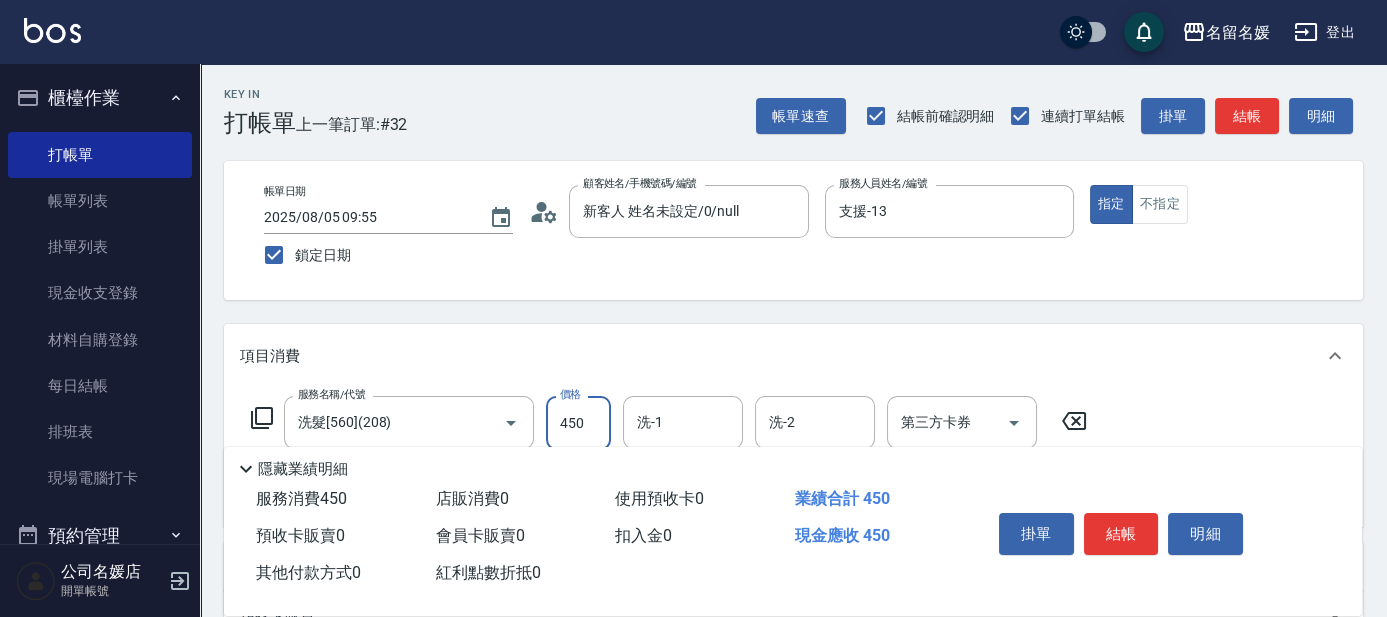 type on "450" 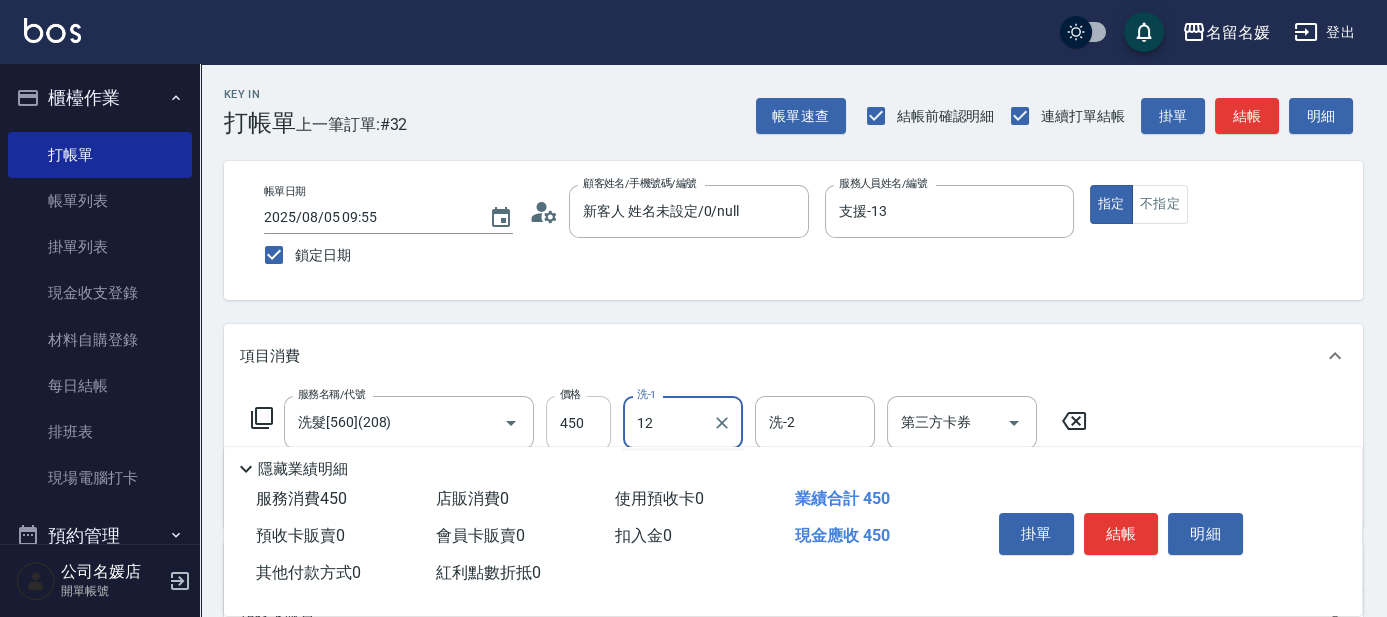 type on "1" 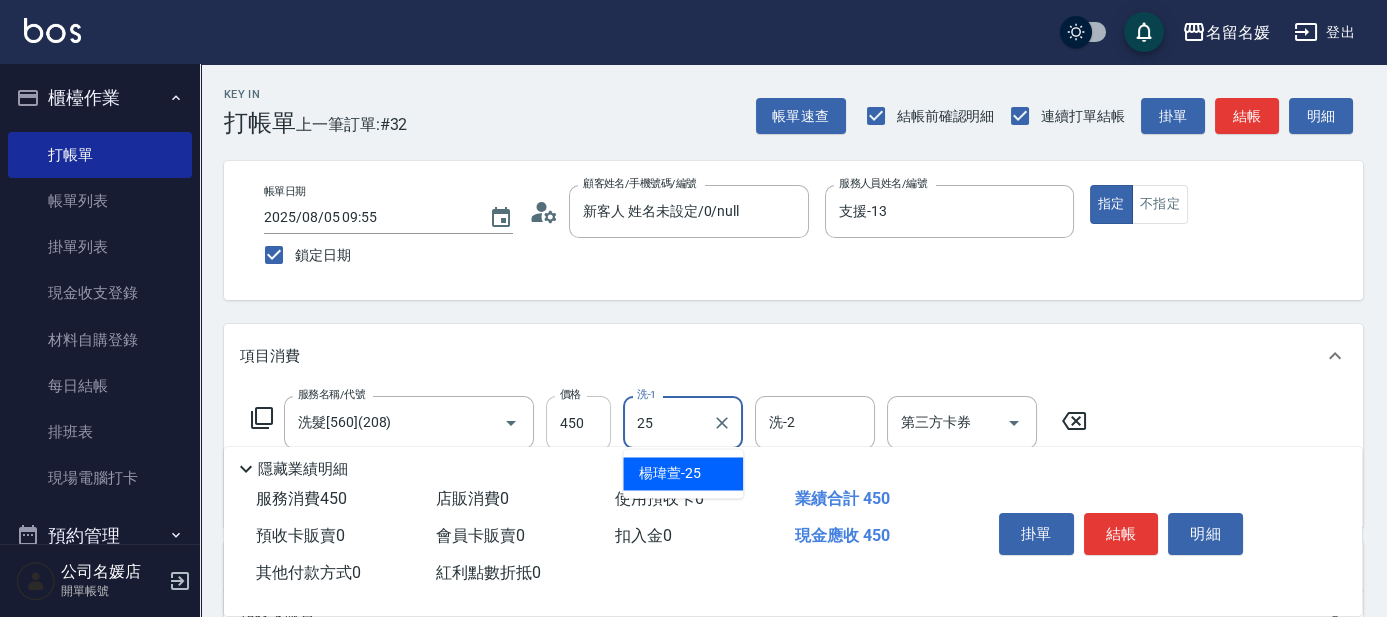 type on "楊瑋萱-25" 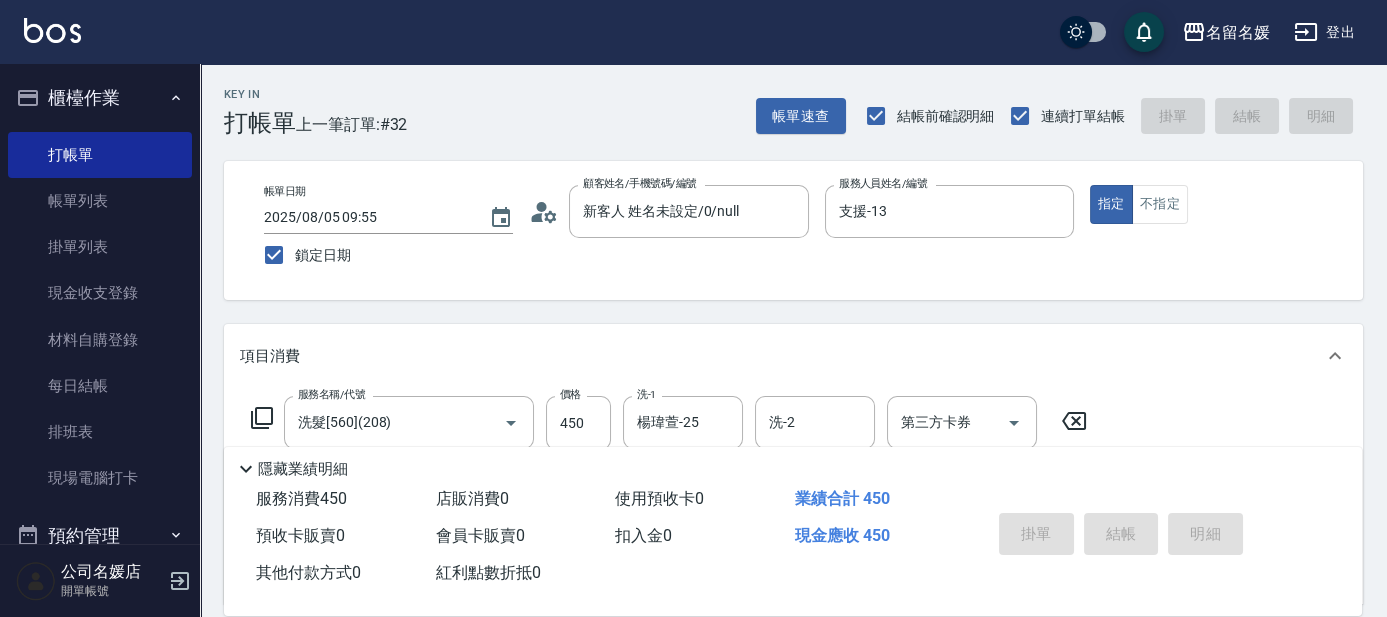 type 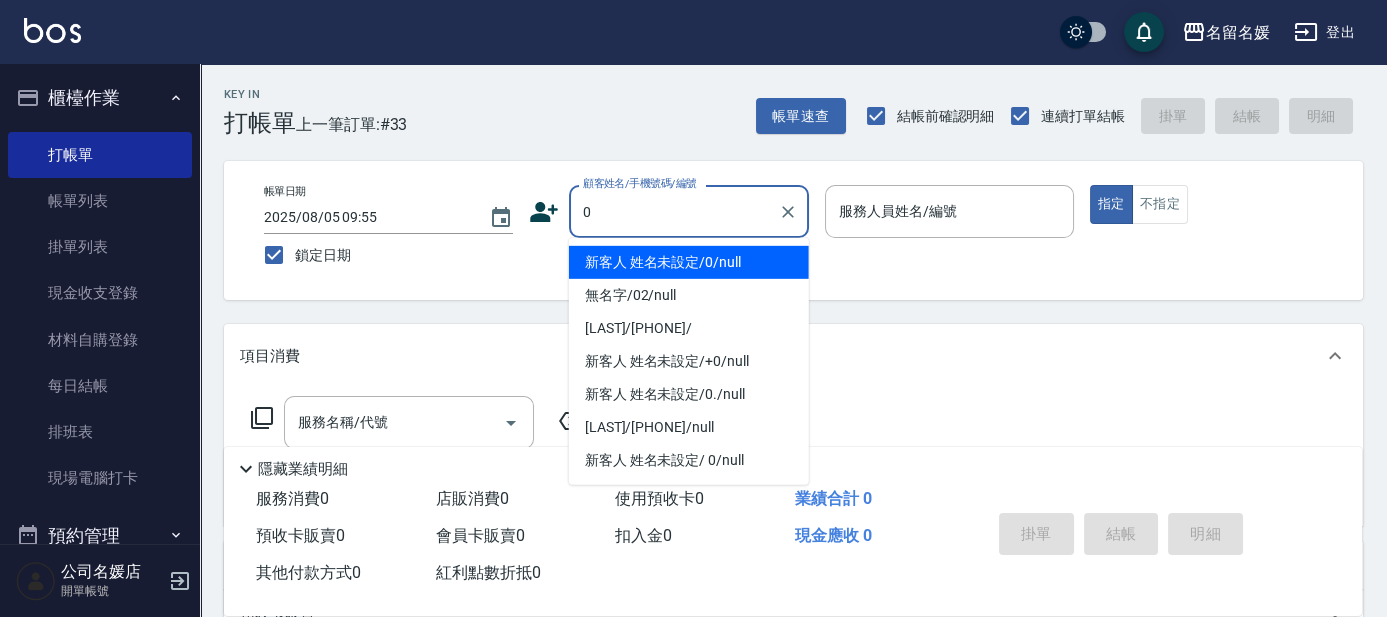 type on "0" 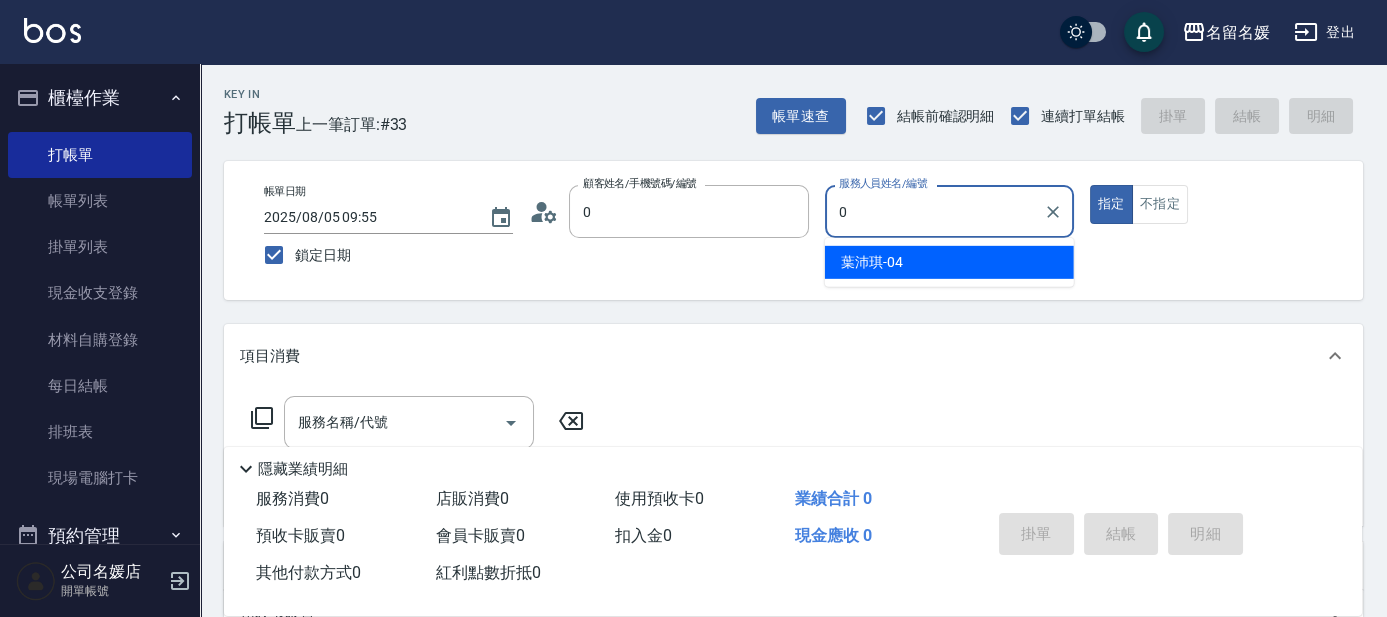 type on "新客人 姓名未設定/0/null" 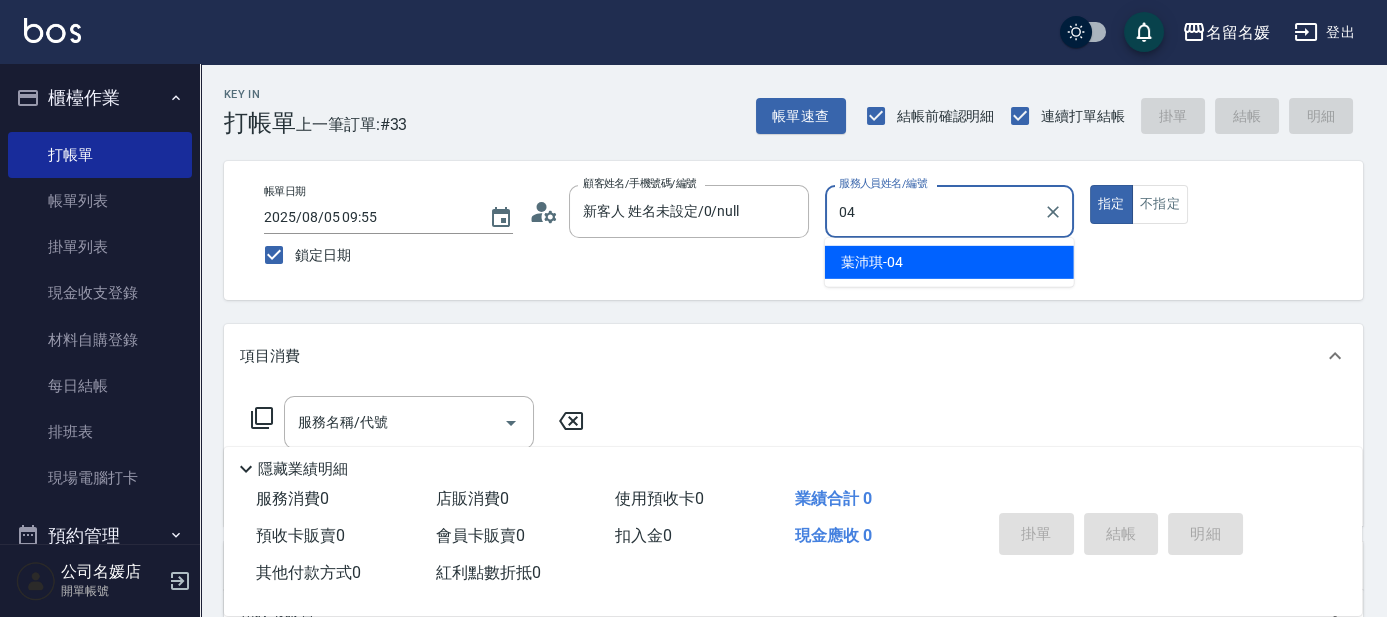 type on "葉沛琪-04" 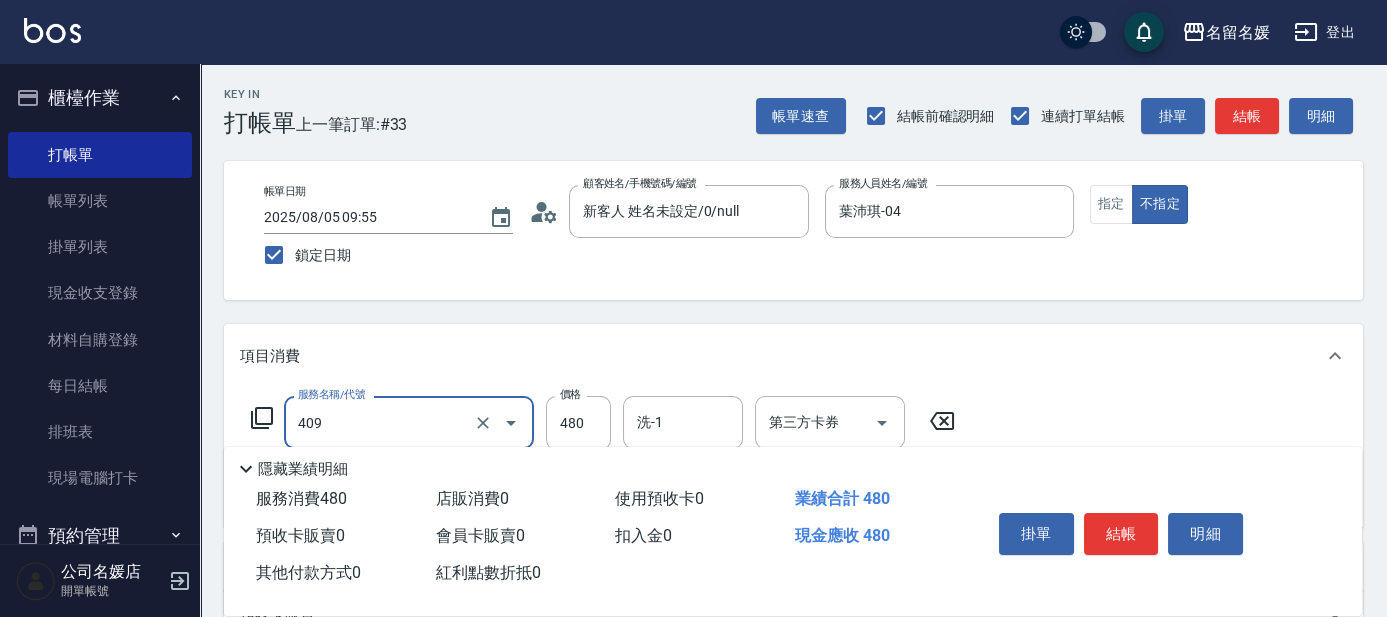 type on "洗+剪(409)" 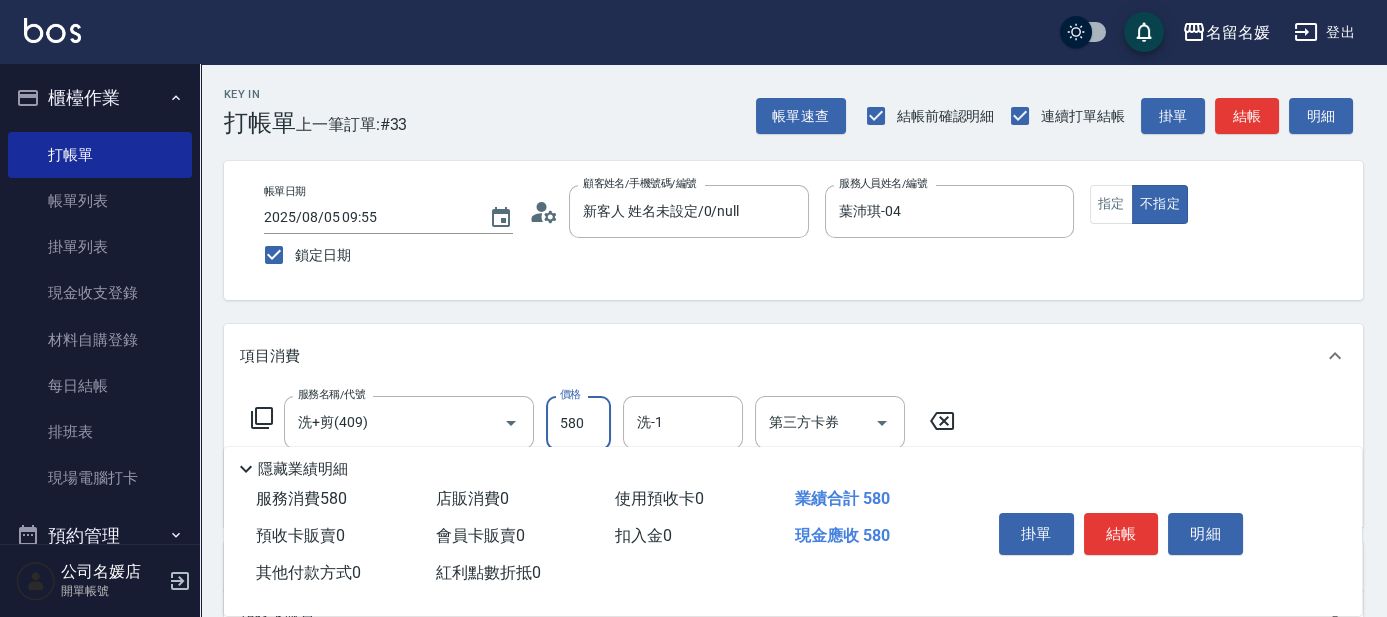 type on "580" 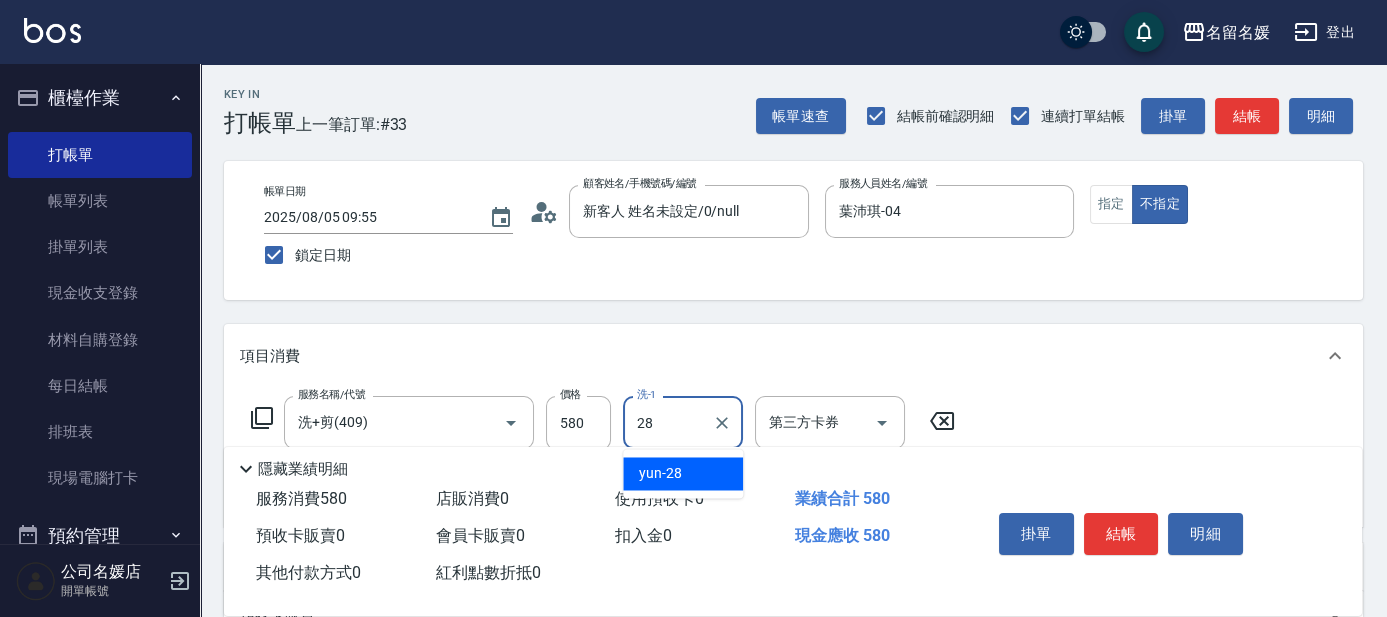 type on "yun-28" 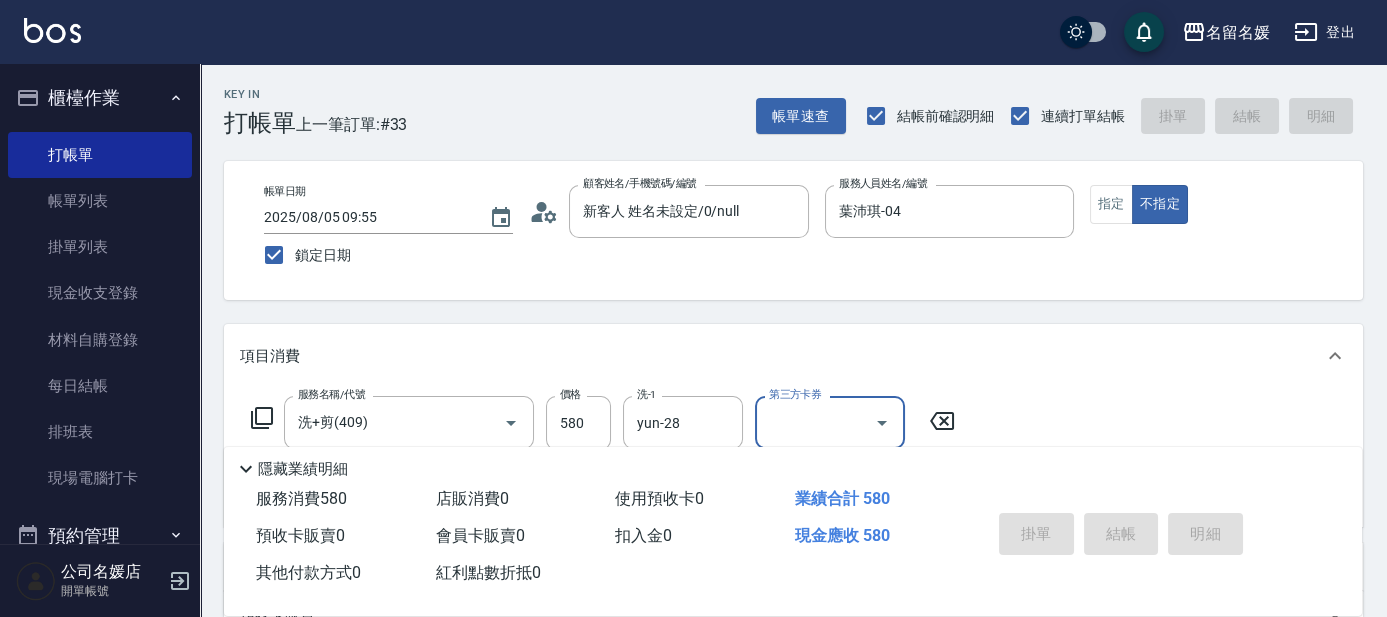 type 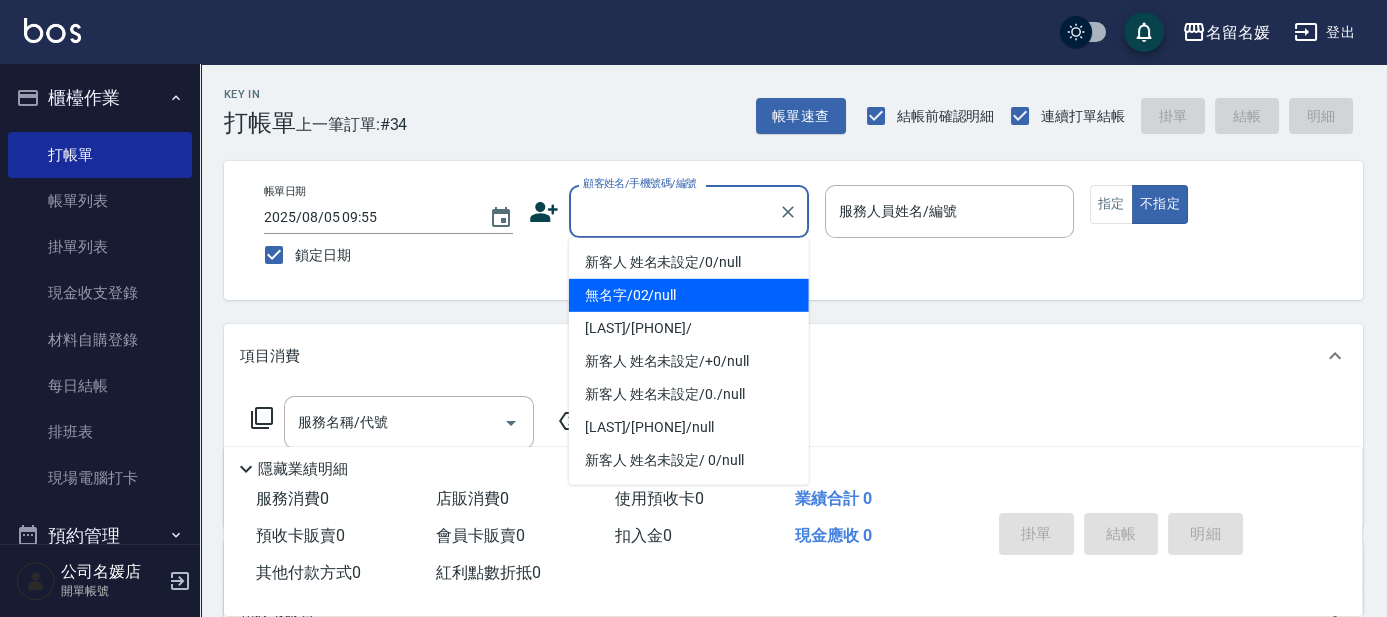 type on "0" 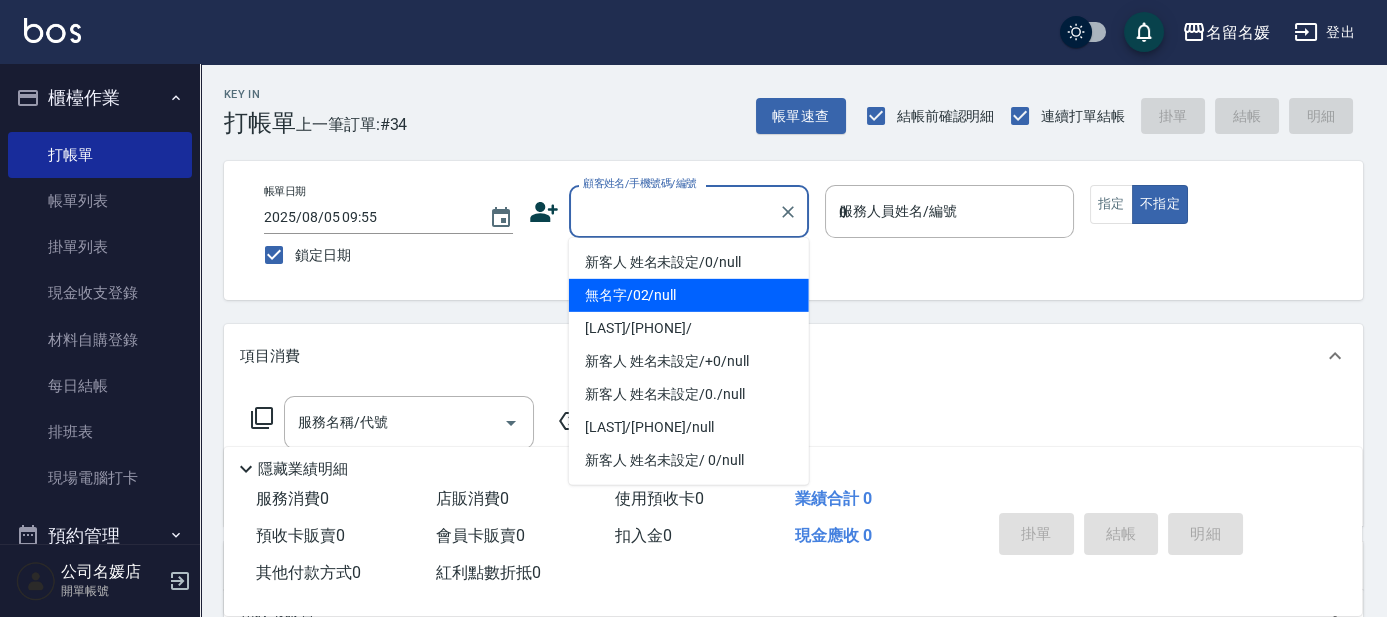 type on "無名字/02/null" 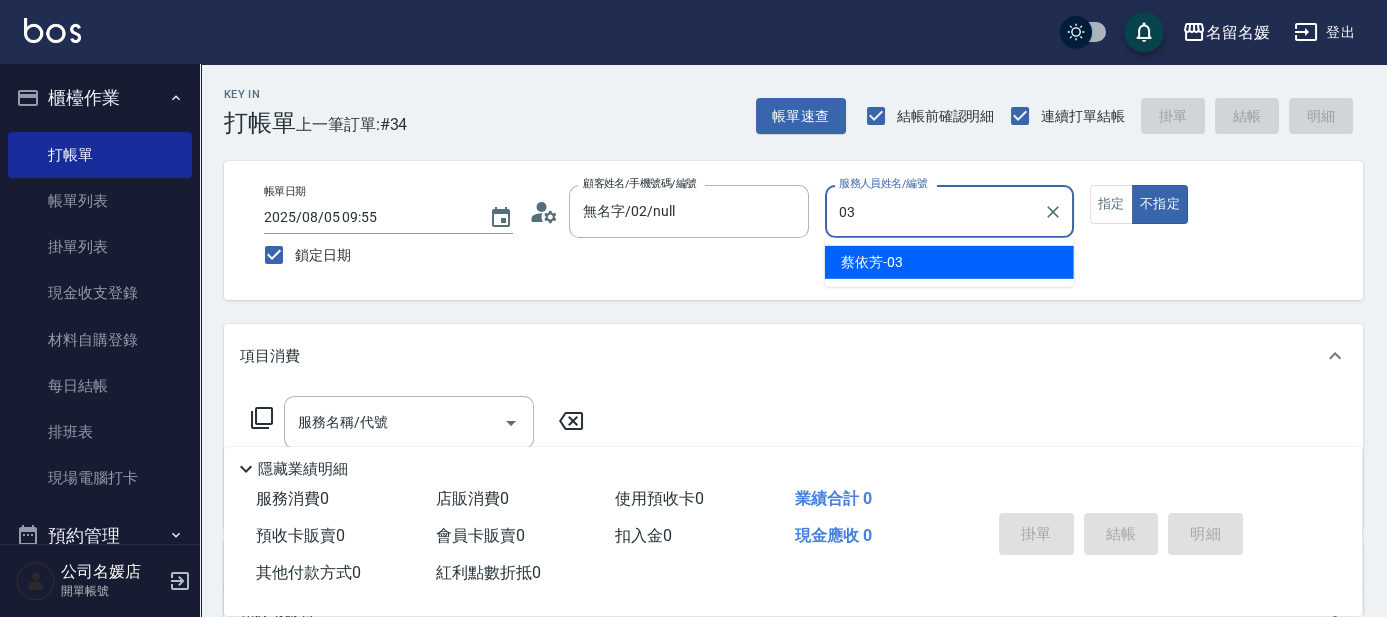 type on "蔡依芳-03" 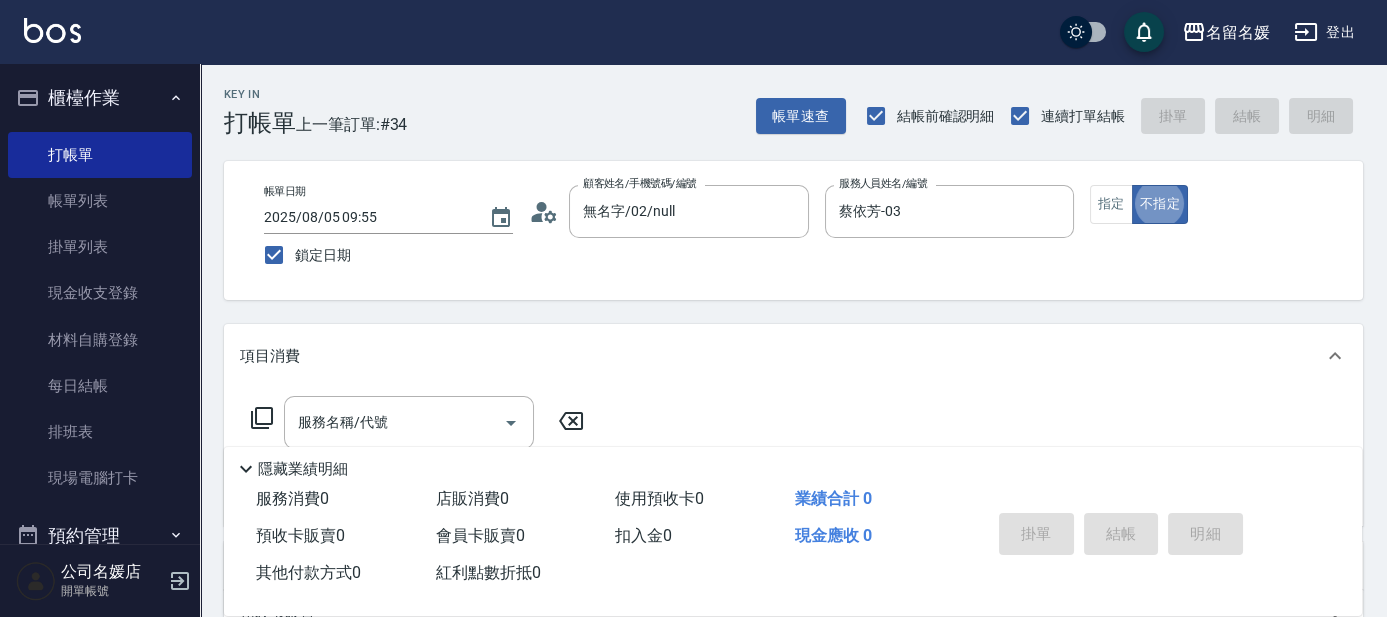 type on "false" 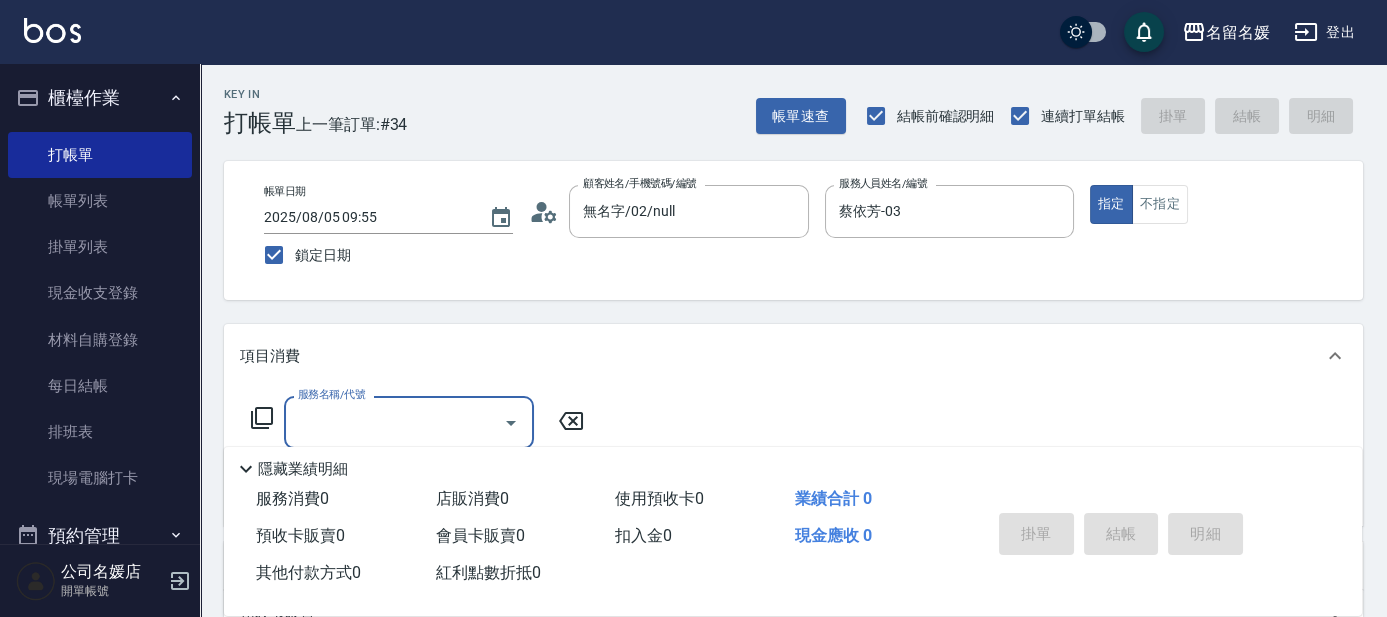 scroll, scrollTop: 90, scrollLeft: 0, axis: vertical 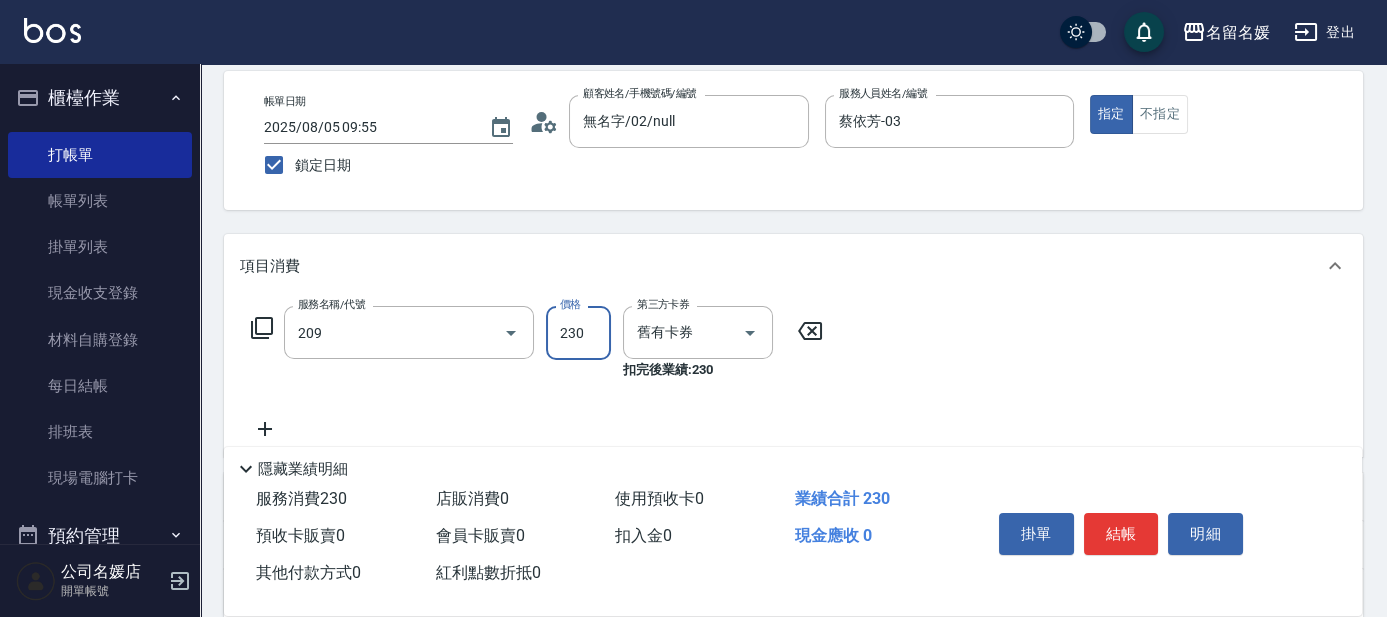 type on "洗髮券-(卡)230(209)" 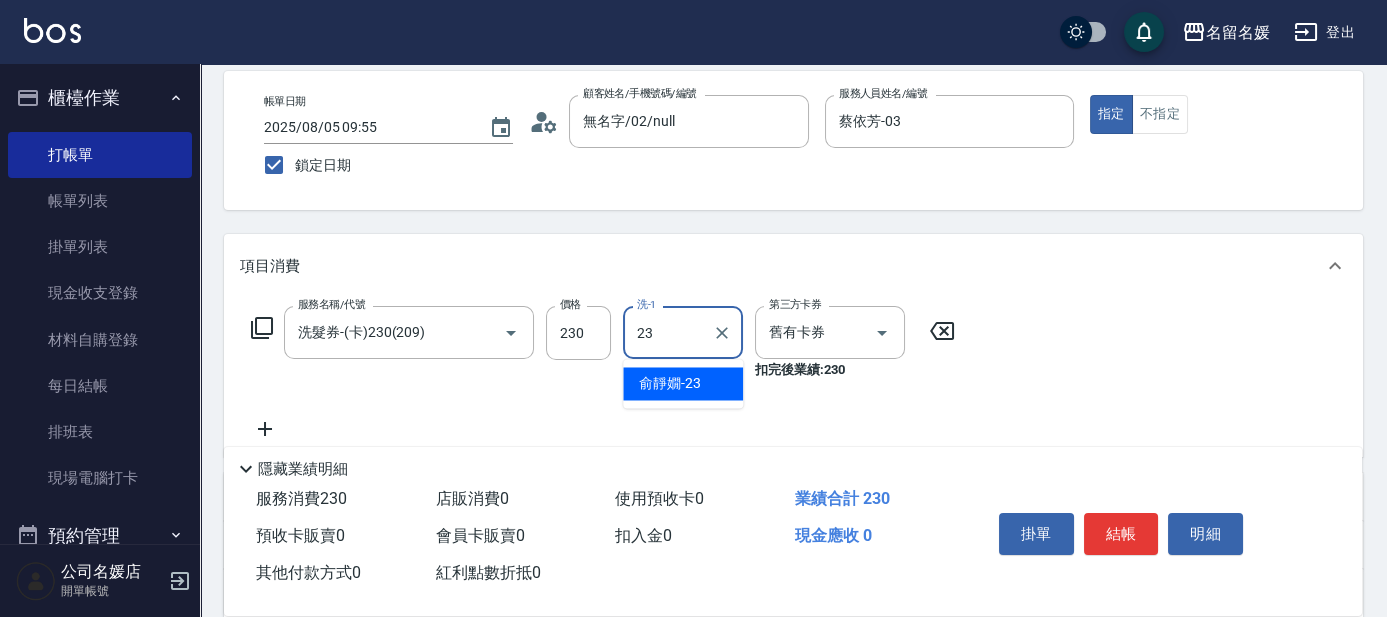 type on "俞靜嫺-23" 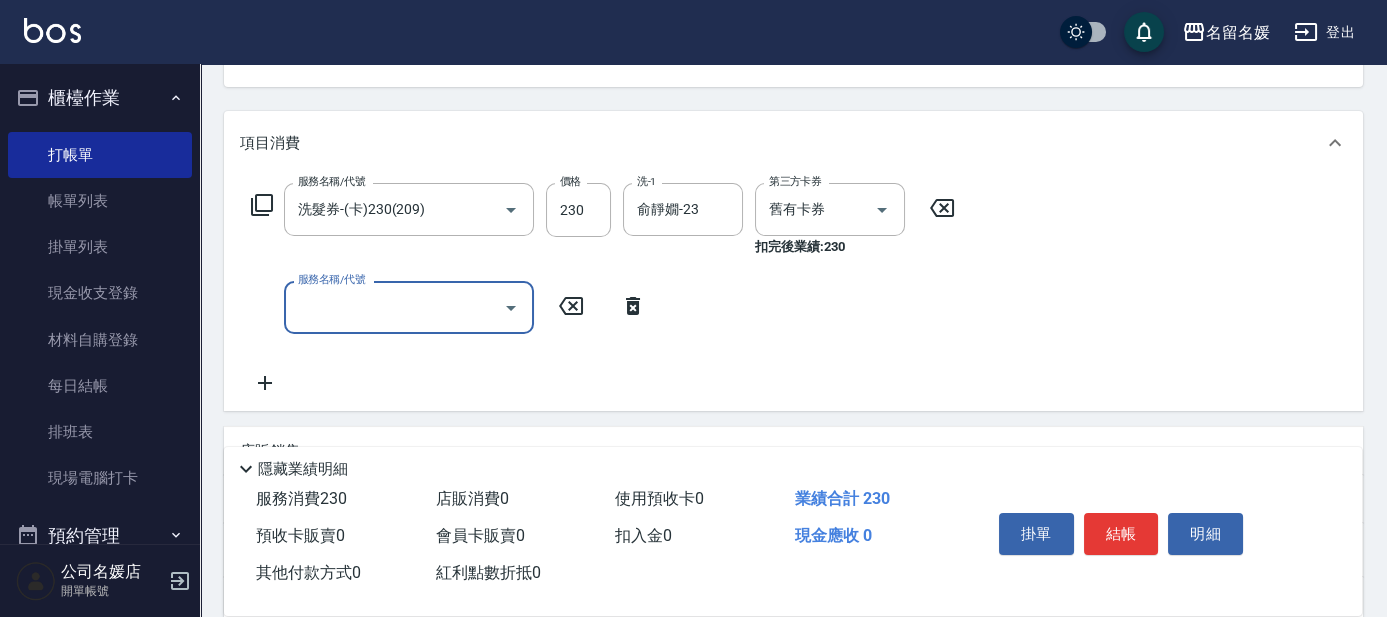 scroll, scrollTop: 272, scrollLeft: 0, axis: vertical 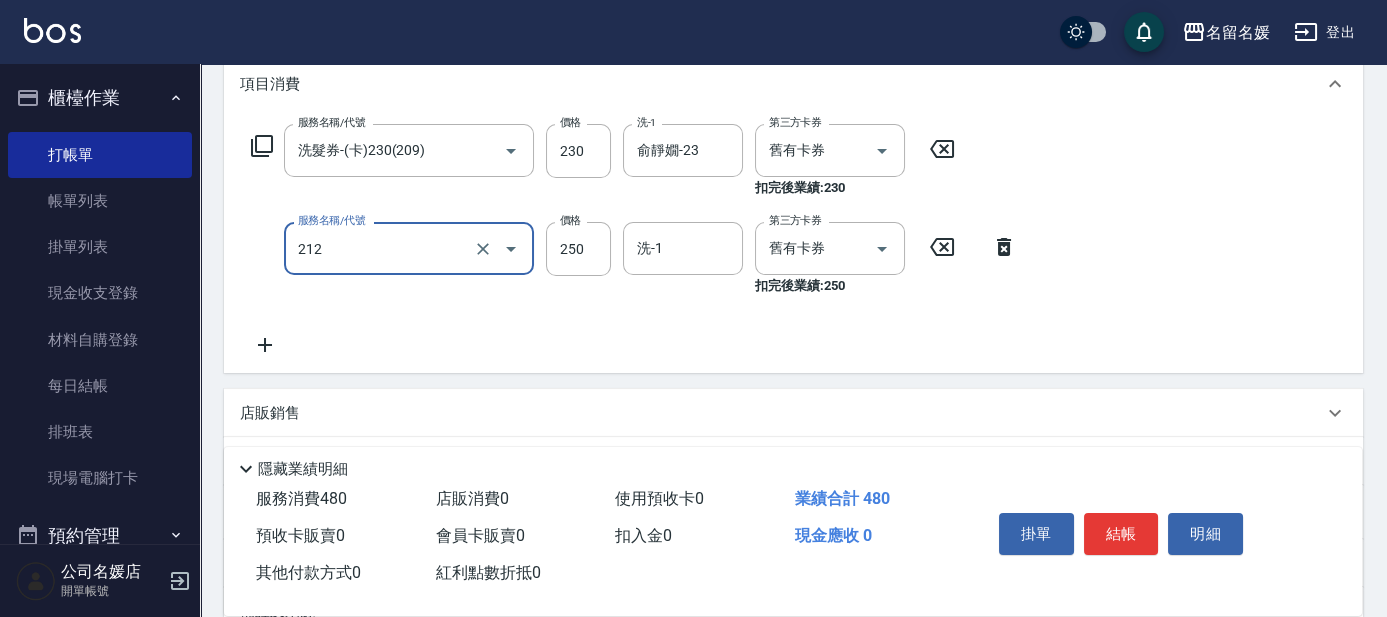 type on "洗髮券-(卡)250(212)" 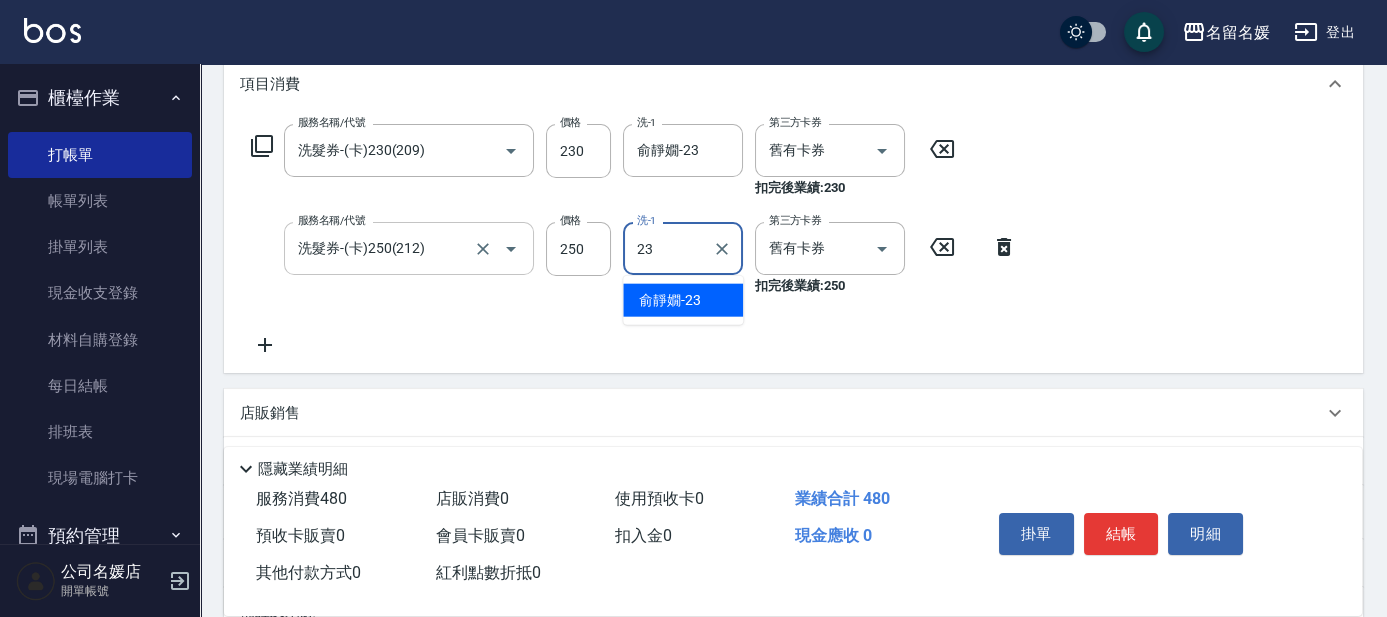 type on "俞靜嫺-23" 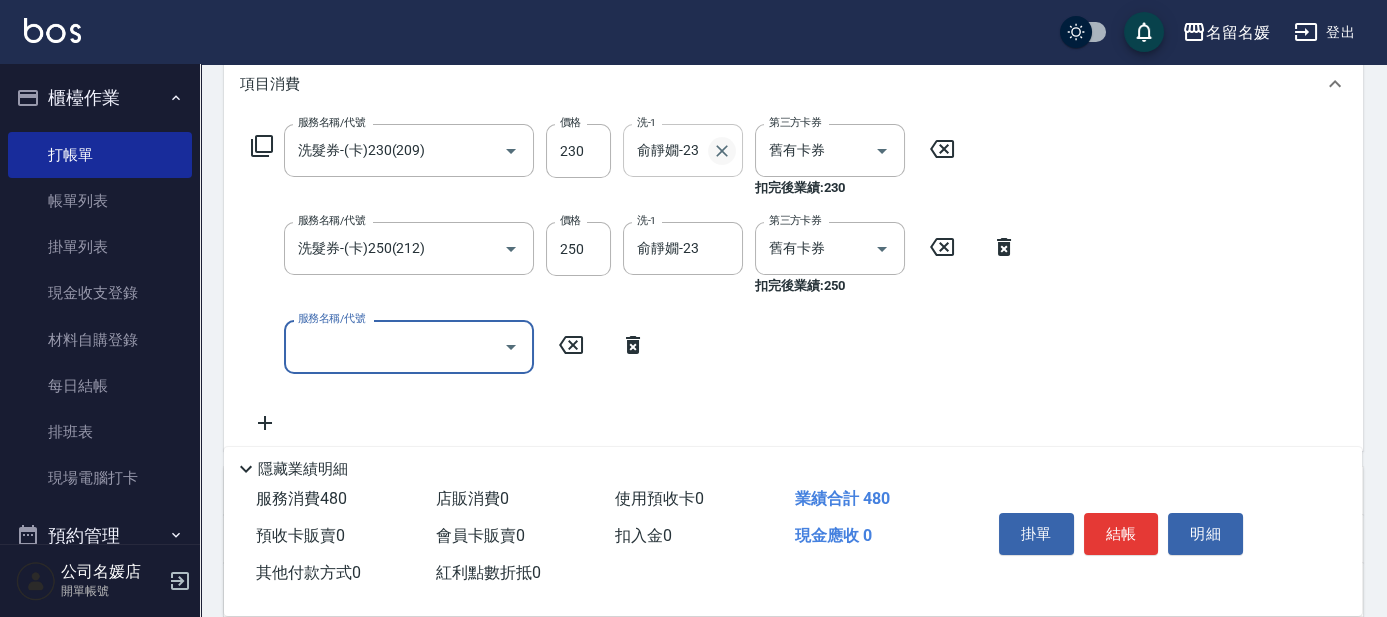 click 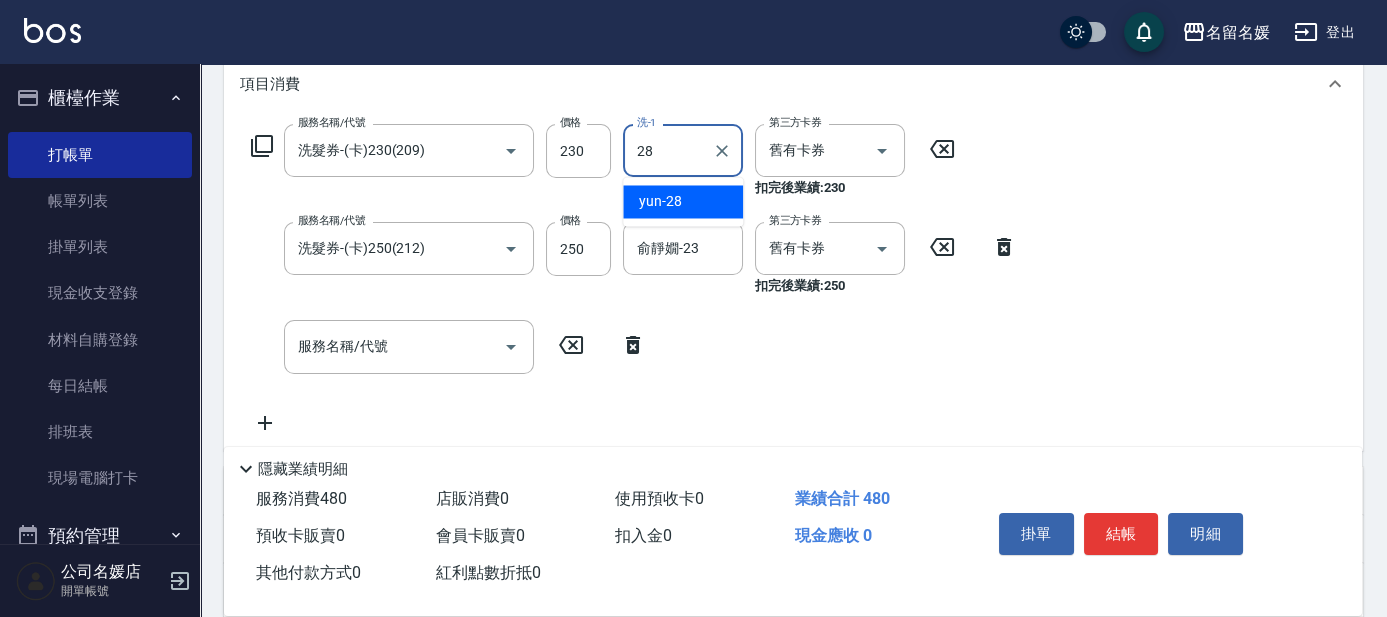 type on "yun-28" 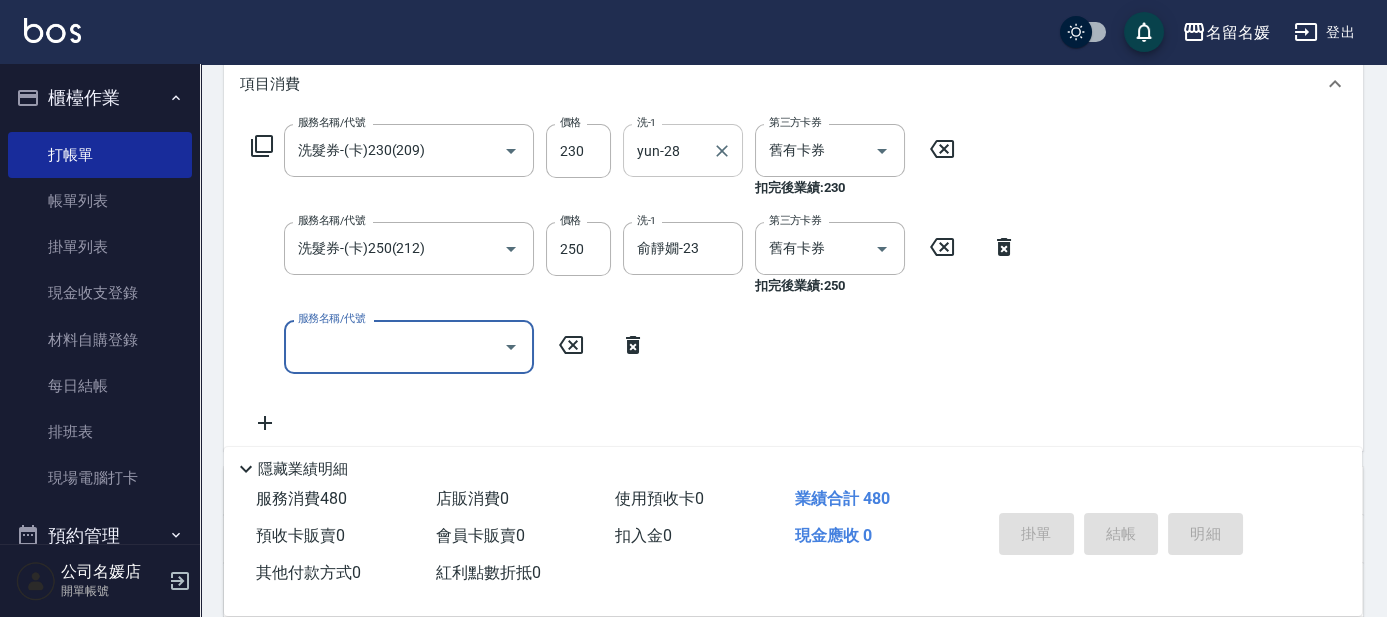 type 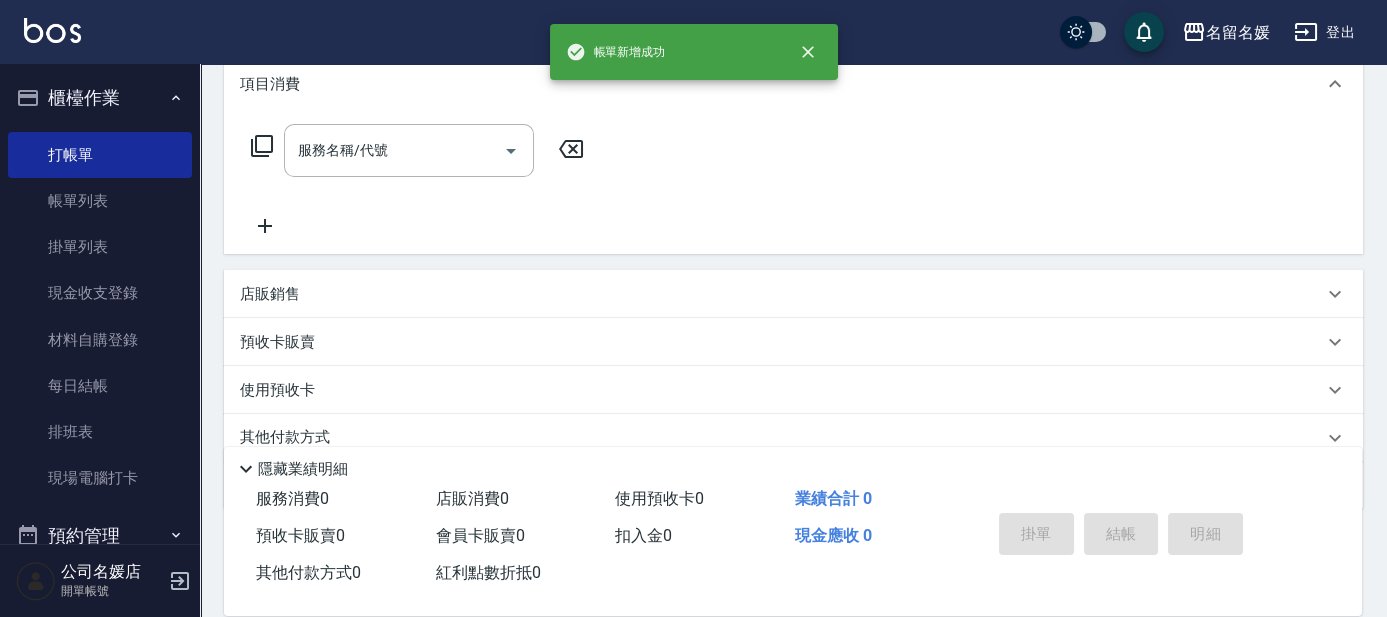 scroll, scrollTop: 0, scrollLeft: 0, axis: both 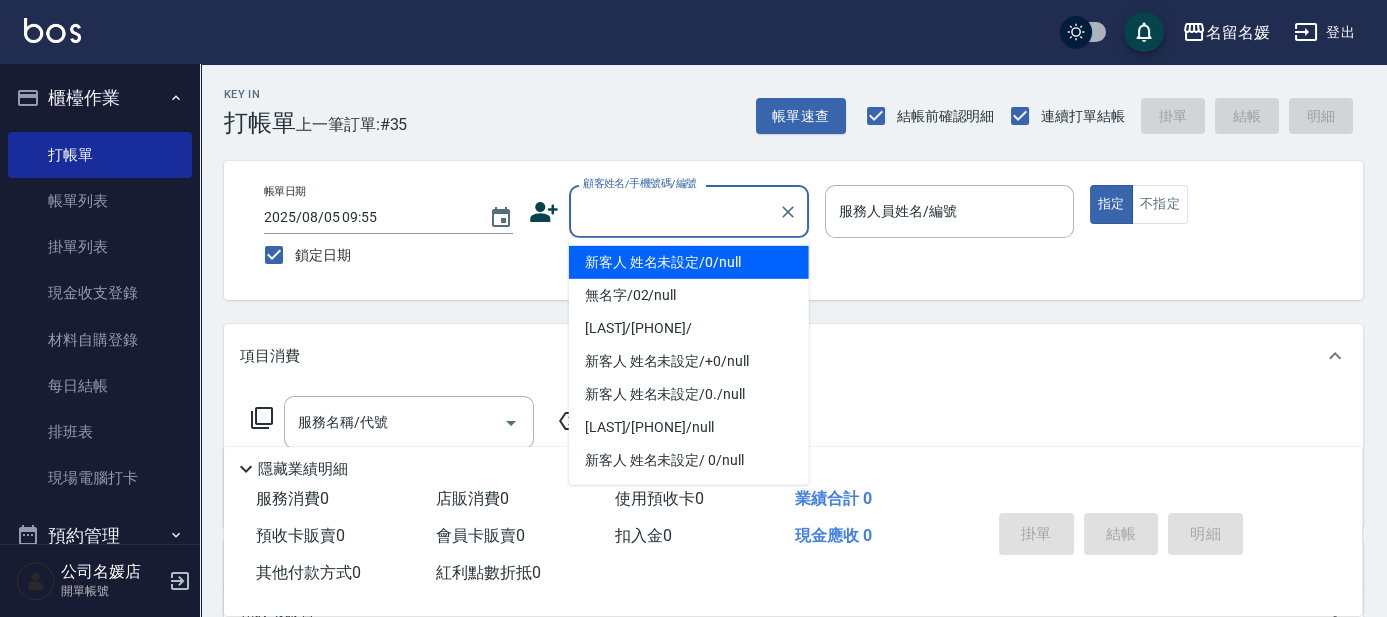 click on "顧客姓名/手機號碼/編號" at bounding box center [674, 211] 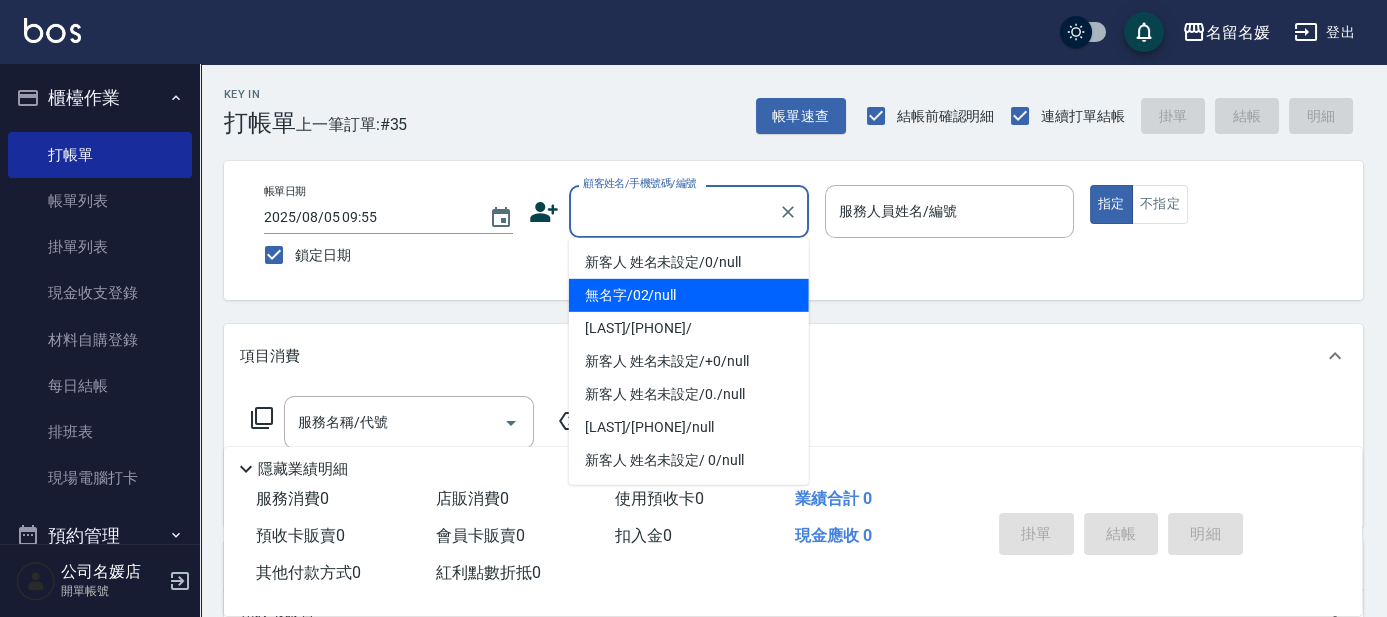 click on "無名字/02/null" at bounding box center [689, 295] 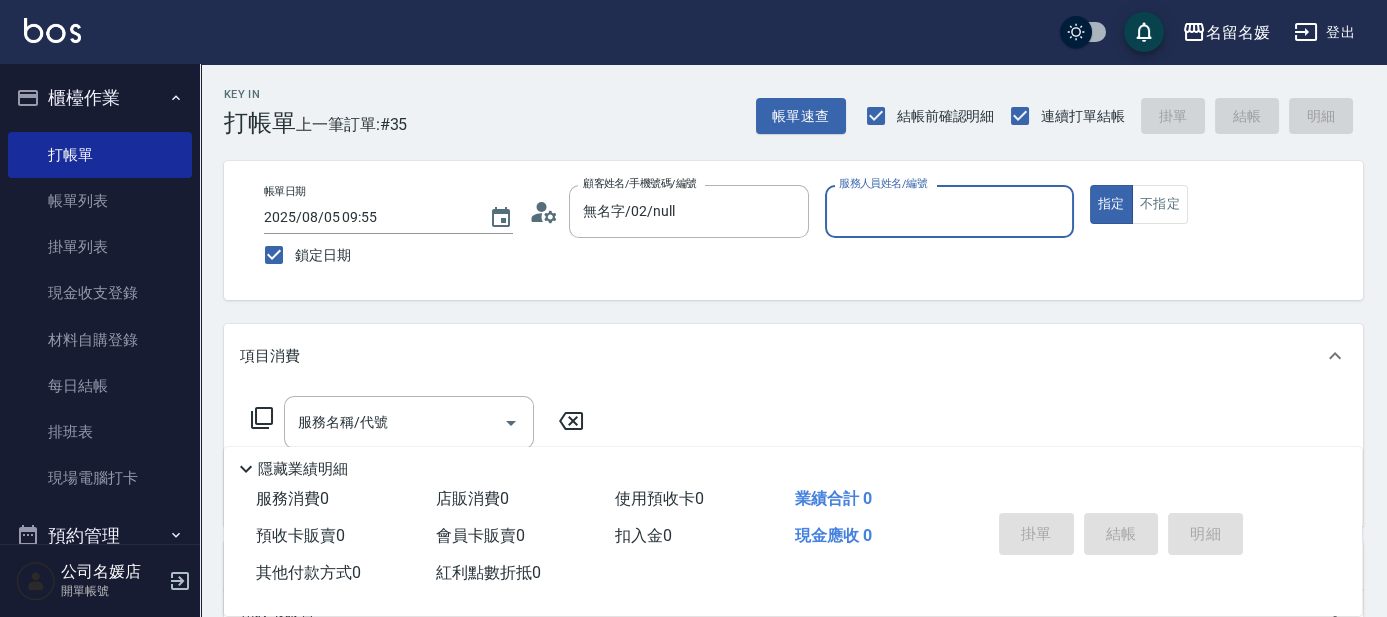 click on "服務人員姓名/編號" at bounding box center (949, 211) 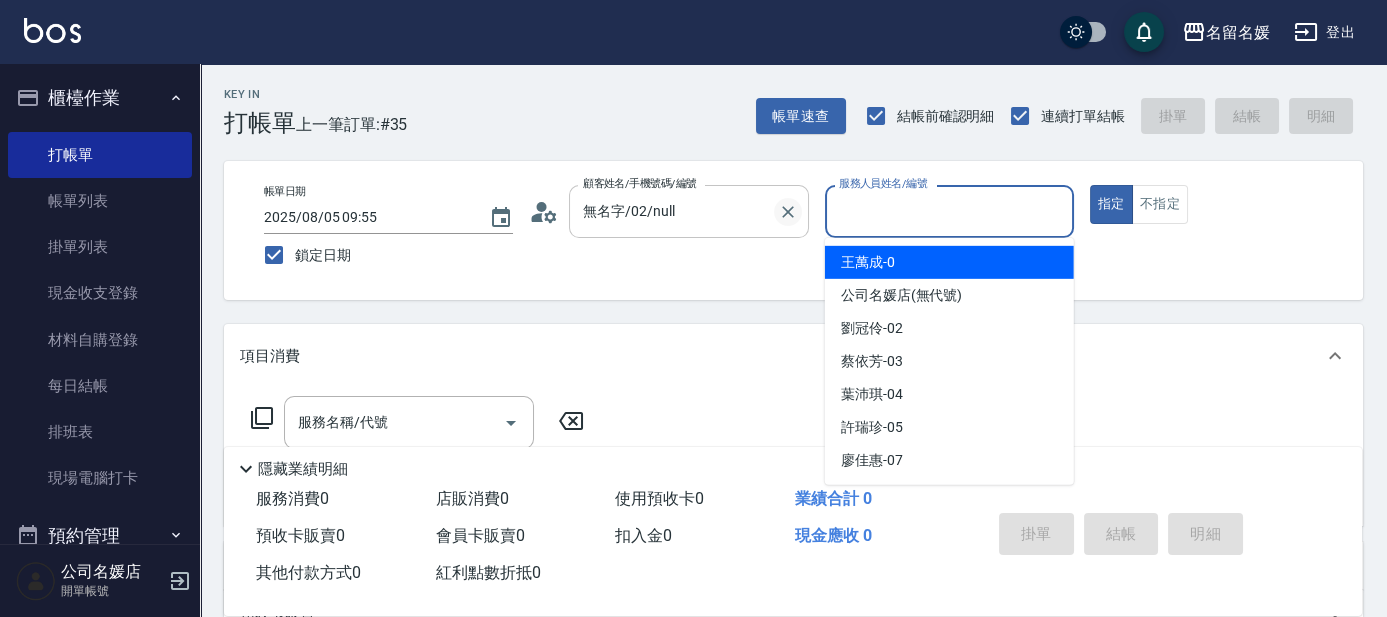 type on "2" 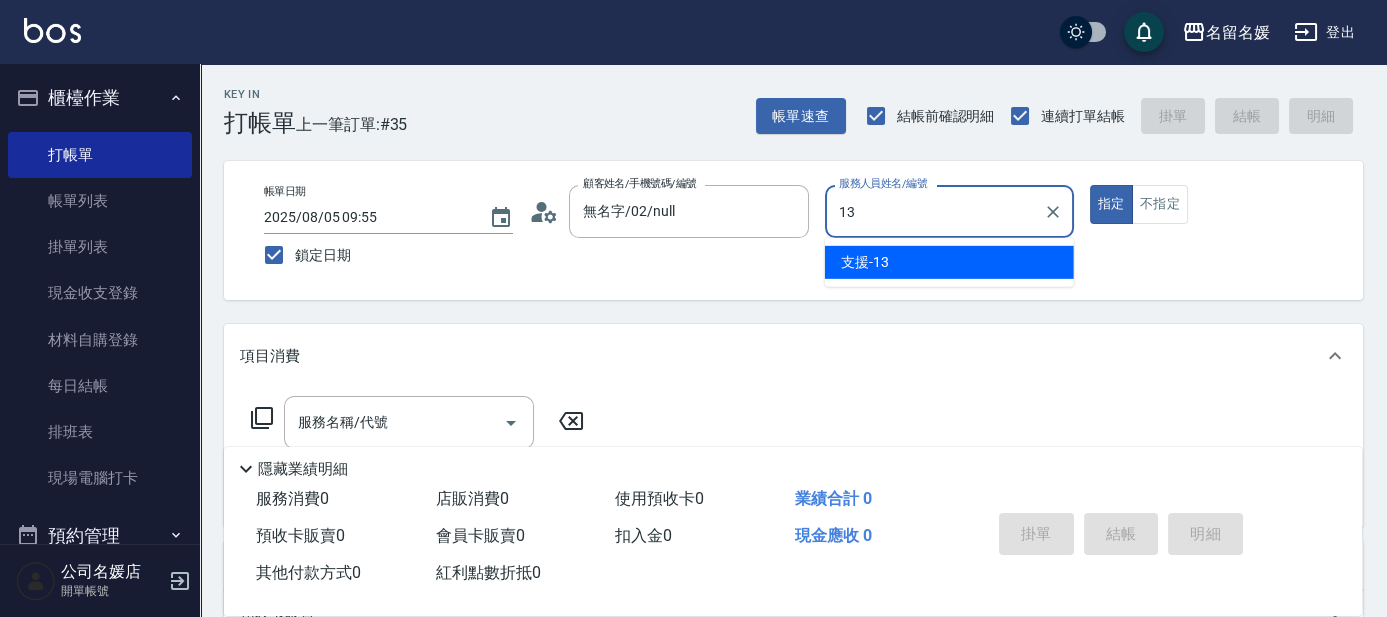 click on "支援 -13" at bounding box center [949, 262] 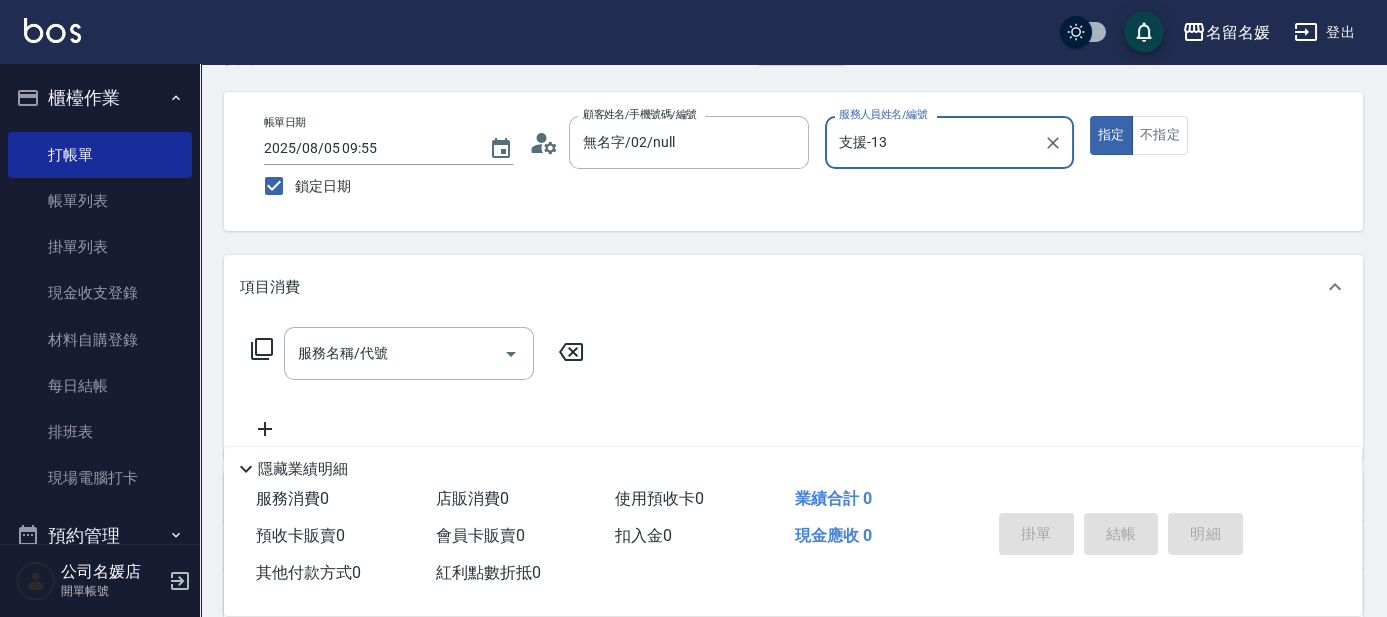 scroll, scrollTop: 0, scrollLeft: 0, axis: both 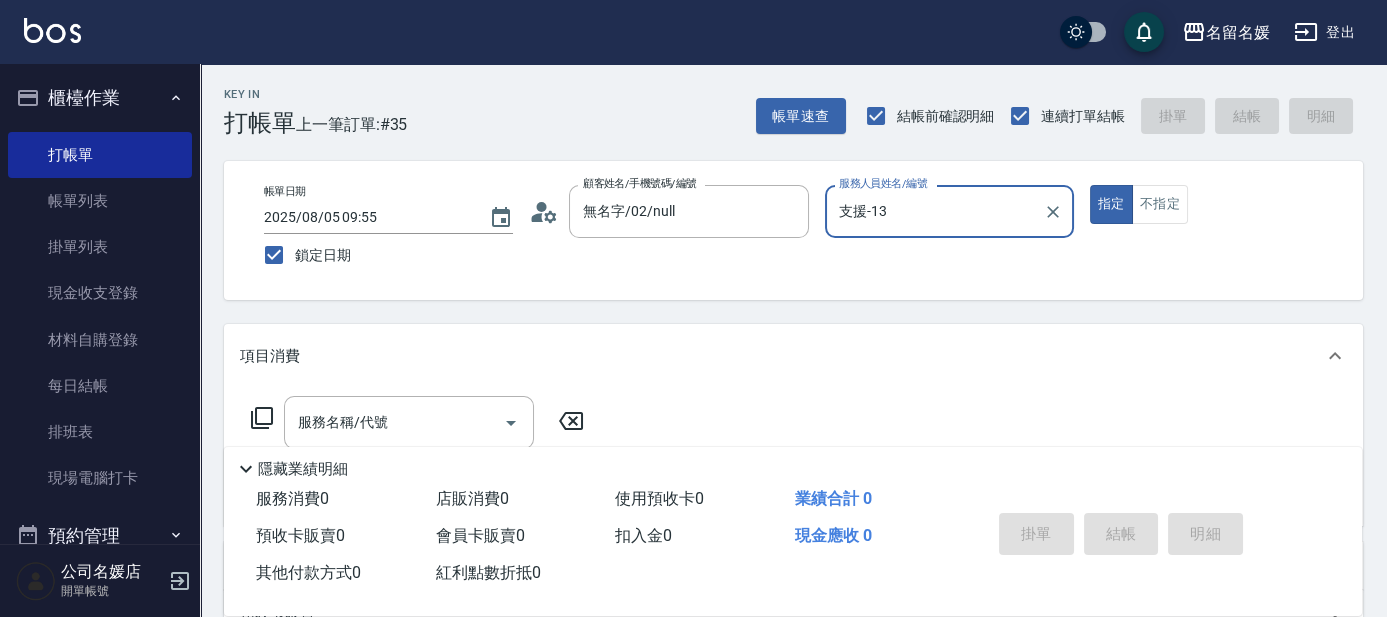 type on "支援-13" 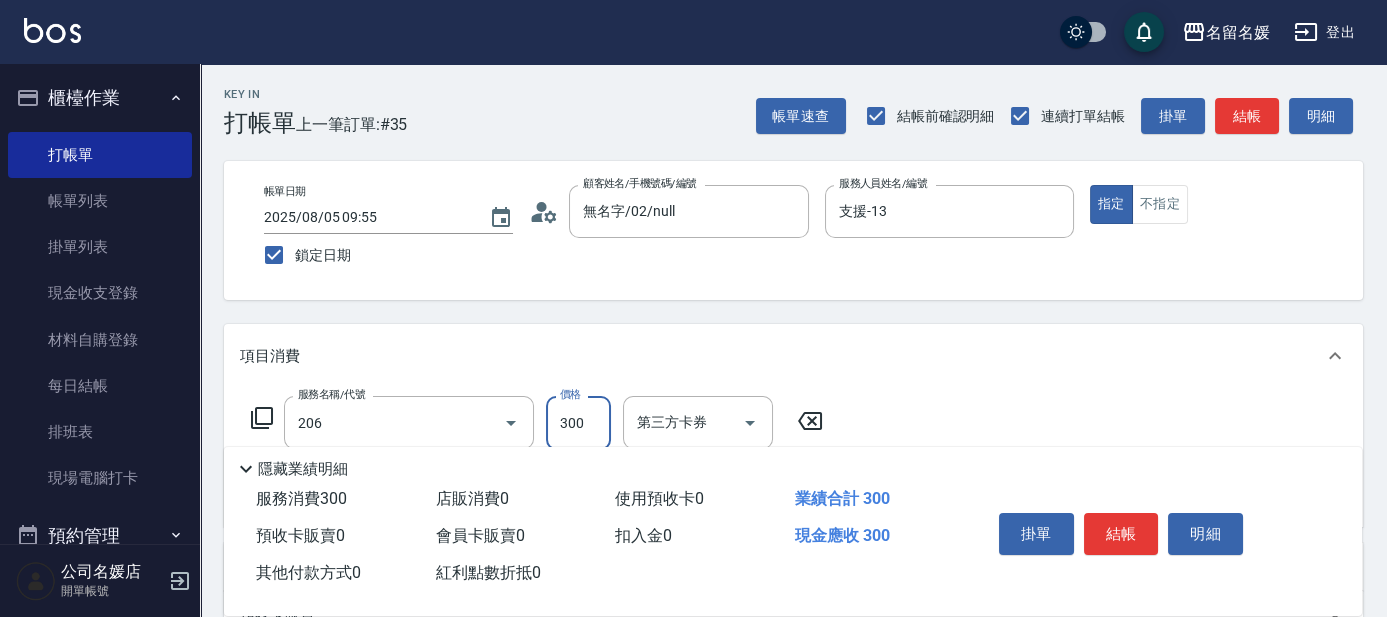 type on "洗髮[300](206)" 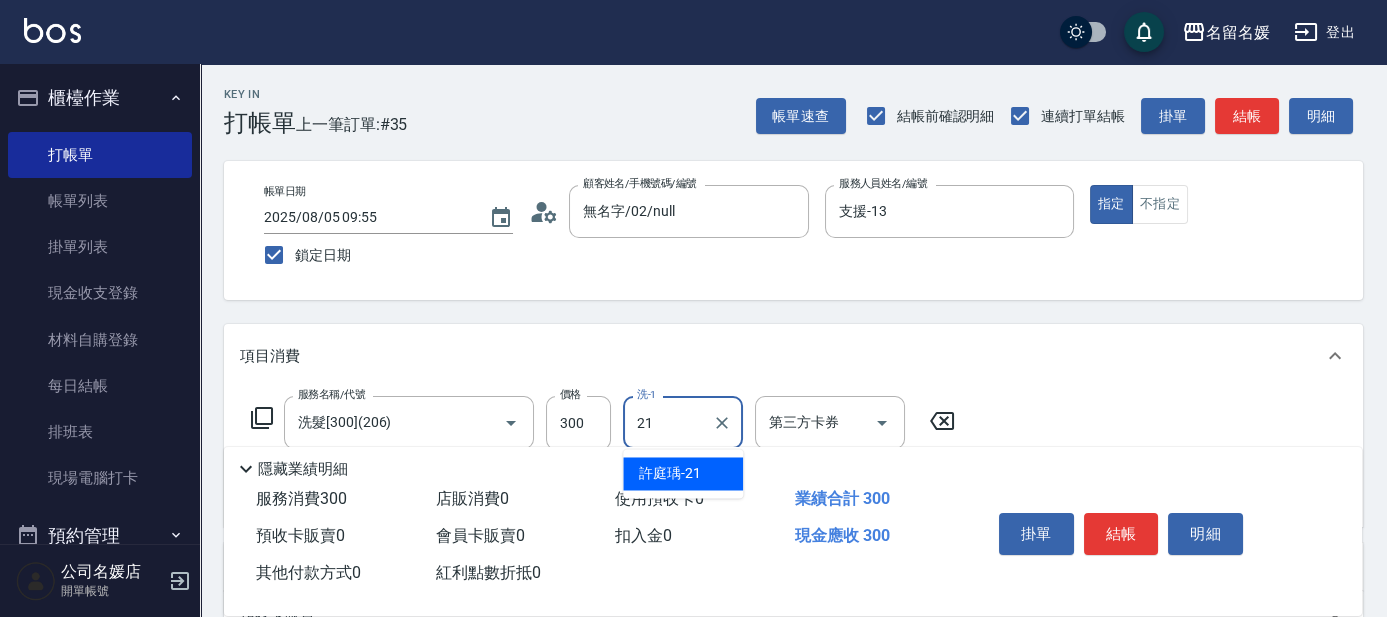 type on "許庭瑀-21" 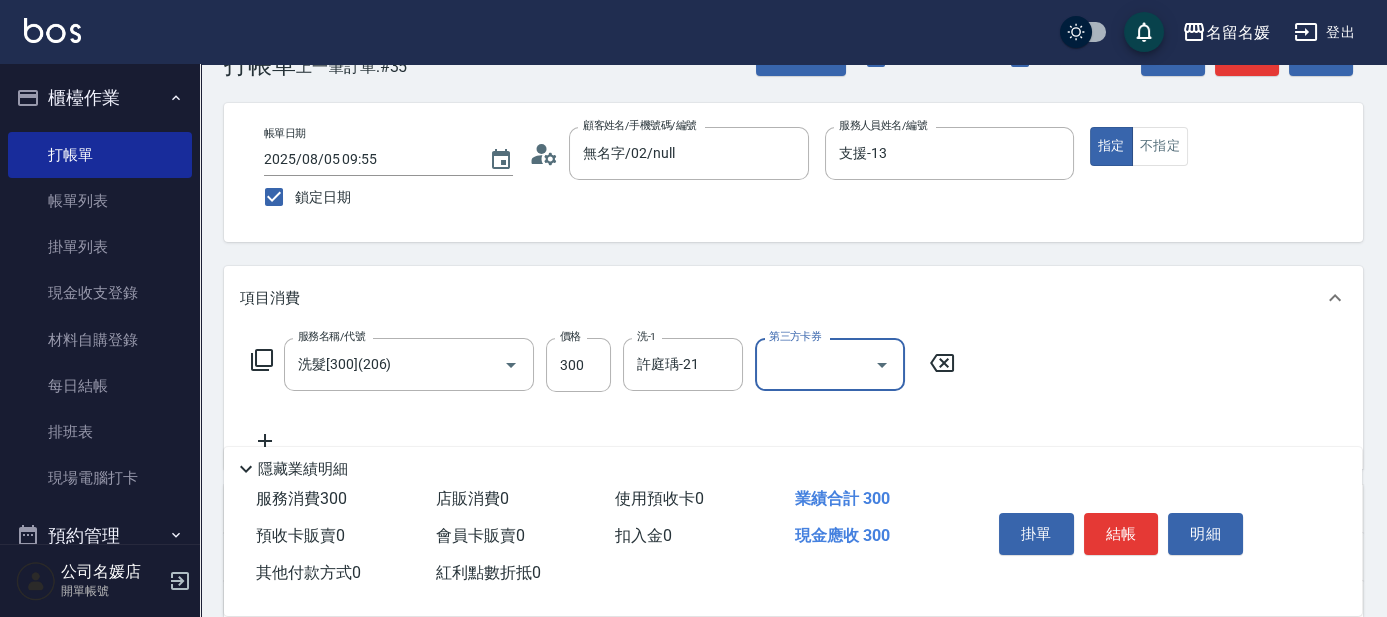 scroll, scrollTop: 90, scrollLeft: 0, axis: vertical 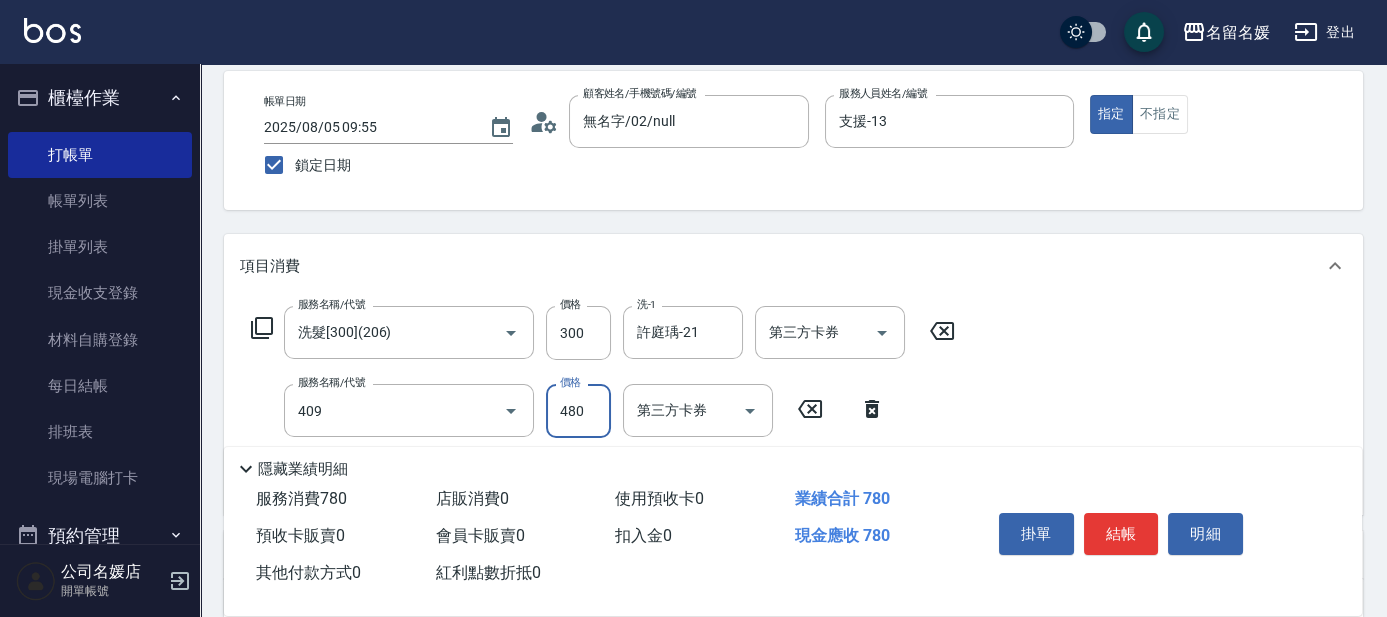 type on "洗+剪(409)" 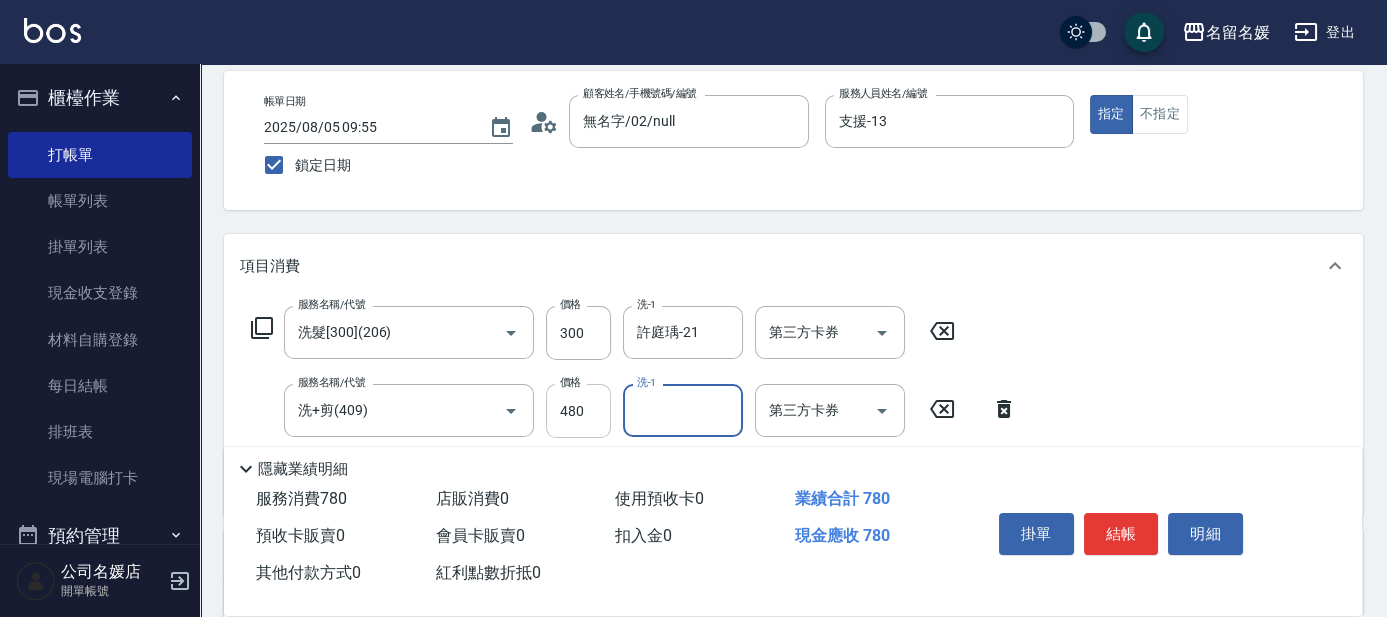 click on "480" at bounding box center [578, 411] 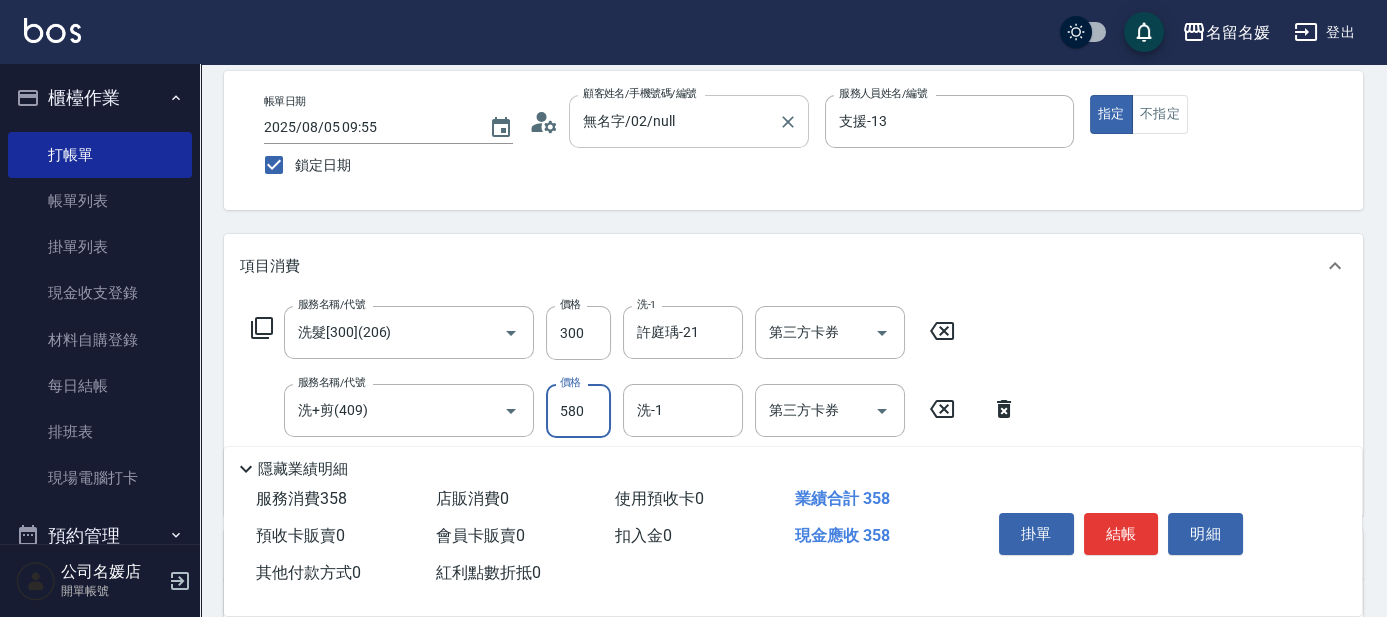type on "580" 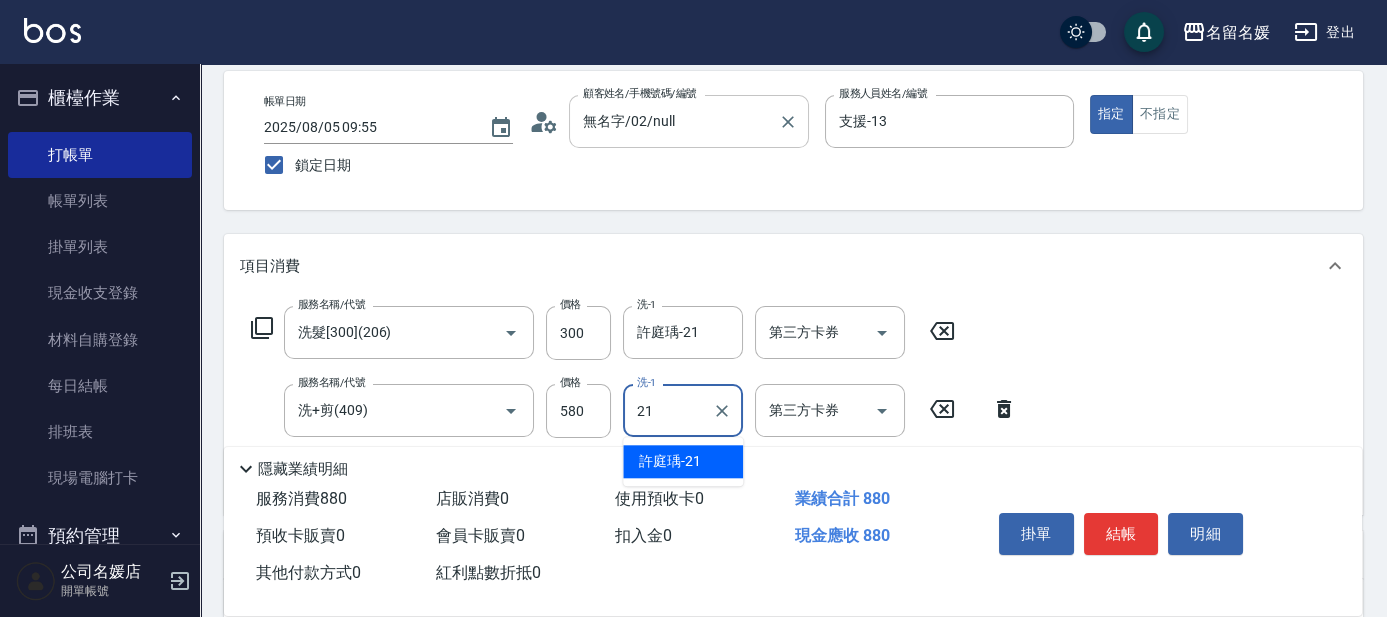 type on "許庭瑀-21" 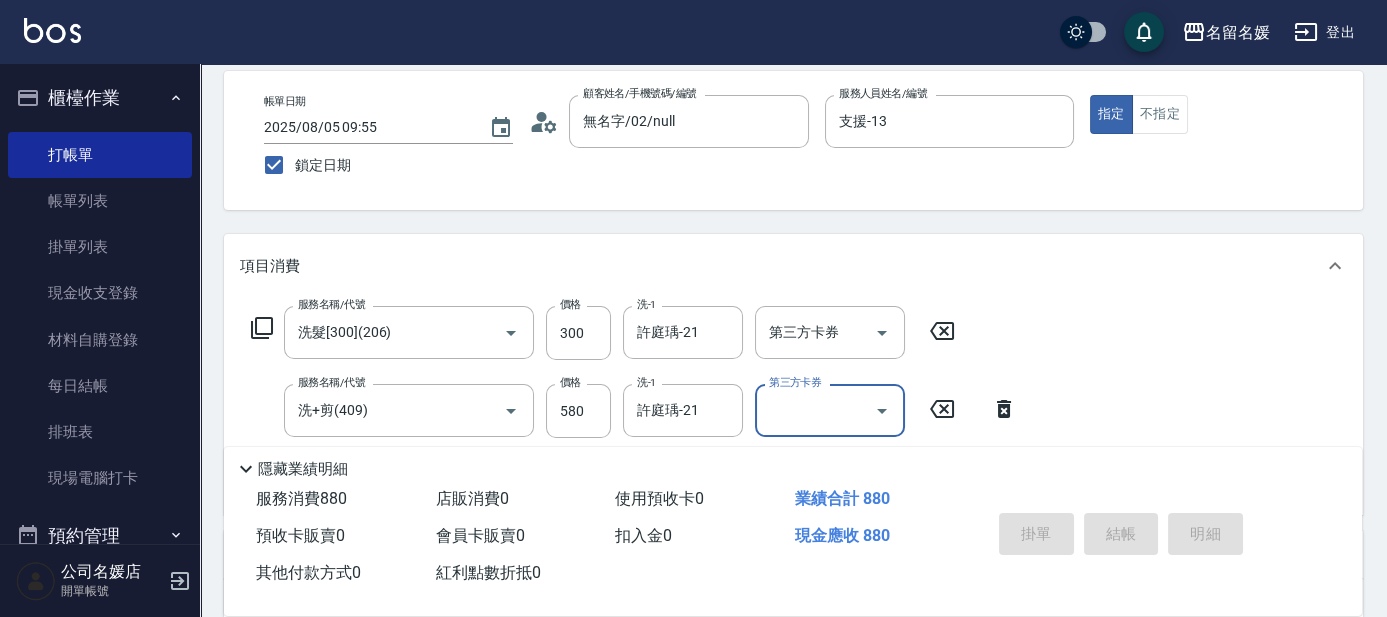 type 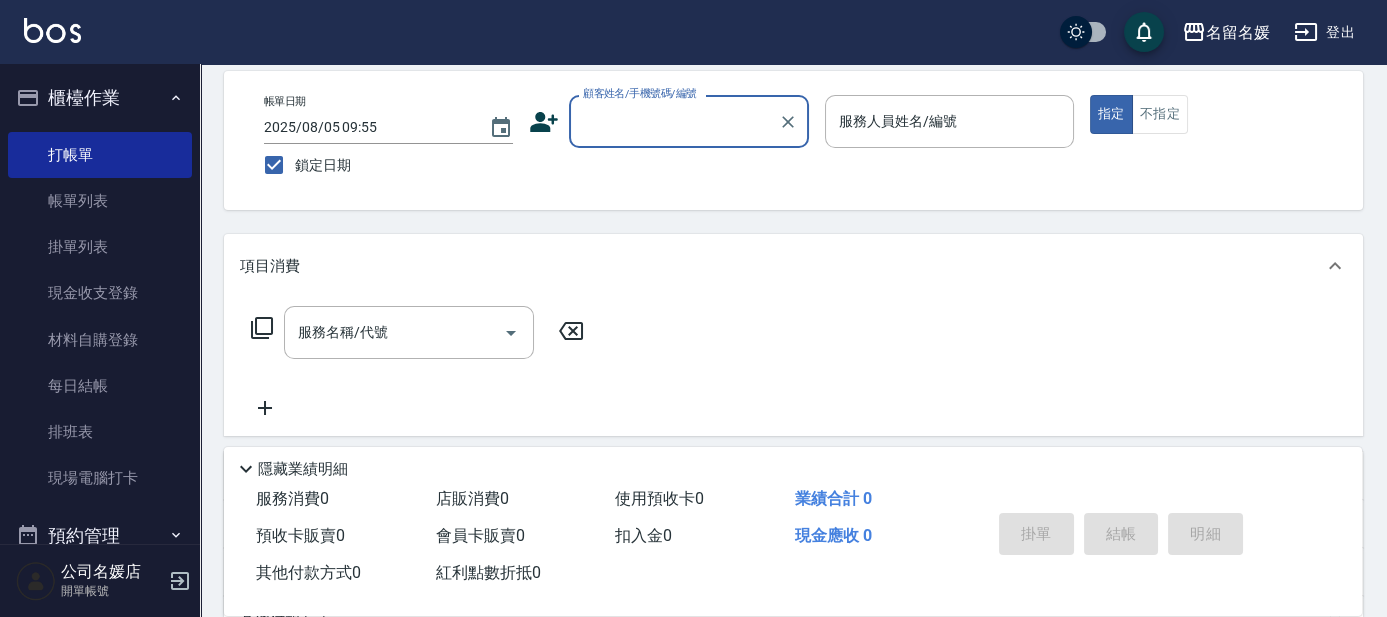 scroll, scrollTop: 0, scrollLeft: 0, axis: both 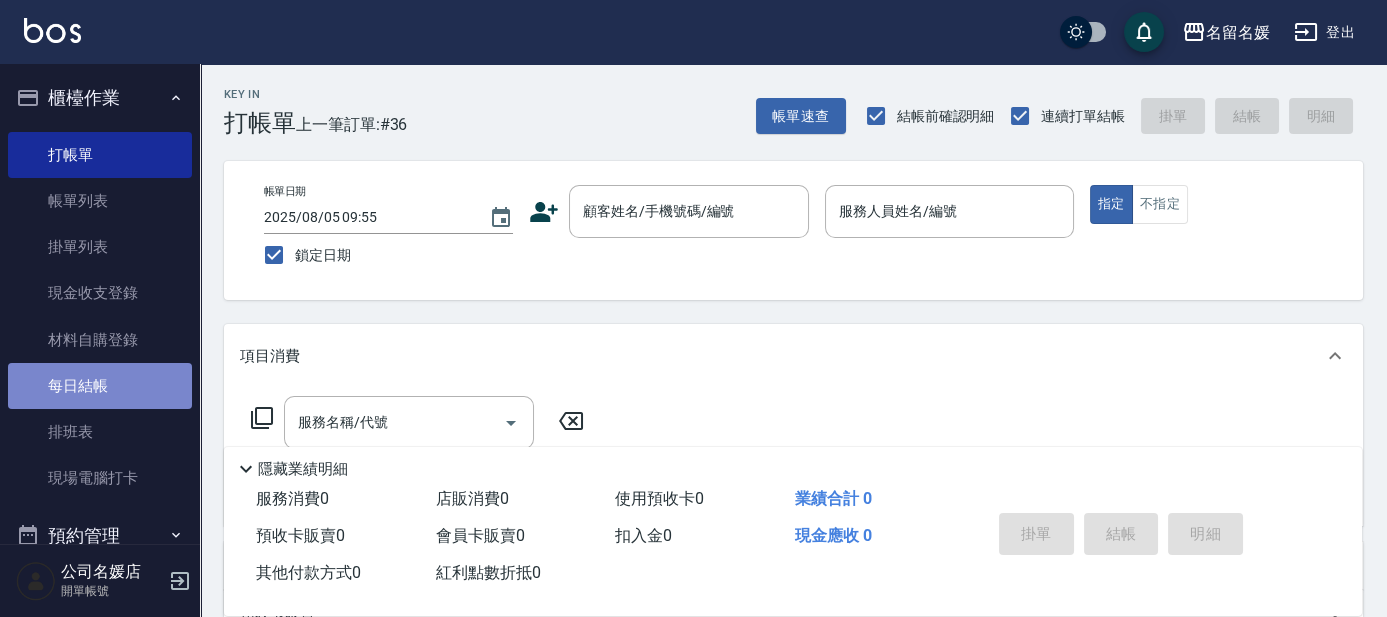 click on "每日結帳" at bounding box center [100, 386] 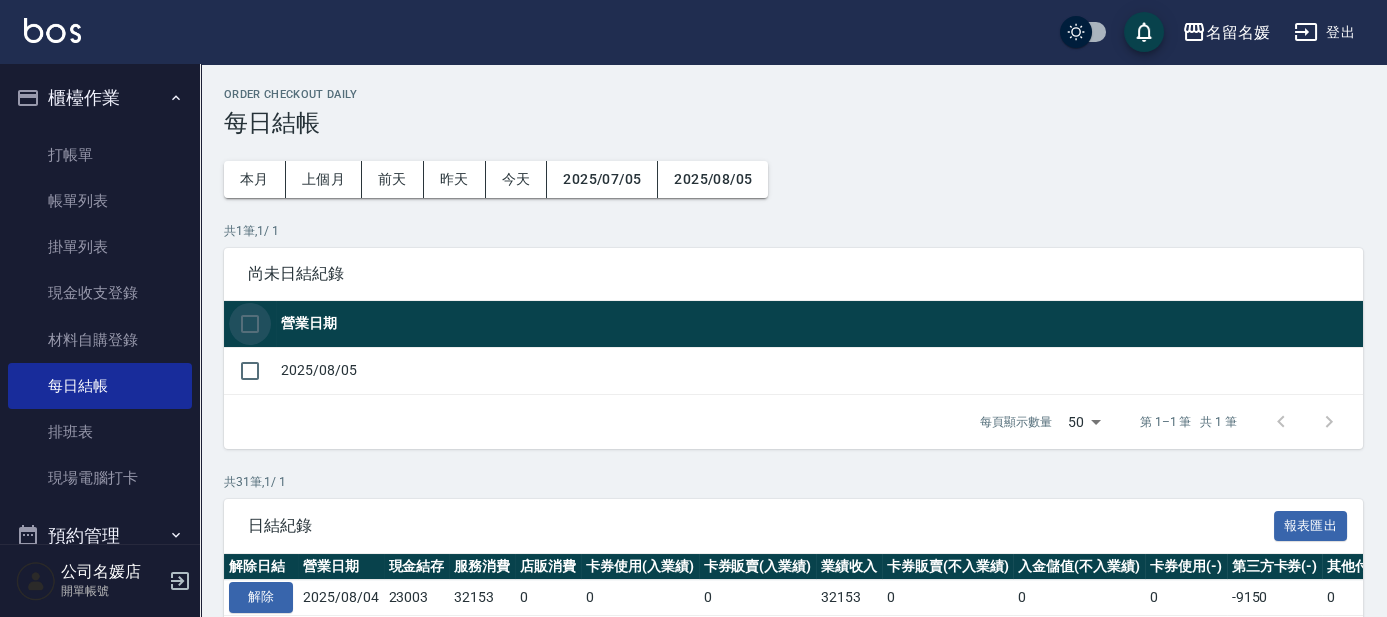 click at bounding box center (250, 324) 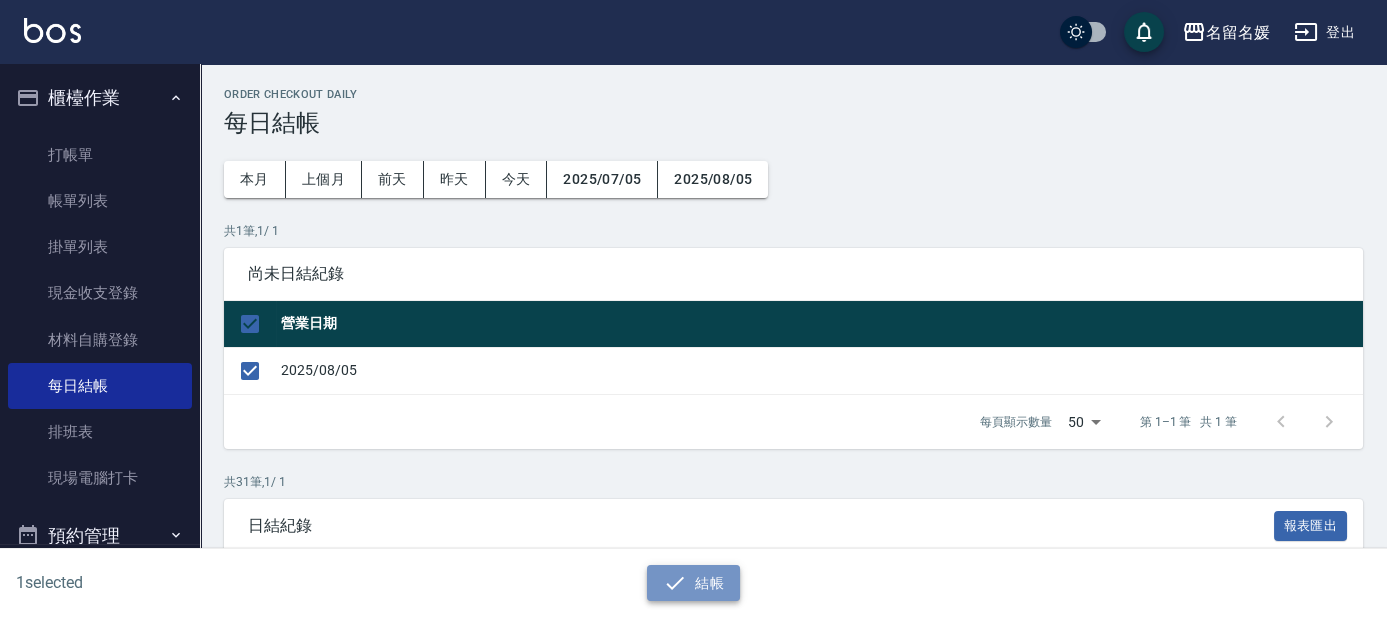 click on "結帳" at bounding box center (693, 583) 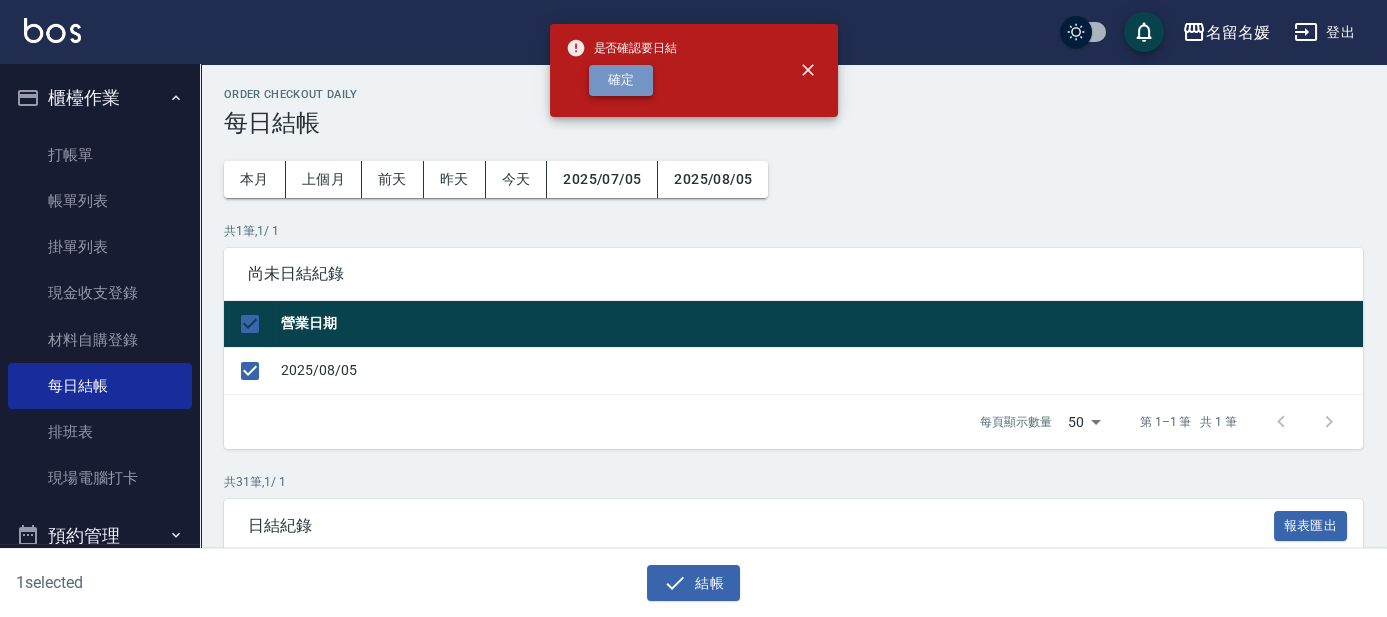 click on "確定" at bounding box center (621, 80) 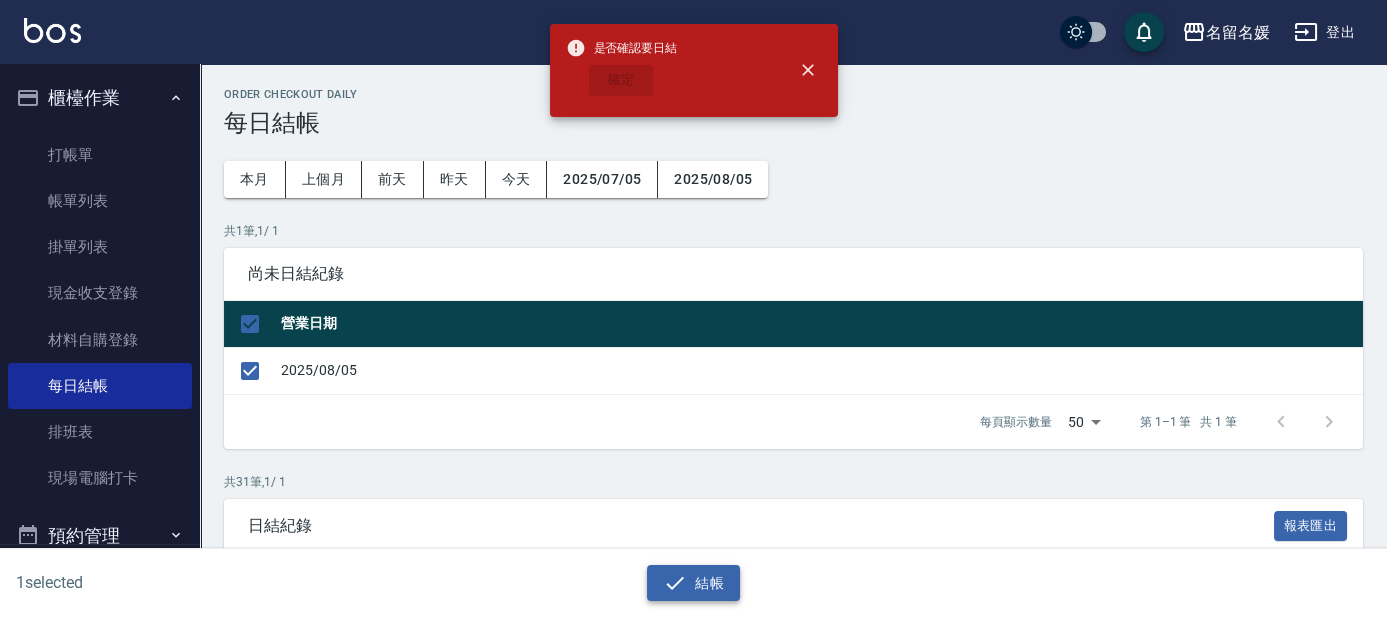 checkbox on "false" 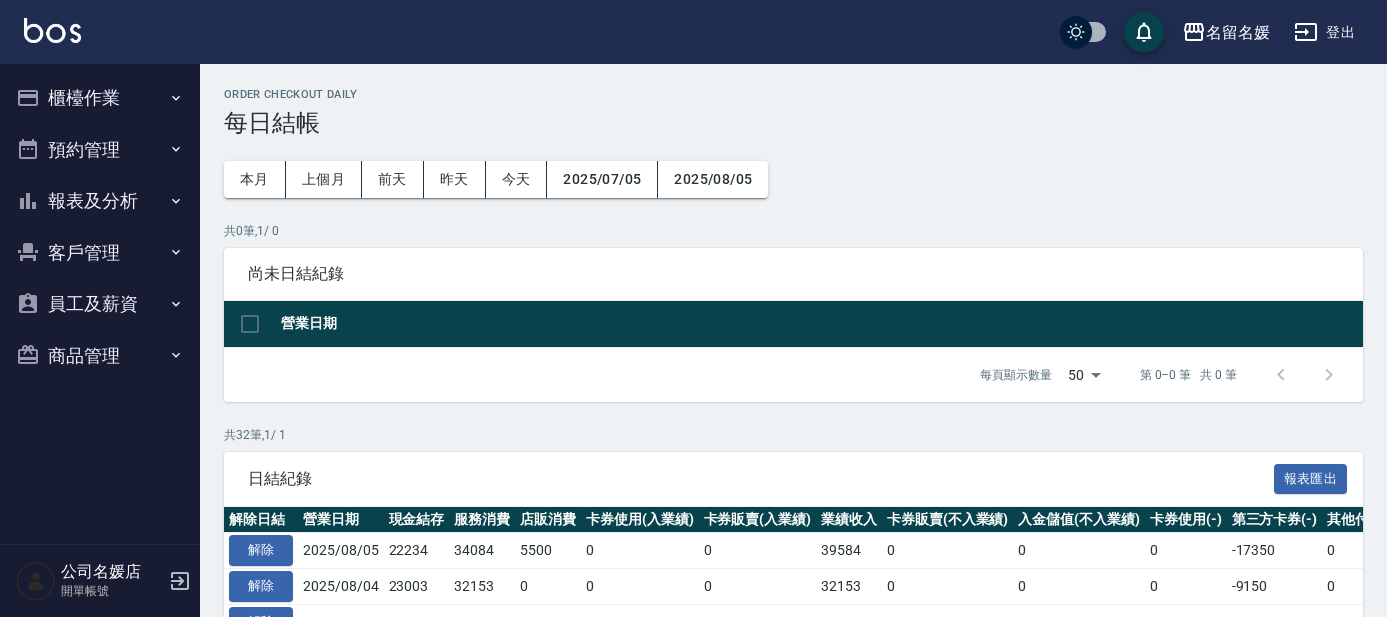 scroll, scrollTop: 0, scrollLeft: 0, axis: both 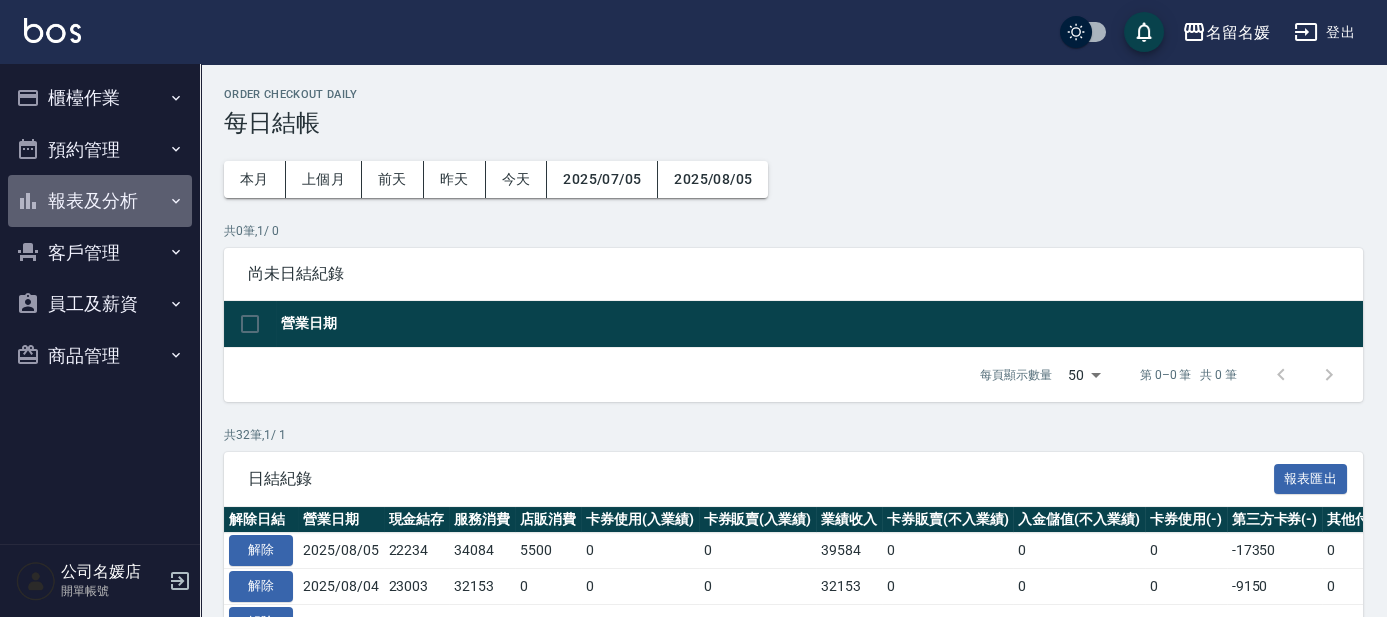 click on "報表及分析" at bounding box center (100, 201) 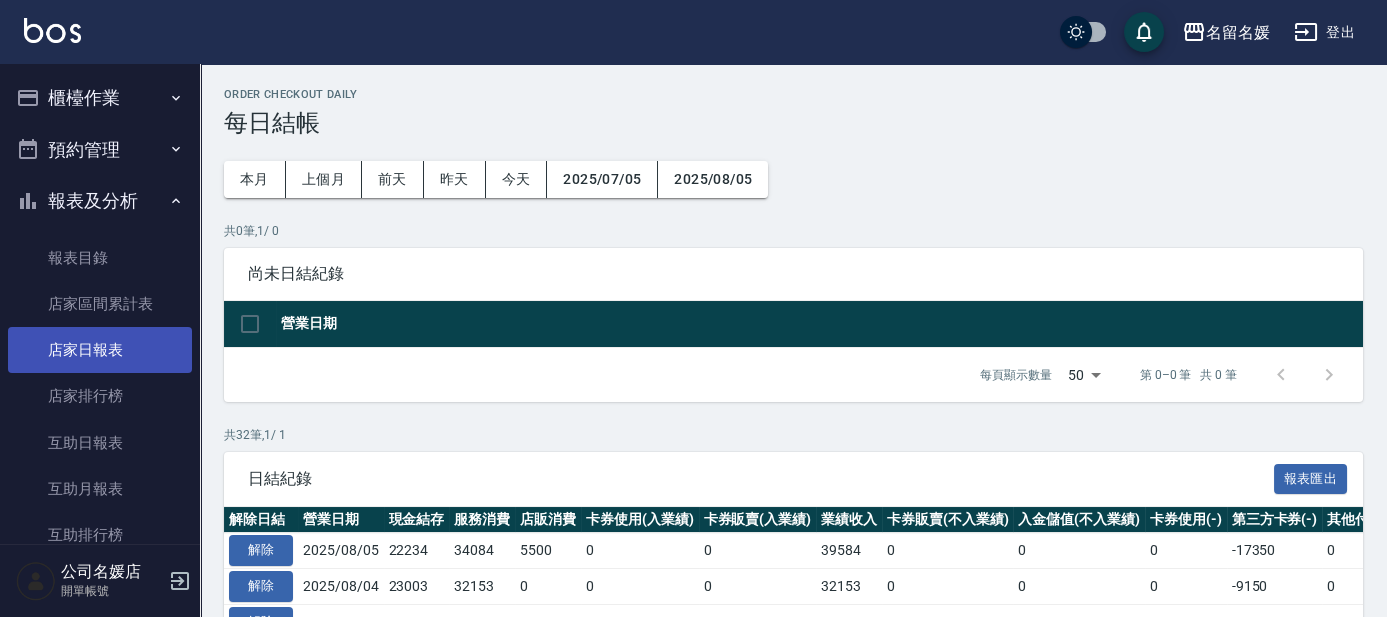 click on "店家日報表" at bounding box center [100, 350] 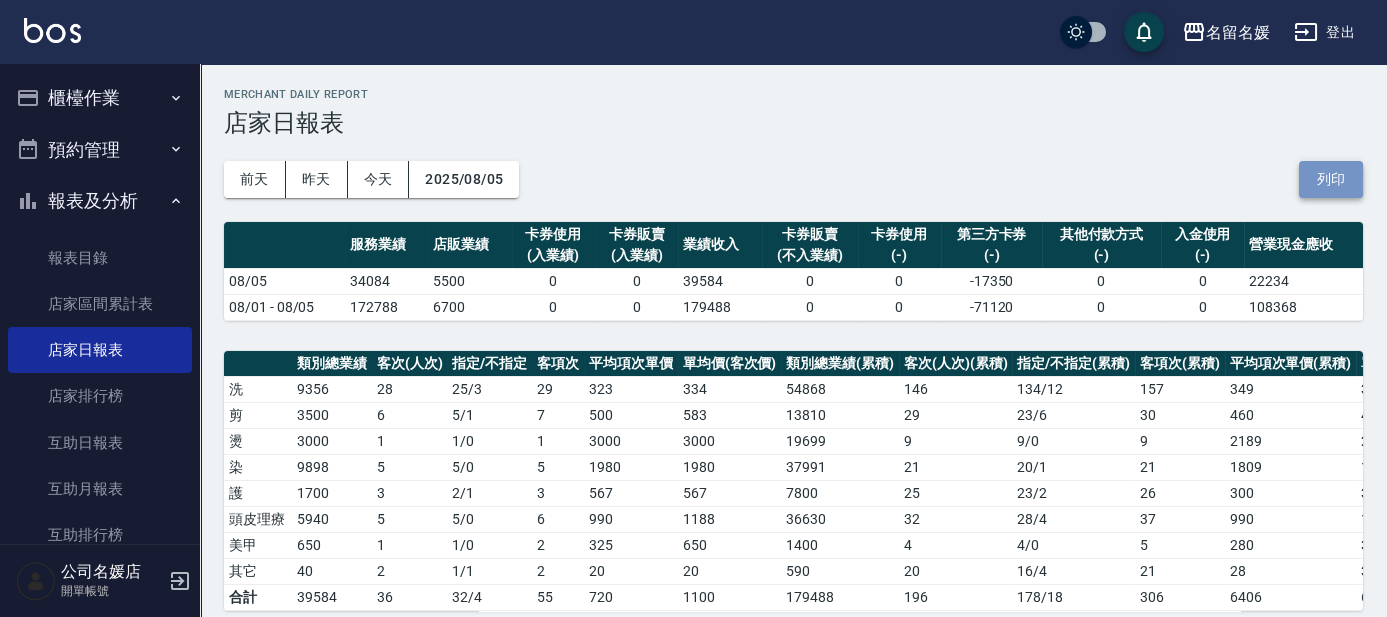 click on "列印" at bounding box center [1331, 179] 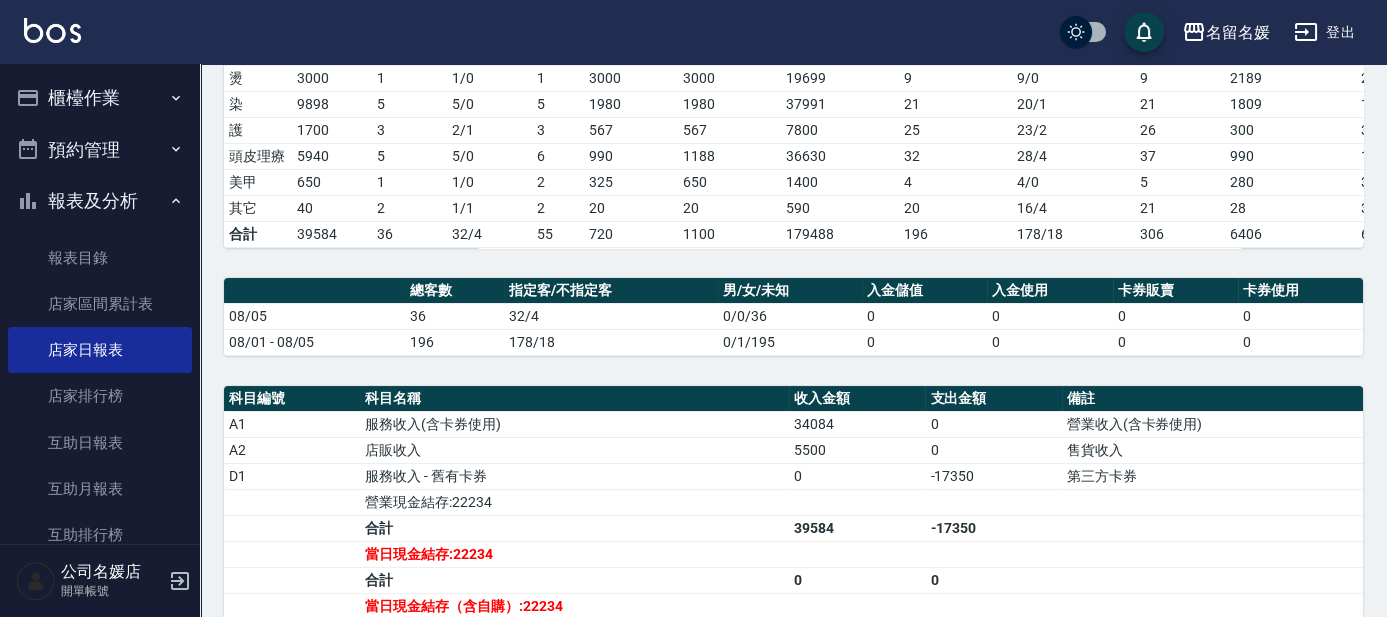 scroll, scrollTop: 545, scrollLeft: 0, axis: vertical 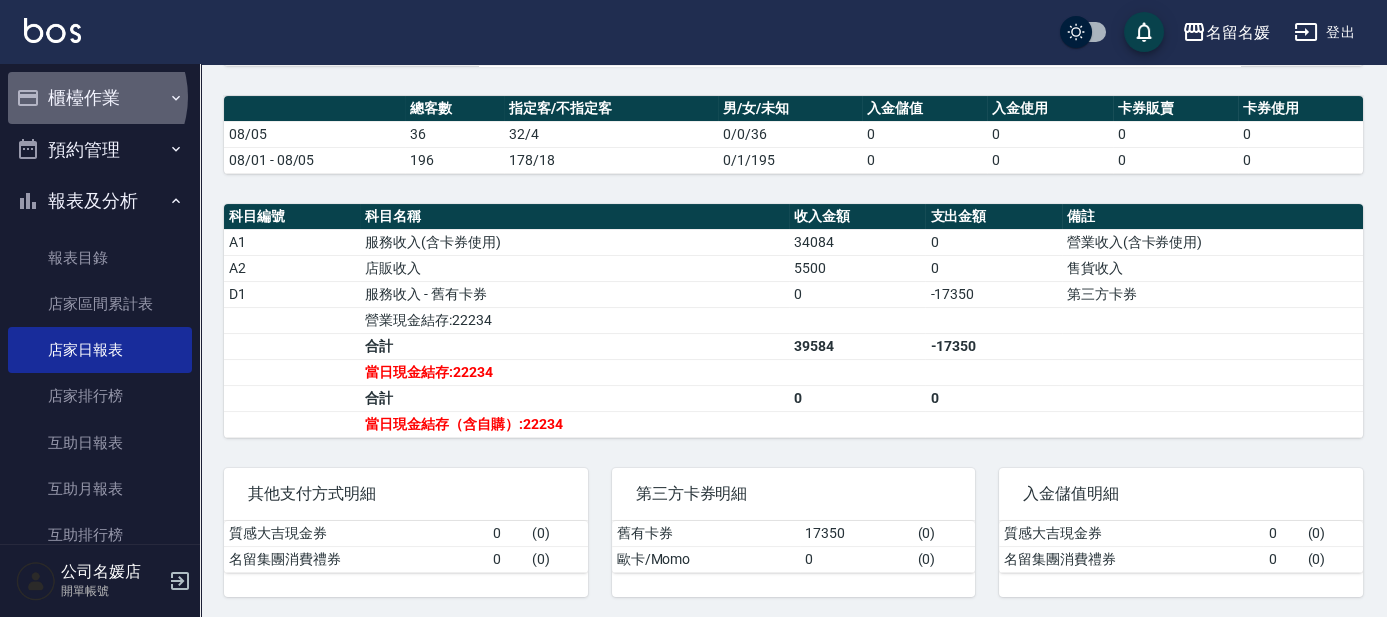 click on "櫃檯作業" at bounding box center [100, 98] 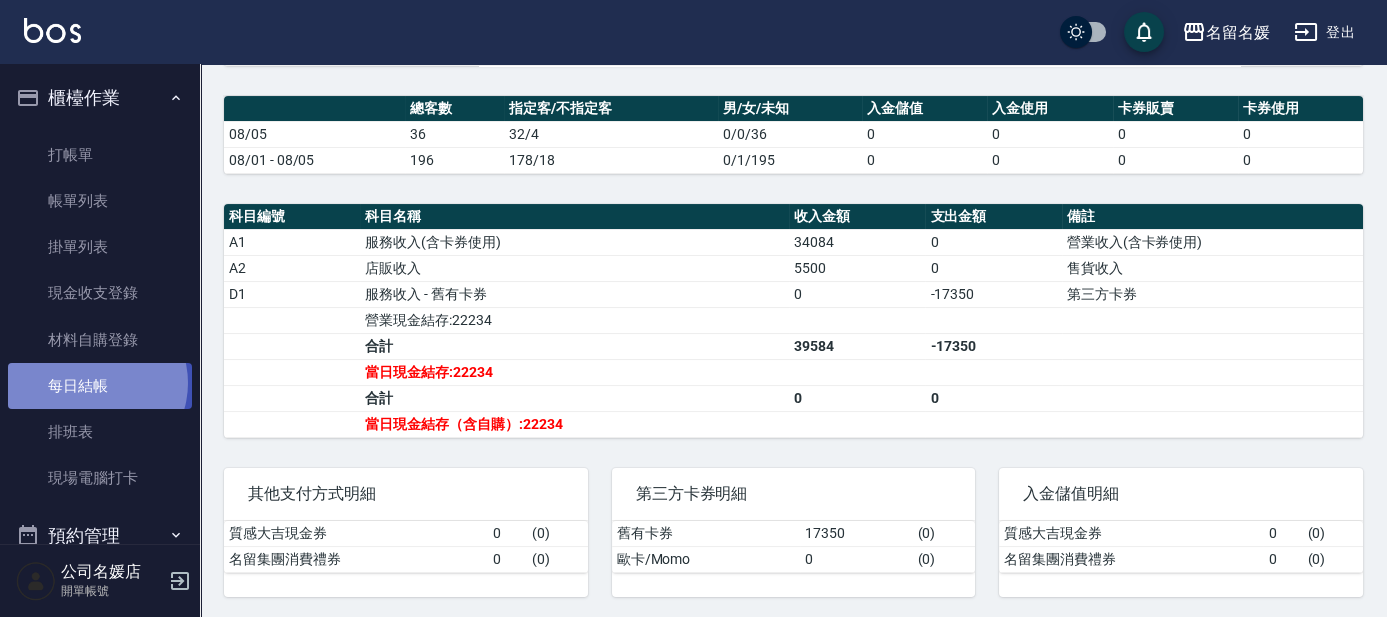 click on "每日結帳" at bounding box center [100, 386] 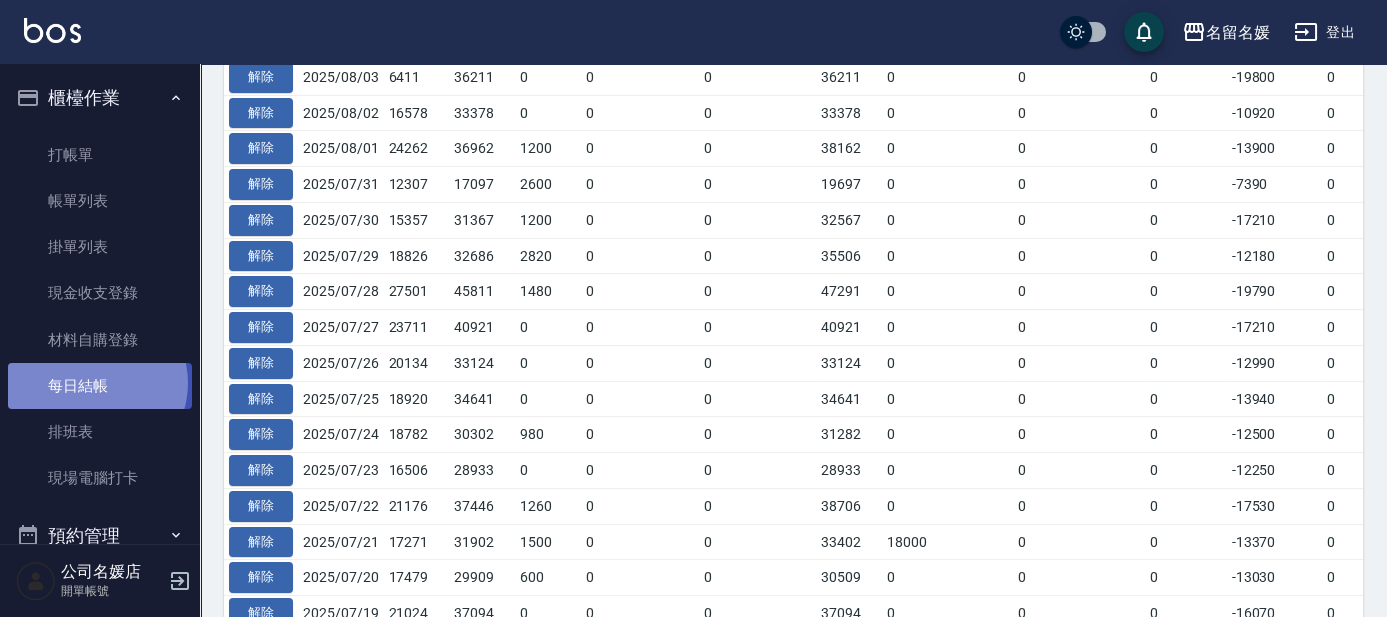 scroll, scrollTop: 0, scrollLeft: 0, axis: both 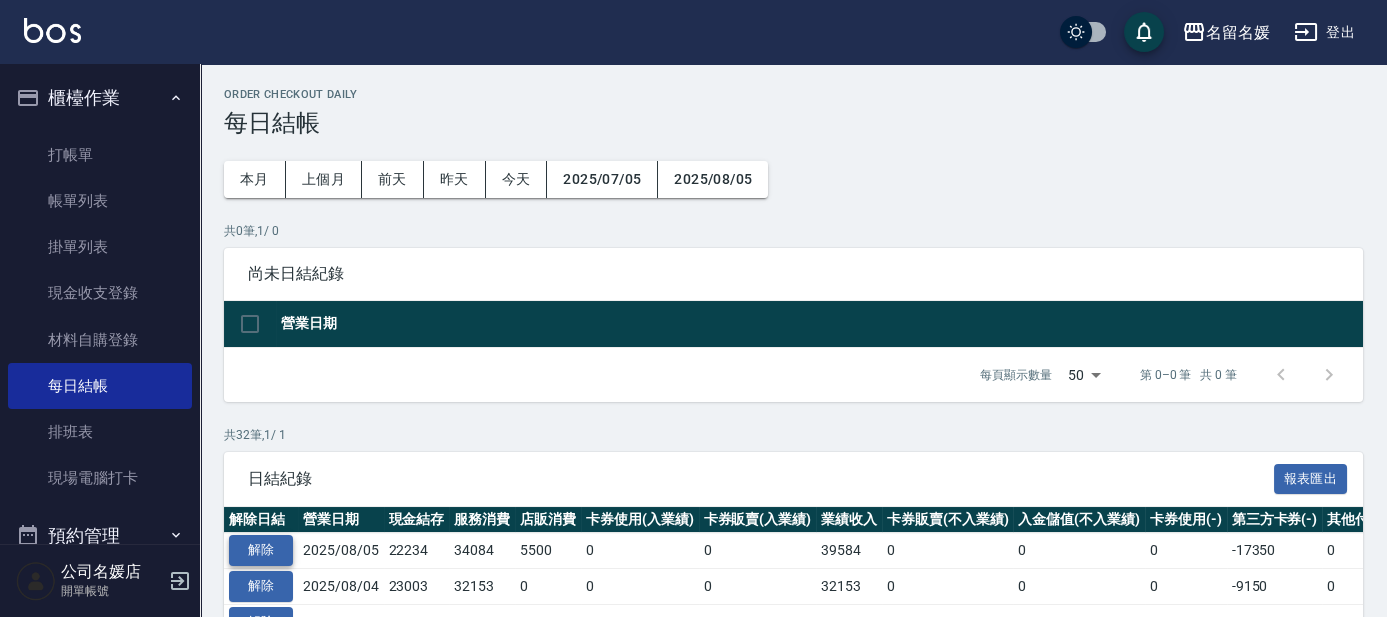 click on "解除" at bounding box center (261, 550) 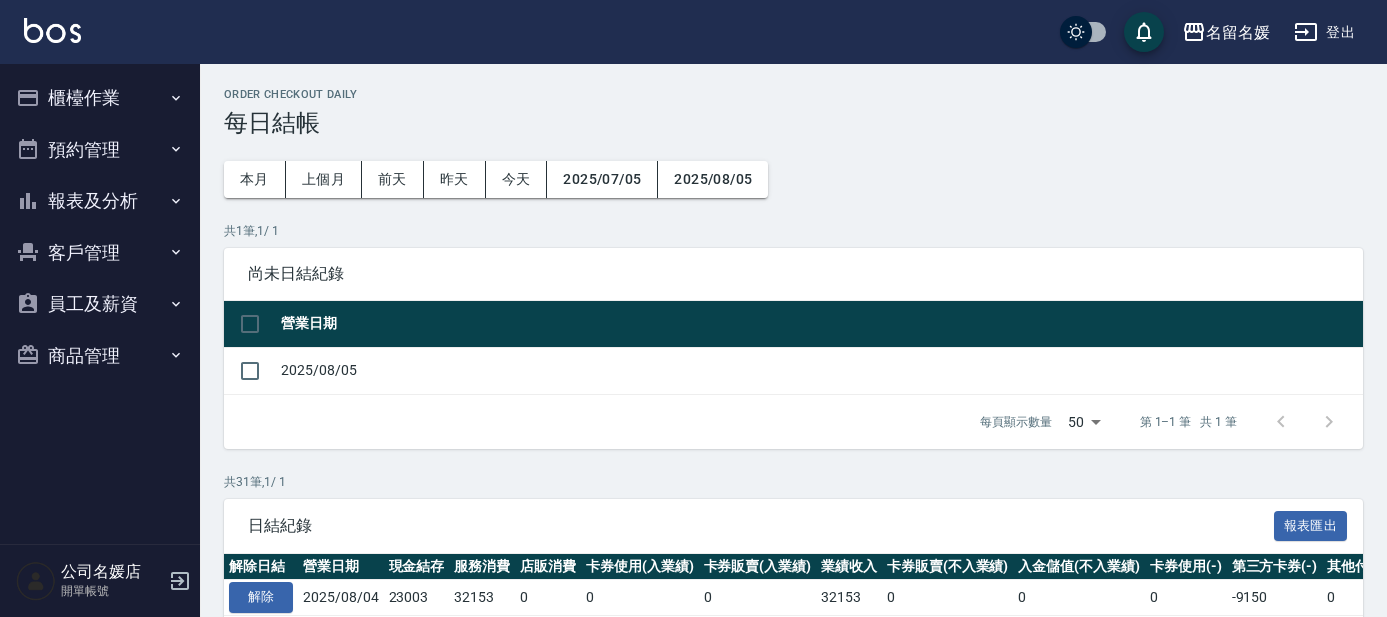 scroll, scrollTop: 0, scrollLeft: 0, axis: both 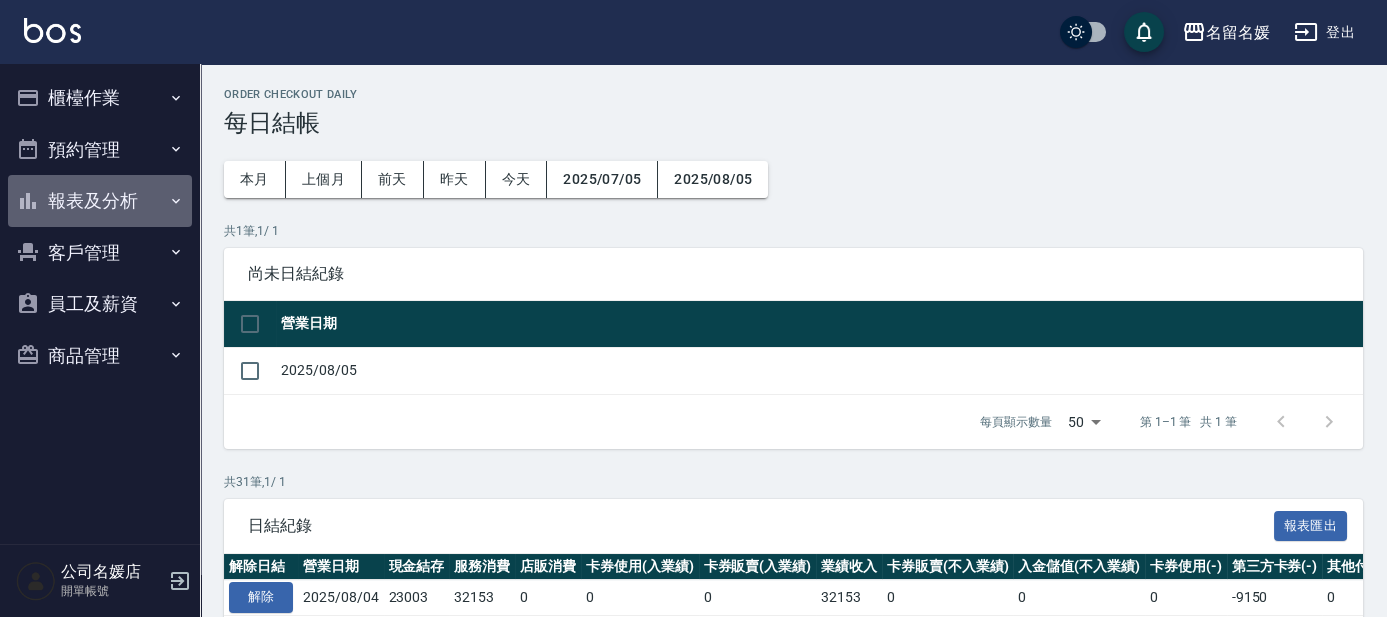 click on "報表及分析" at bounding box center [100, 201] 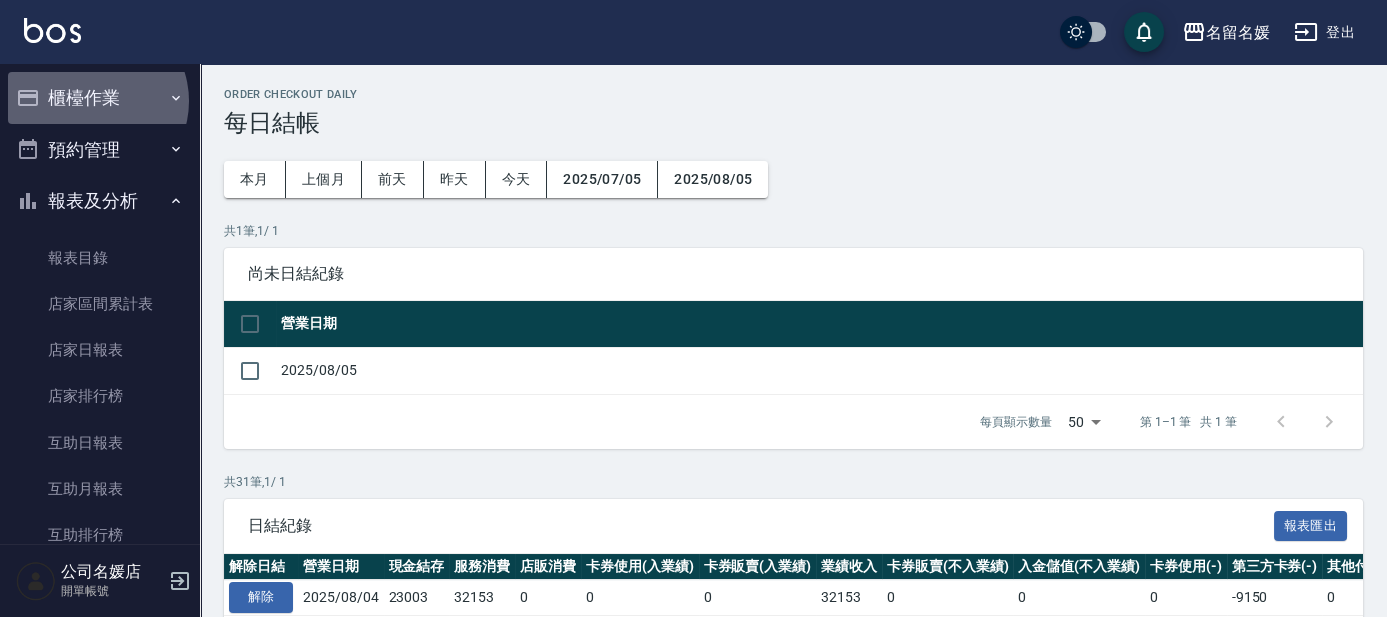 click on "櫃檯作業" at bounding box center [100, 98] 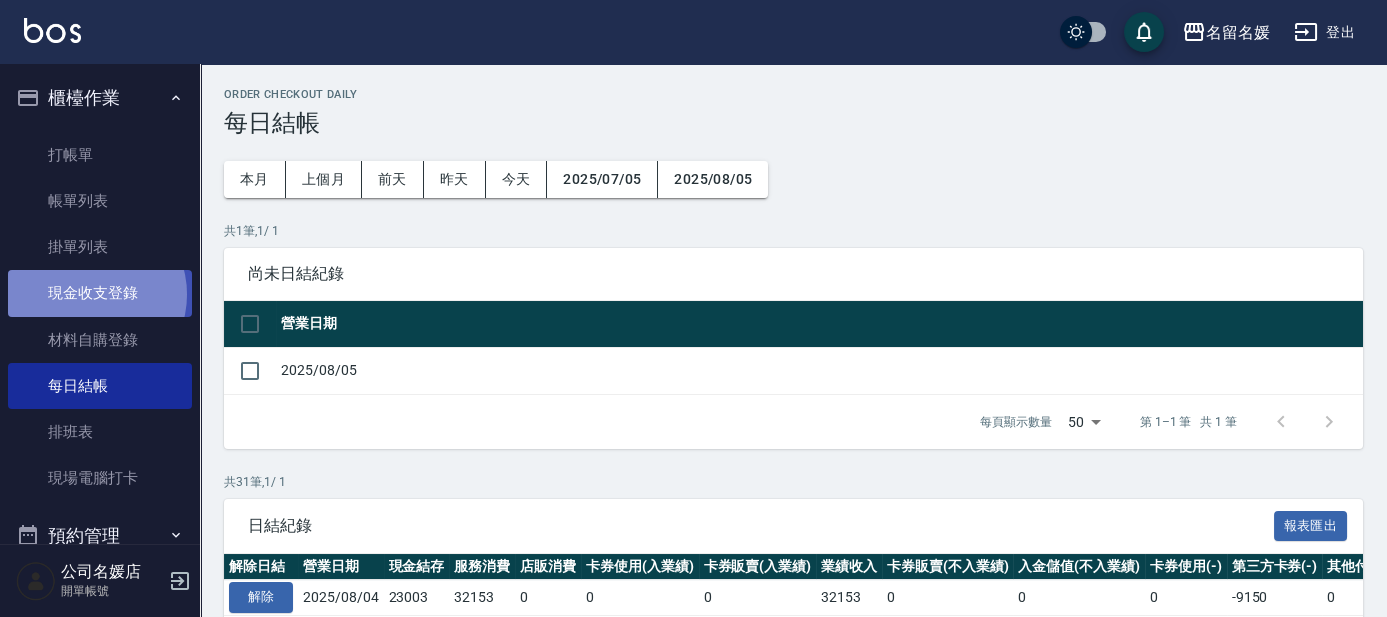 click on "現金收支登錄" at bounding box center (100, 293) 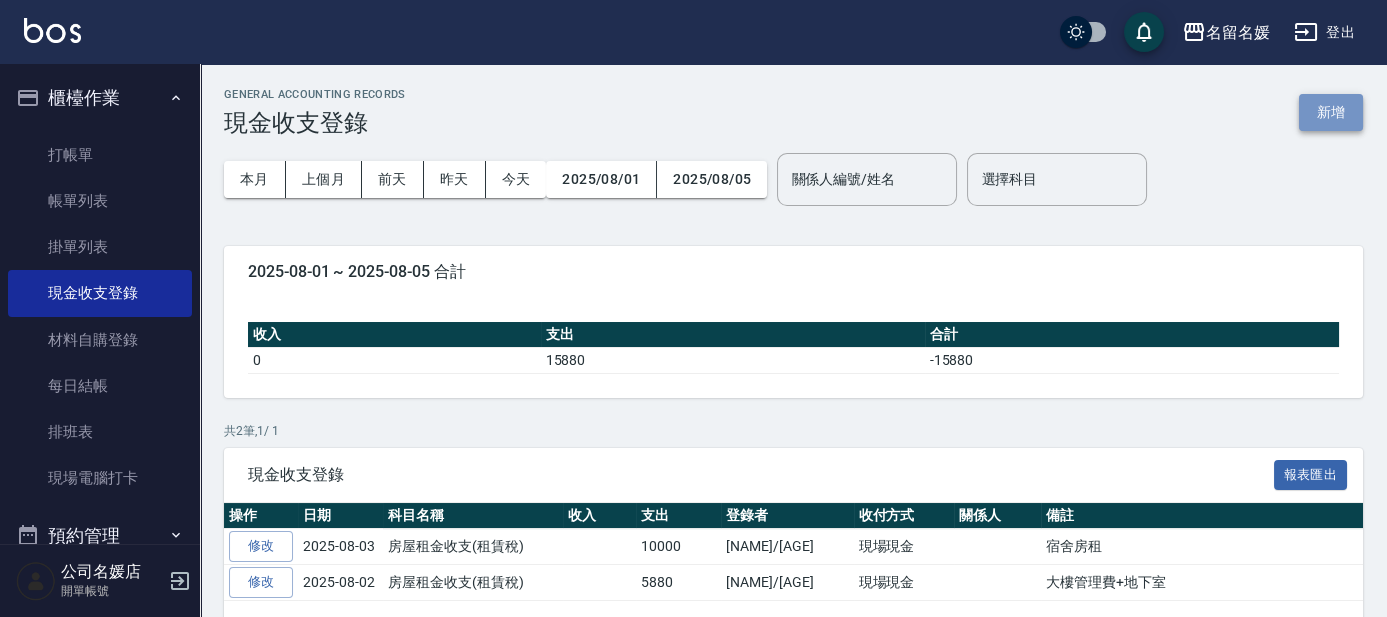 click on "新增" at bounding box center (1331, 112) 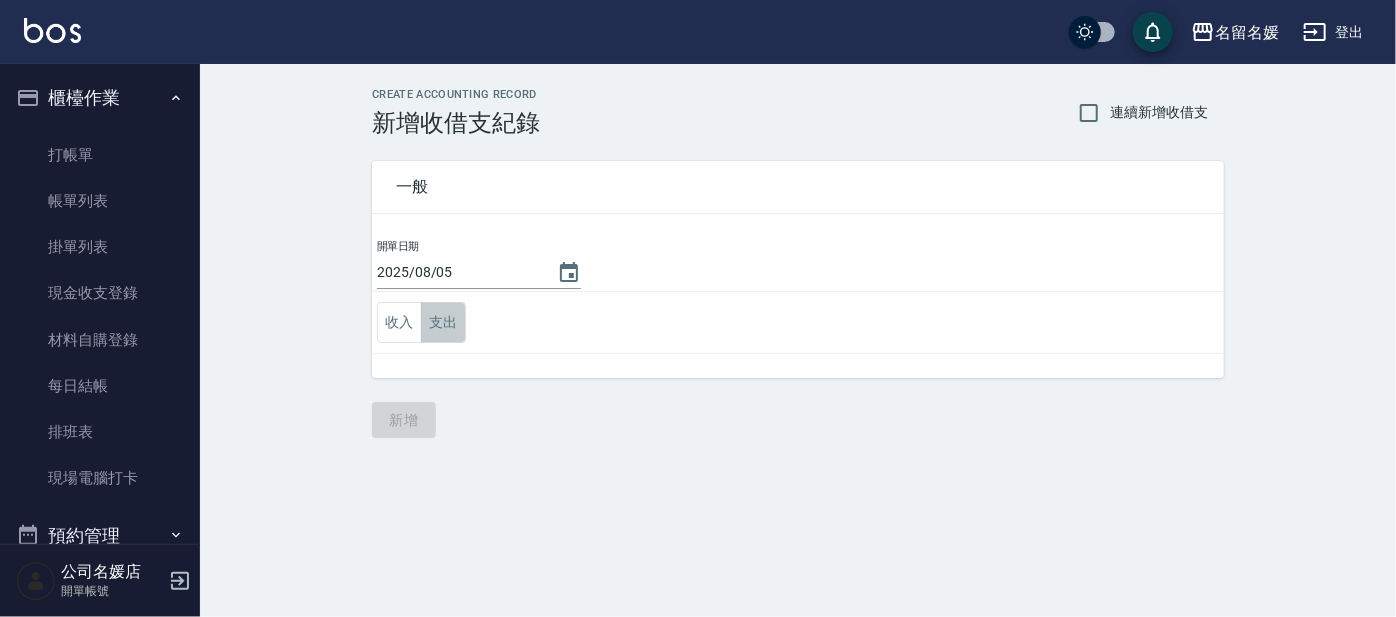 click on "支出" at bounding box center [443, 322] 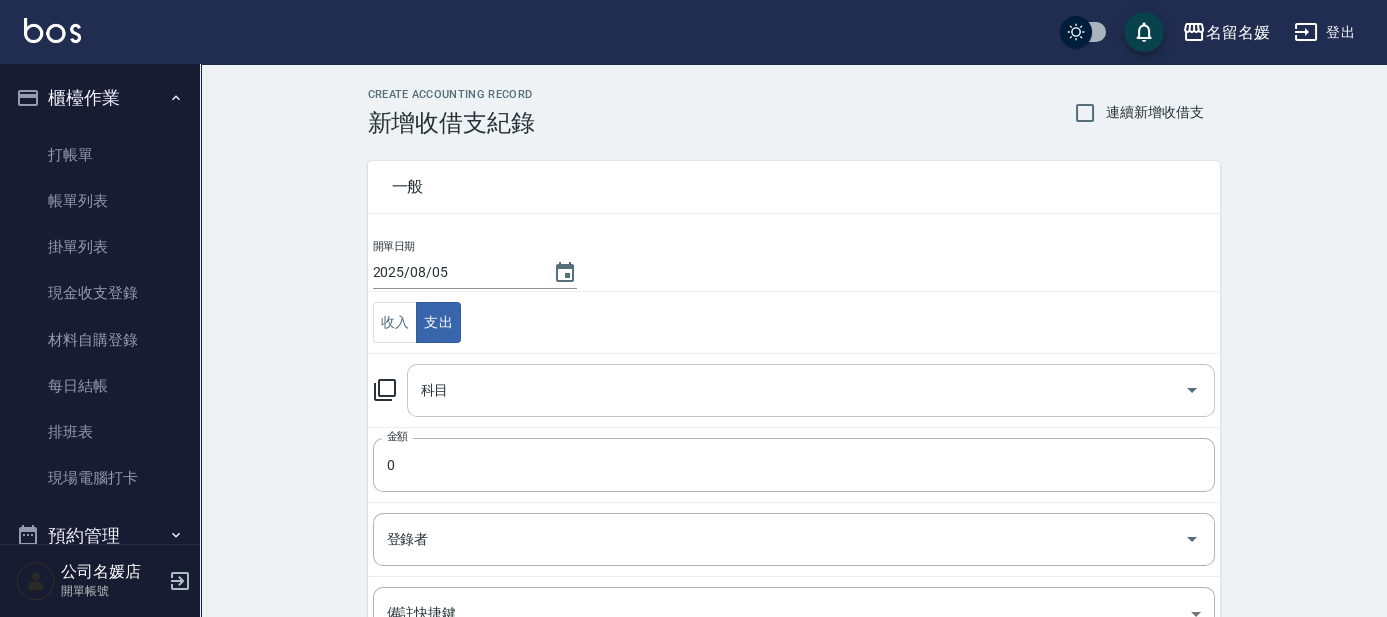 click on "科目" at bounding box center (811, 390) 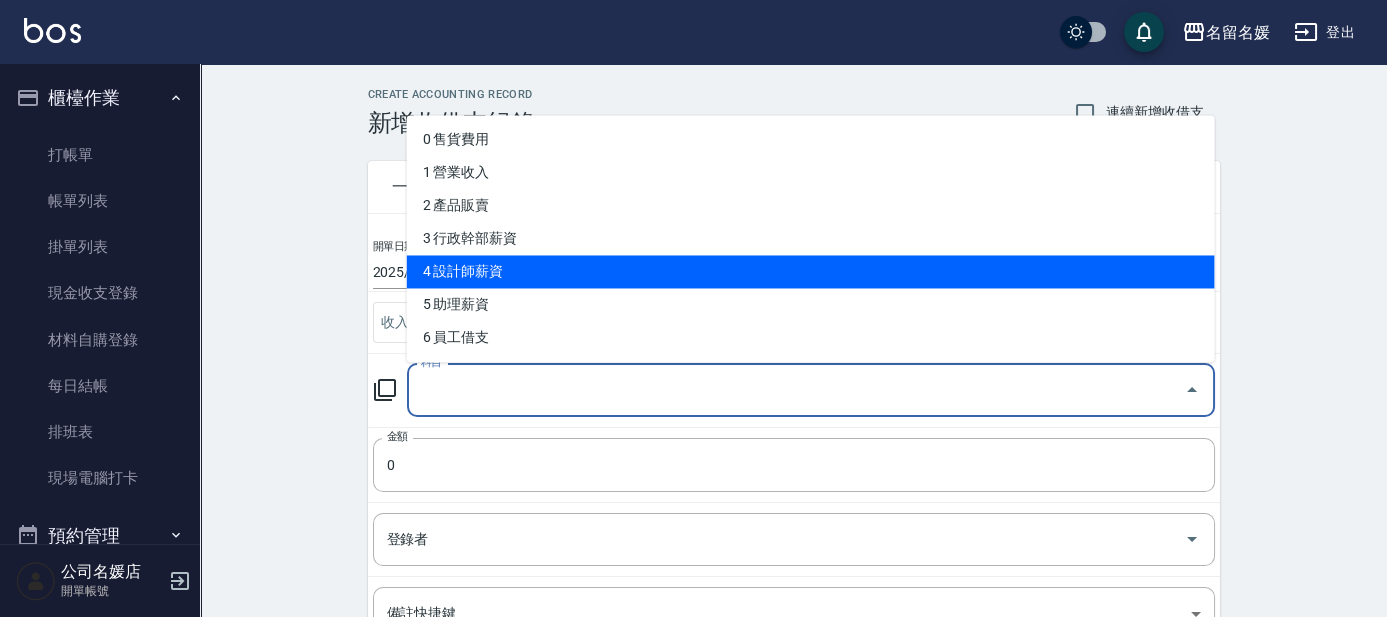 scroll, scrollTop: 90, scrollLeft: 0, axis: vertical 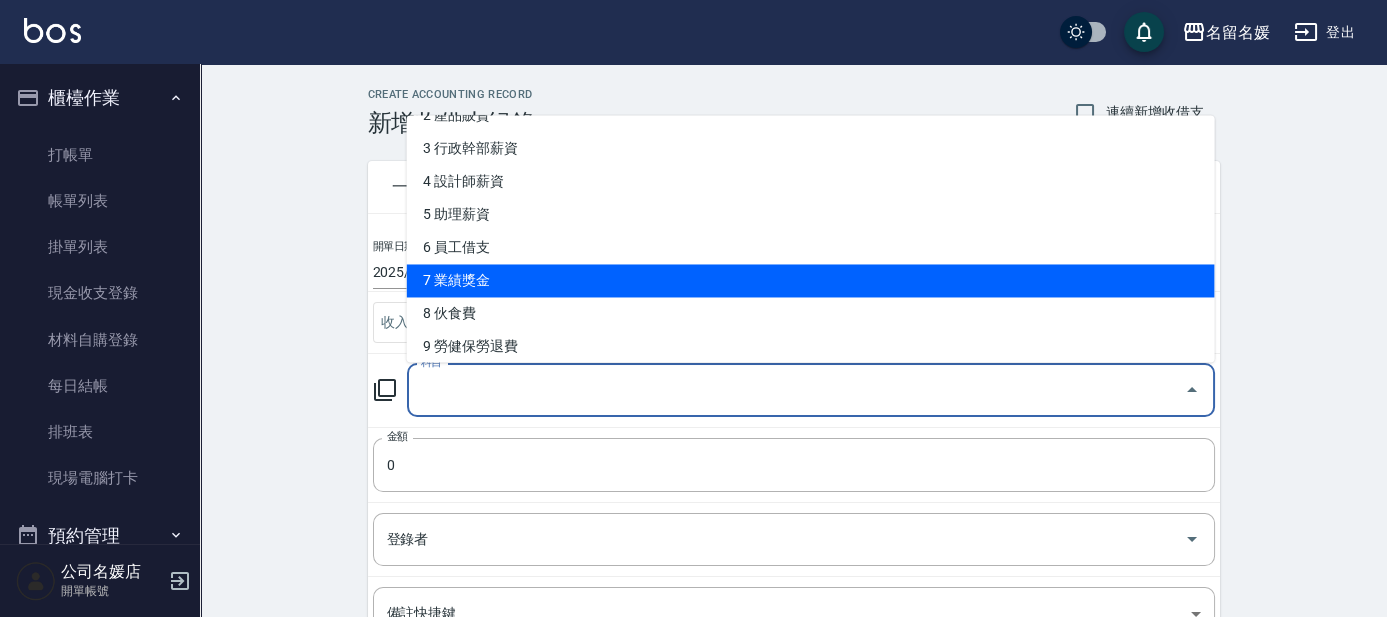 click on "7 業績獎金" at bounding box center [811, 281] 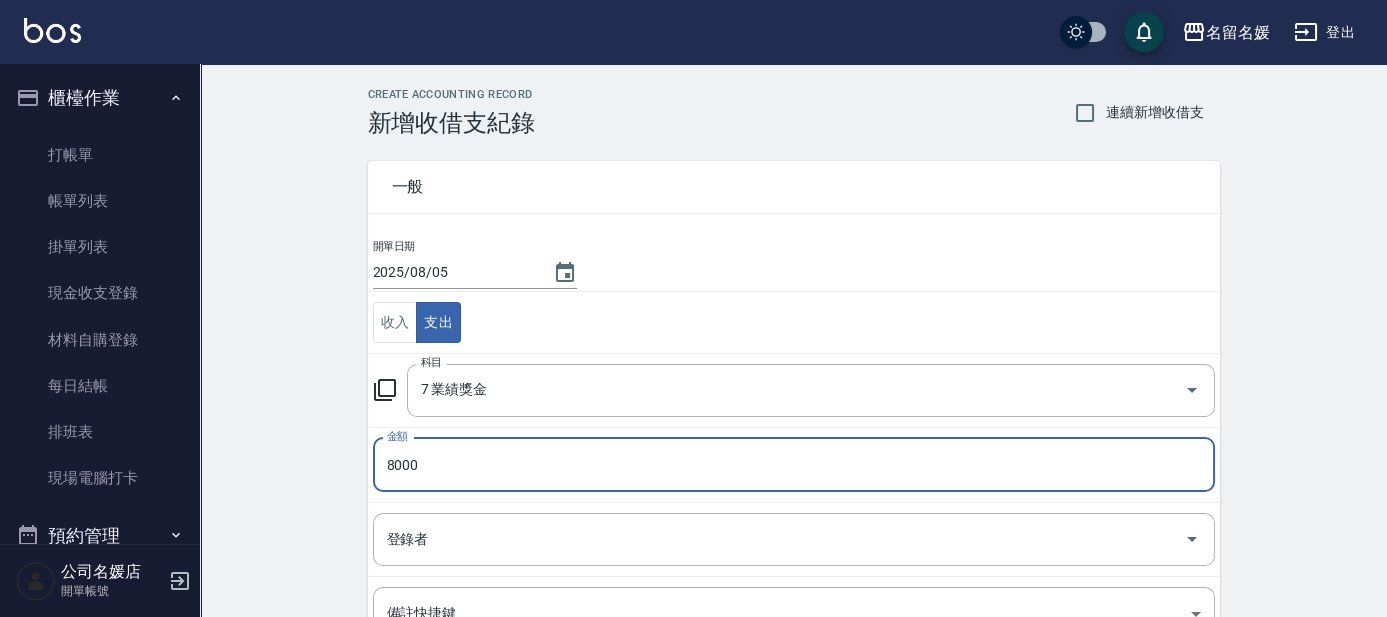 type on "8000" 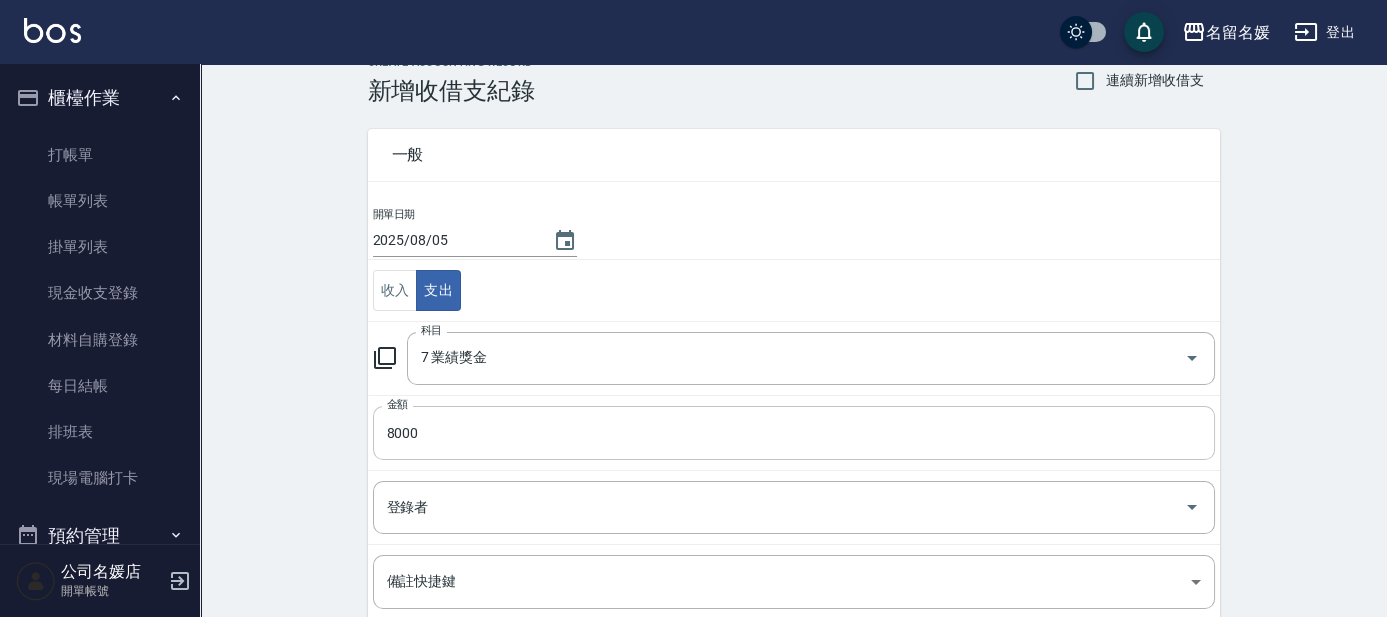 scroll, scrollTop: 90, scrollLeft: 0, axis: vertical 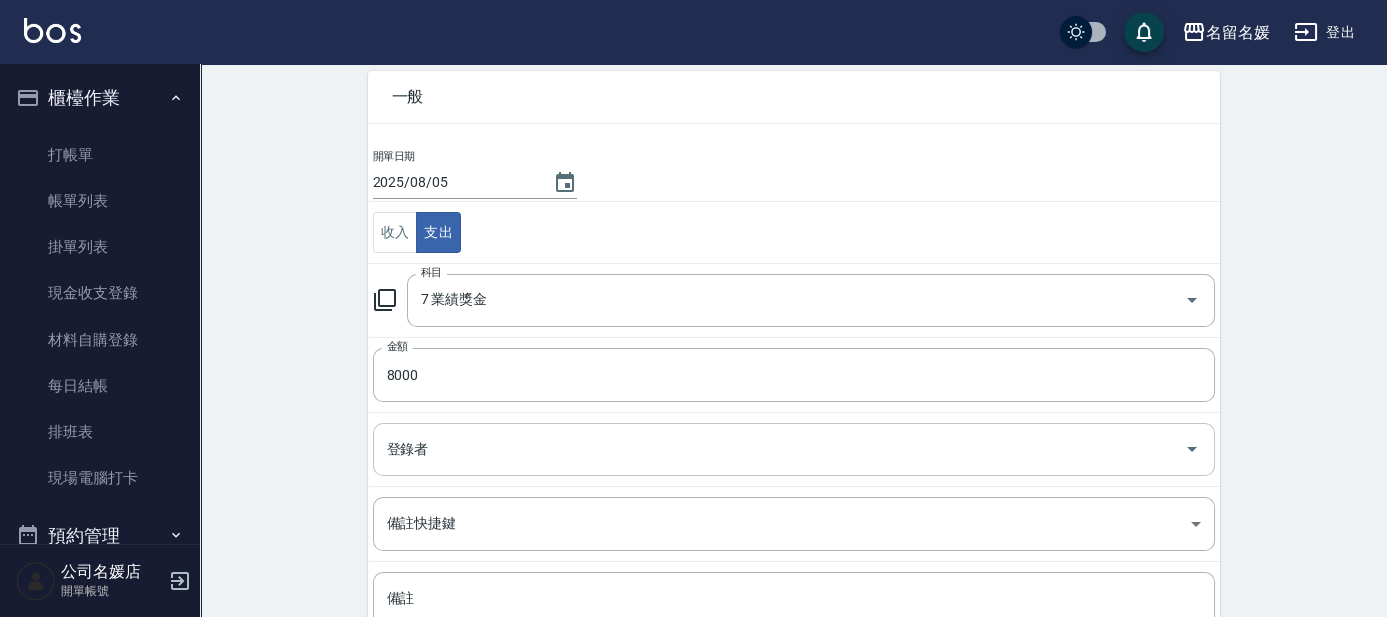 click on "登錄者" at bounding box center [779, 449] 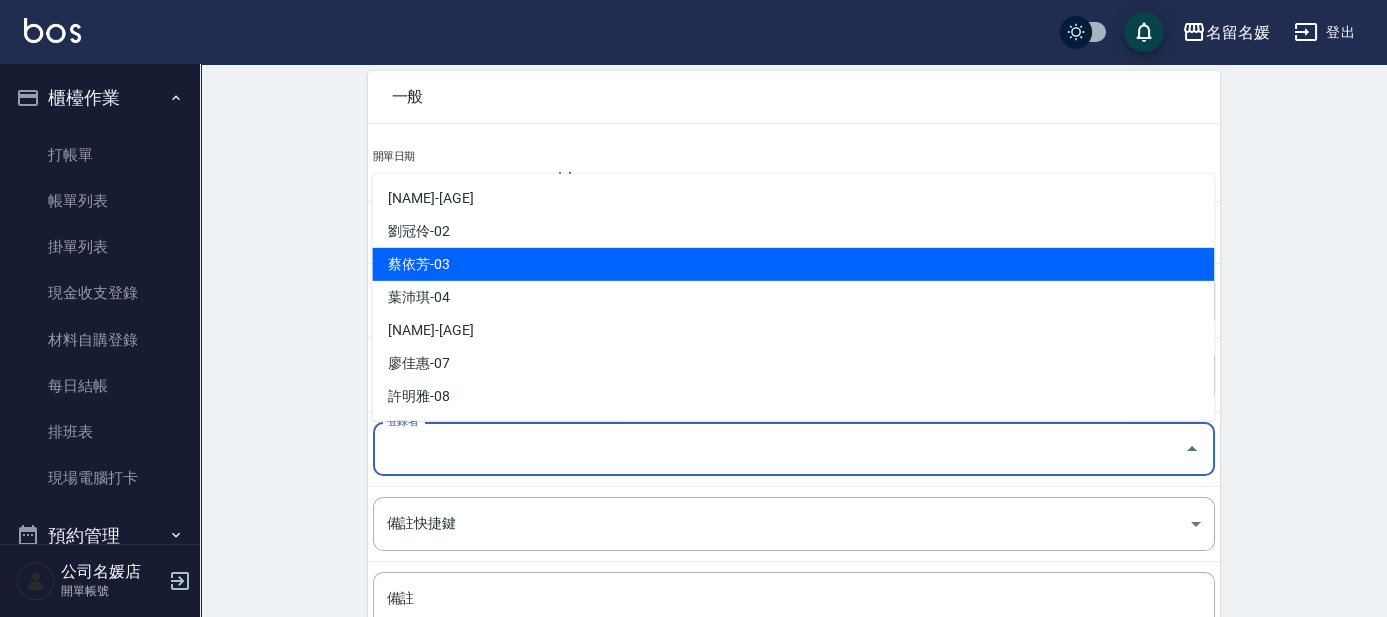 click on "蔡依芳-03" at bounding box center (793, 264) 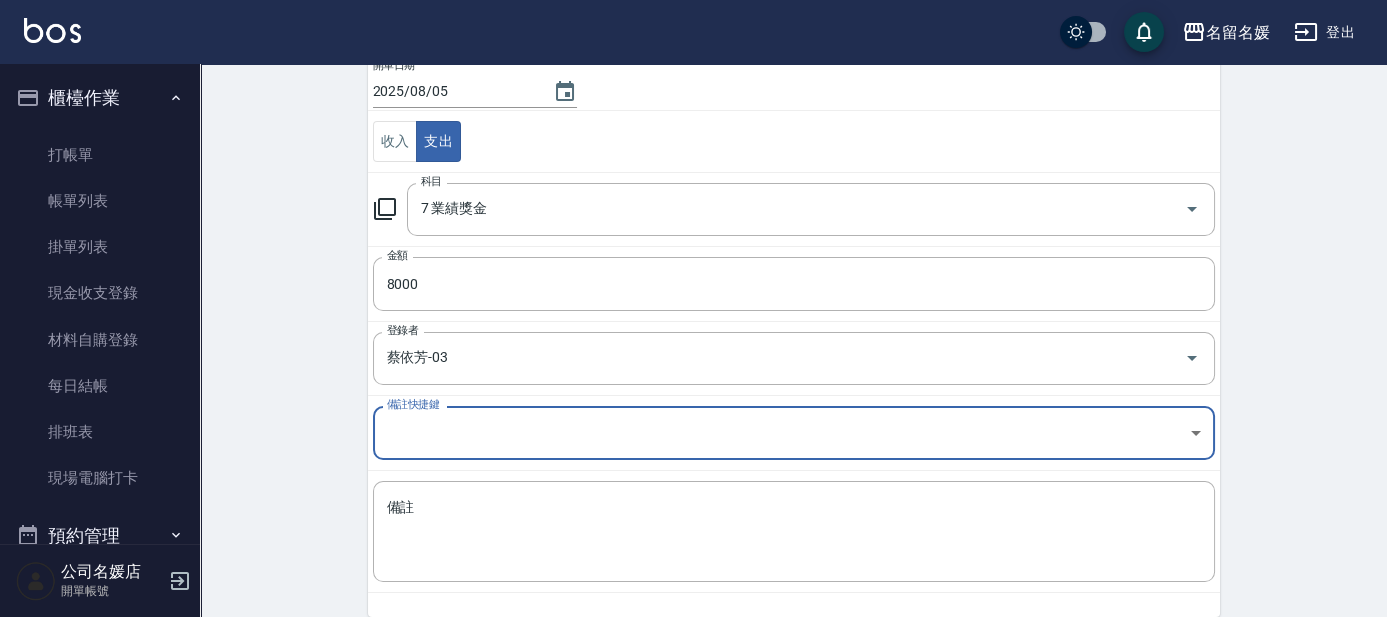 scroll, scrollTop: 181, scrollLeft: 0, axis: vertical 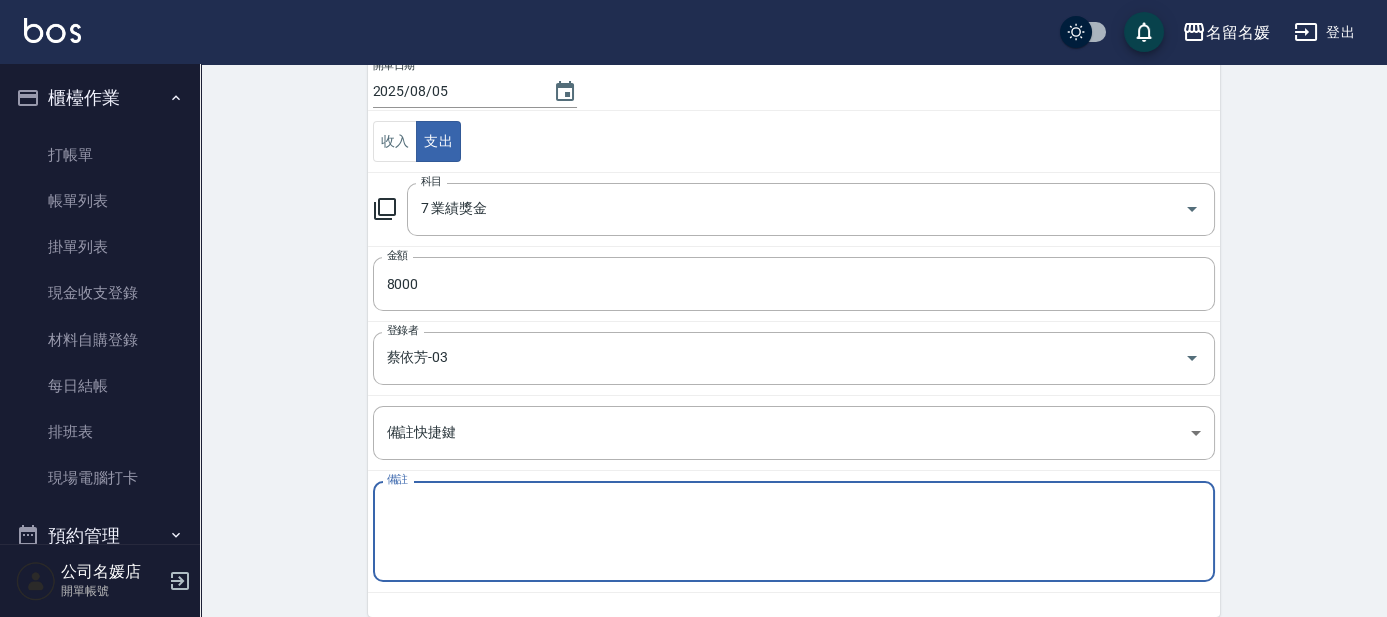 click on "備註" at bounding box center (794, 532) 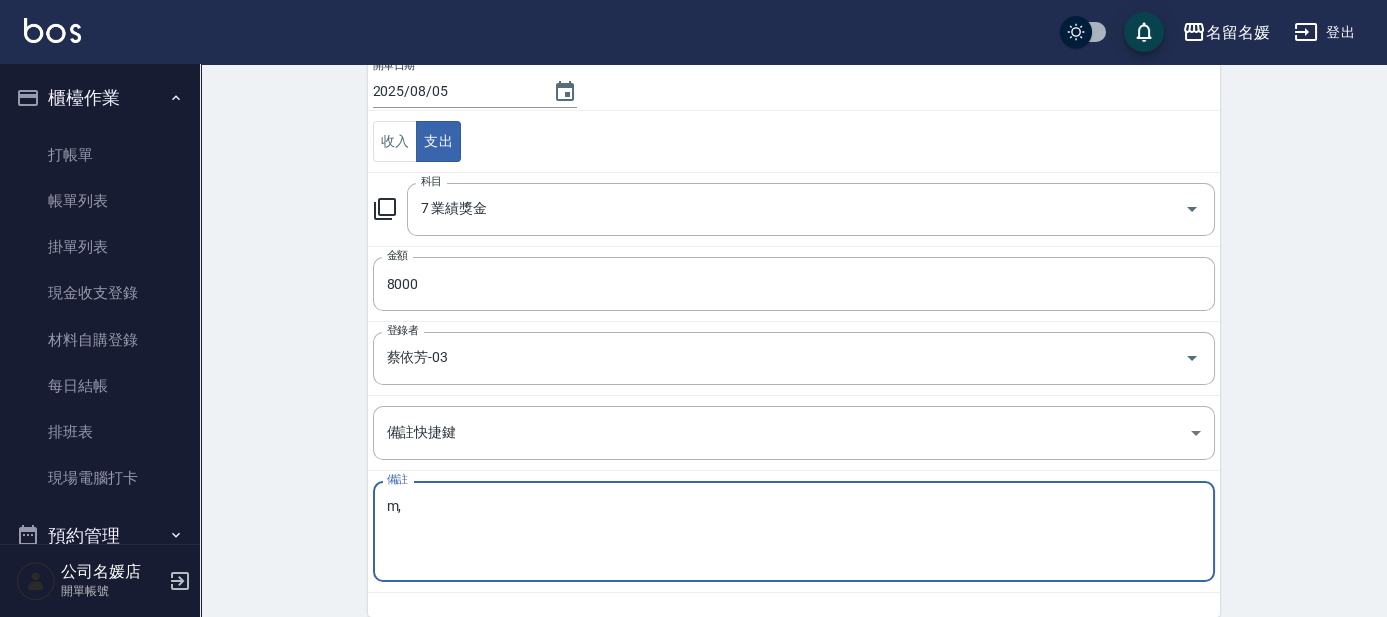 type on "m" 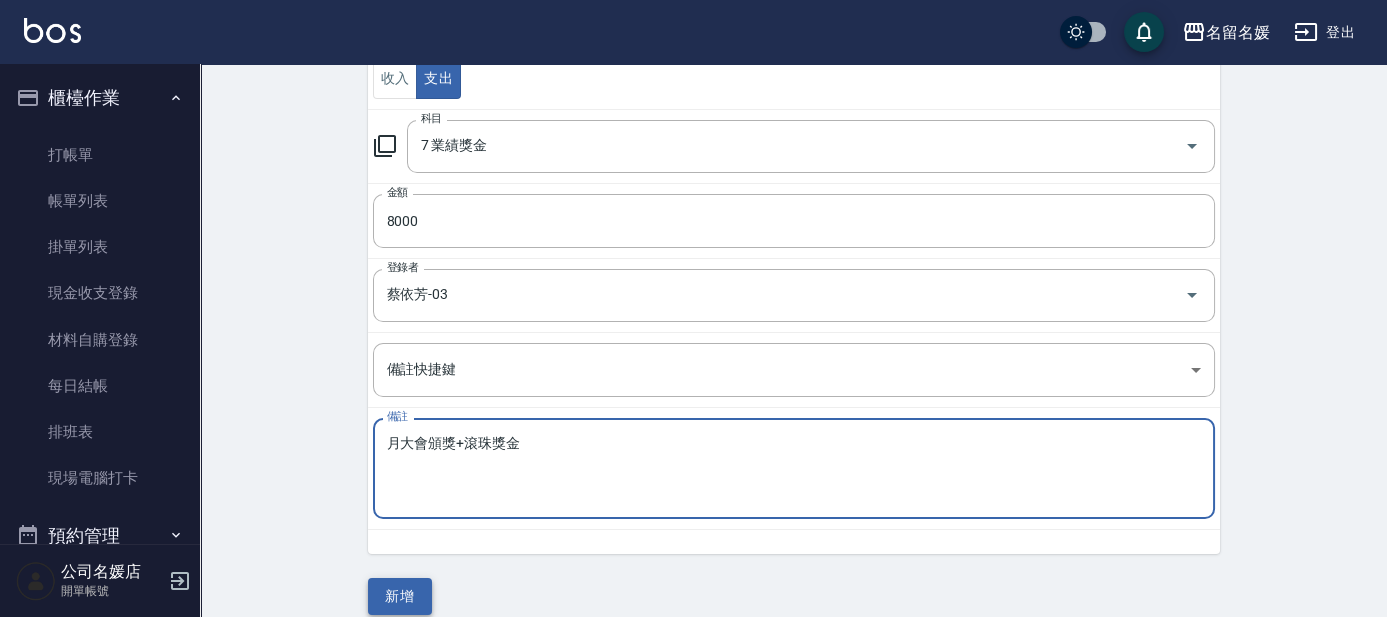 scroll, scrollTop: 263, scrollLeft: 0, axis: vertical 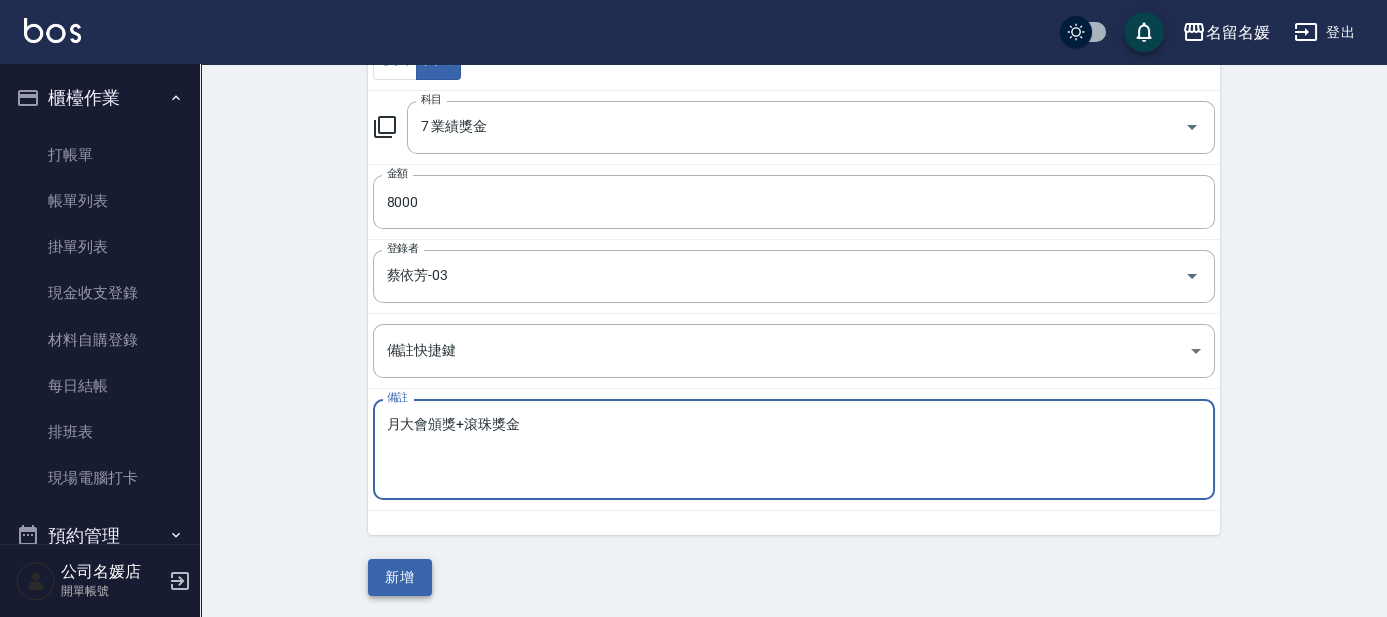 type on "月大會頒獎+滾珠獎金" 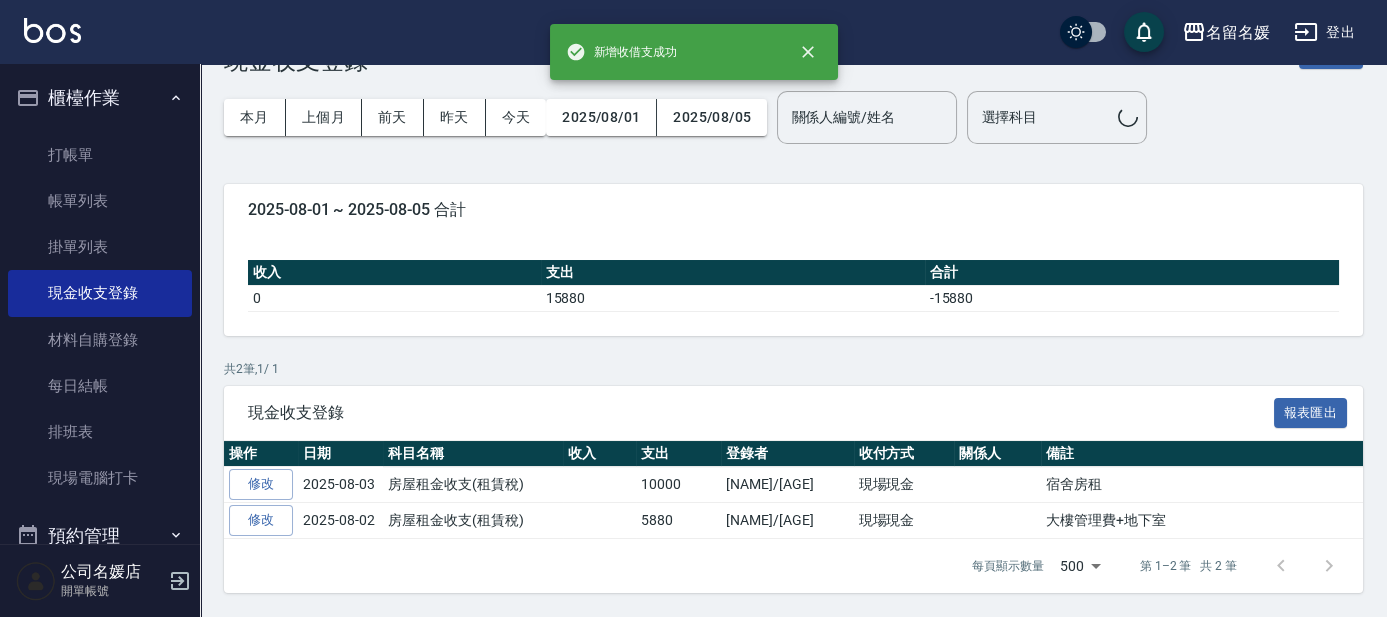 scroll, scrollTop: 0, scrollLeft: 0, axis: both 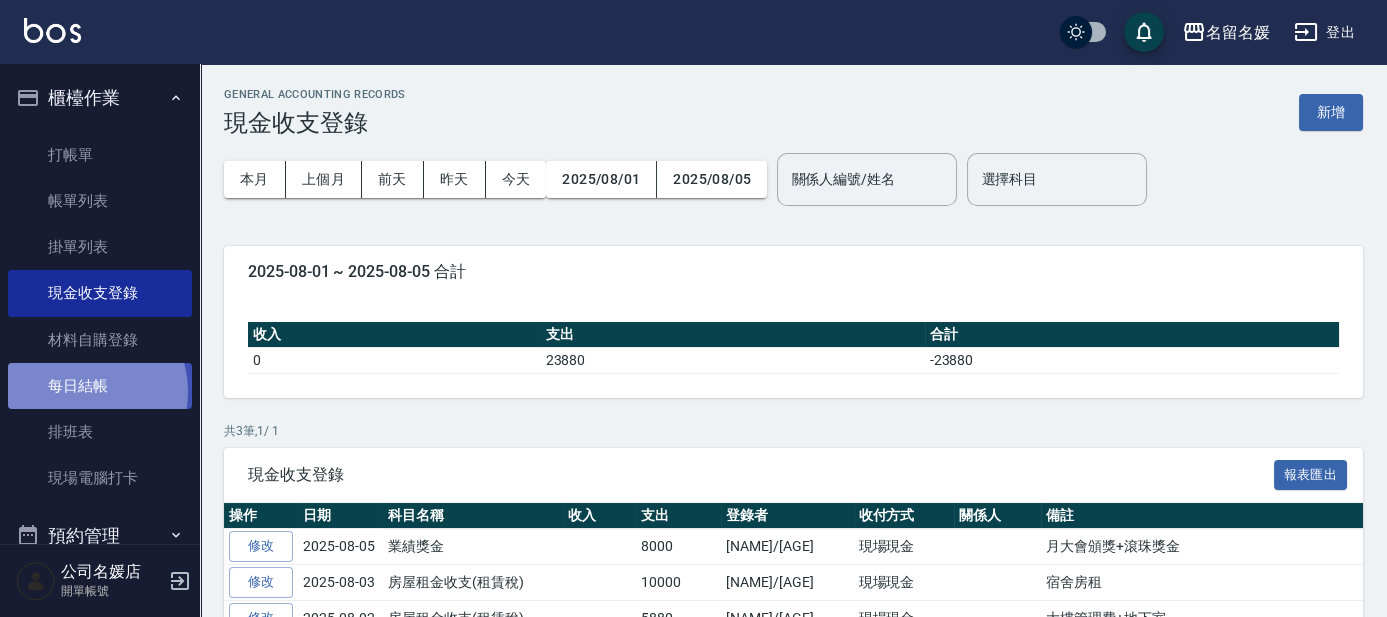 click on "每日結帳" at bounding box center [100, 386] 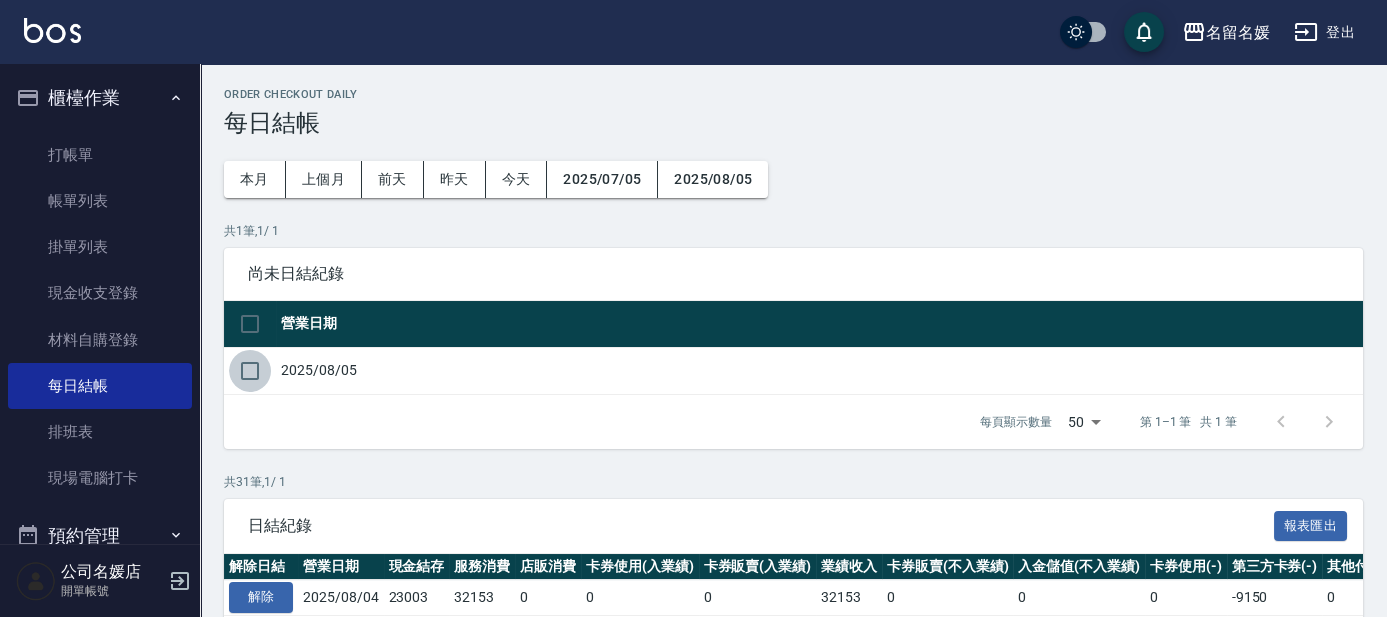 click at bounding box center [250, 371] 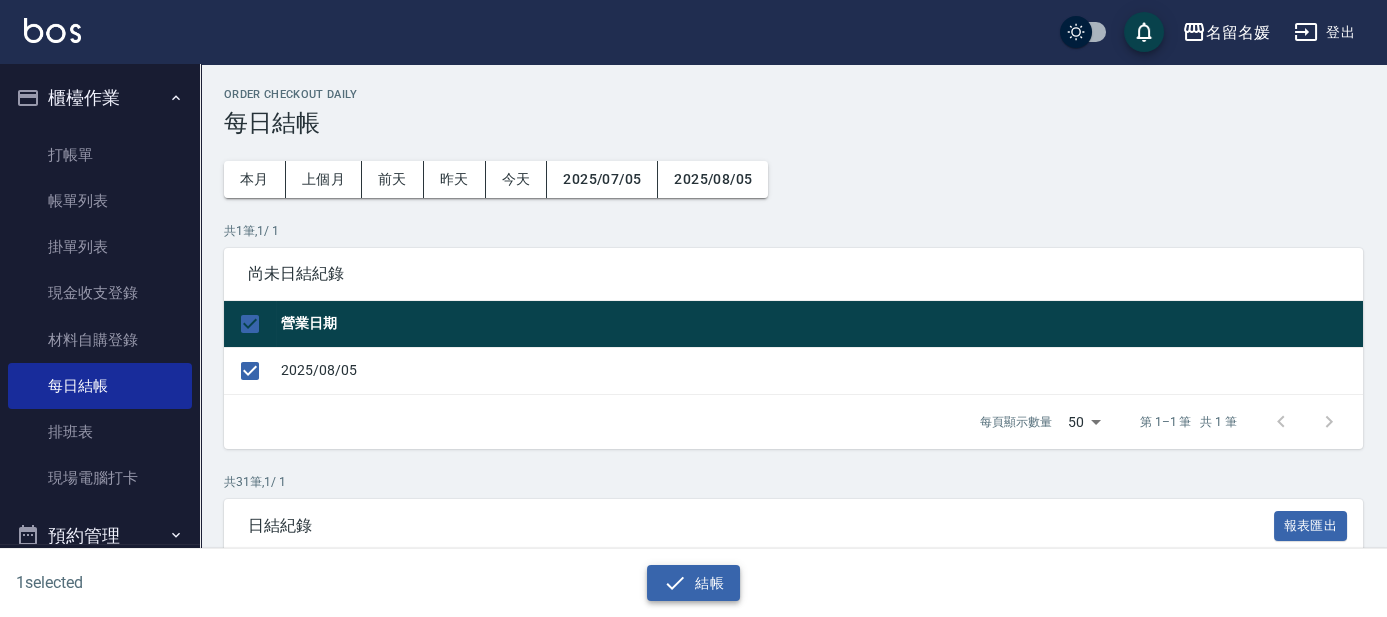 click on "結帳" at bounding box center [693, 583] 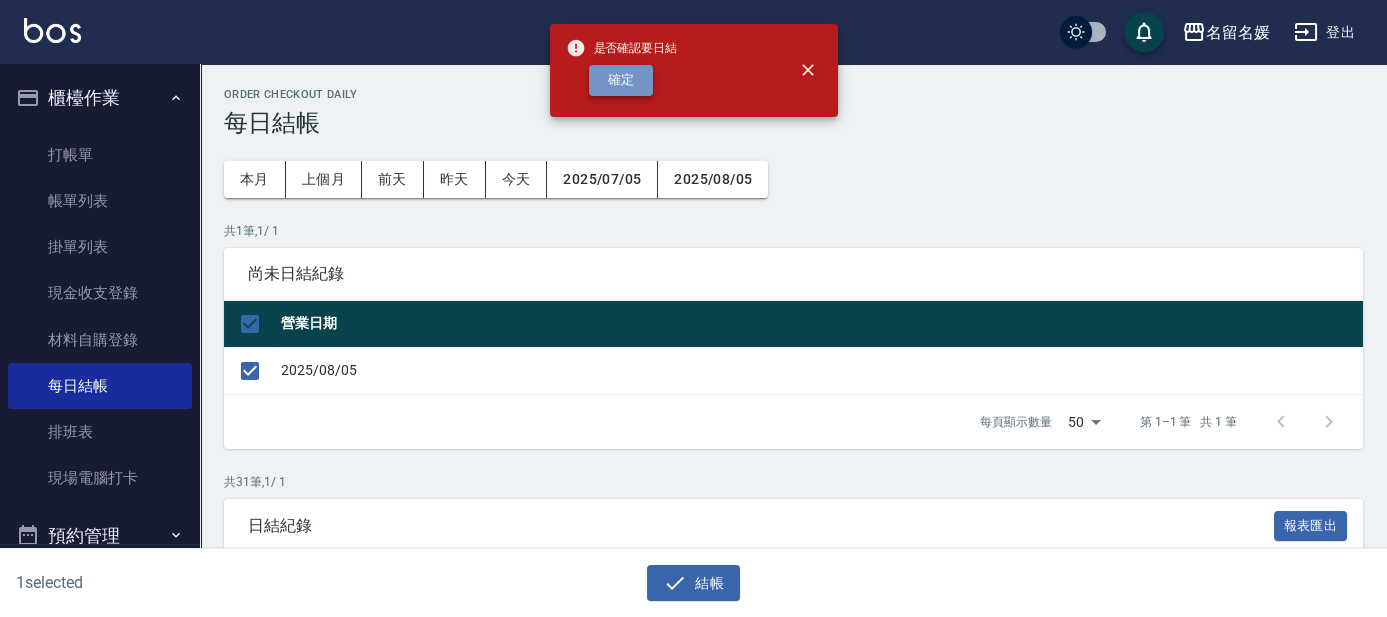 click on "確定" at bounding box center (621, 80) 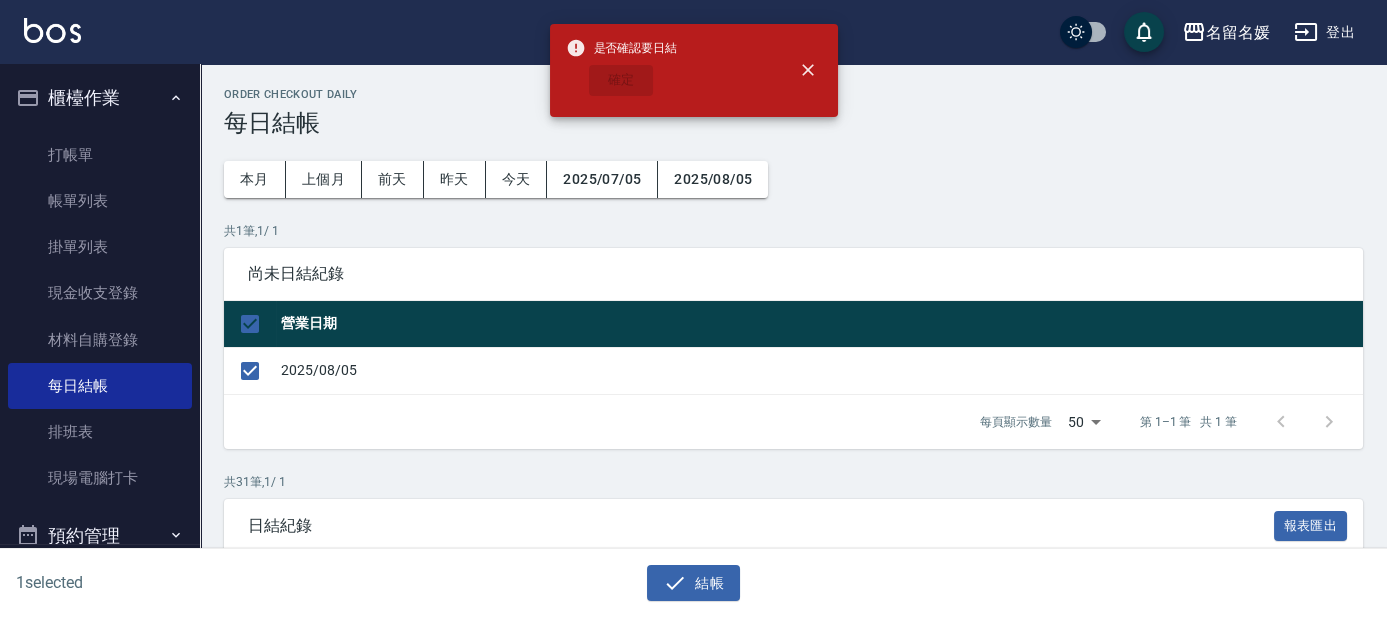 checkbox on "false" 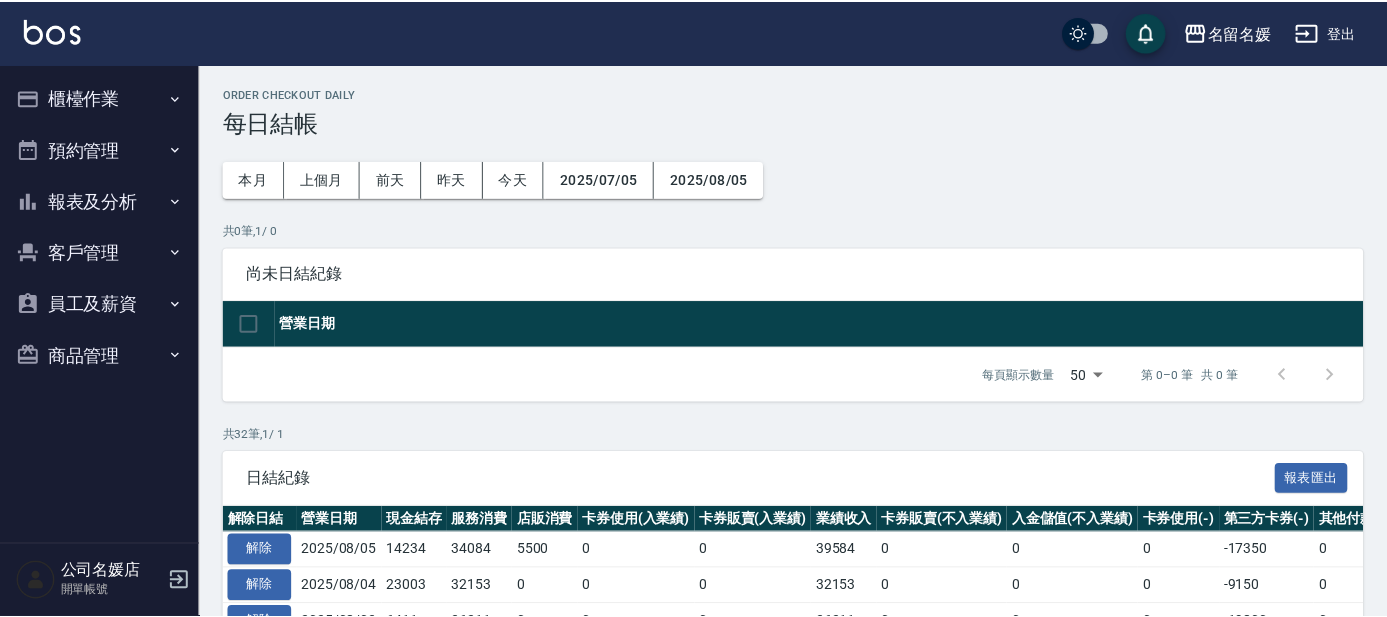 scroll, scrollTop: 0, scrollLeft: 0, axis: both 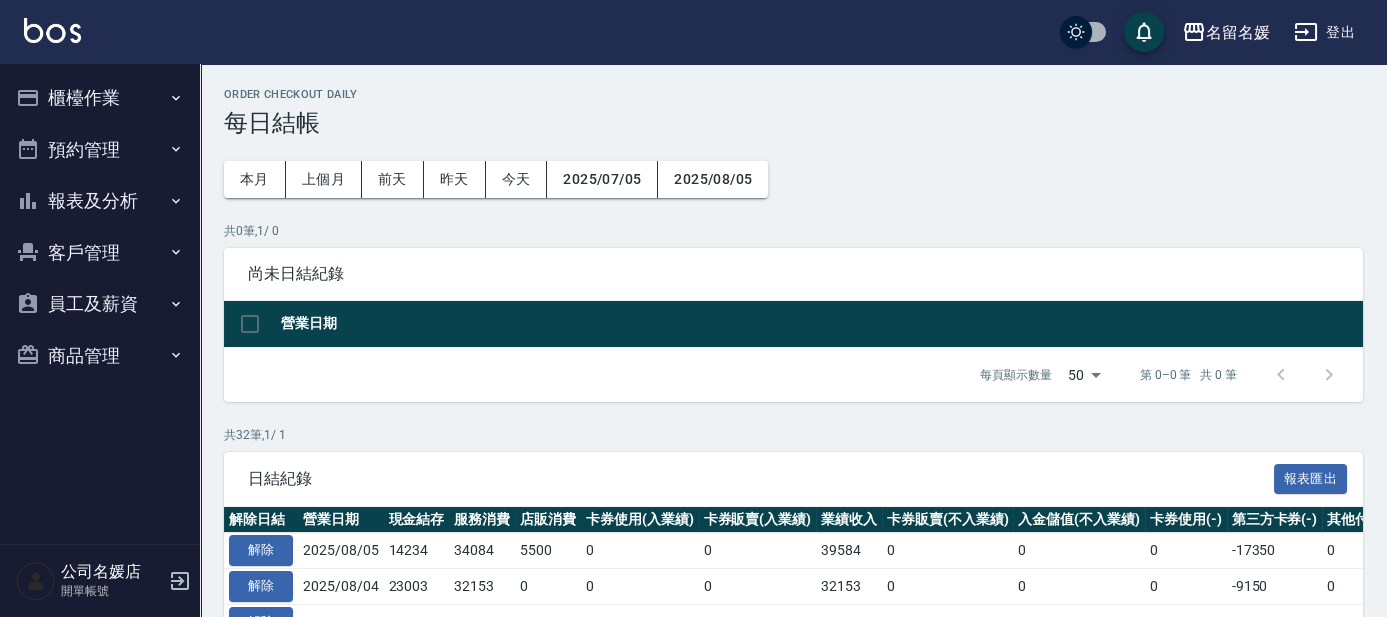 click on "報表及分析" at bounding box center [100, 201] 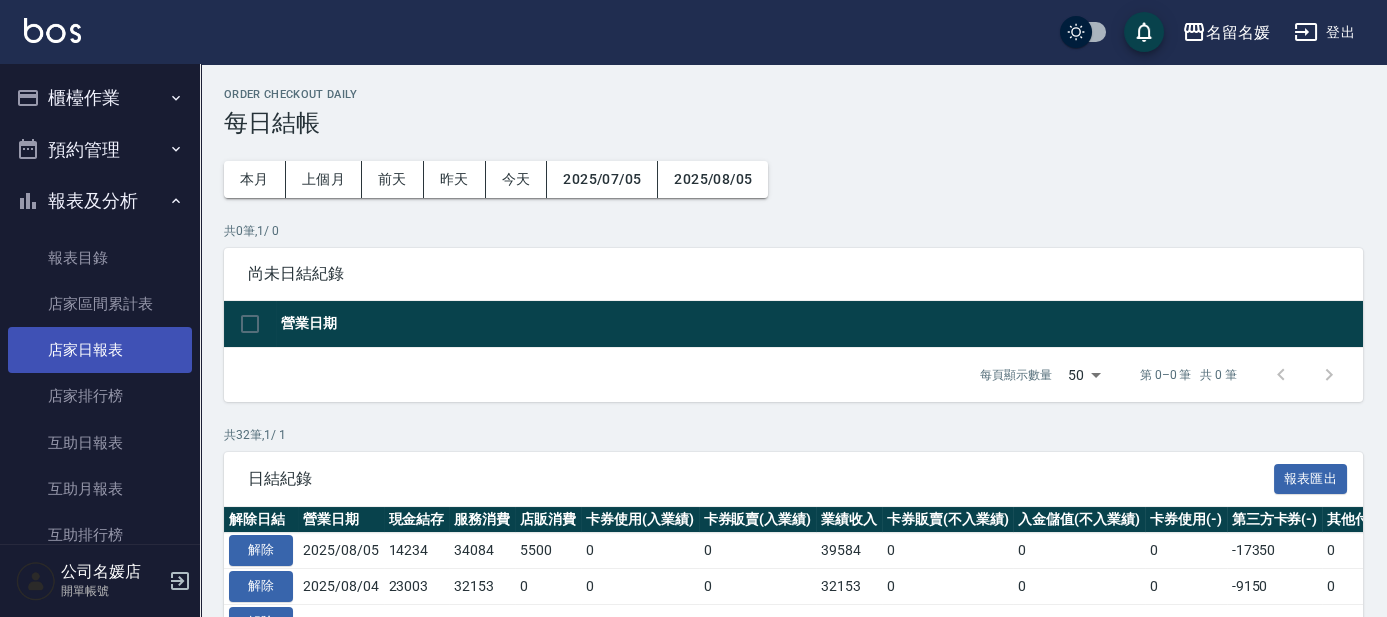 click on "店家日報表" at bounding box center [100, 350] 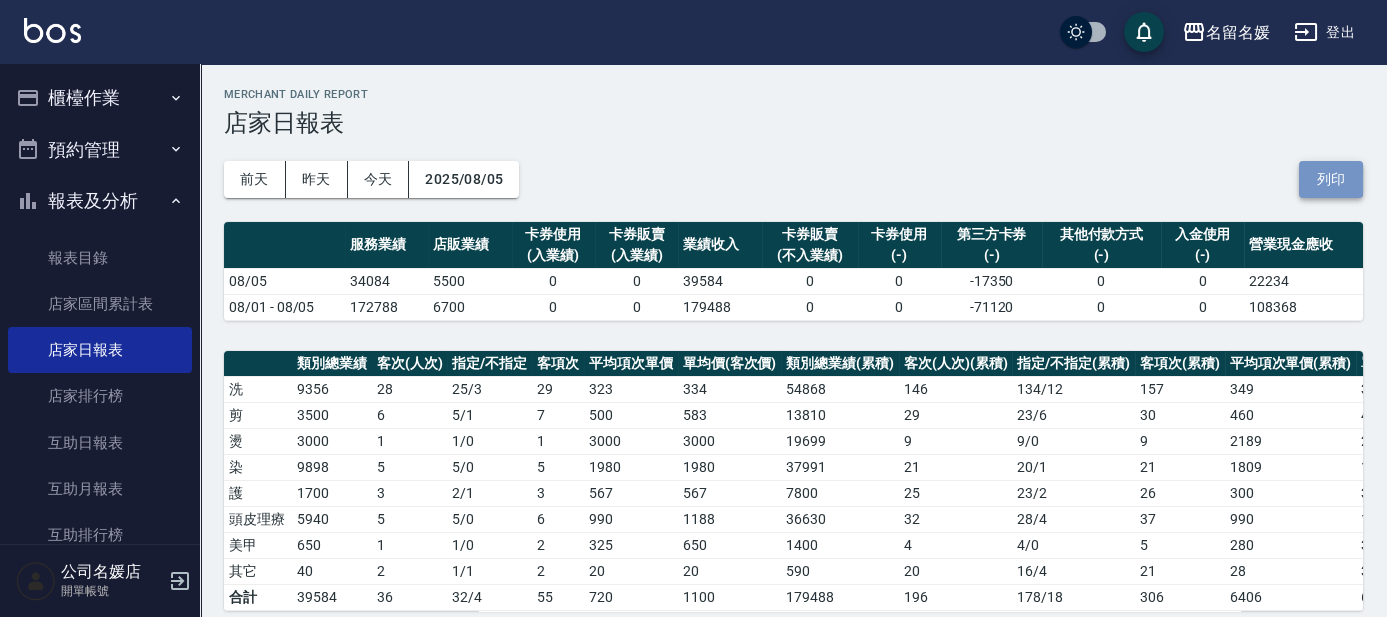 click on "列印" at bounding box center [1331, 179] 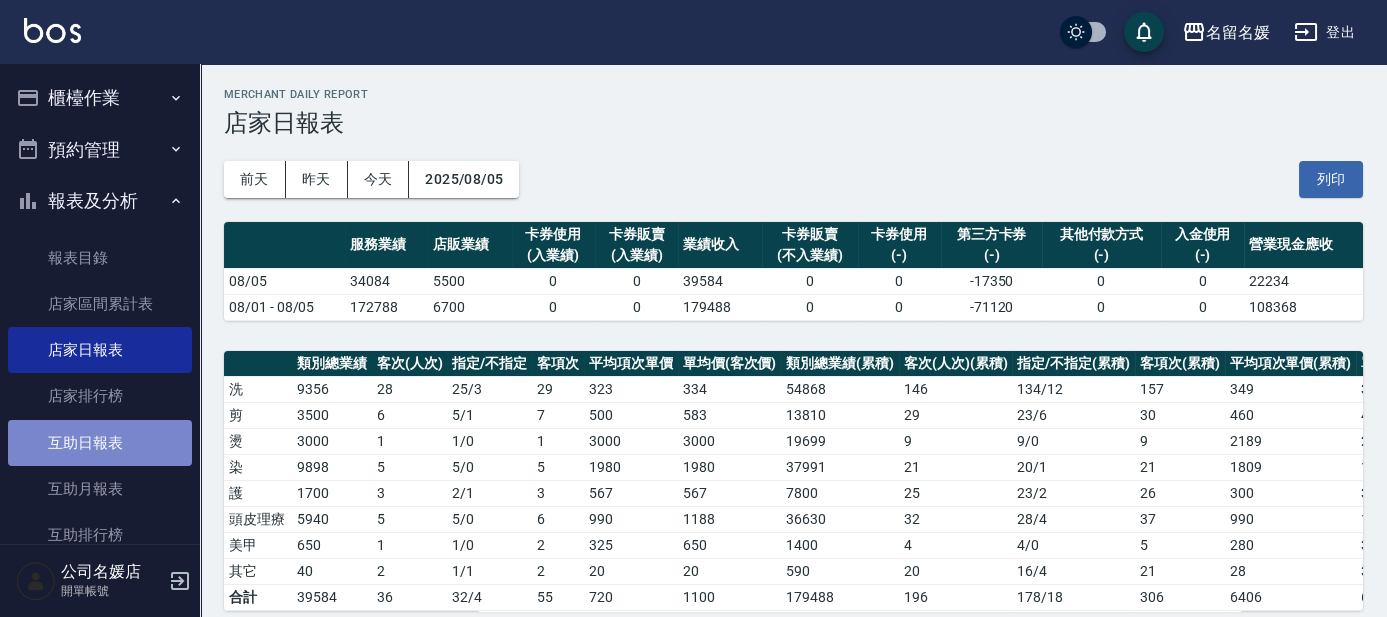 click on "互助日報表" at bounding box center [100, 443] 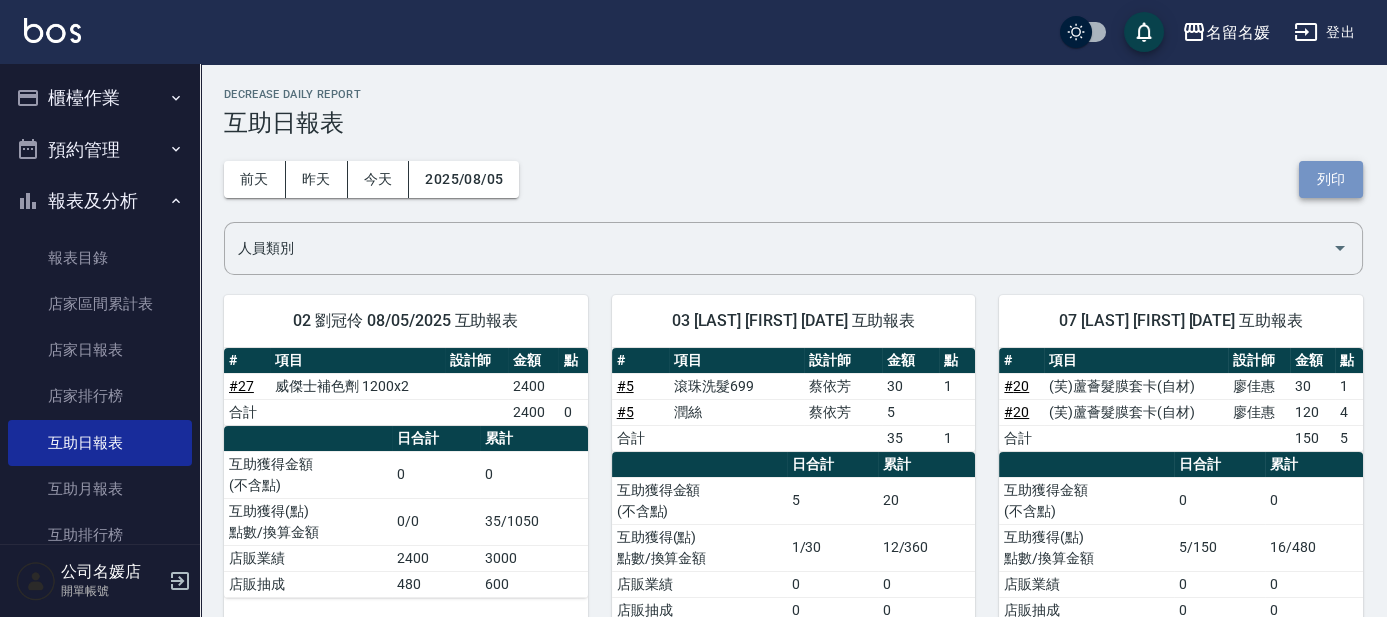 click on "列印" at bounding box center (1331, 179) 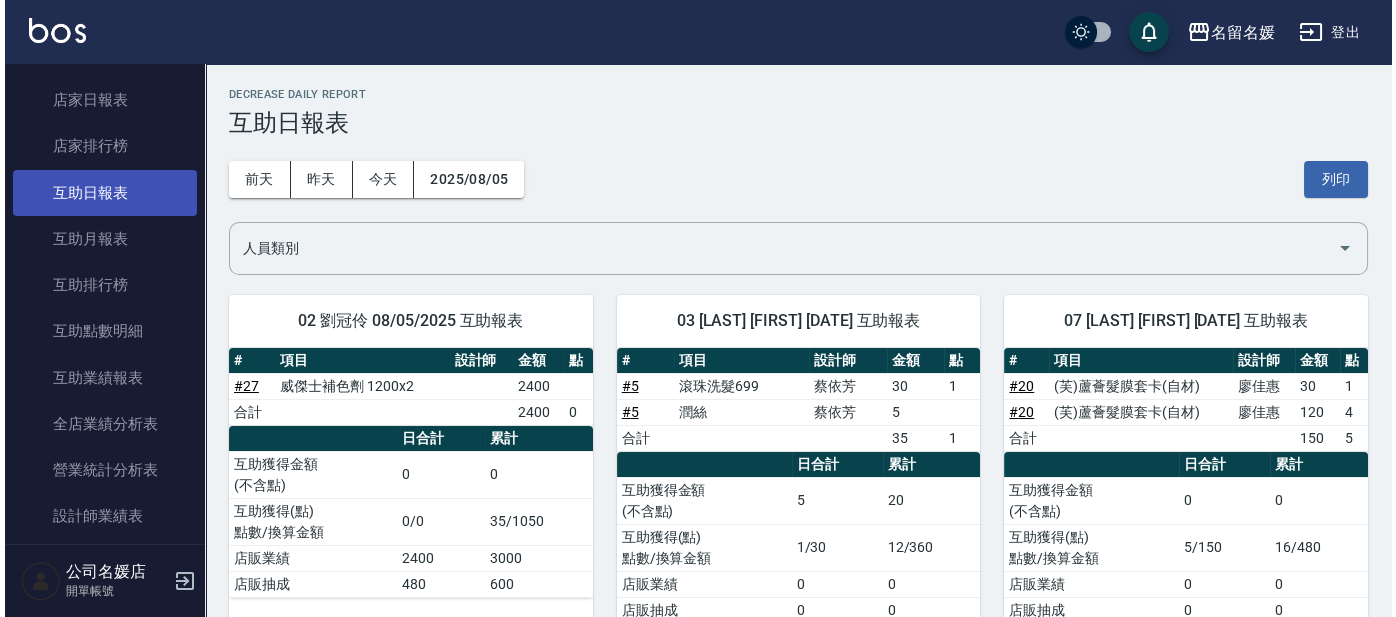 scroll, scrollTop: 363, scrollLeft: 0, axis: vertical 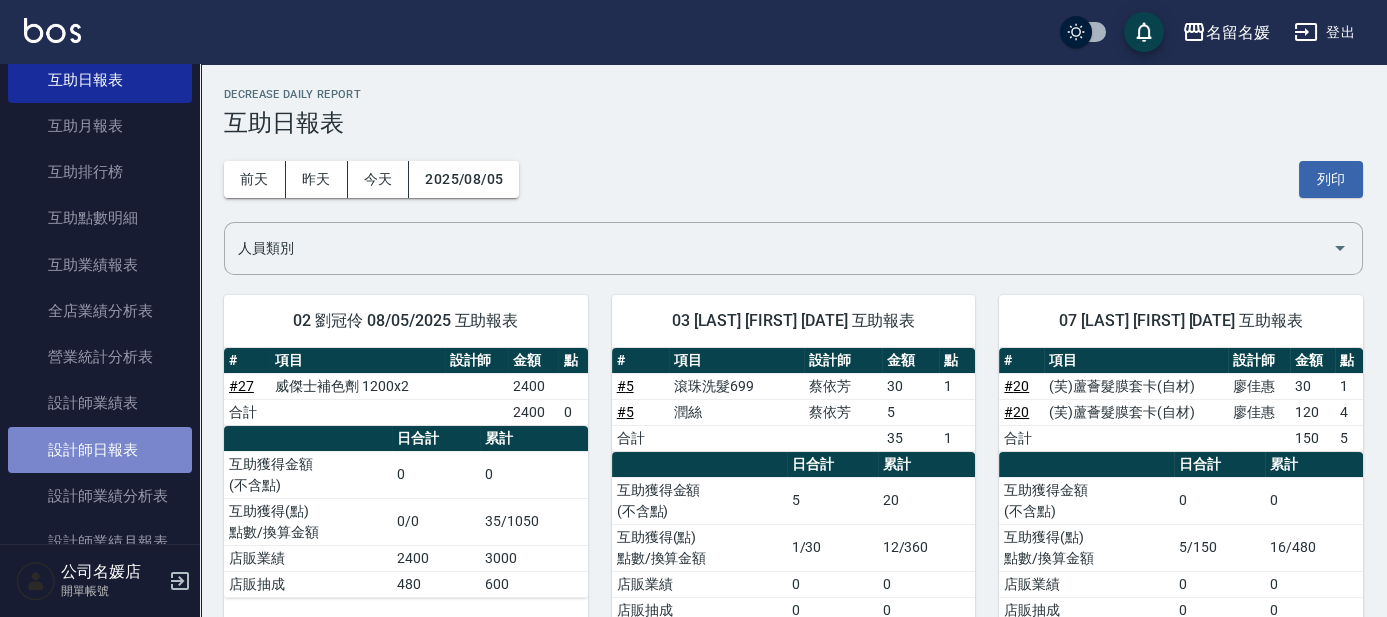 click on "設計師日報表" at bounding box center (100, 450) 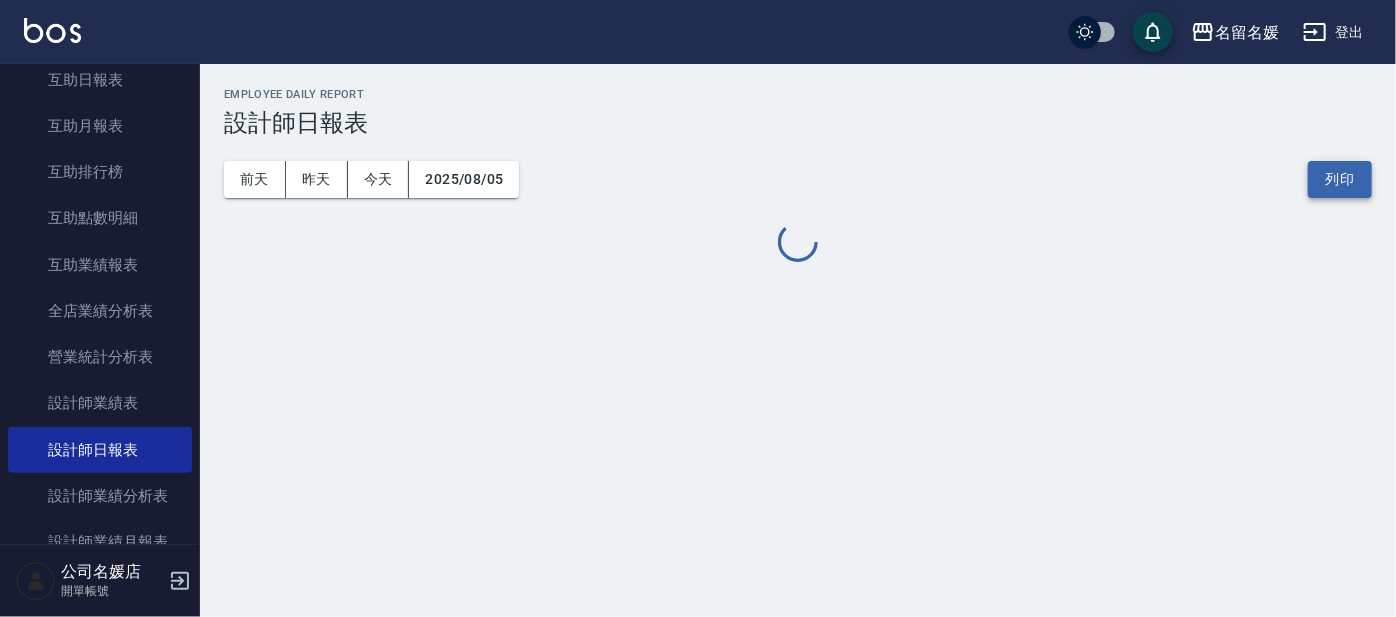 click on "列印" at bounding box center (1340, 179) 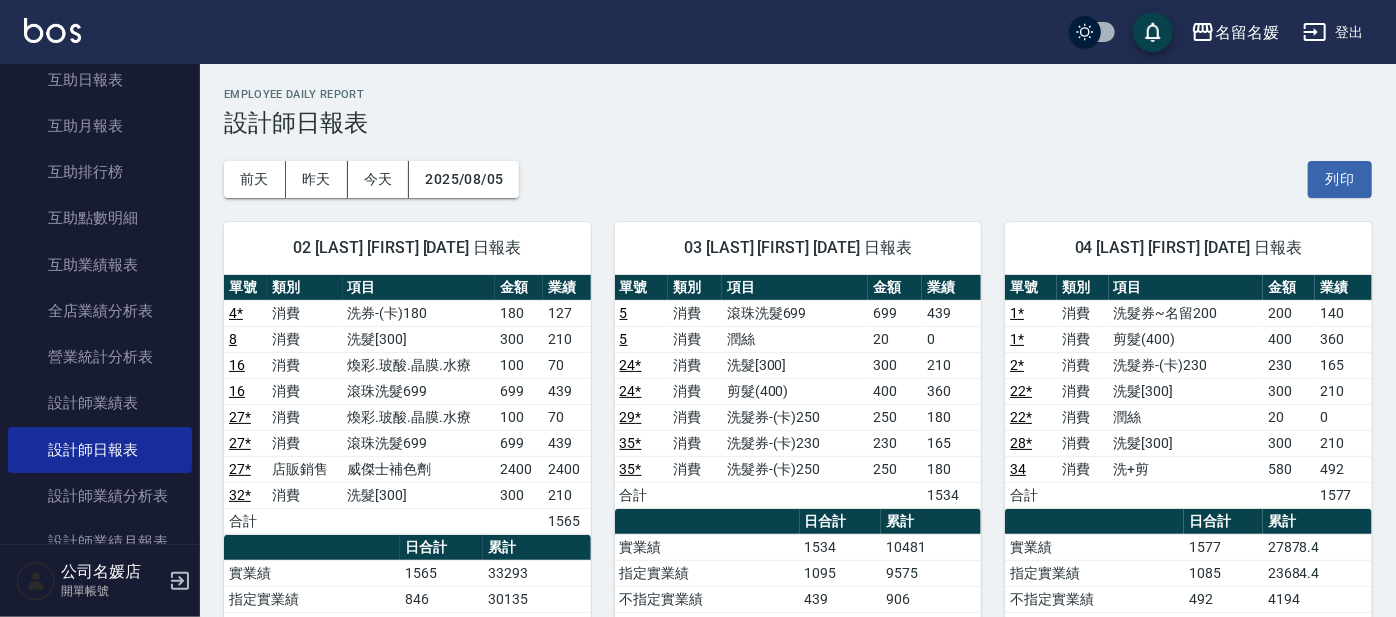 click on "登出" at bounding box center [1333, 32] 